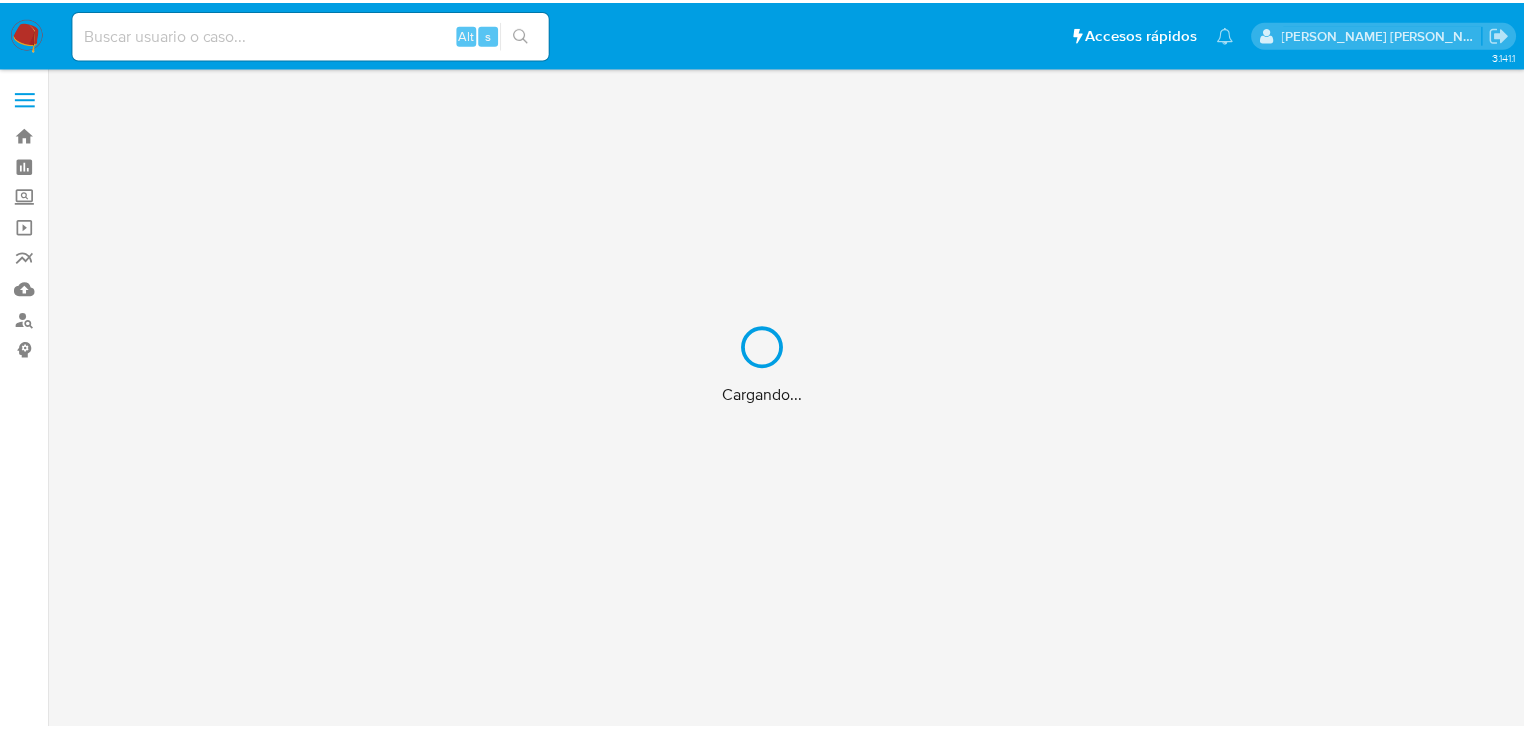 scroll, scrollTop: 0, scrollLeft: 0, axis: both 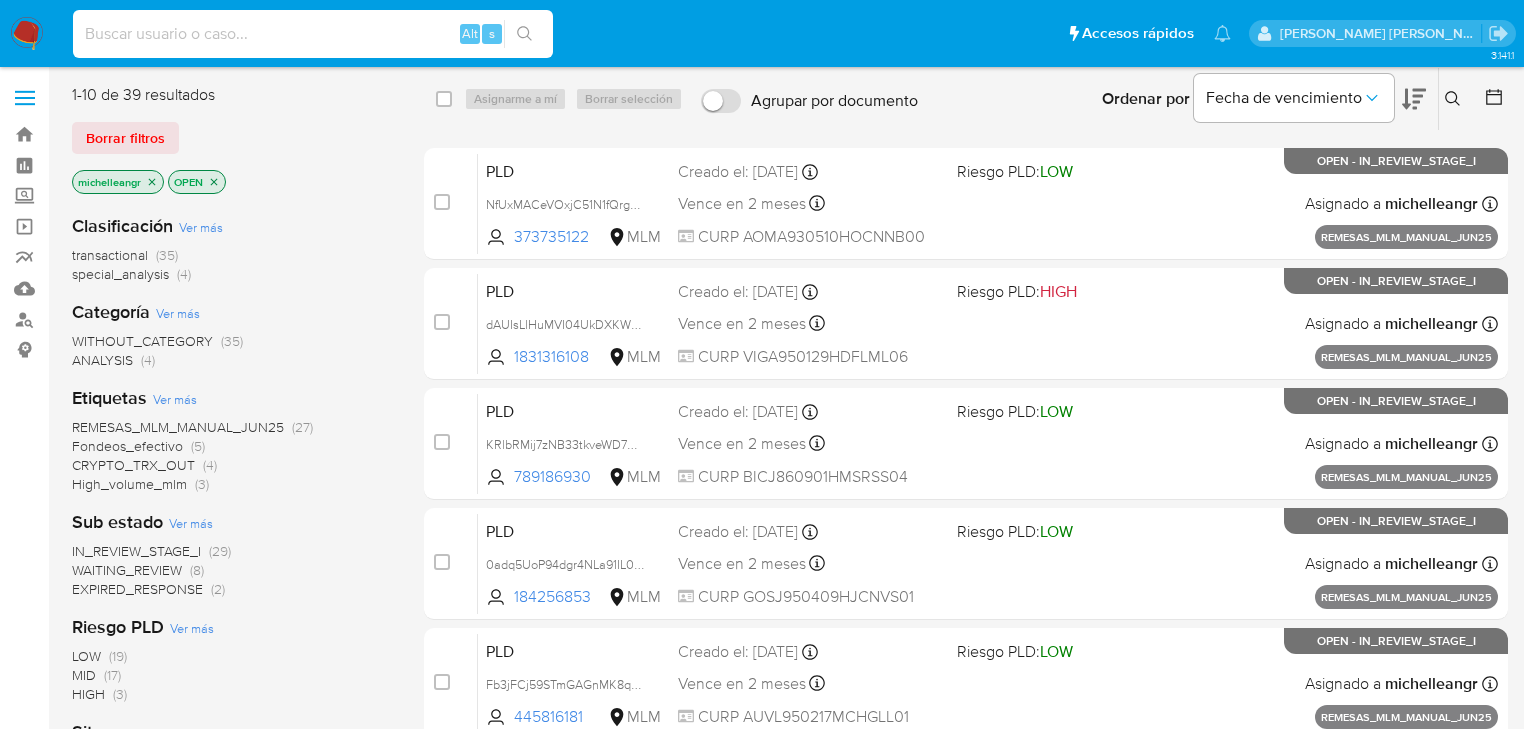 click at bounding box center [313, 34] 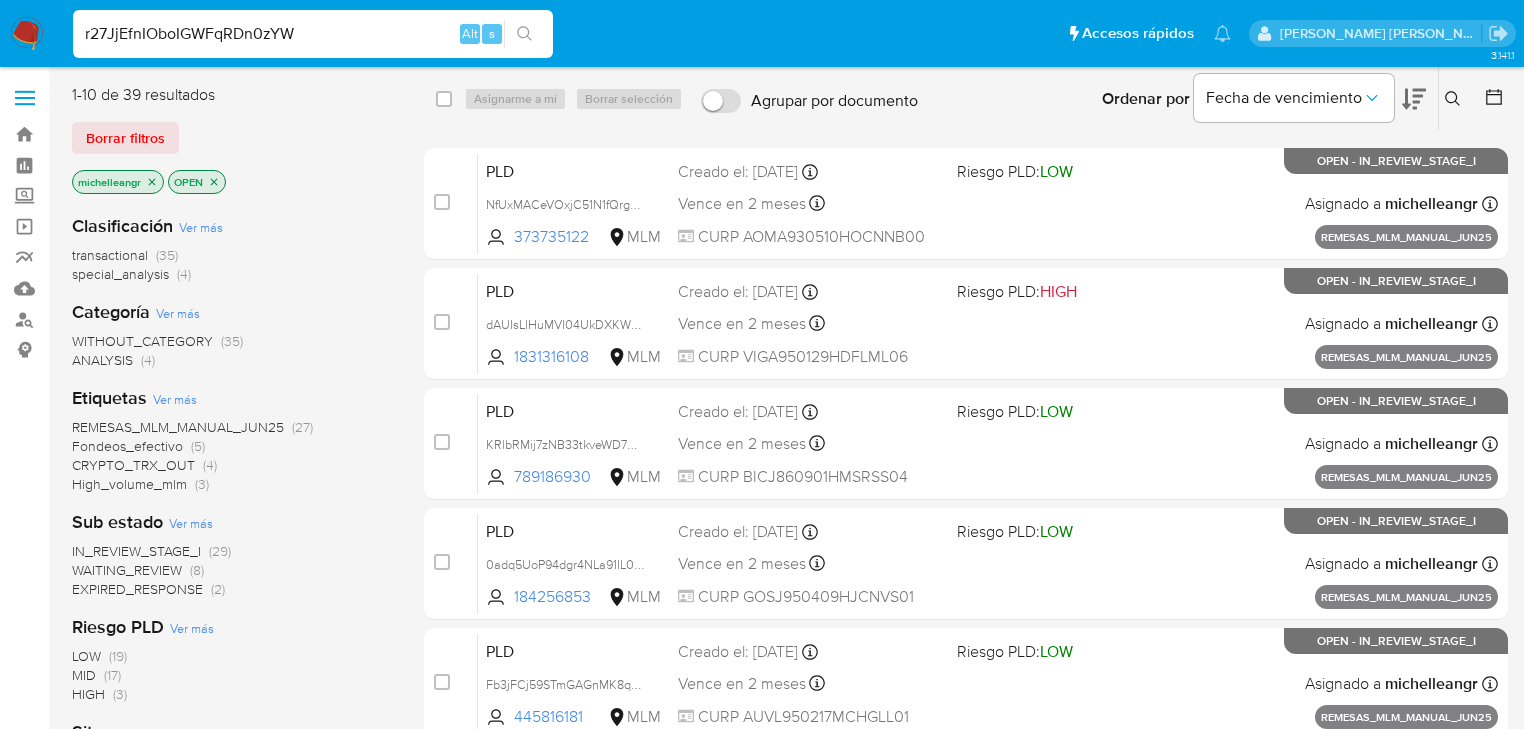 type on "r27JjEfnIOboIGWFqRDn0zYW" 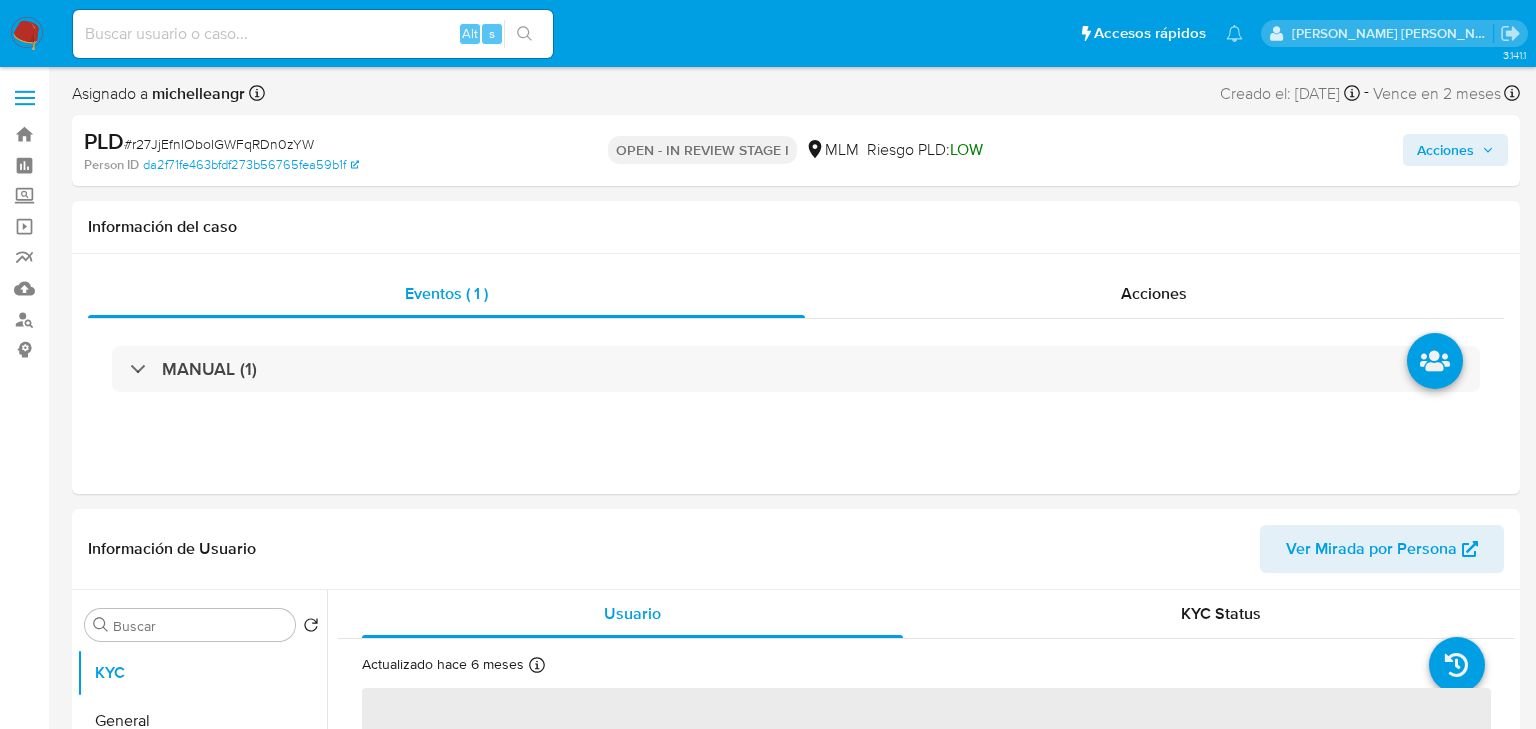 select on "10" 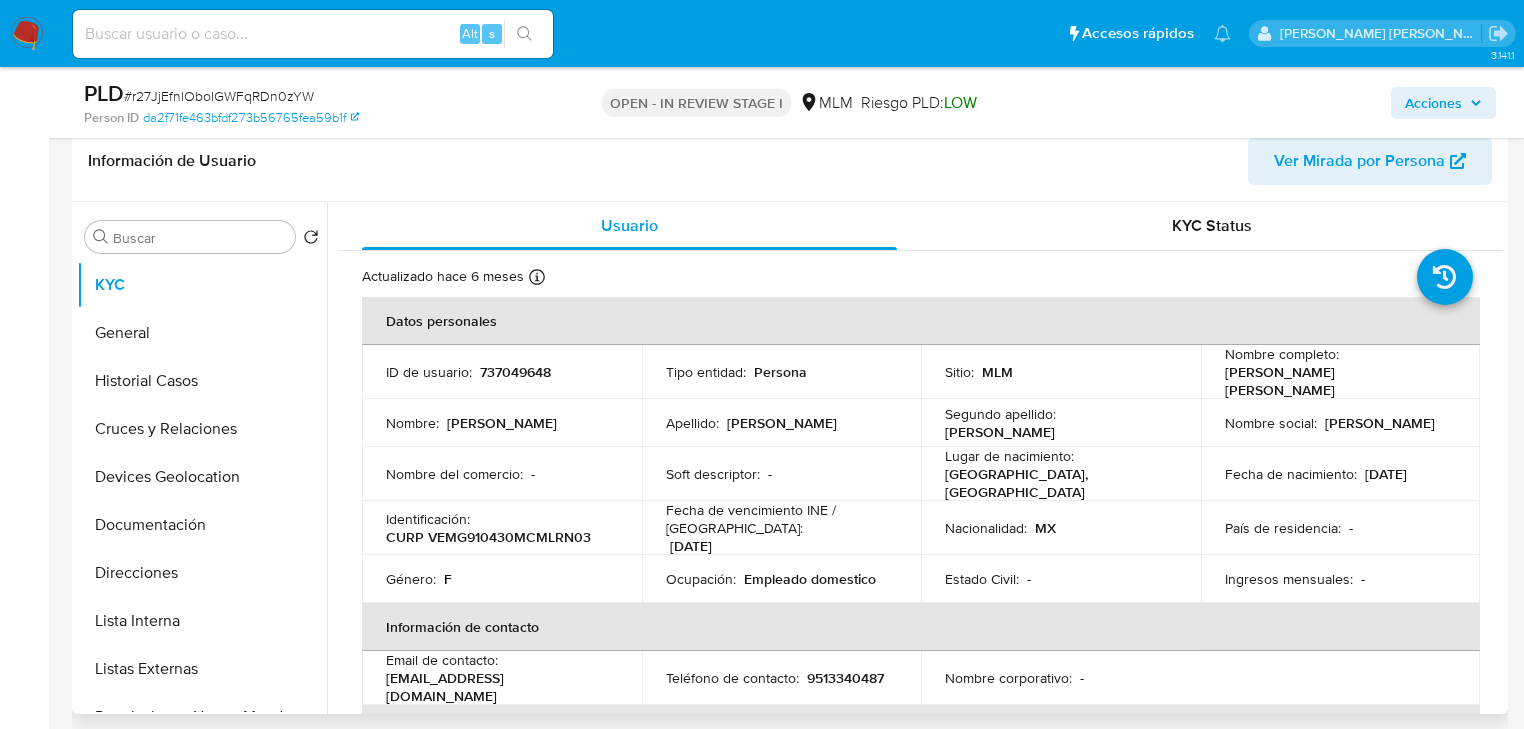 scroll, scrollTop: 320, scrollLeft: 0, axis: vertical 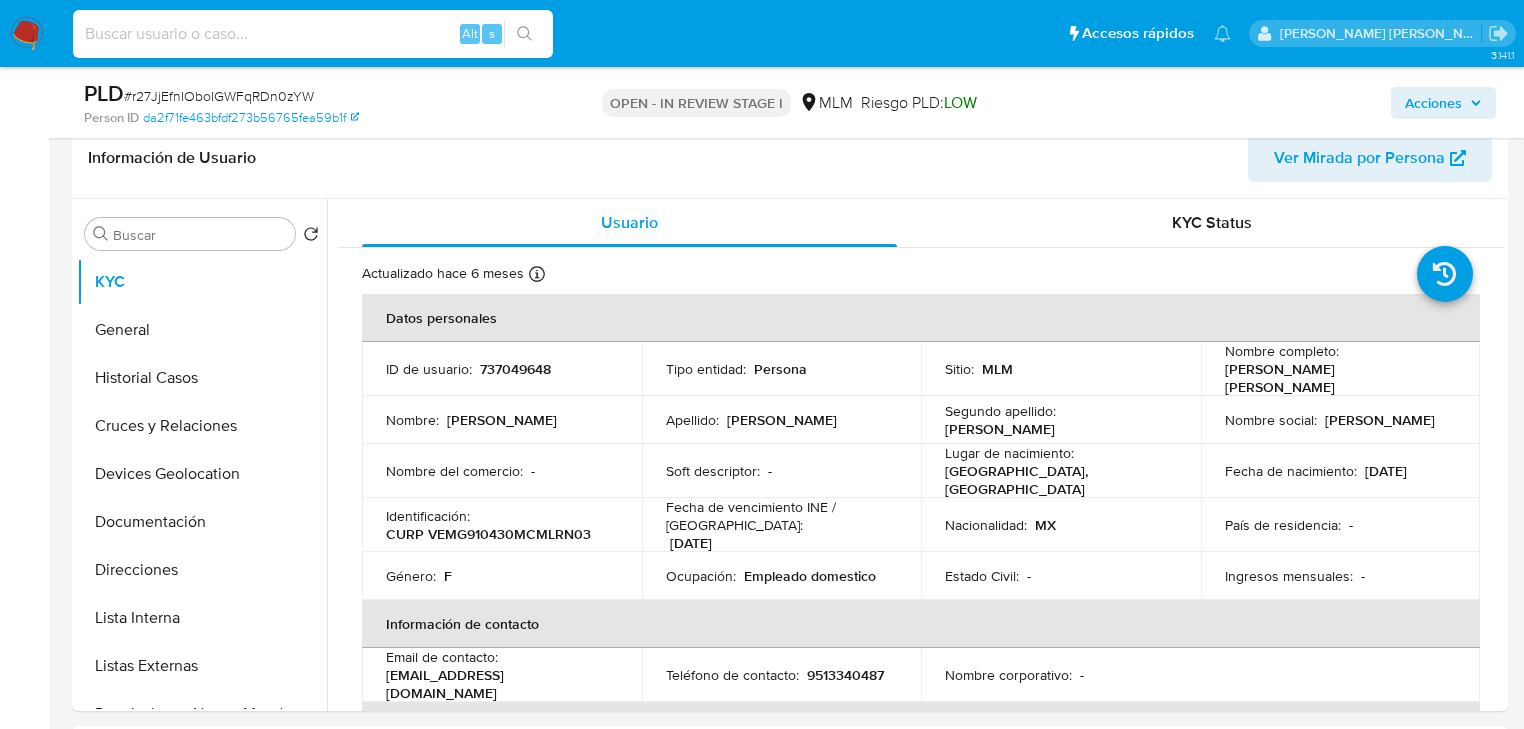 click at bounding box center (313, 34) 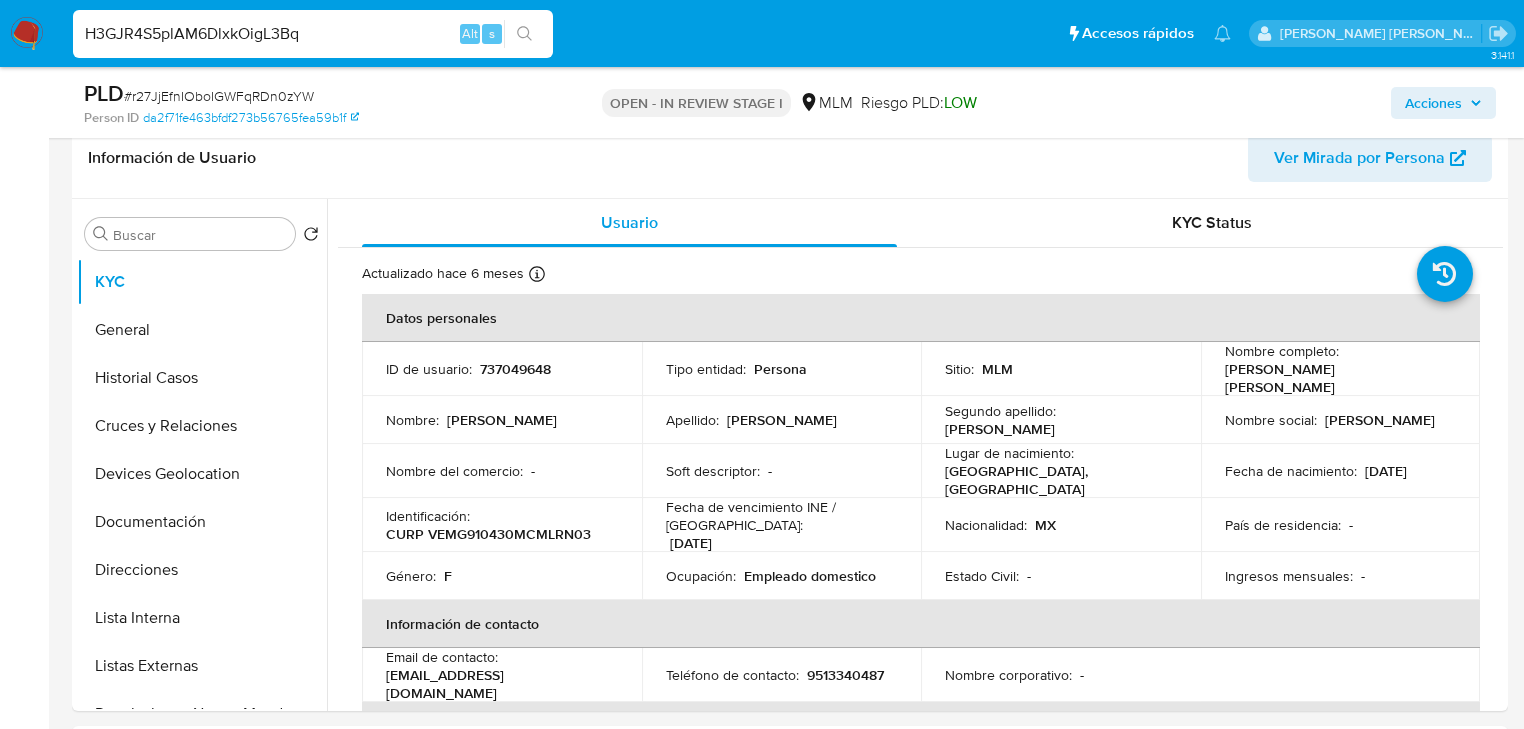 type on "H3GJR4S5plAM6DlxkOigL3Bq" 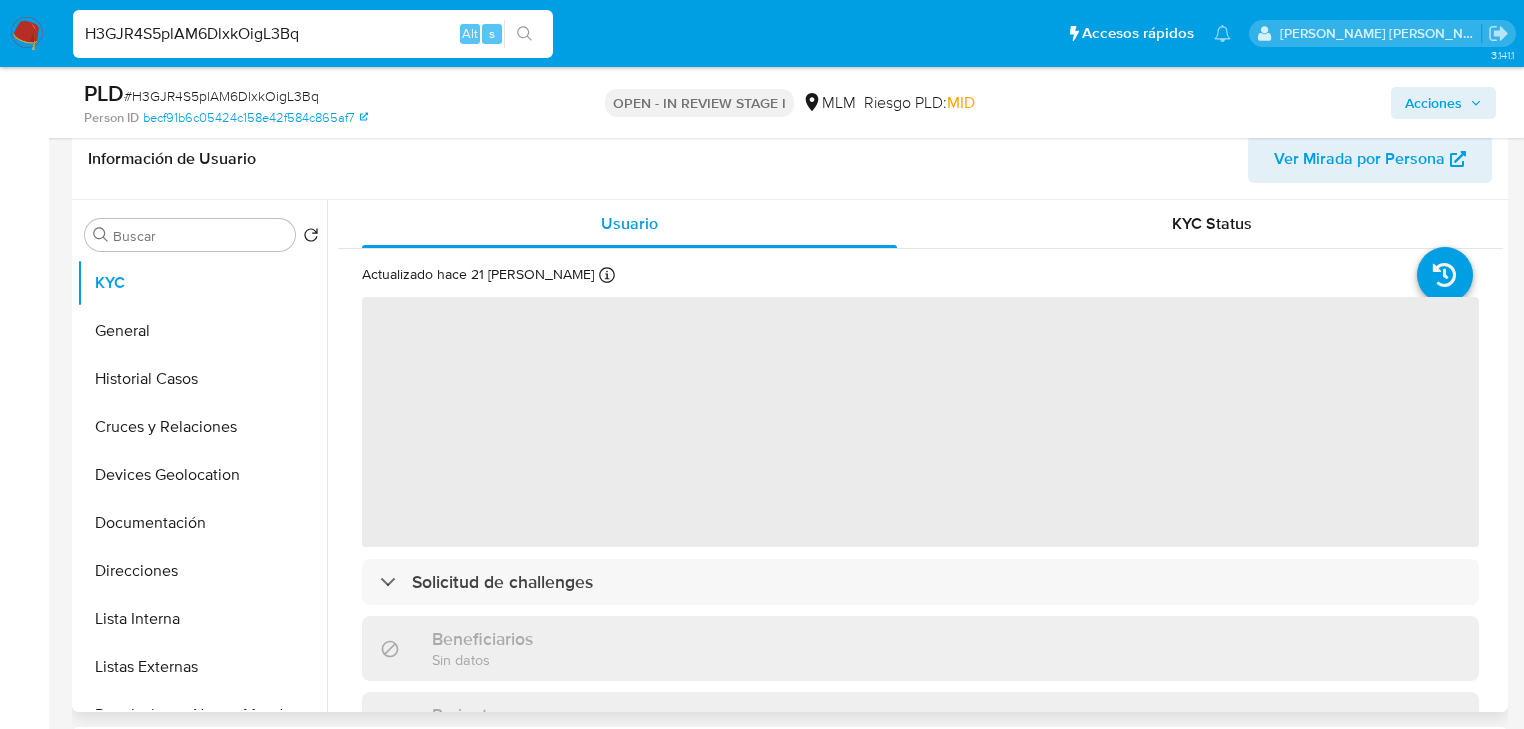 scroll, scrollTop: 320, scrollLeft: 0, axis: vertical 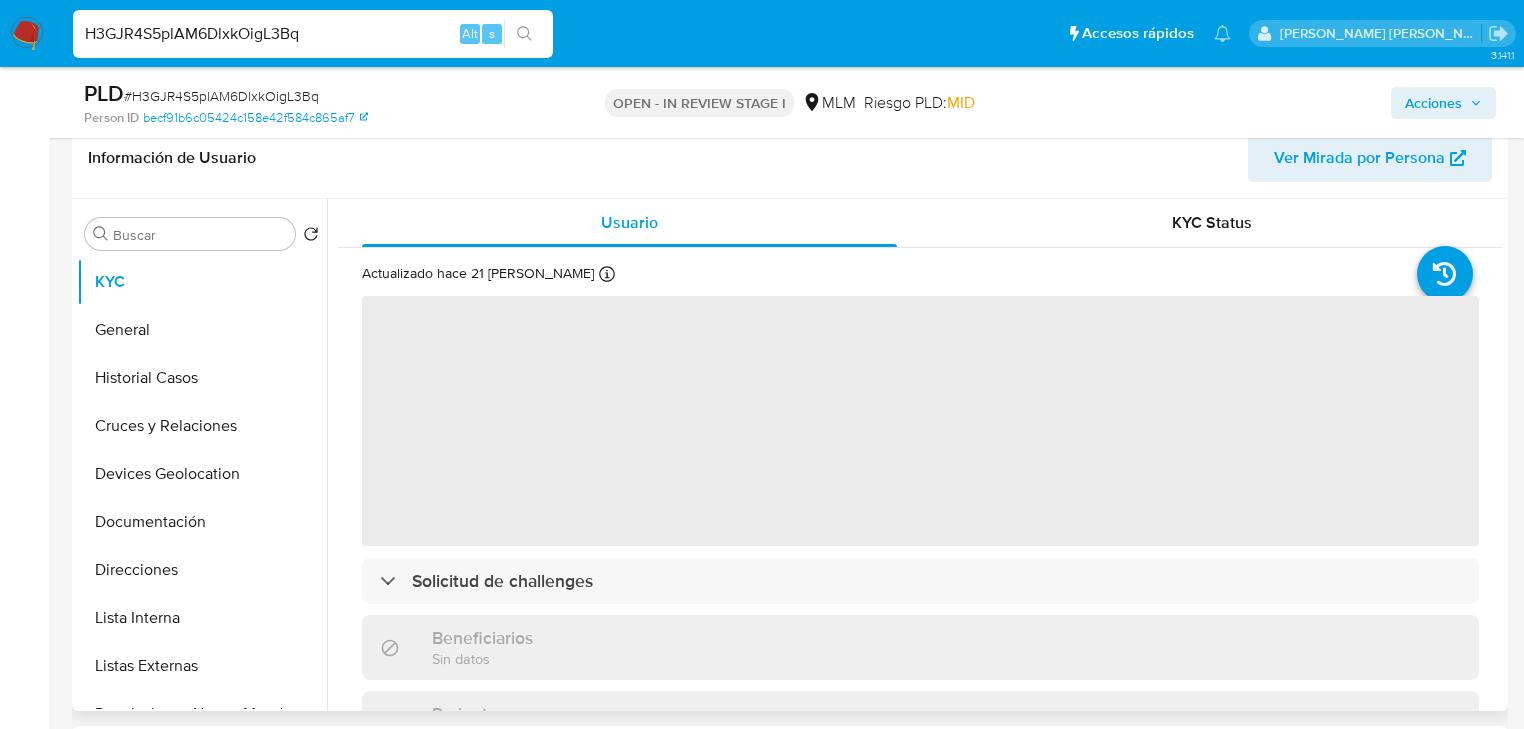 select on "10" 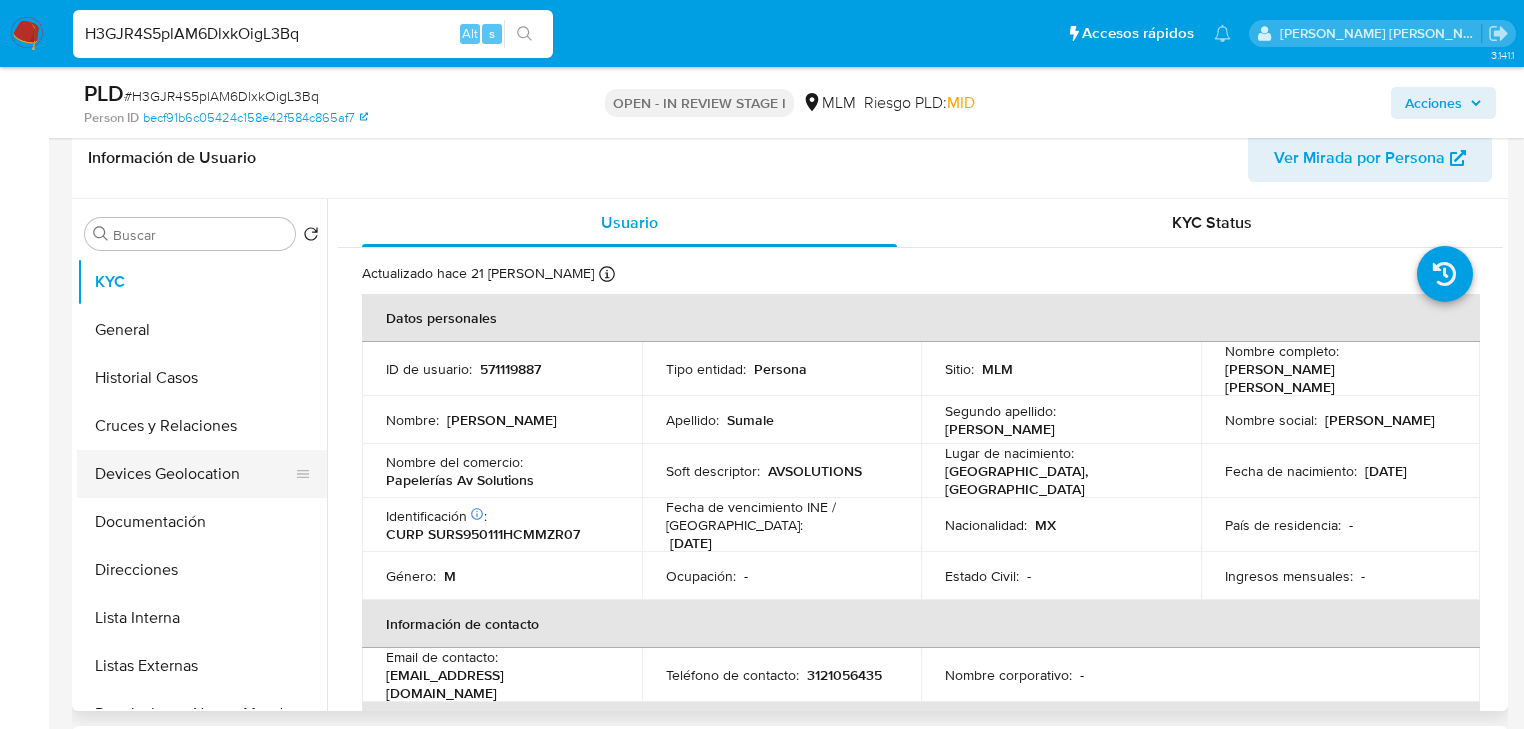 click on "Devices Geolocation" at bounding box center (194, 474) 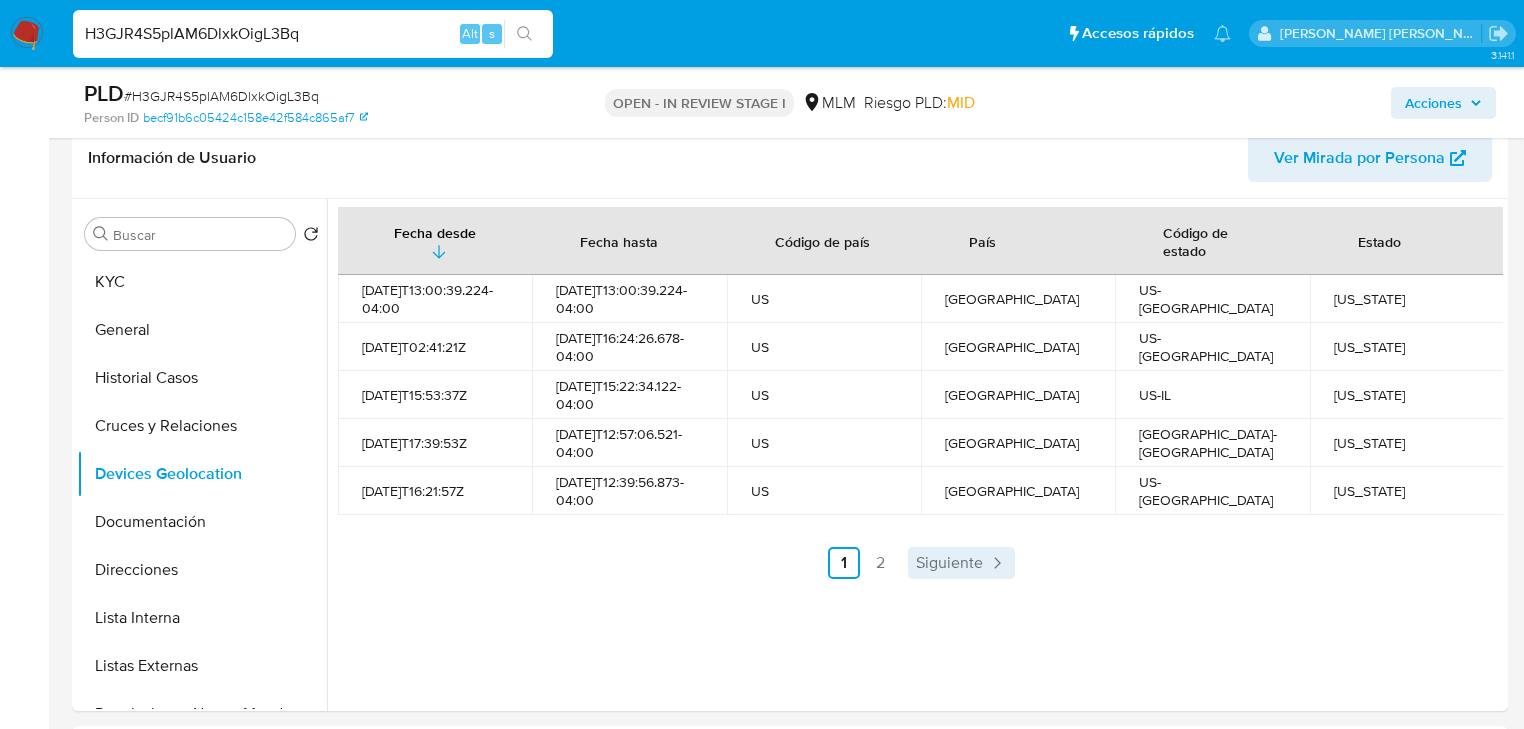 click on "Siguiente" at bounding box center [949, 563] 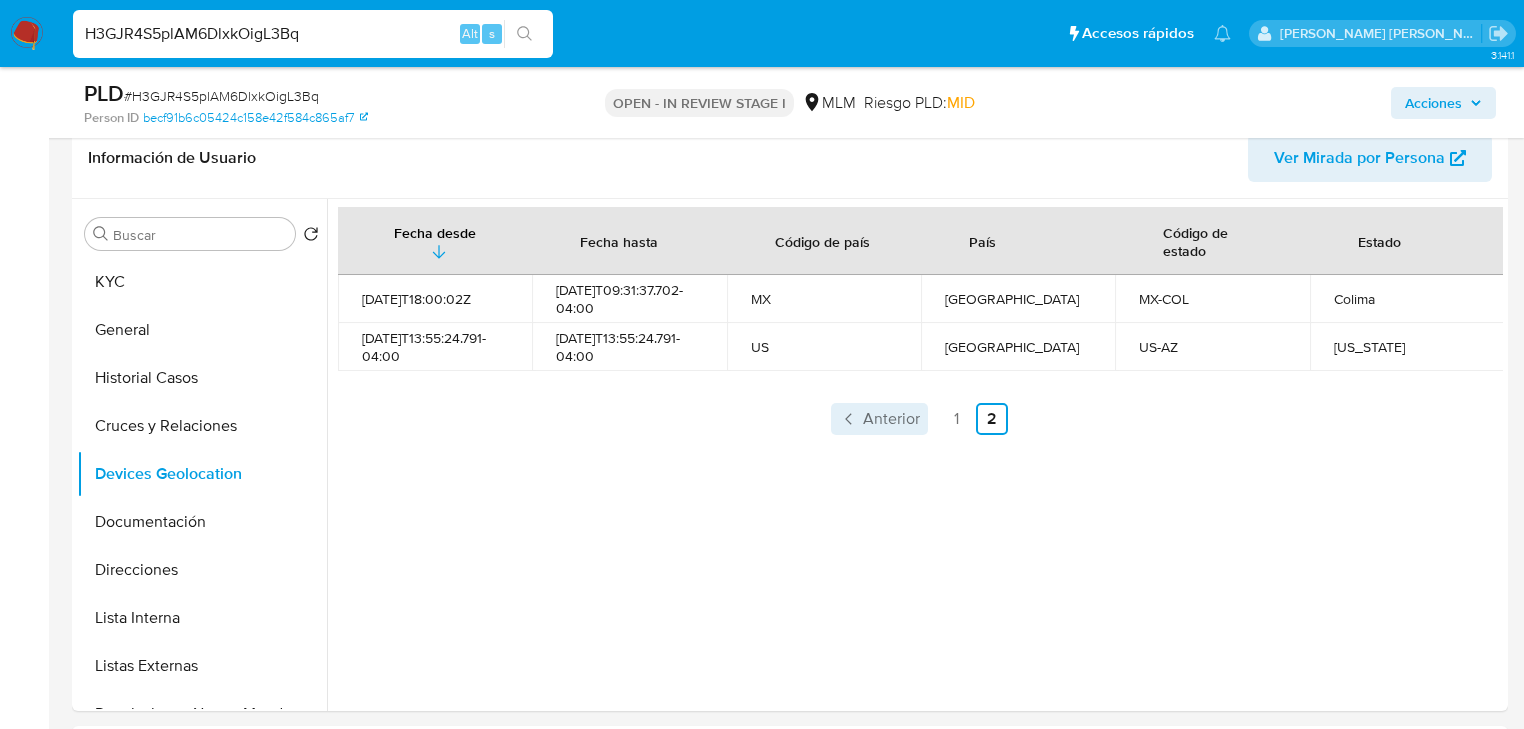 click on "Anterior" at bounding box center (891, 419) 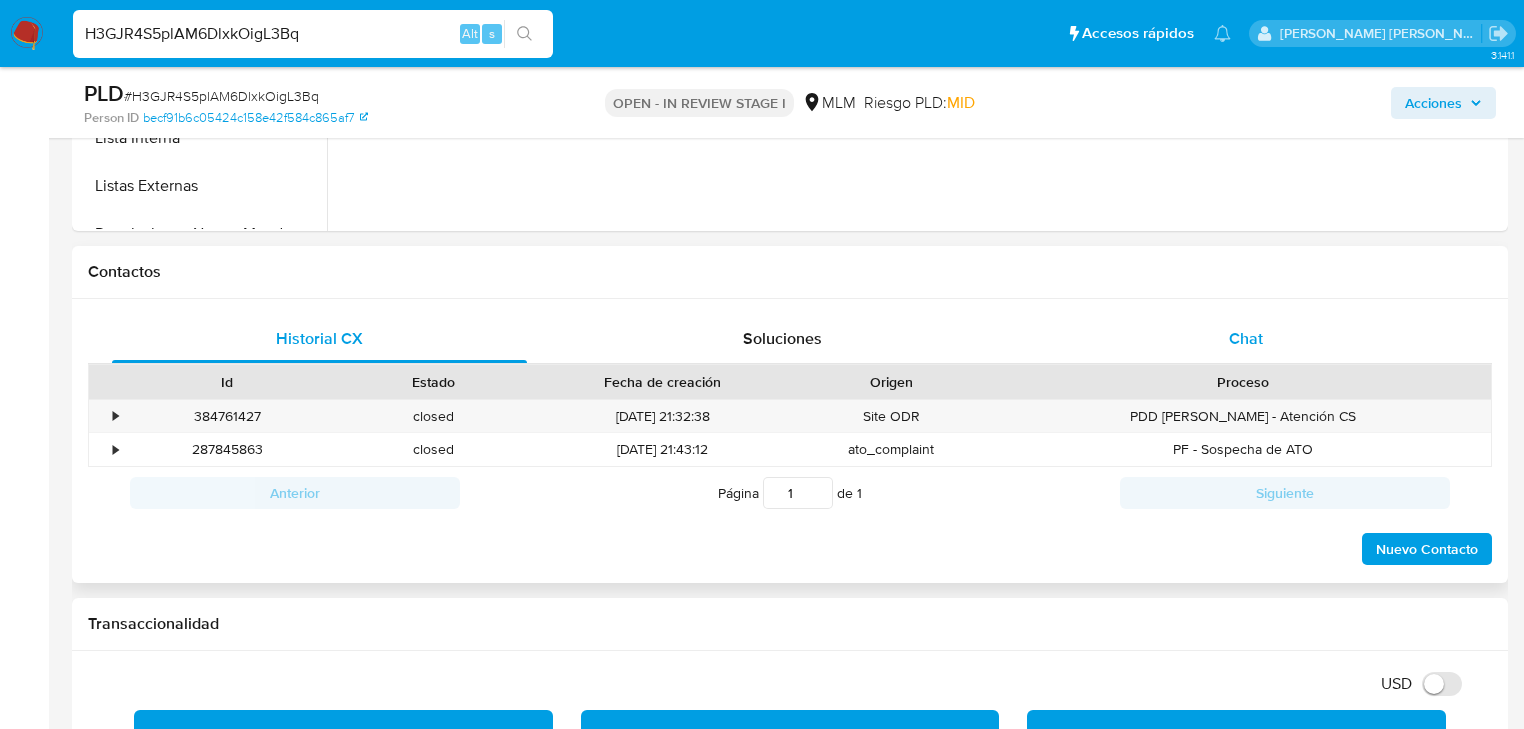 click on "Chat" at bounding box center [1246, 339] 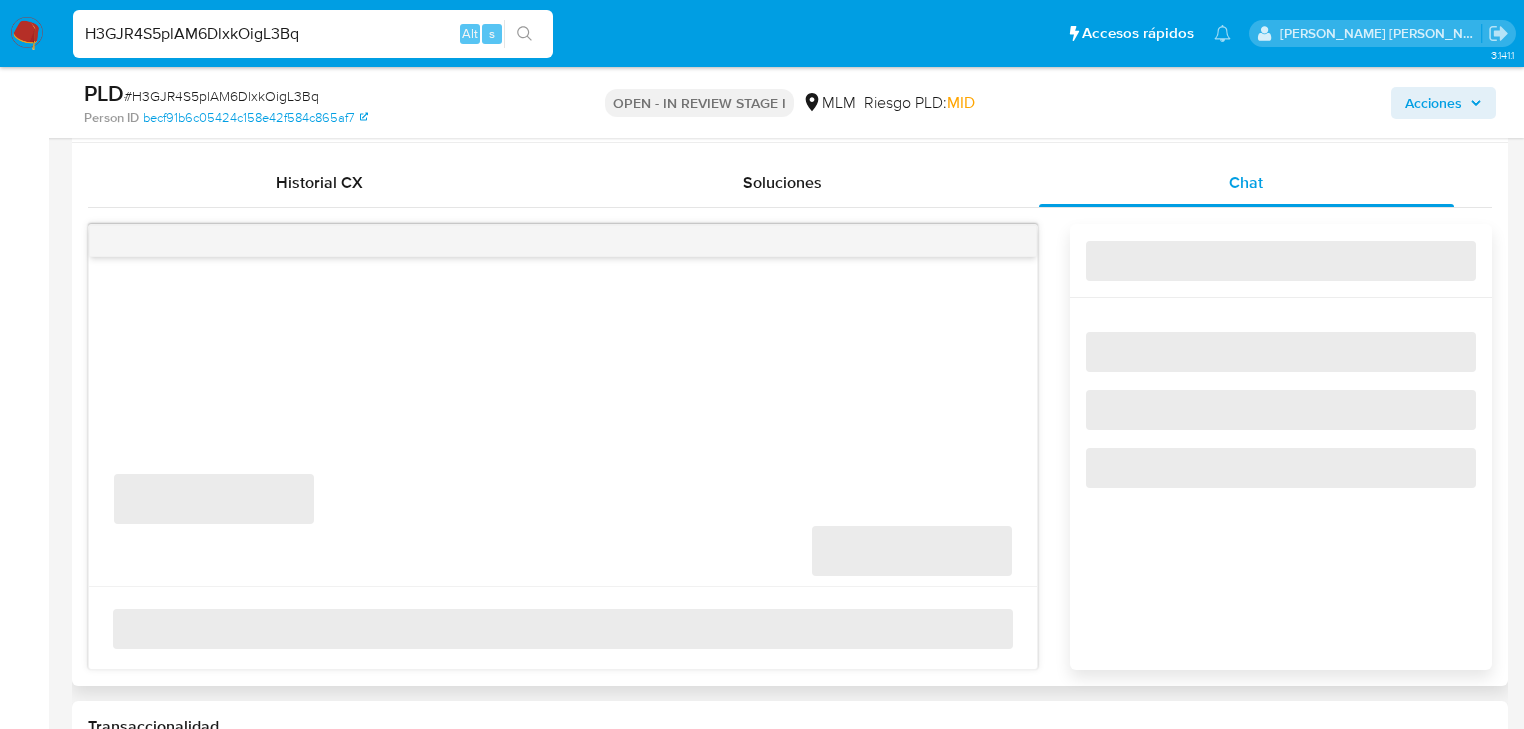 scroll, scrollTop: 1040, scrollLeft: 0, axis: vertical 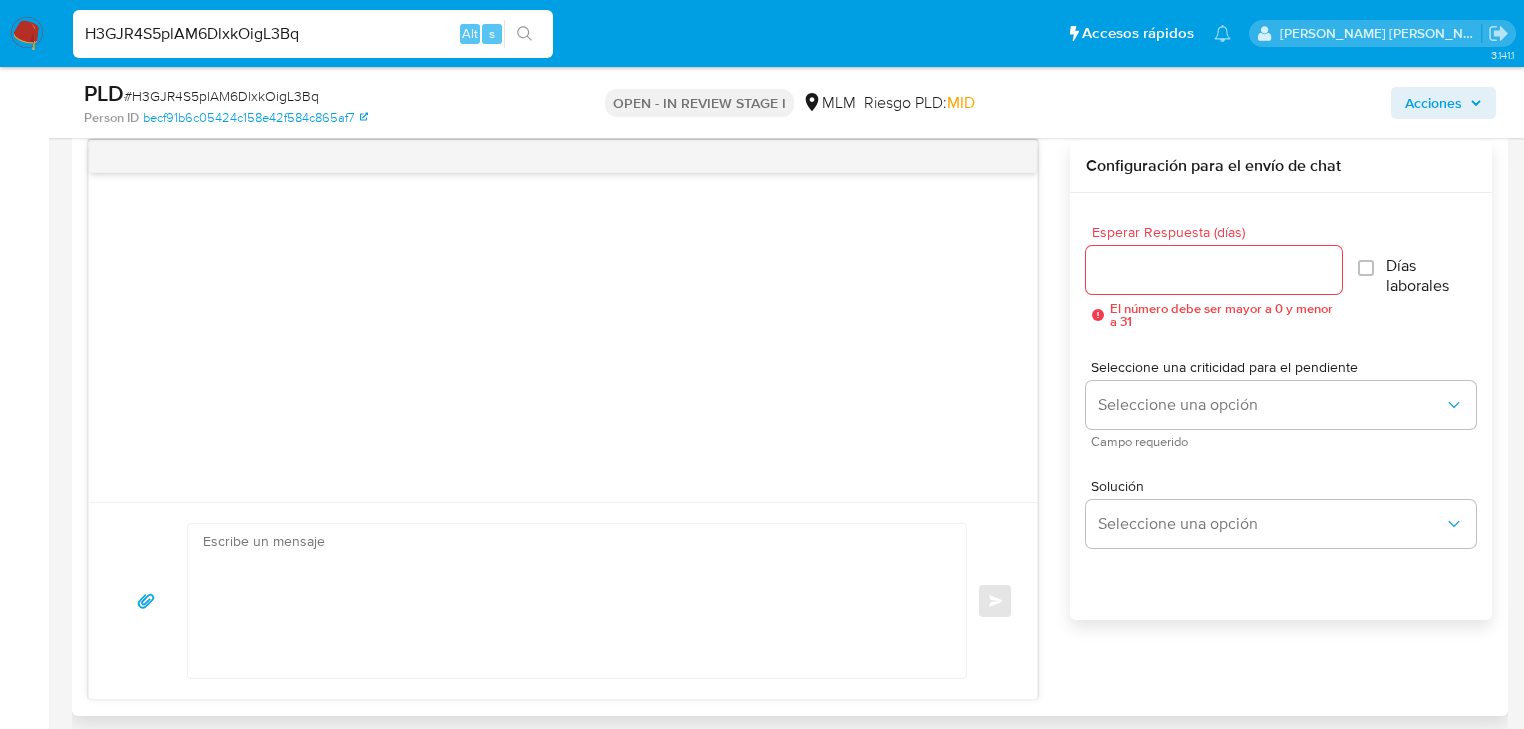 type 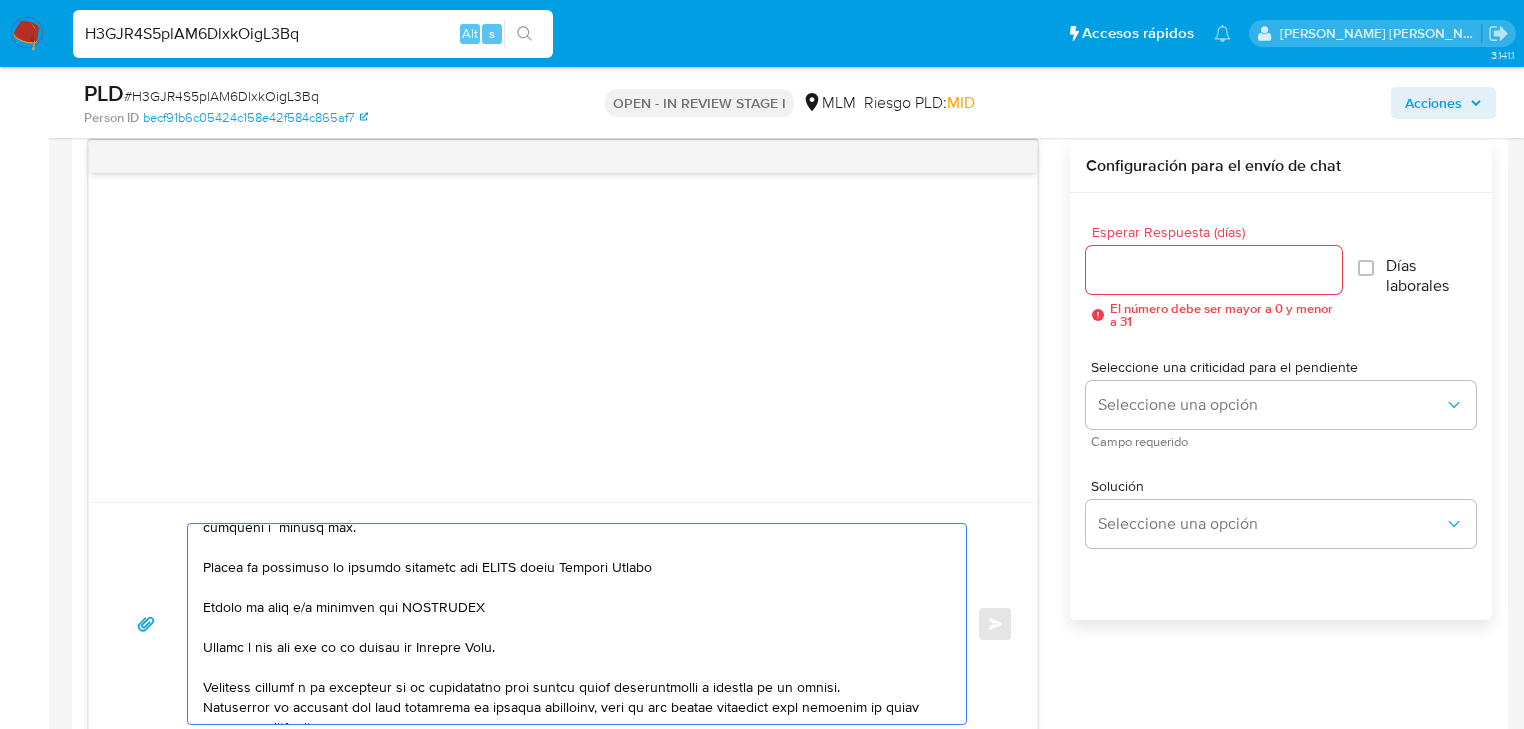 scroll, scrollTop: 127, scrollLeft: 0, axis: vertical 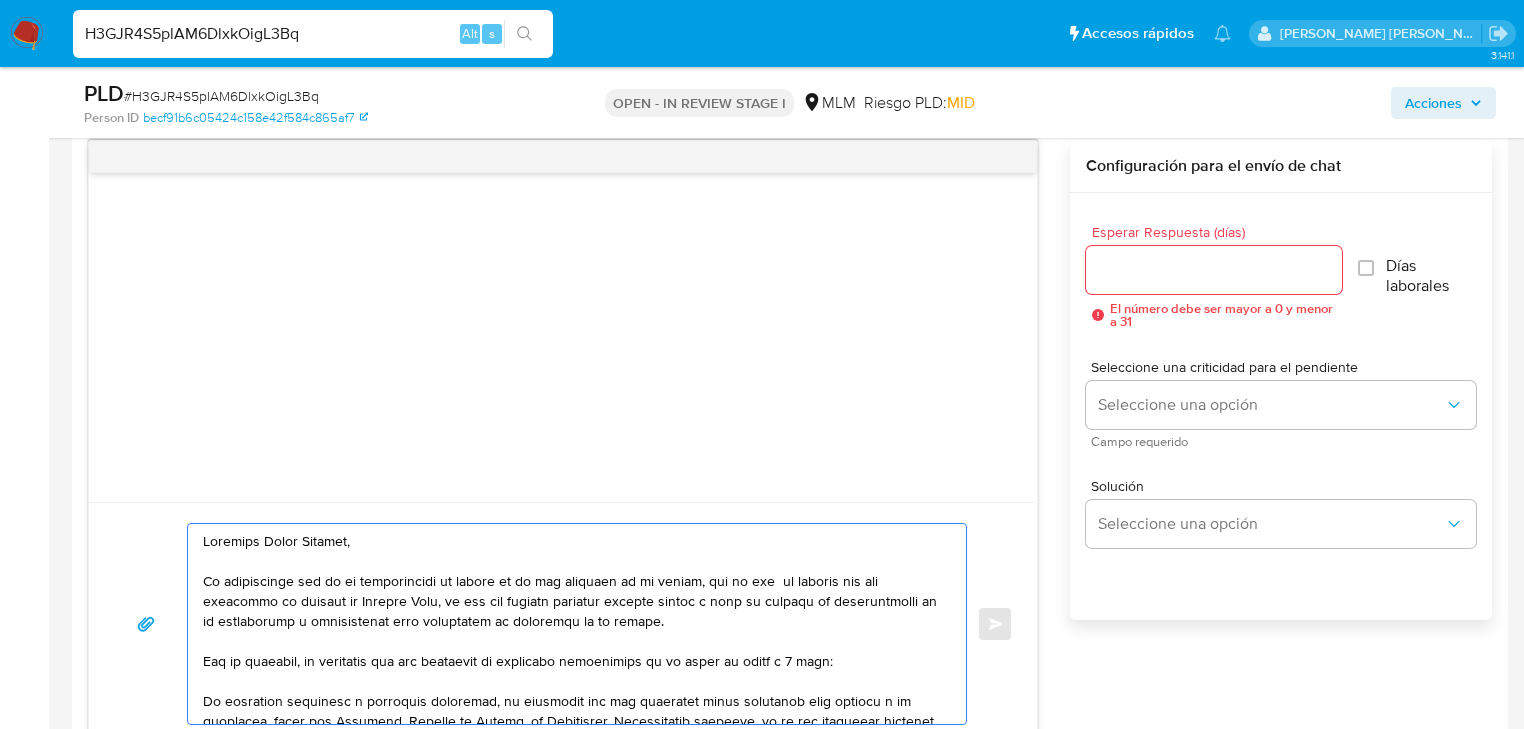 click at bounding box center [572, 624] 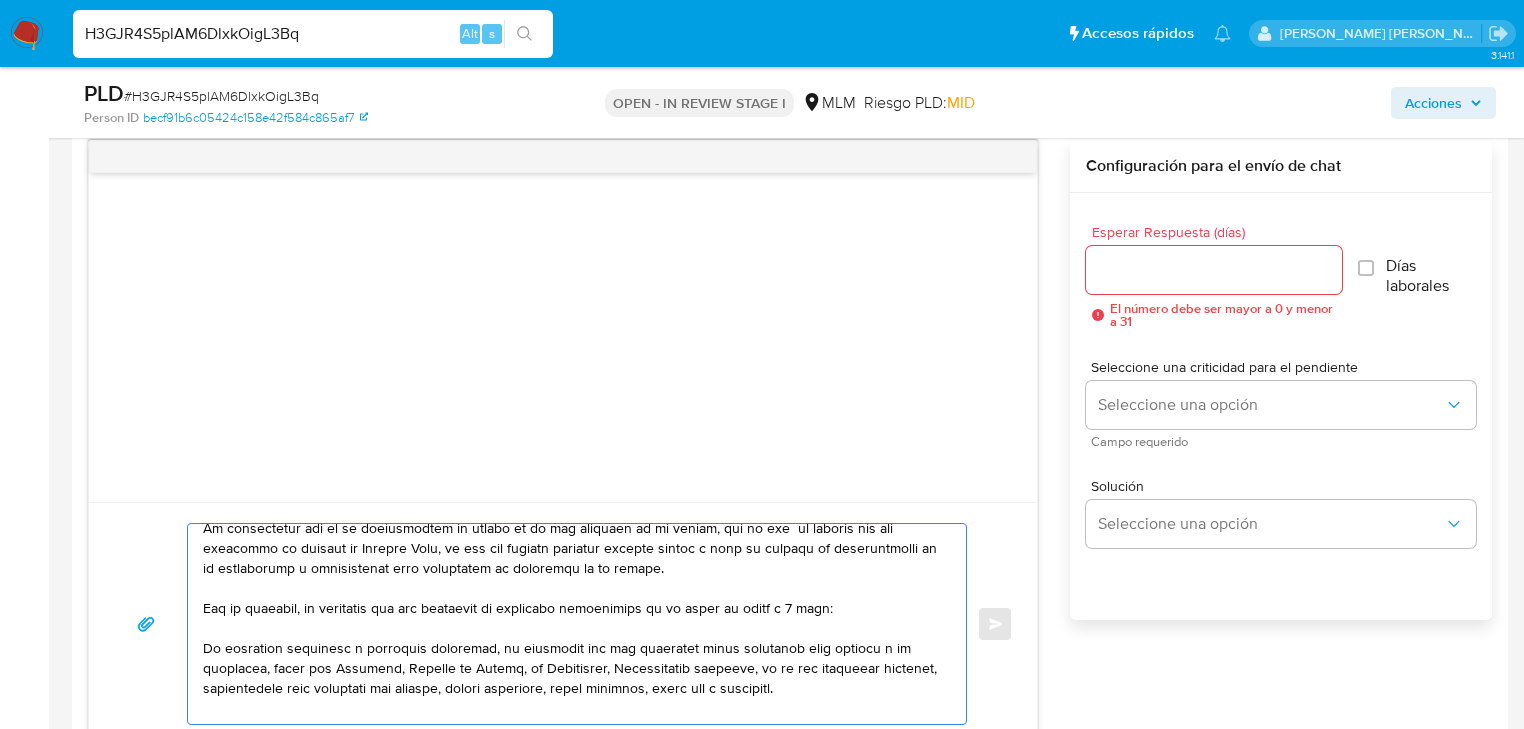 scroll, scrollTop: 80, scrollLeft: 0, axis: vertical 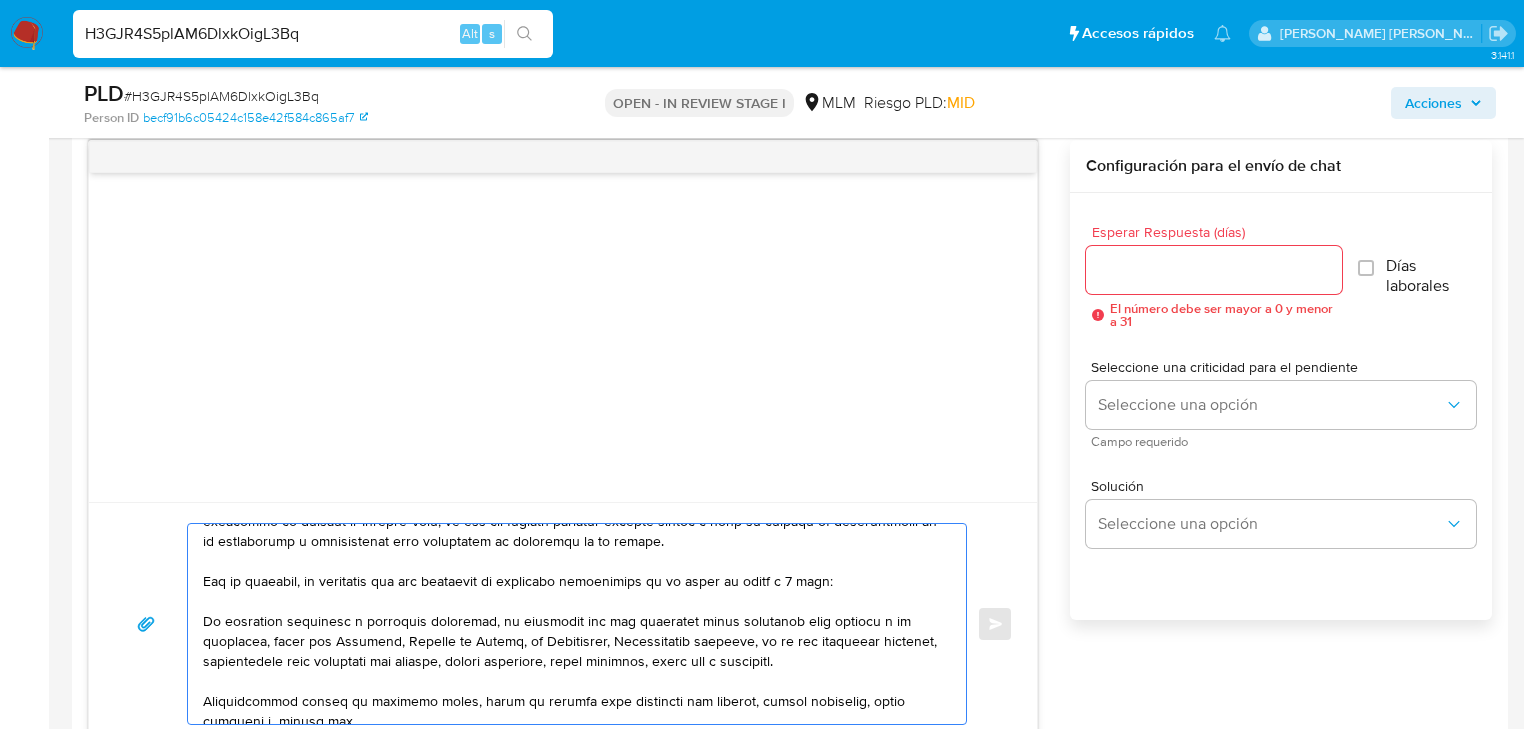 click at bounding box center (572, 624) 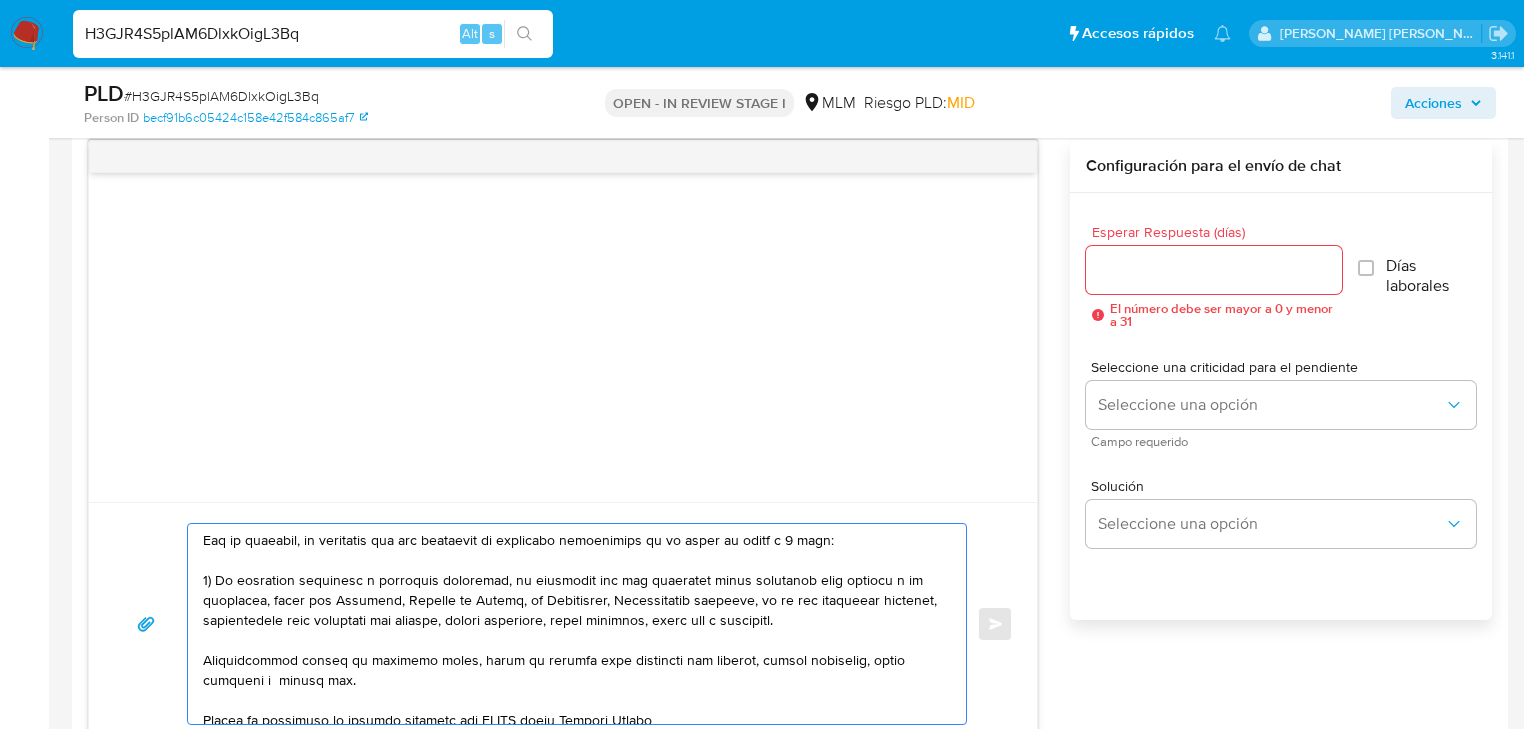 scroll, scrollTop: 160, scrollLeft: 0, axis: vertical 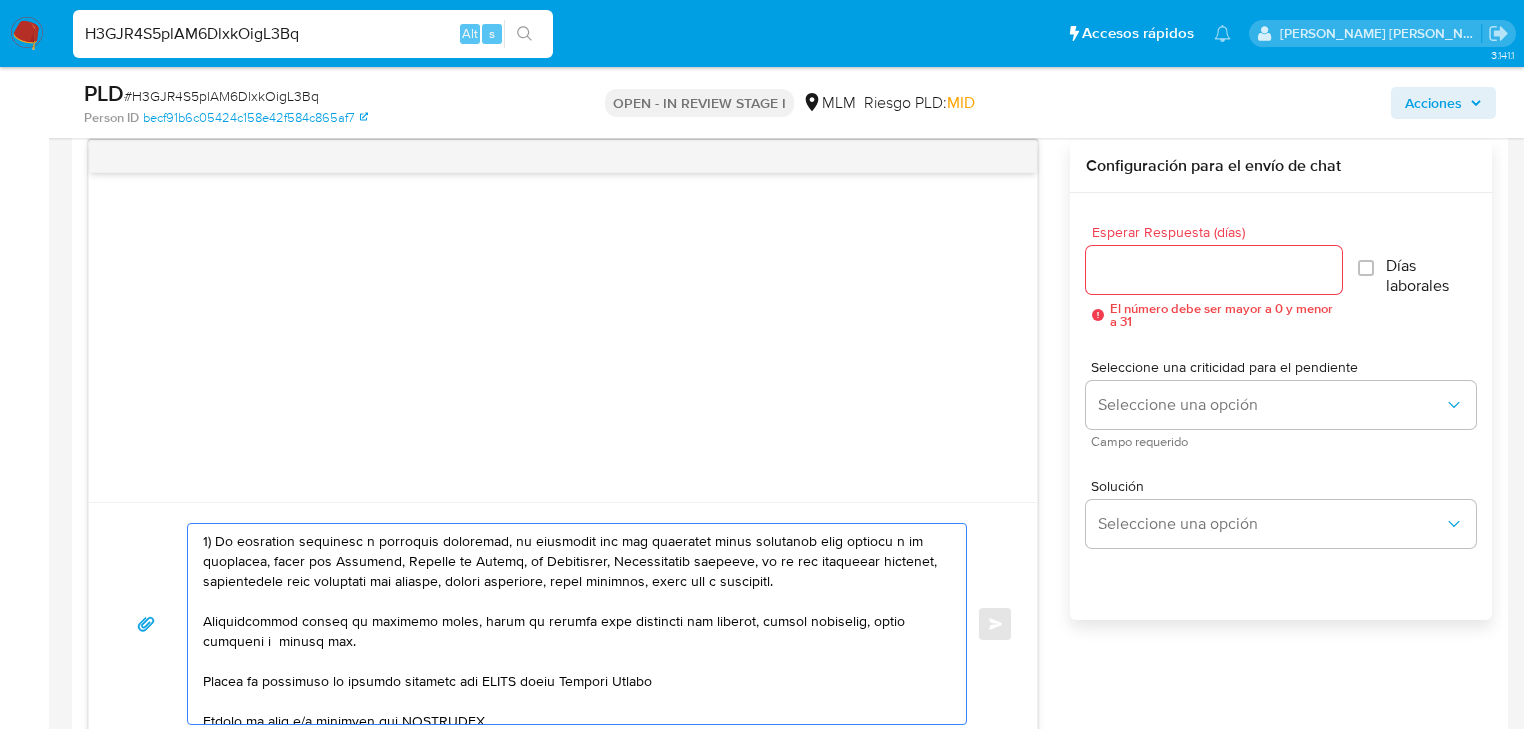 drag, startPoint x: 828, startPoint y: 574, endPoint x: 776, endPoint y: 563, distance: 53.15073 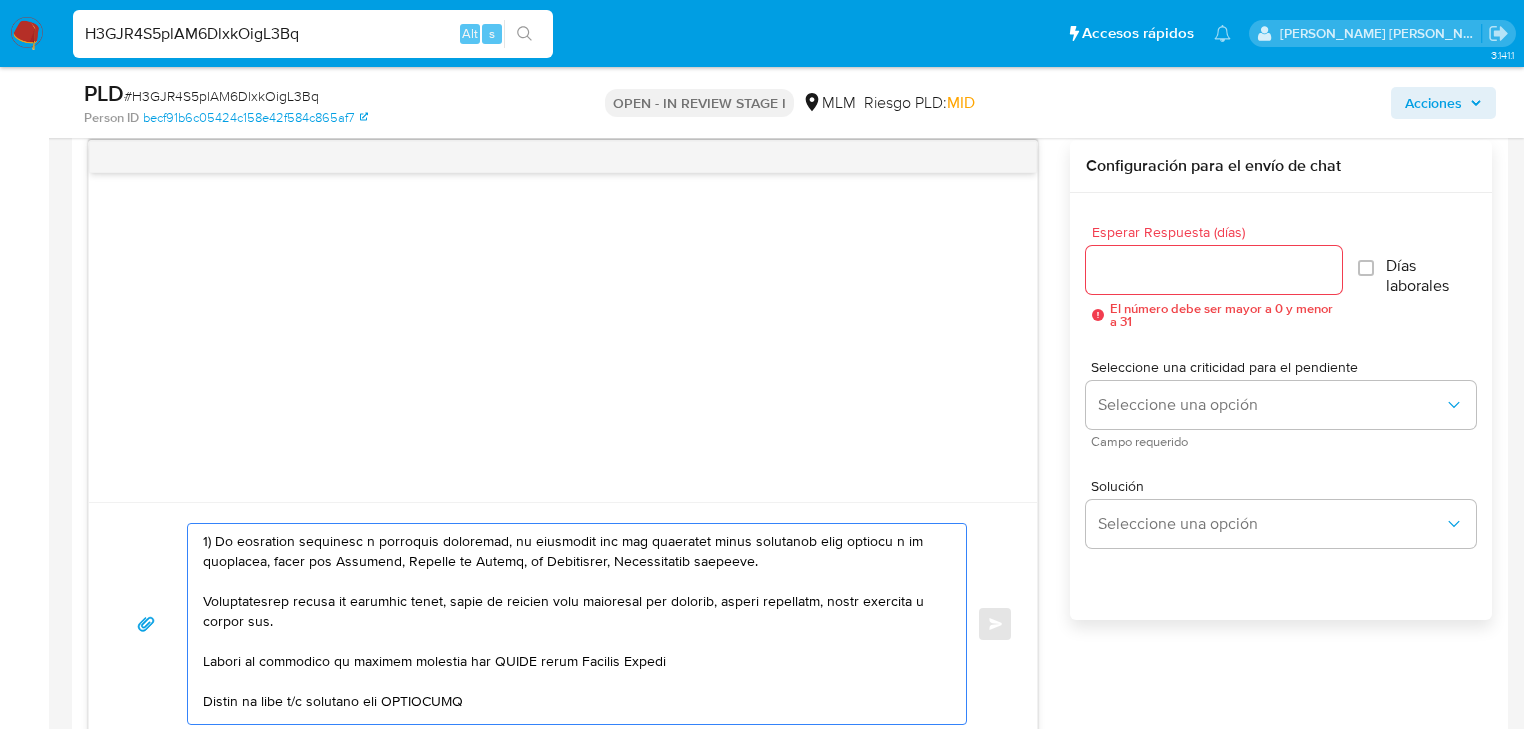 drag, startPoint x: 291, startPoint y: 613, endPoint x: 196, endPoint y: 578, distance: 101.24229 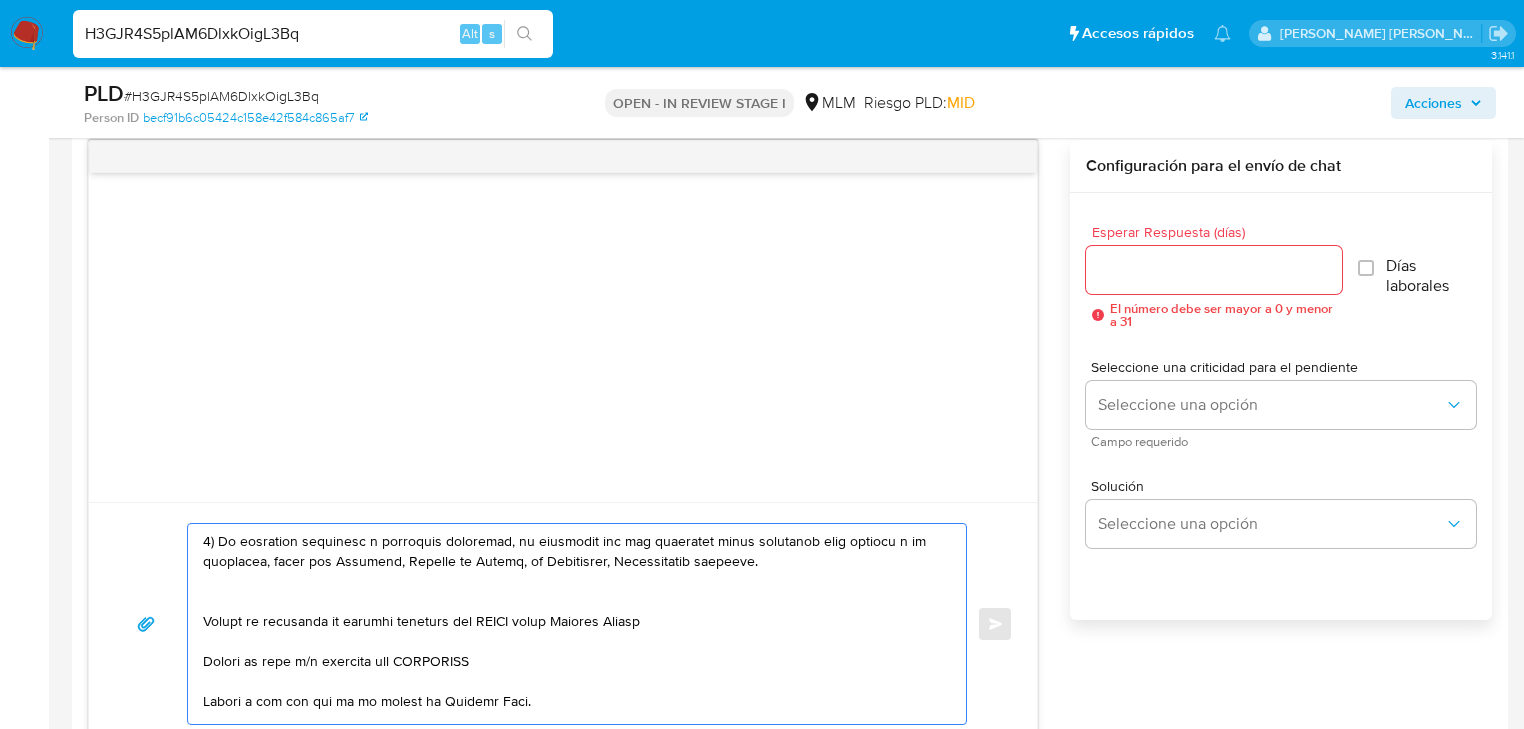 click at bounding box center (572, 624) 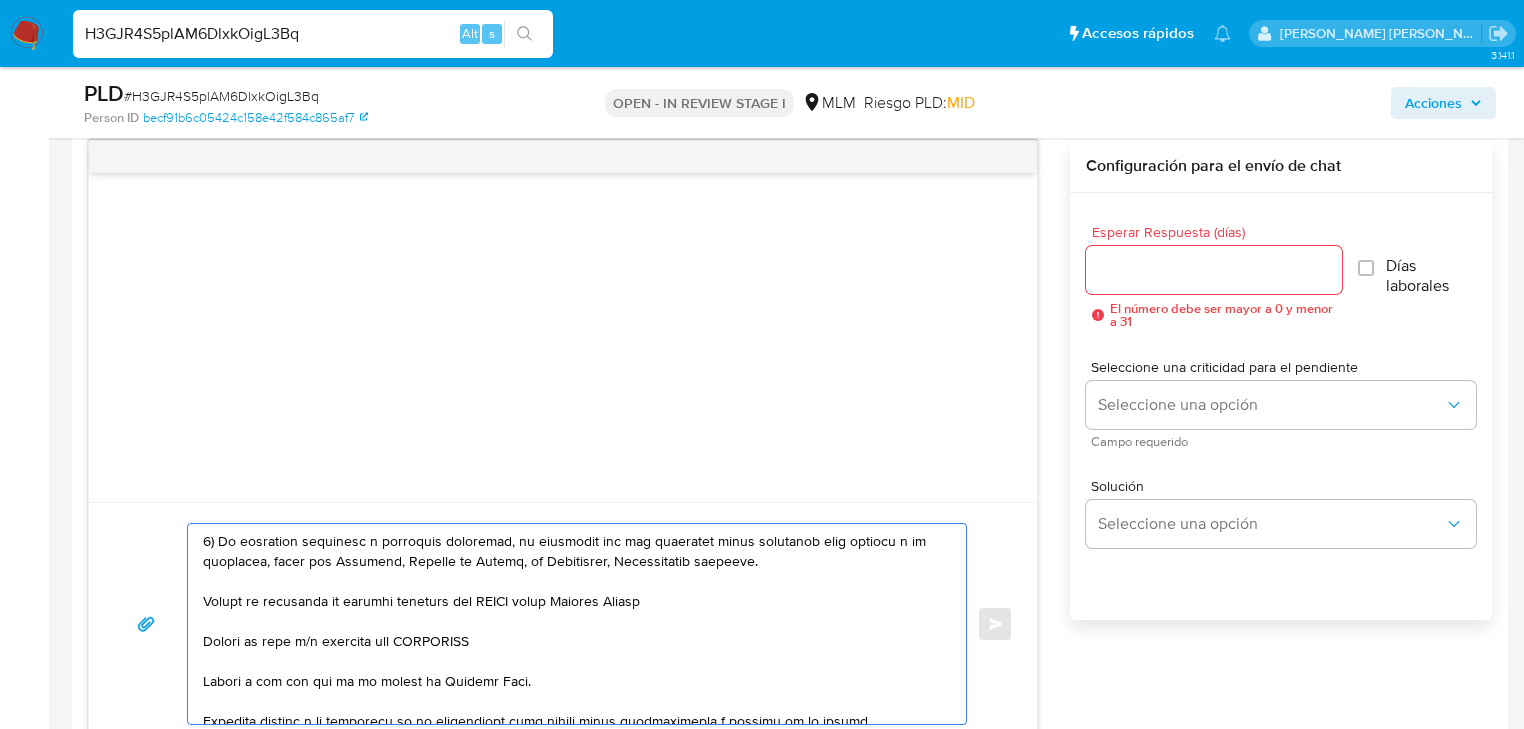 click at bounding box center (572, 624) 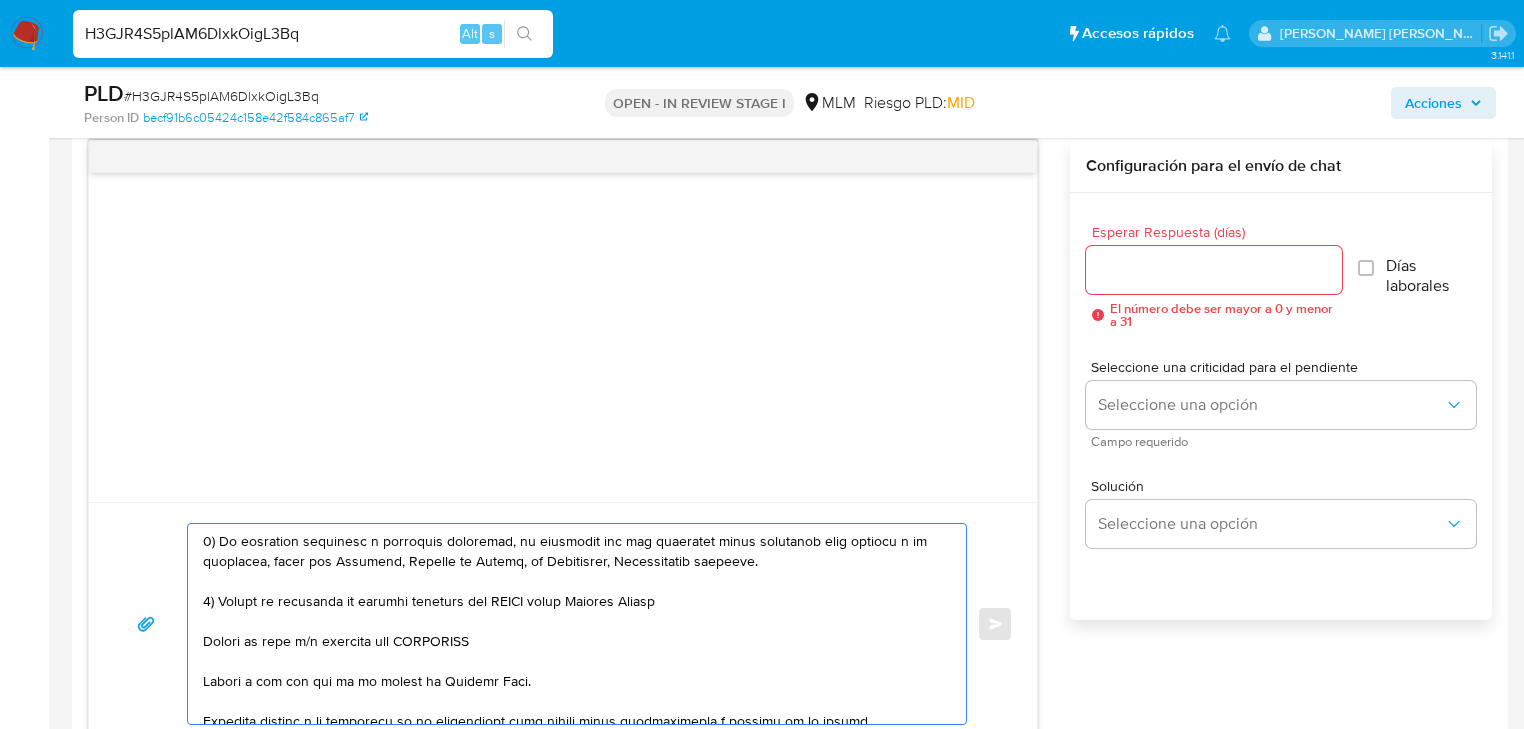 drag, startPoint x: 220, startPoint y: 599, endPoint x: 417, endPoint y: 602, distance: 197.02284 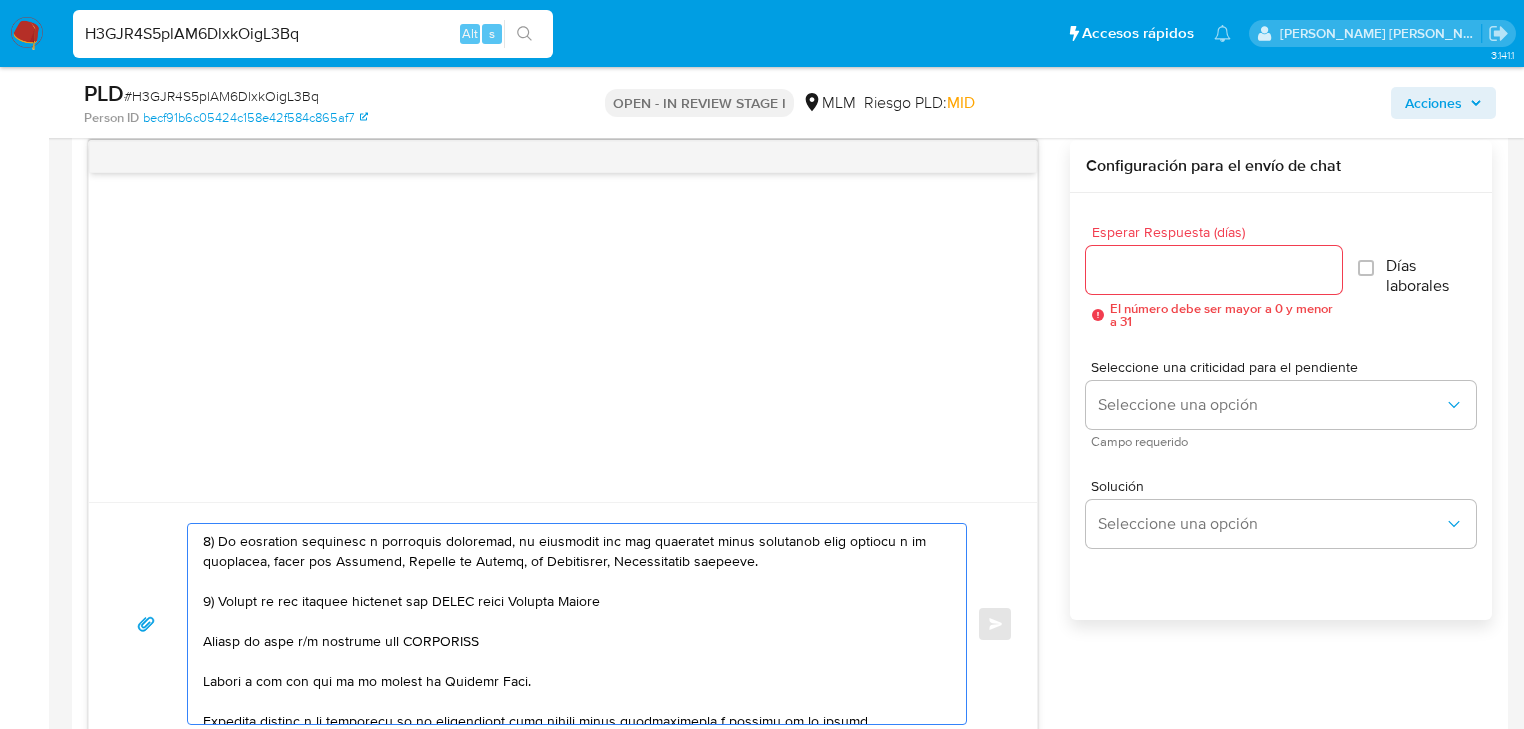 click at bounding box center [572, 624] 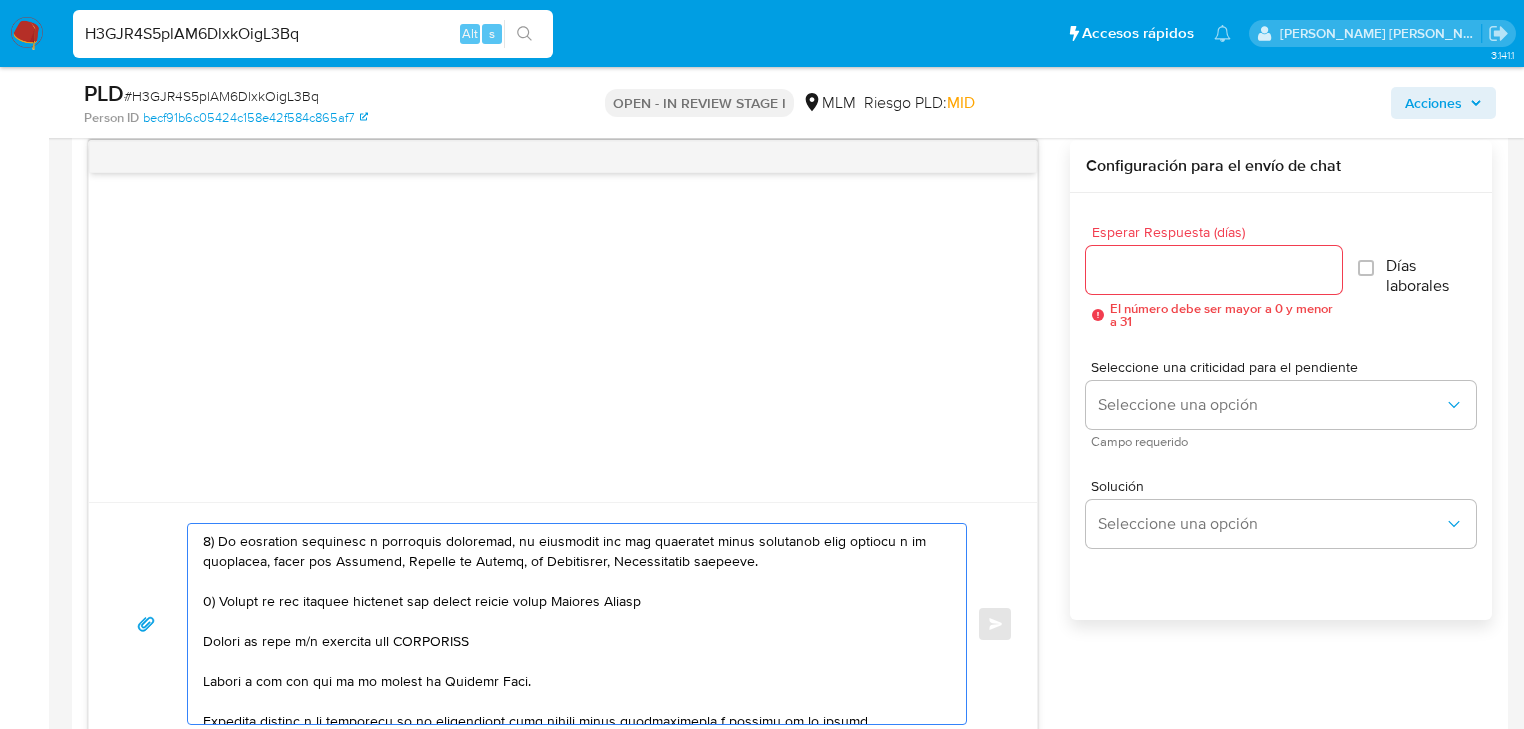 click at bounding box center (572, 624) 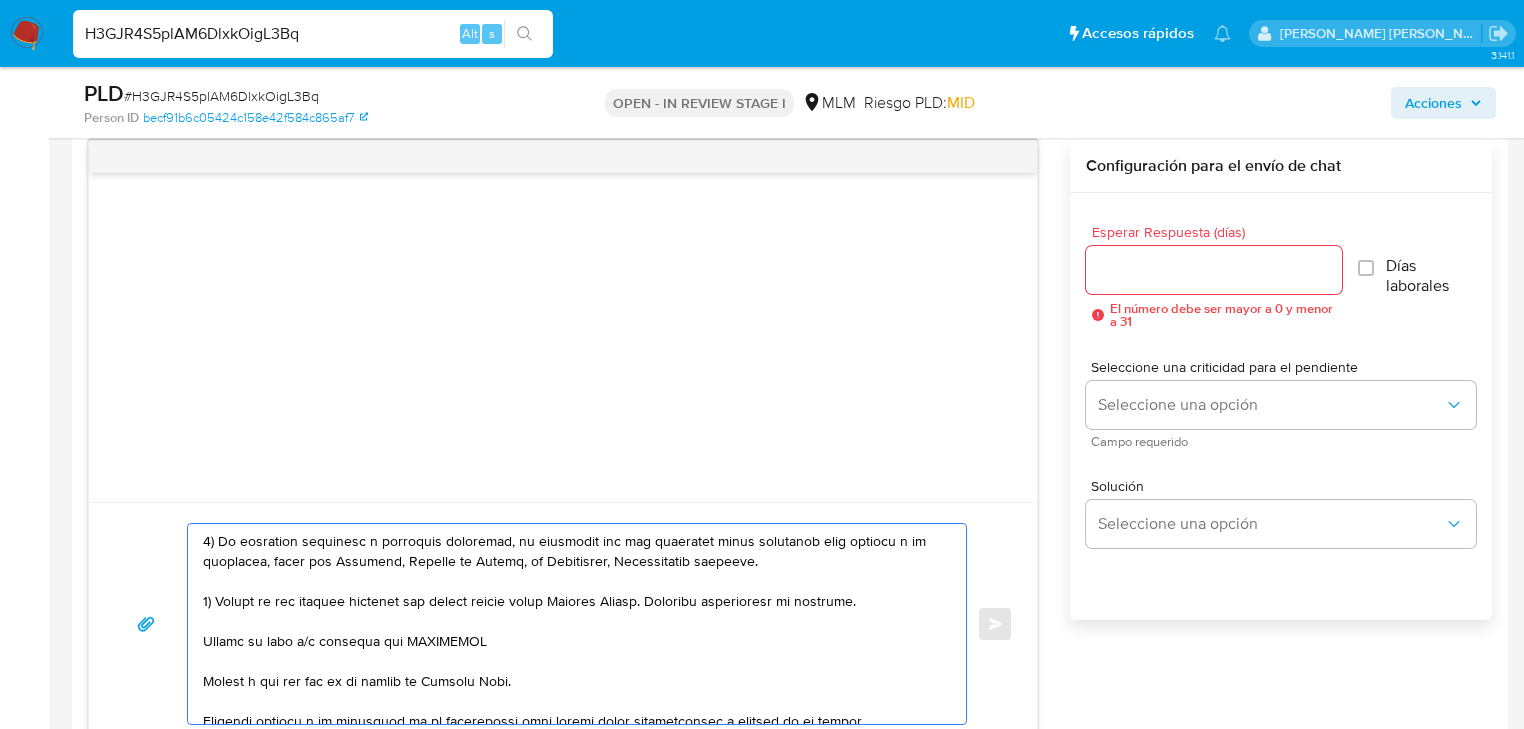 click at bounding box center [572, 624] 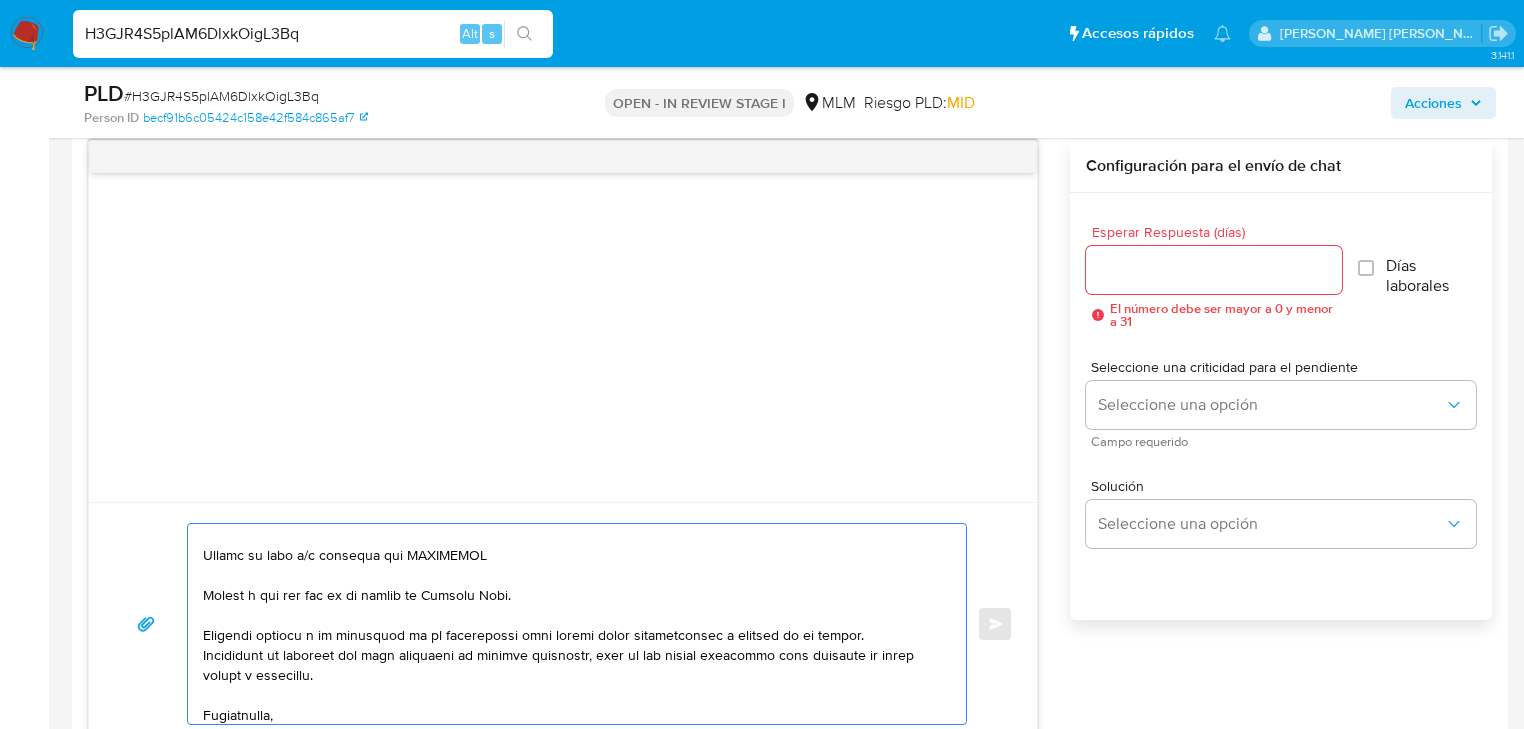 scroll, scrollTop: 227, scrollLeft: 0, axis: vertical 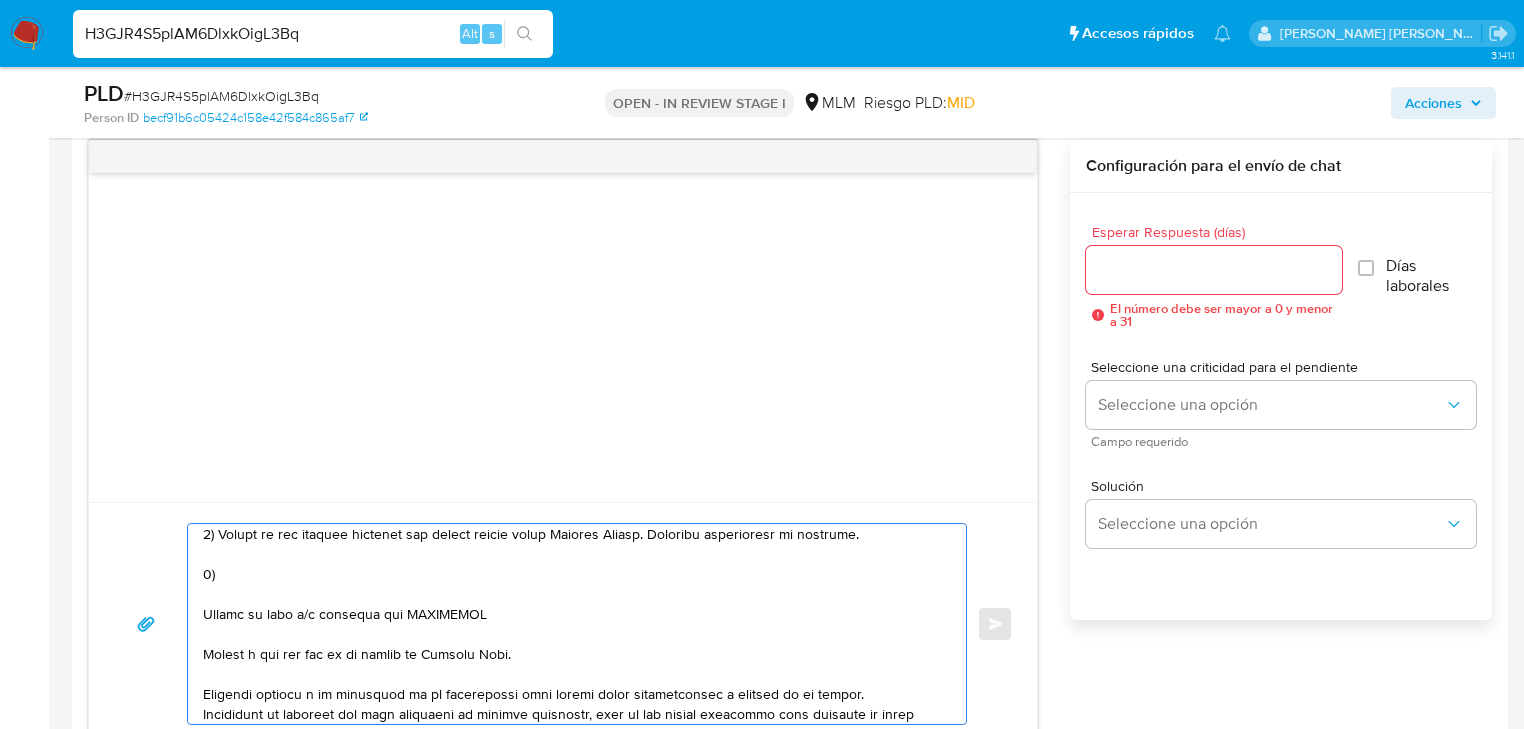click at bounding box center [572, 624] 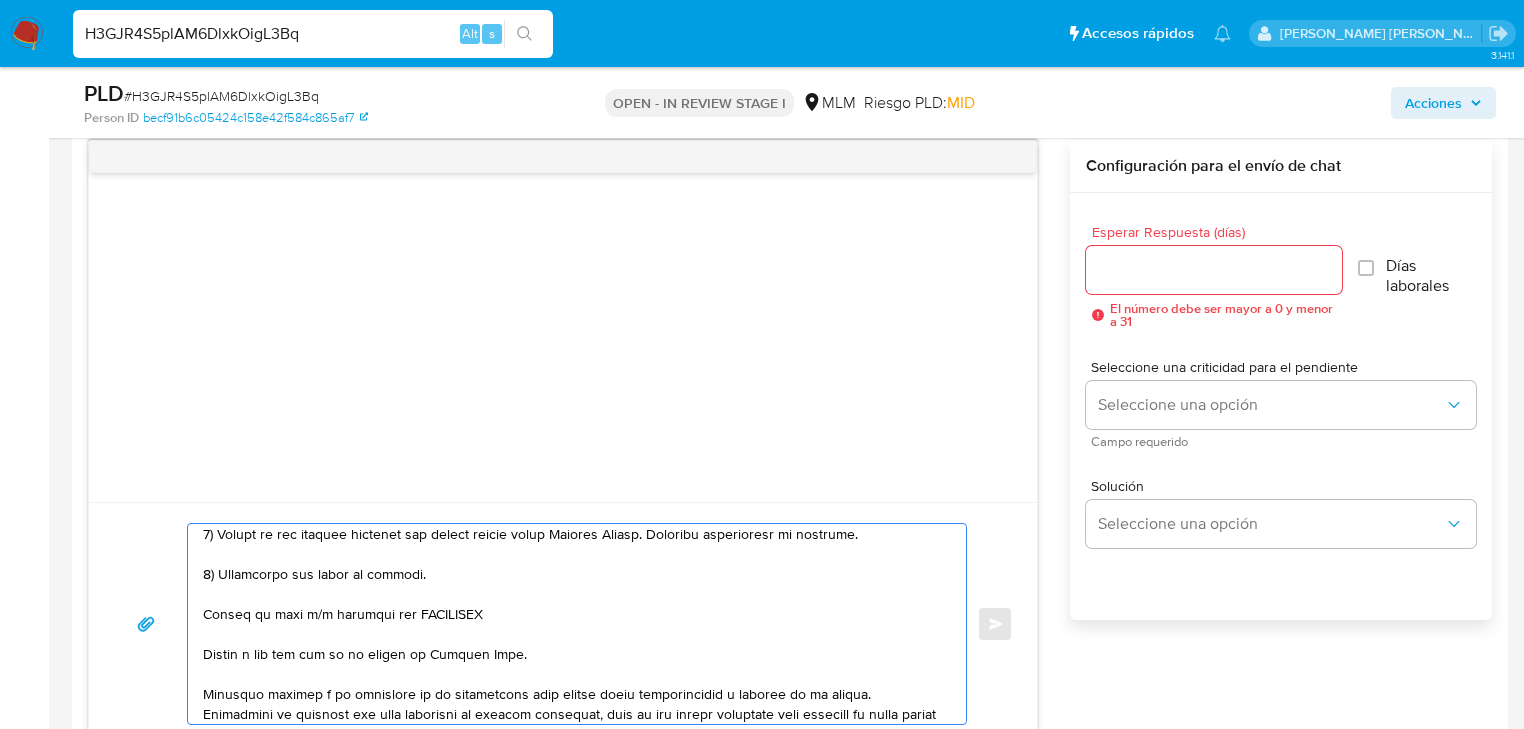 click at bounding box center [572, 624] 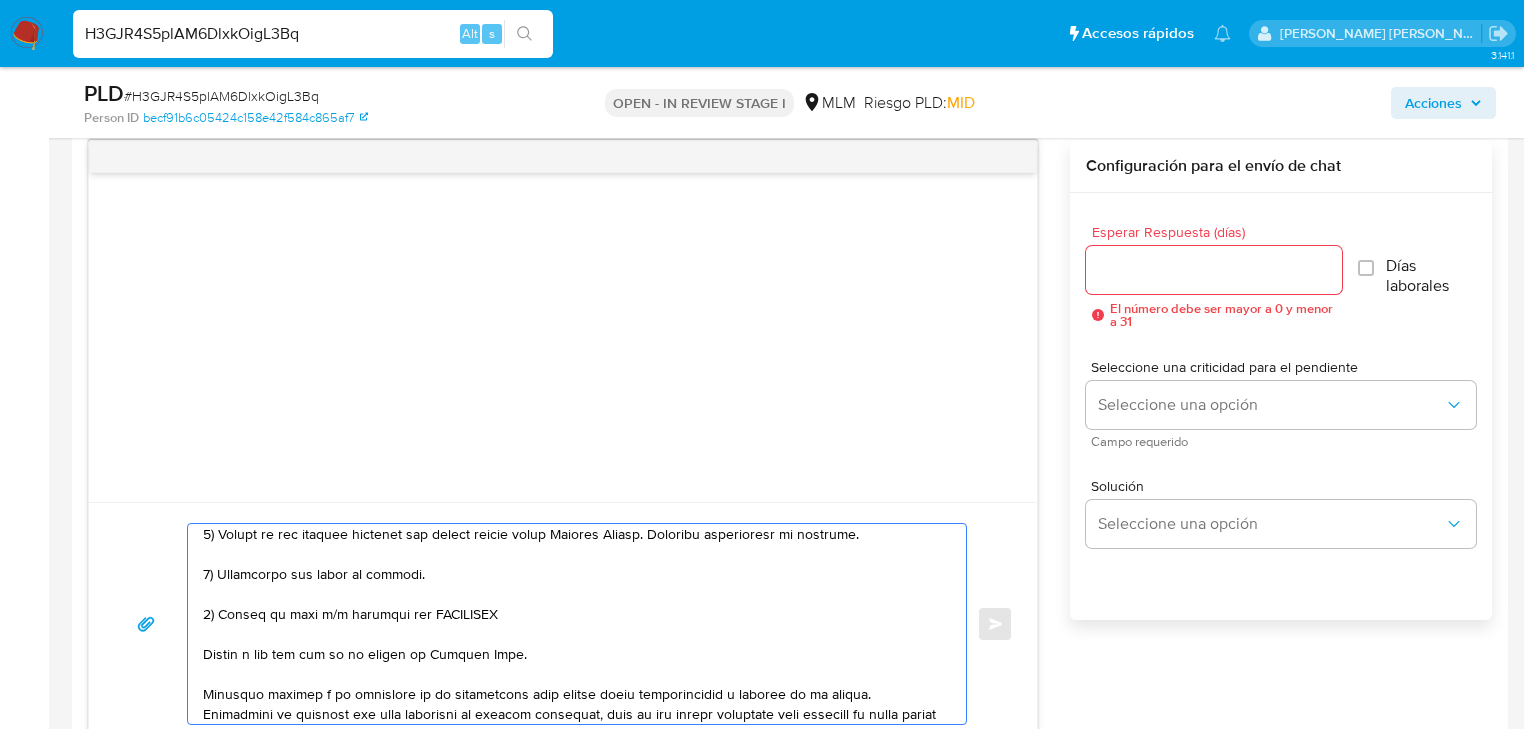 click at bounding box center (572, 624) 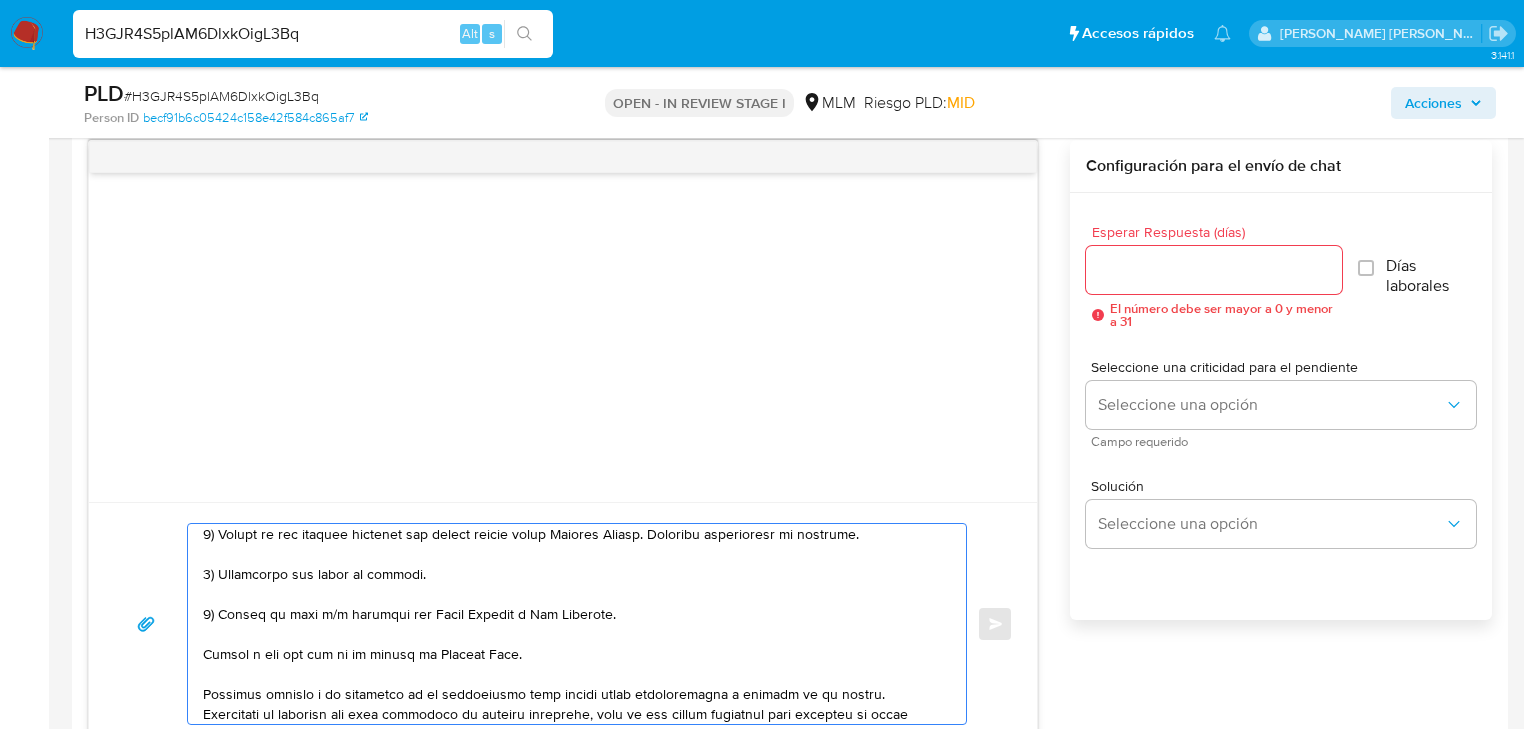 drag, startPoint x: 356, startPoint y: 650, endPoint x: 202, endPoint y: 644, distance: 154.11684 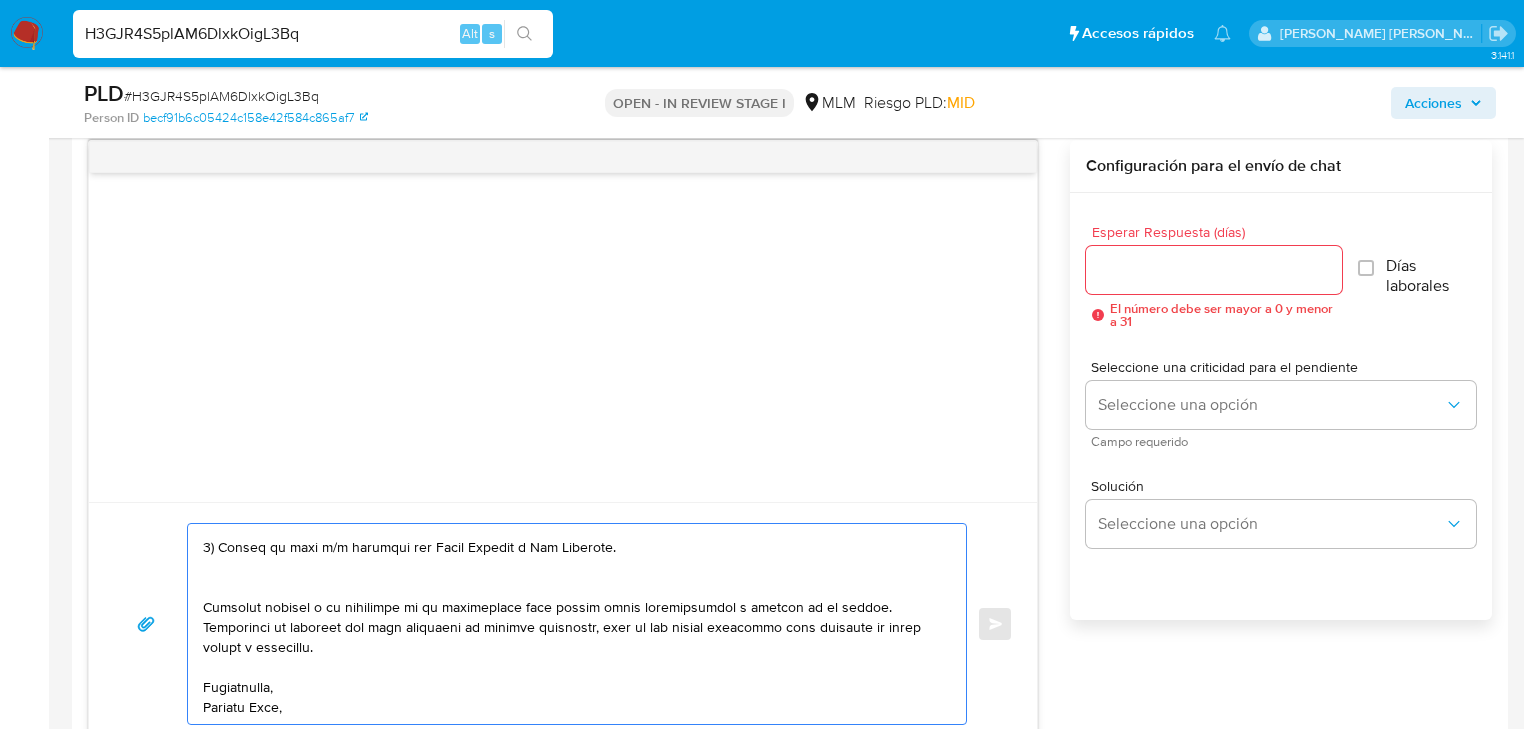 click at bounding box center (572, 624) 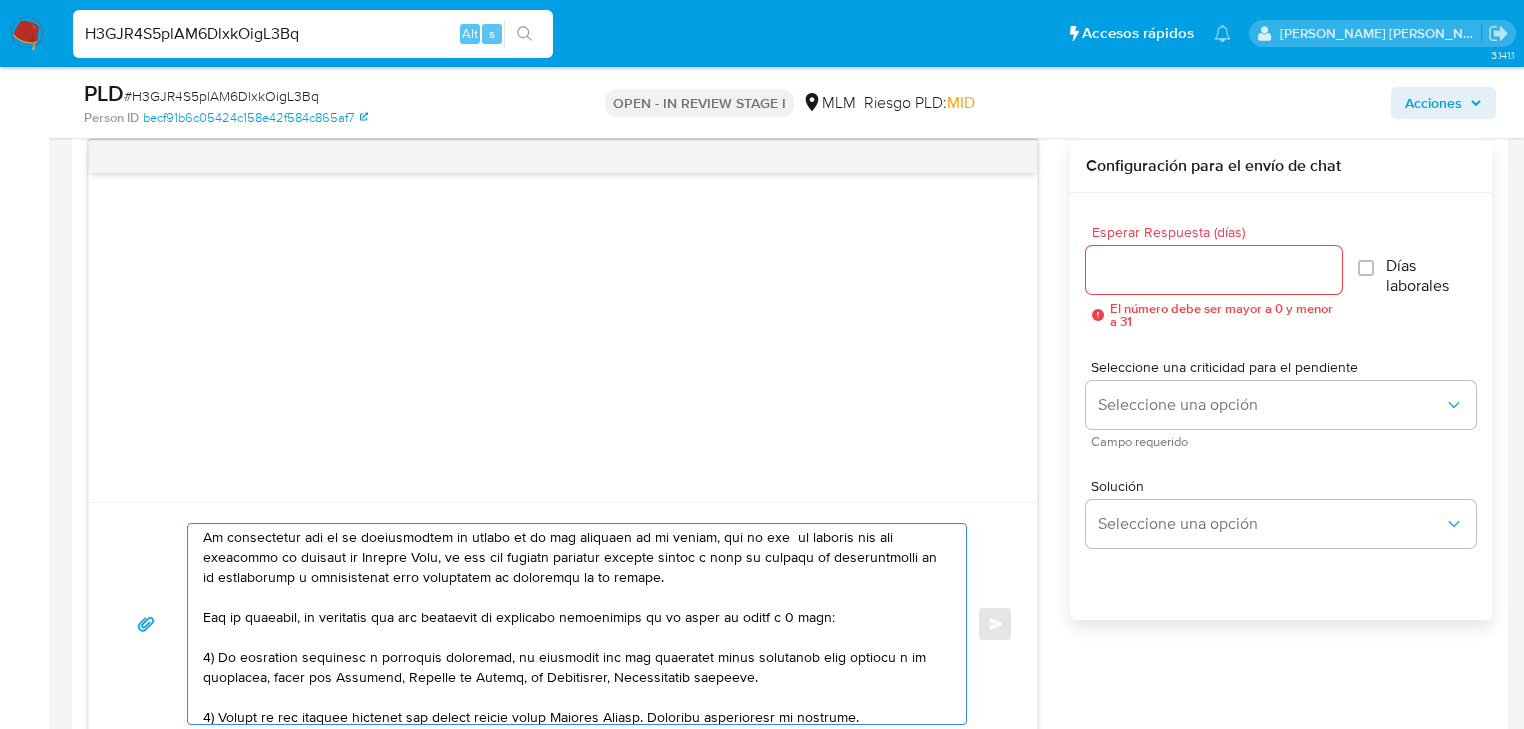 scroll, scrollTop: 0, scrollLeft: 0, axis: both 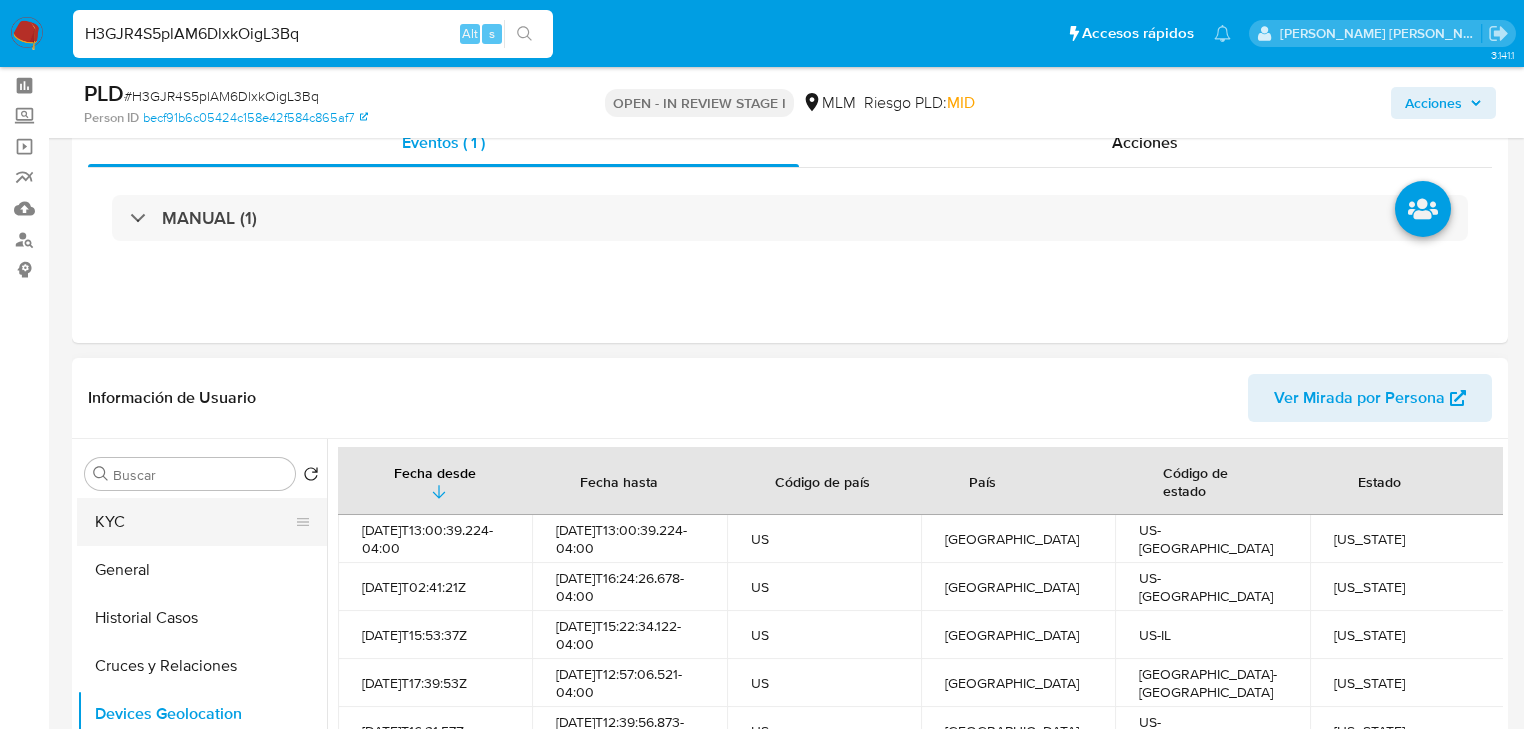 type on "Estimado Sergio,
Te comunicamos que se ha identificado un cambio en el uso habitual de tu cuenta, por lo que  de acuerdo con las políticas de control de Mercado Pago, al ser una entidad regulada debemos llevar a cabo un proceso de actualización de tu información y verificación para garantizar la seguridad de tu cuenta.
Por lo anterior, es necesario que nos compartas la siguiente información en un plazo no mayor a 5 días:
1) Tu actividad económica u ocupación principal, es necesario que nos compartas algún documento como soporte a tu respuesta, puede ser Facturas, Recibos de Nómina, de Honorarios, Comprobantes fiscales.
2) Origen de las remesas emitidas por cuenta propia desde Estados Unidos. Adjuntar comprobante de ingresos.
3) Frecuencia del envió de remesas.
4) Motivo de pago y/o relación con Diana Cecilia y Mio Caliente.
Quedamos atentos a la recepción de la información para evitar algún inconveniente o bloqueo en tu cuenta.
Lamentamos el malestar que esta situación te pudiera ocasionar, pero ..." 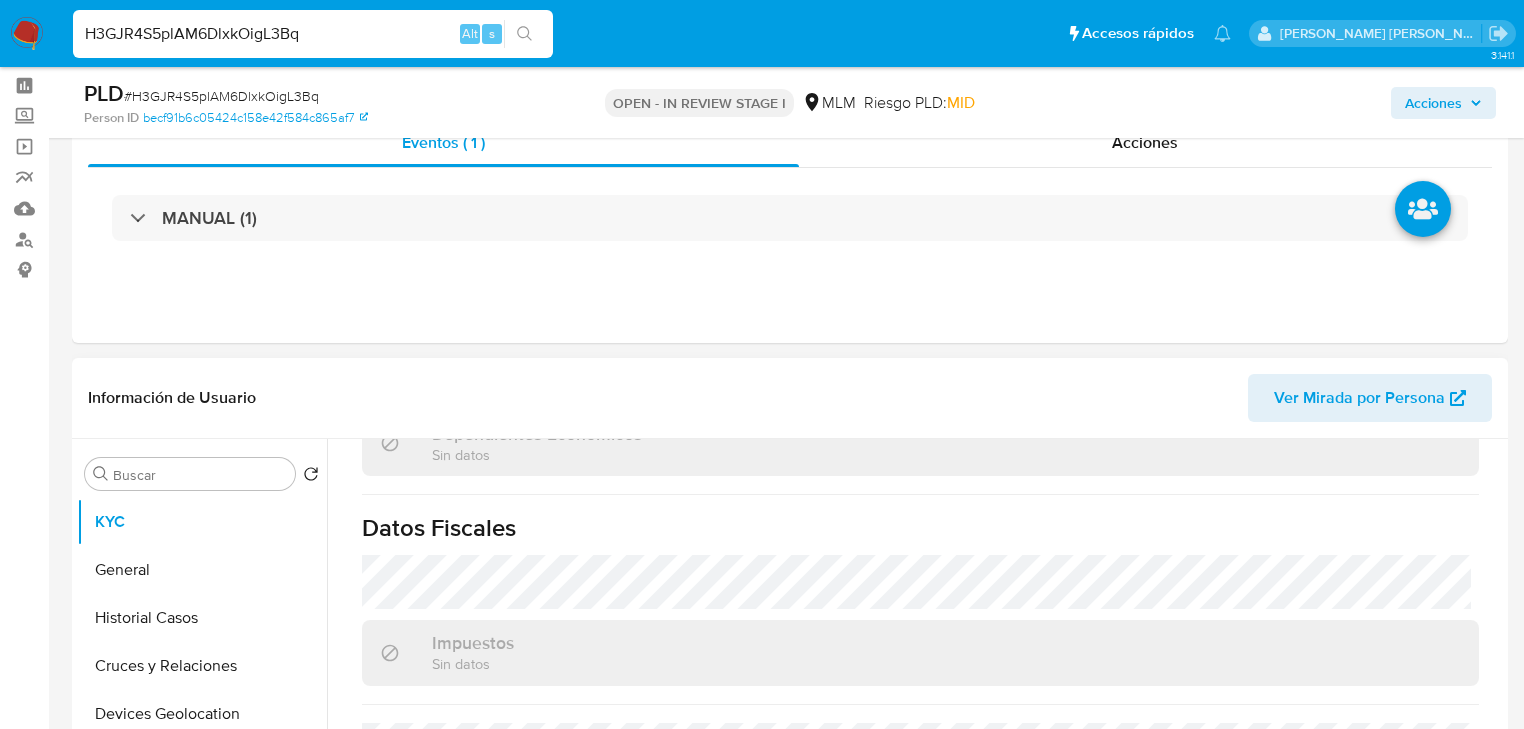 scroll, scrollTop: 1243, scrollLeft: 0, axis: vertical 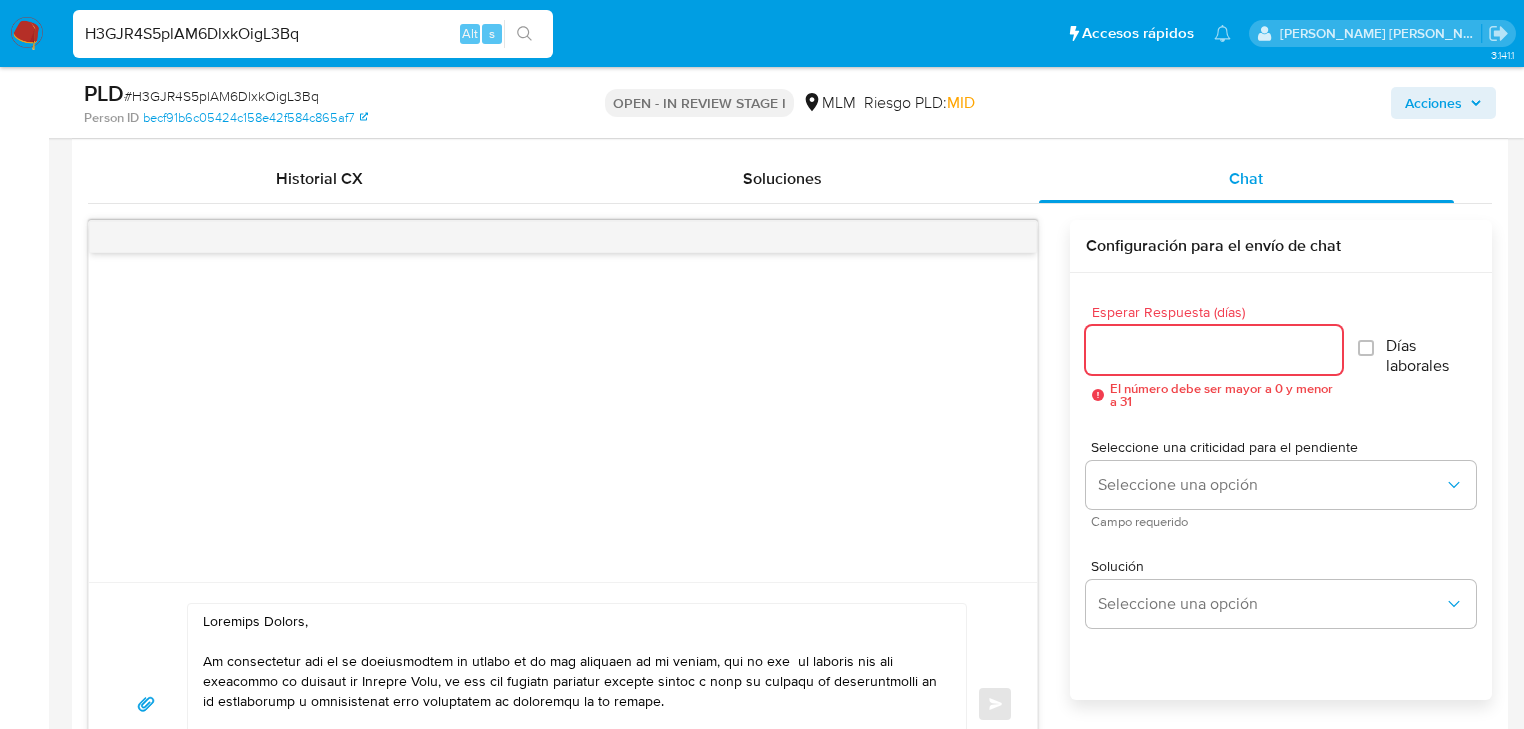 click on "Esperar Respuesta (días)" at bounding box center (1214, 350) 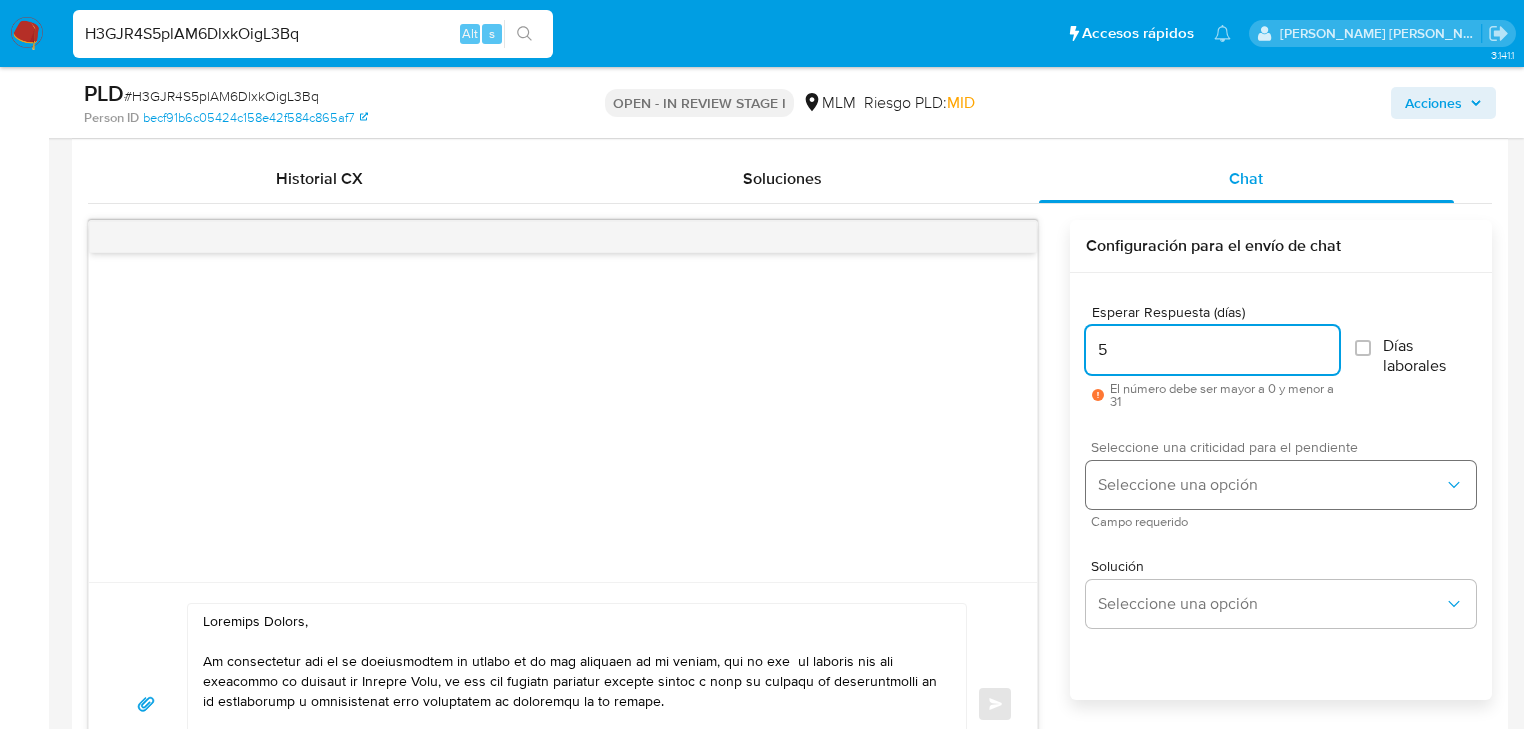 type on "5" 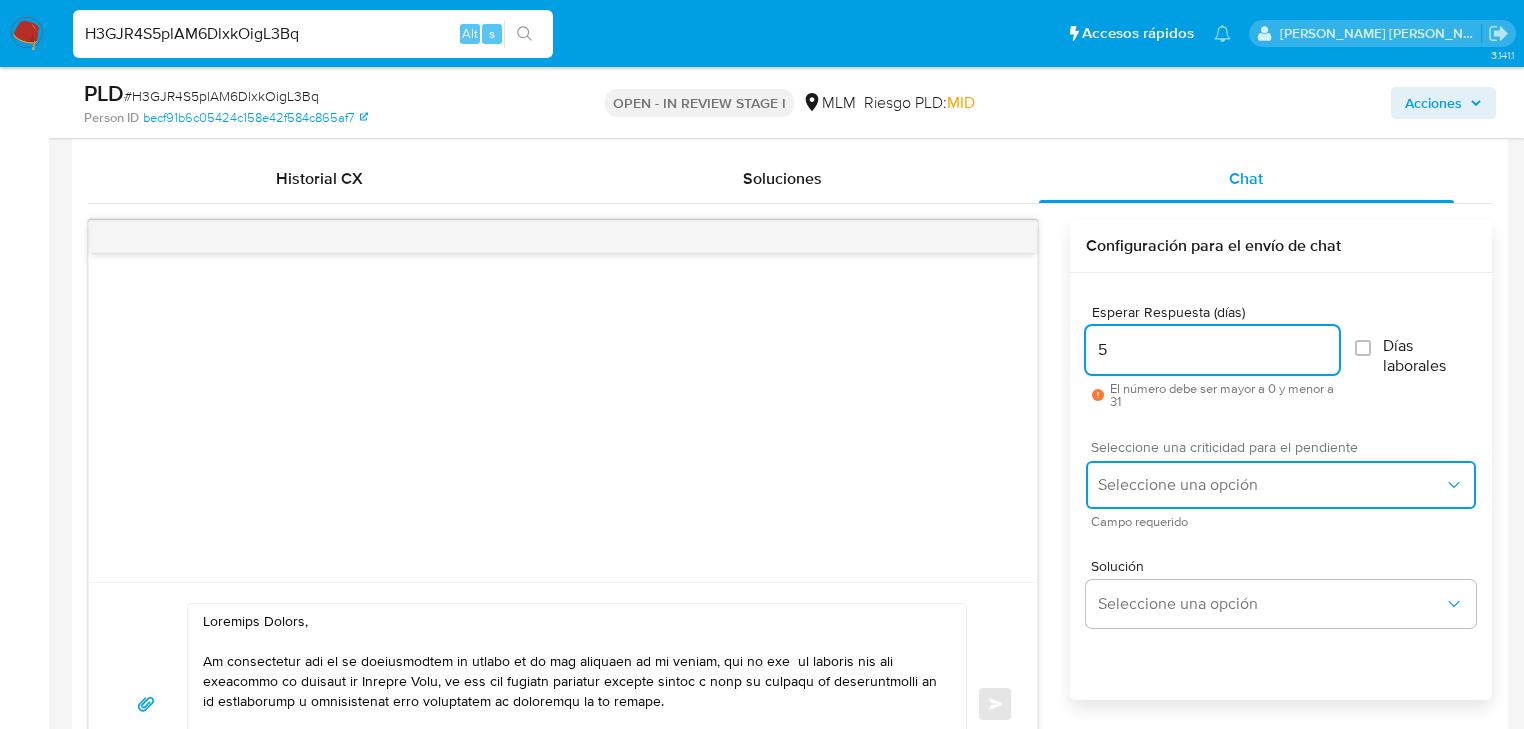 click on "Seleccione una opción" at bounding box center [1281, 485] 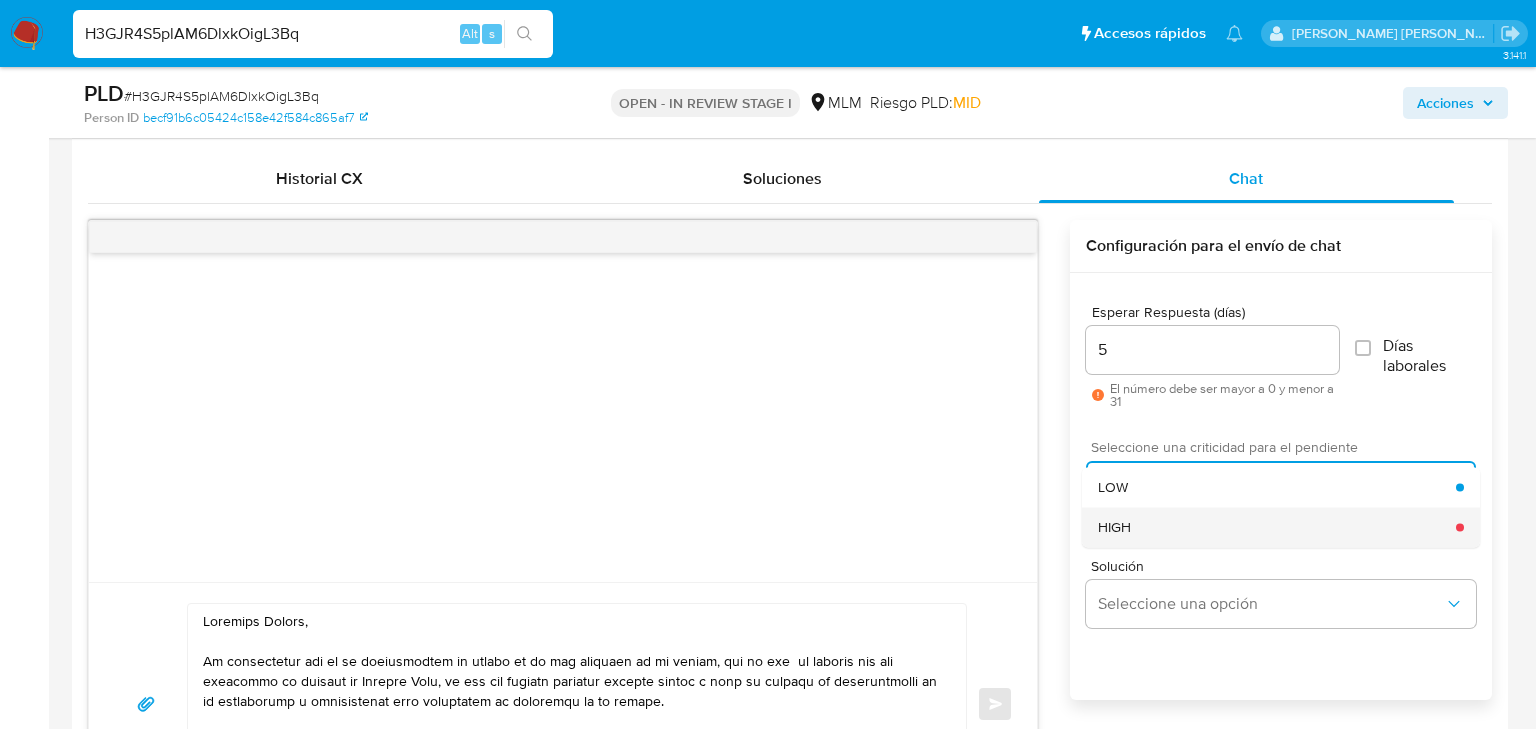 click on "HIGH" at bounding box center (1114, 527) 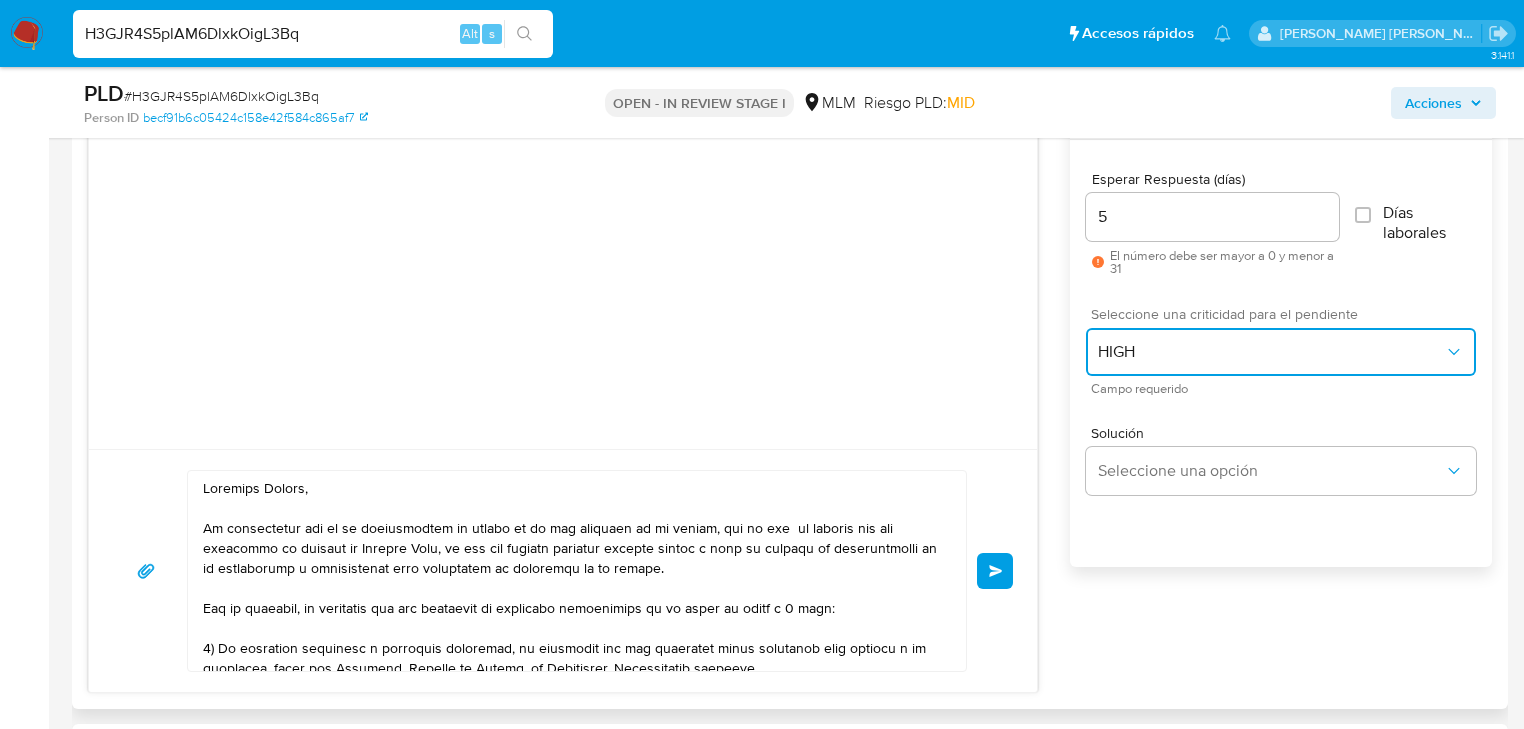 scroll, scrollTop: 1200, scrollLeft: 0, axis: vertical 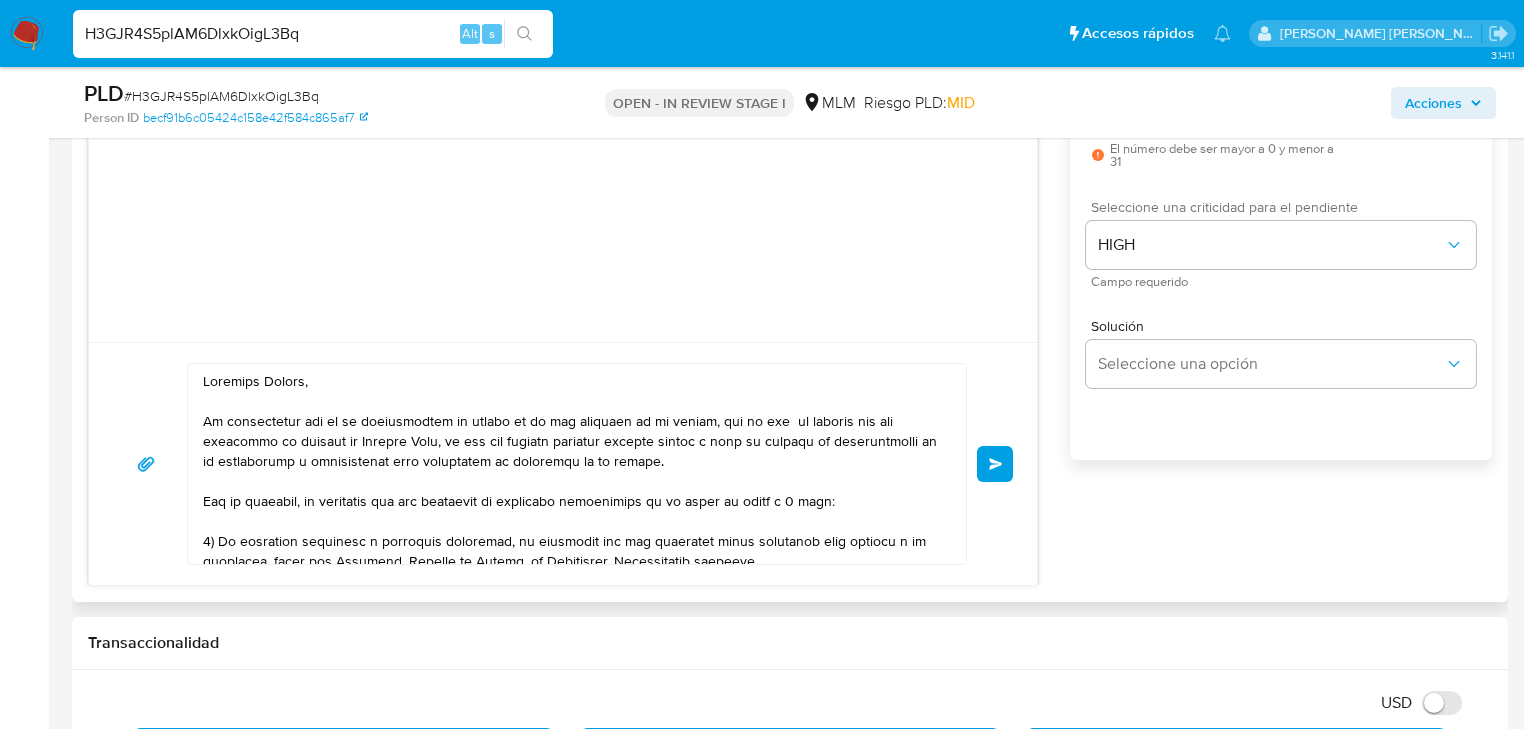 click on "Enviar" at bounding box center (995, 464) 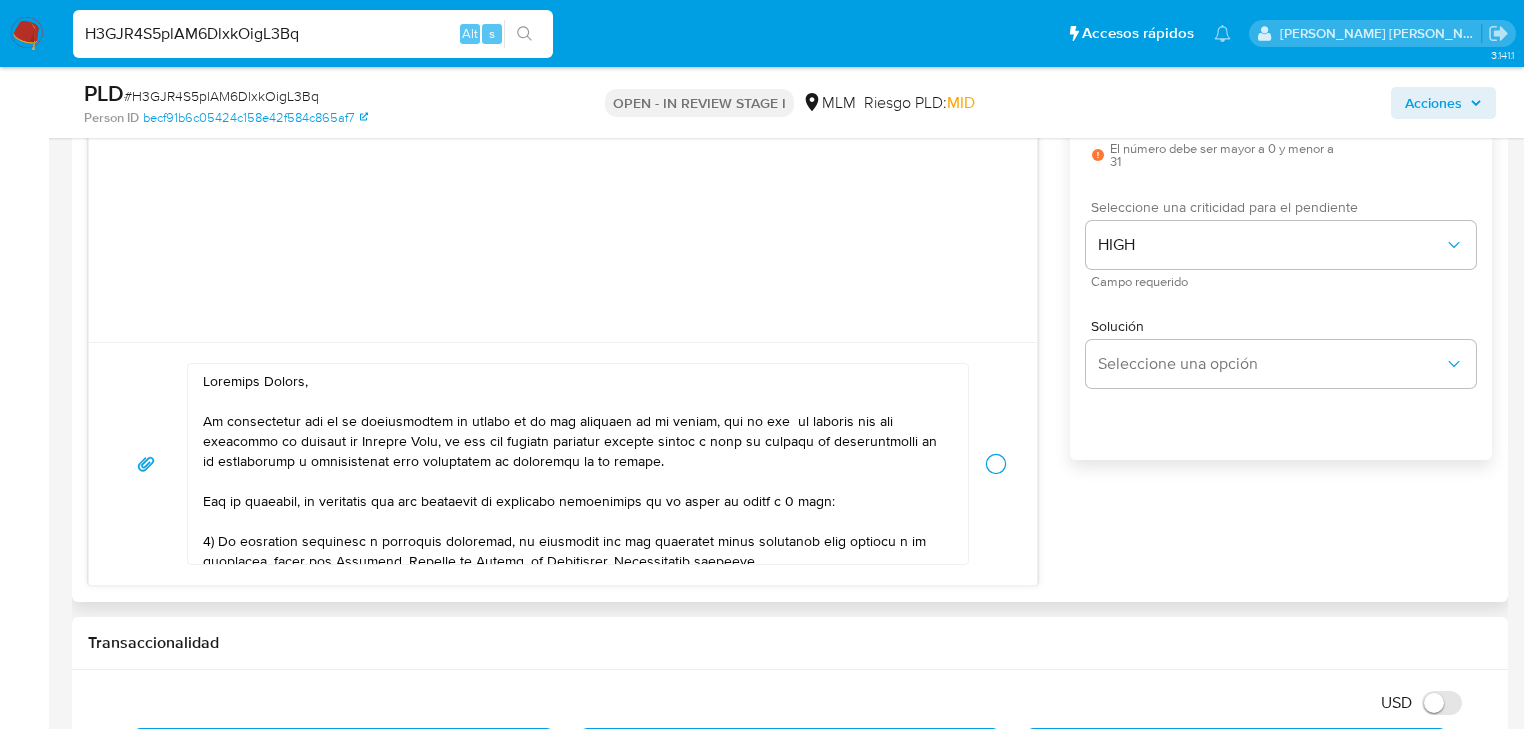 type 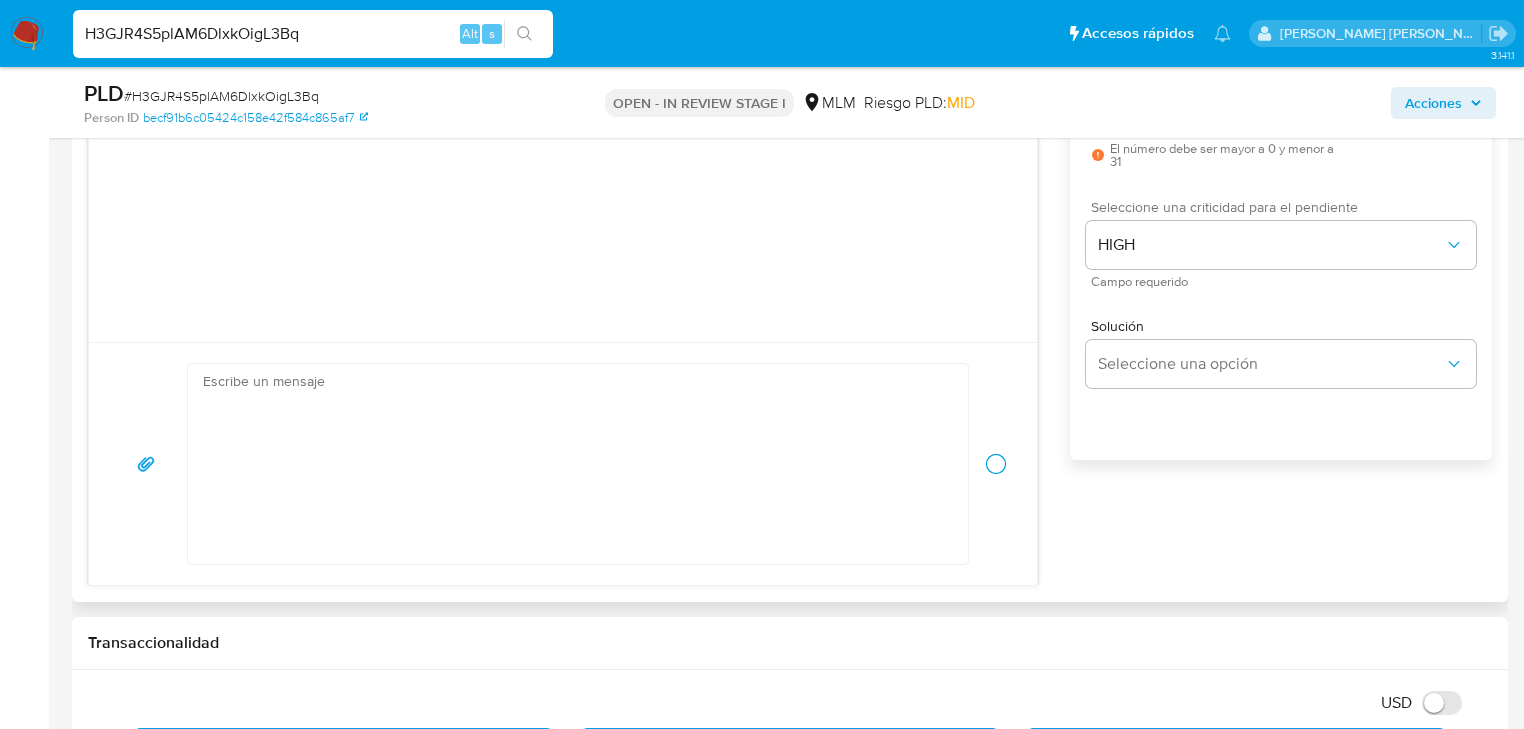 scroll, scrollTop: 368, scrollLeft: 0, axis: vertical 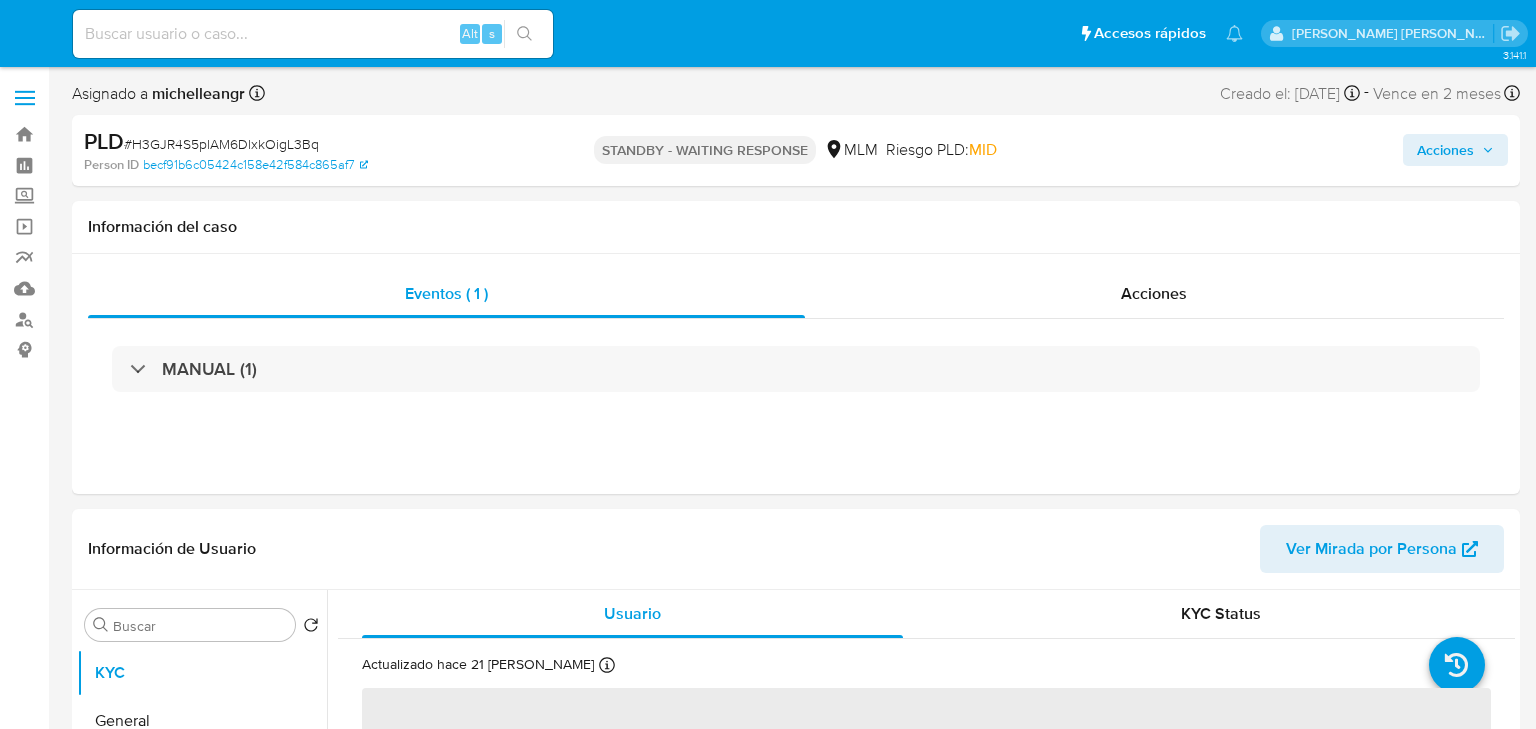 select on "10" 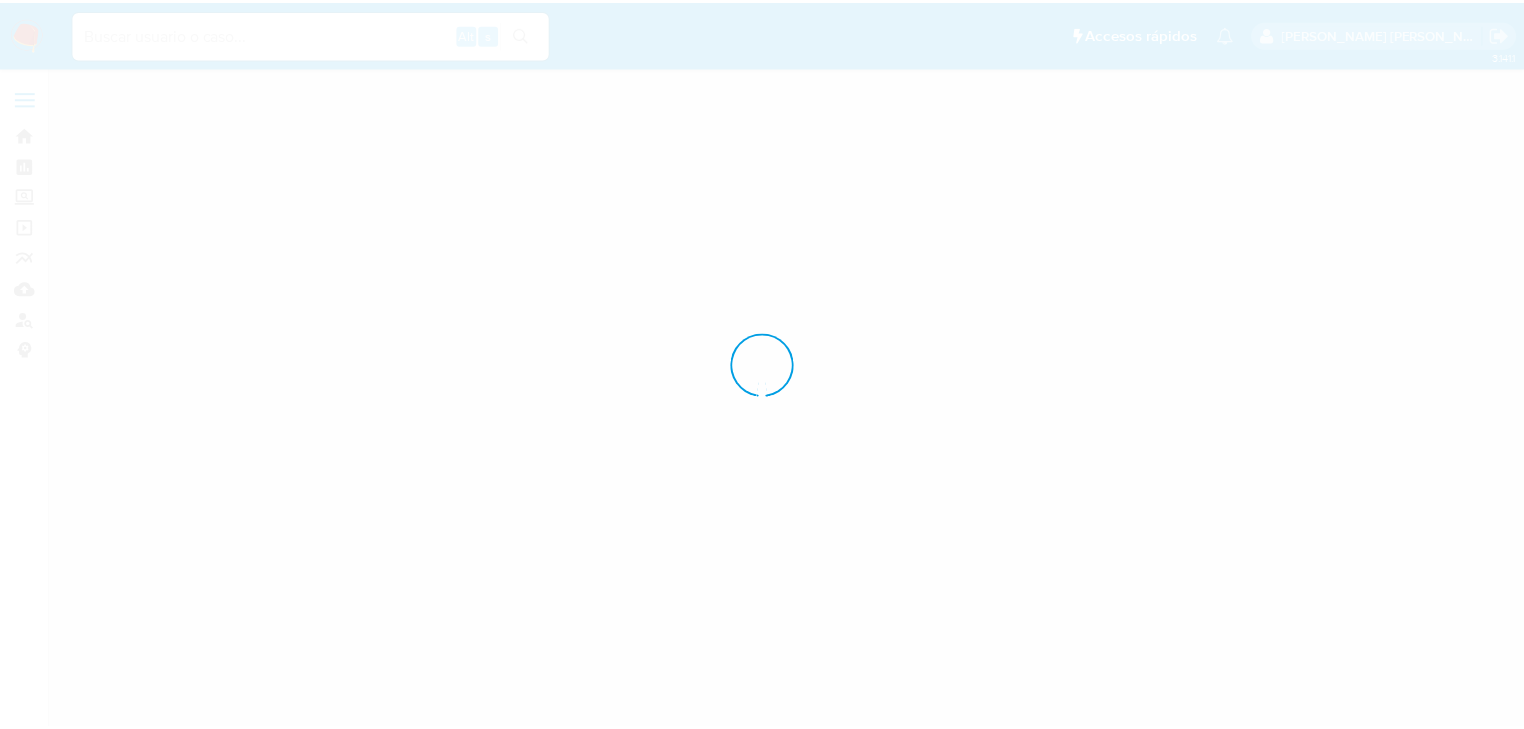 scroll, scrollTop: 0, scrollLeft: 0, axis: both 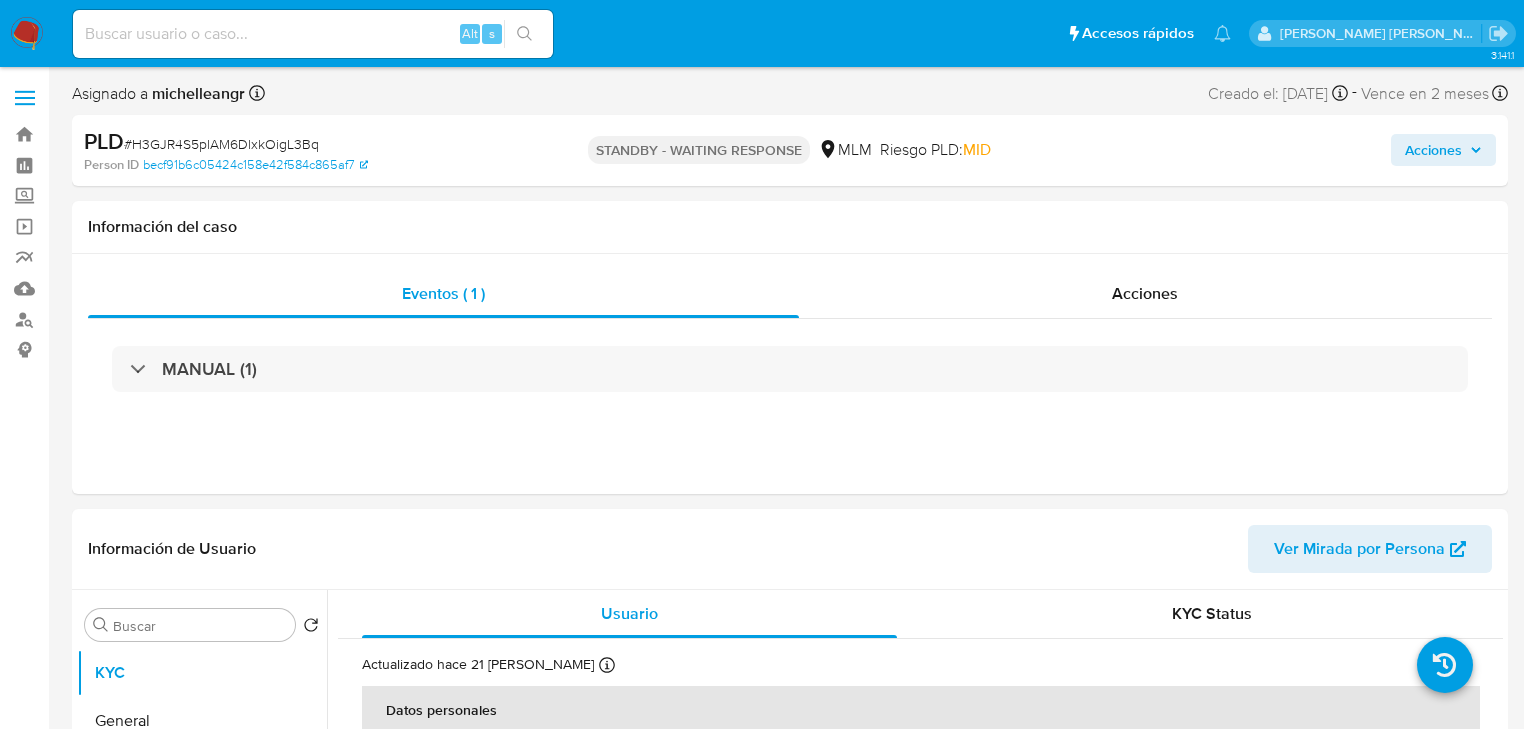 select on "10" 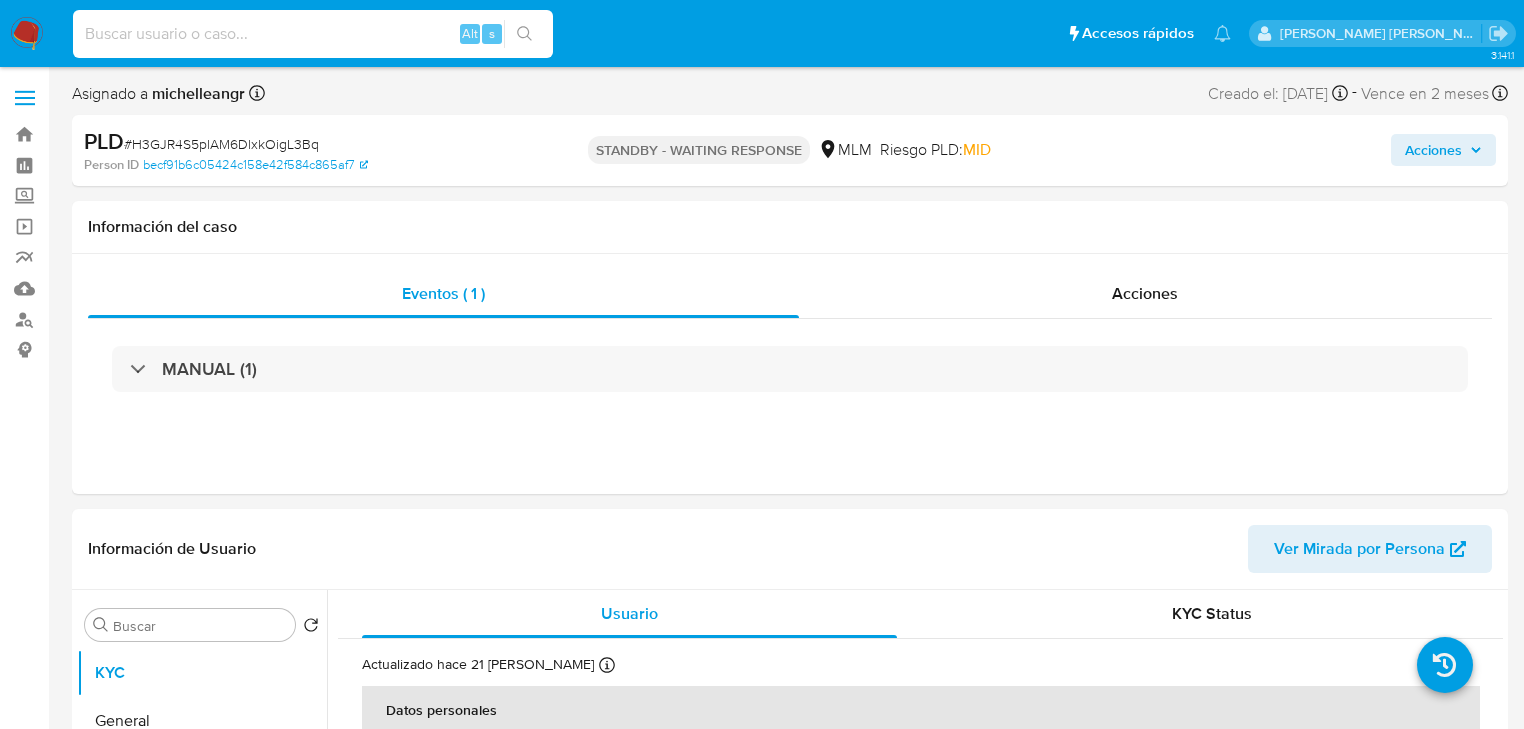 paste on "r27JjEfnIOboIGWFqRDn0zYW" 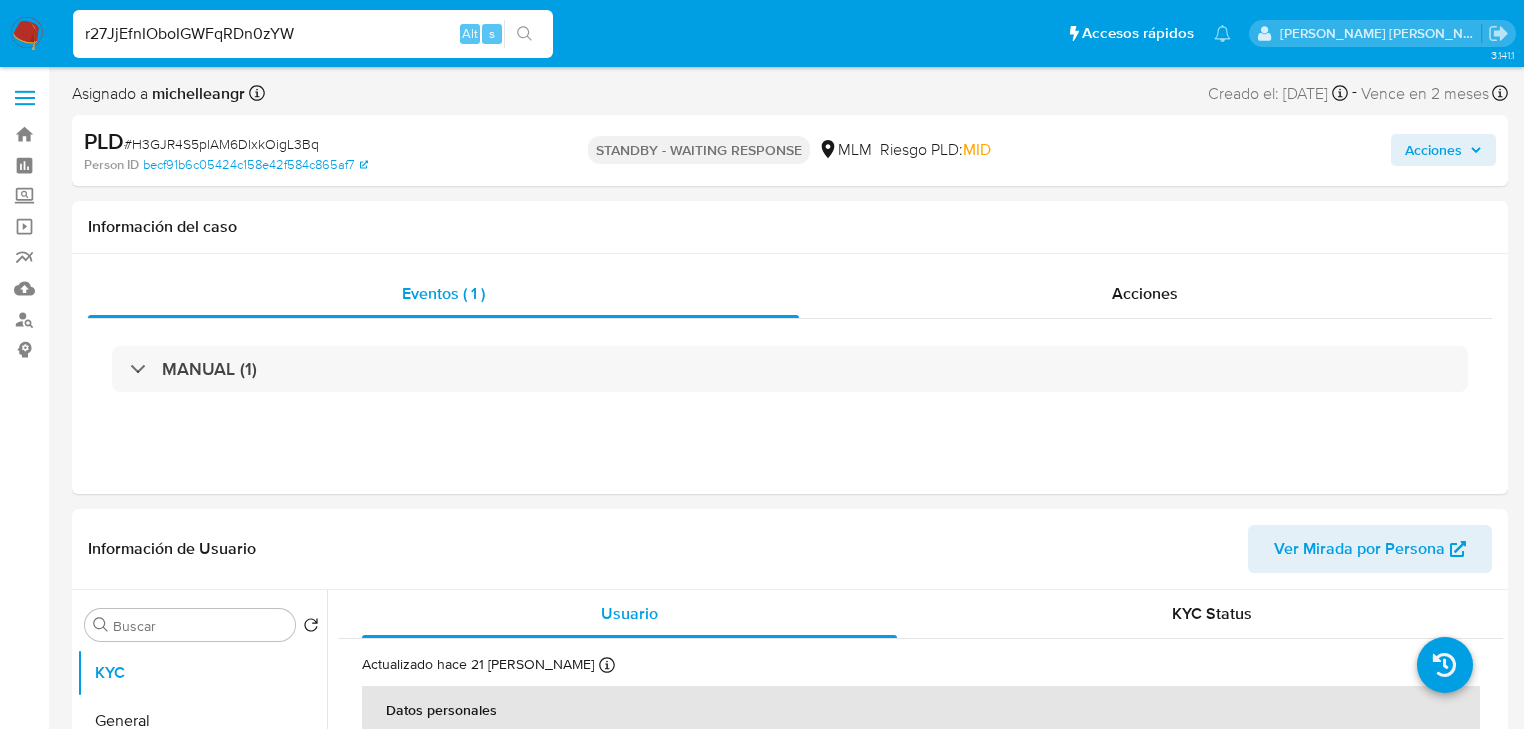 type on "r27JjEfnIOboIGWFqRDn0zYW" 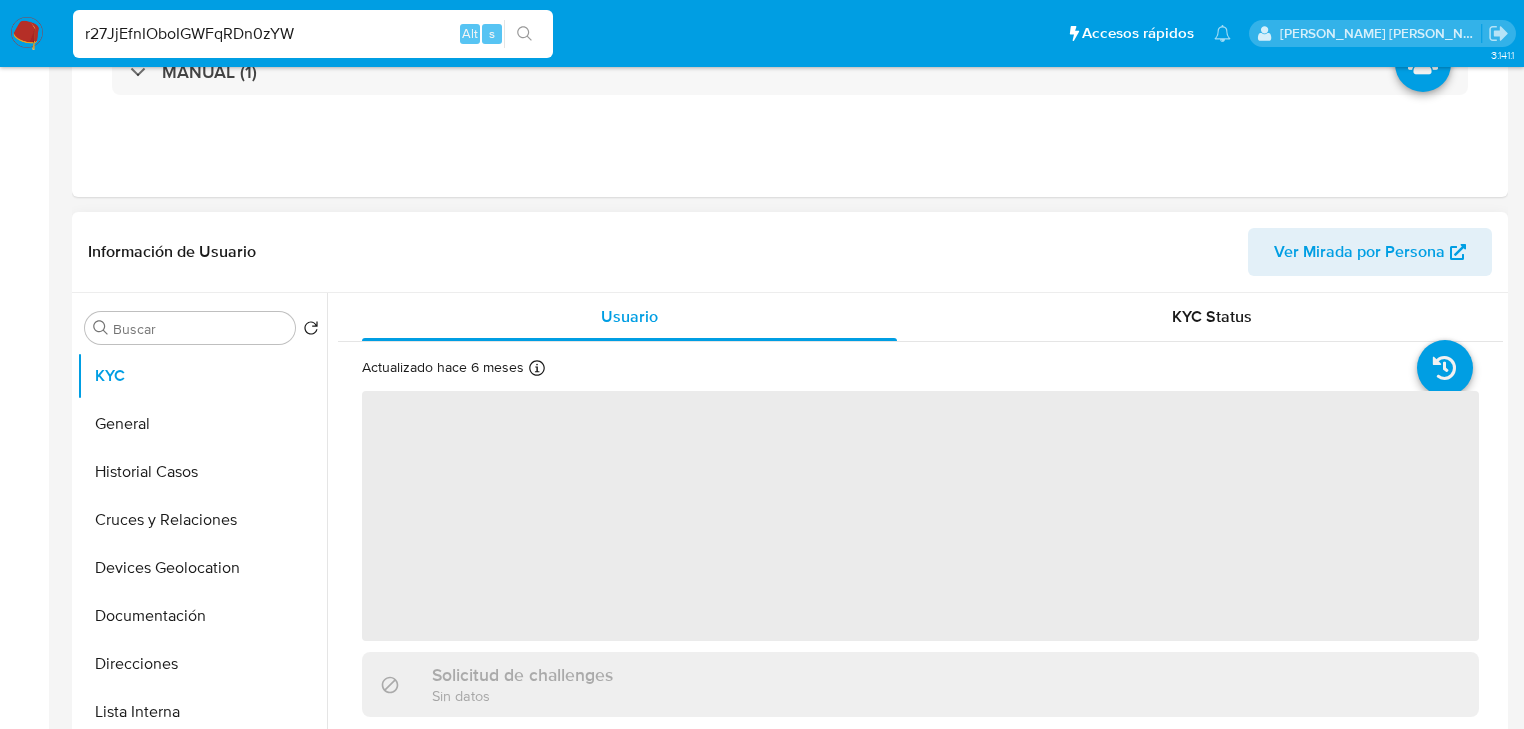 select on "10" 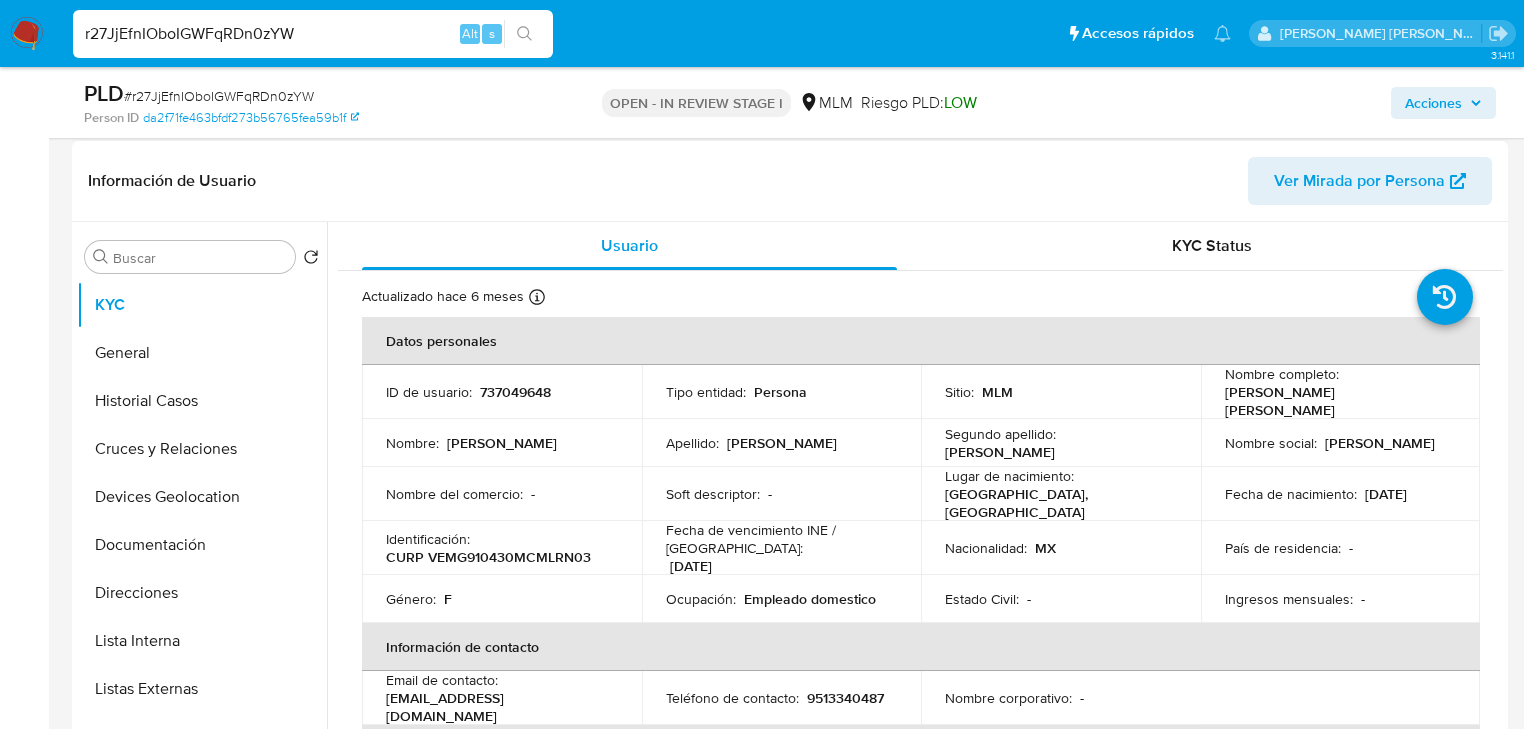scroll, scrollTop: 320, scrollLeft: 0, axis: vertical 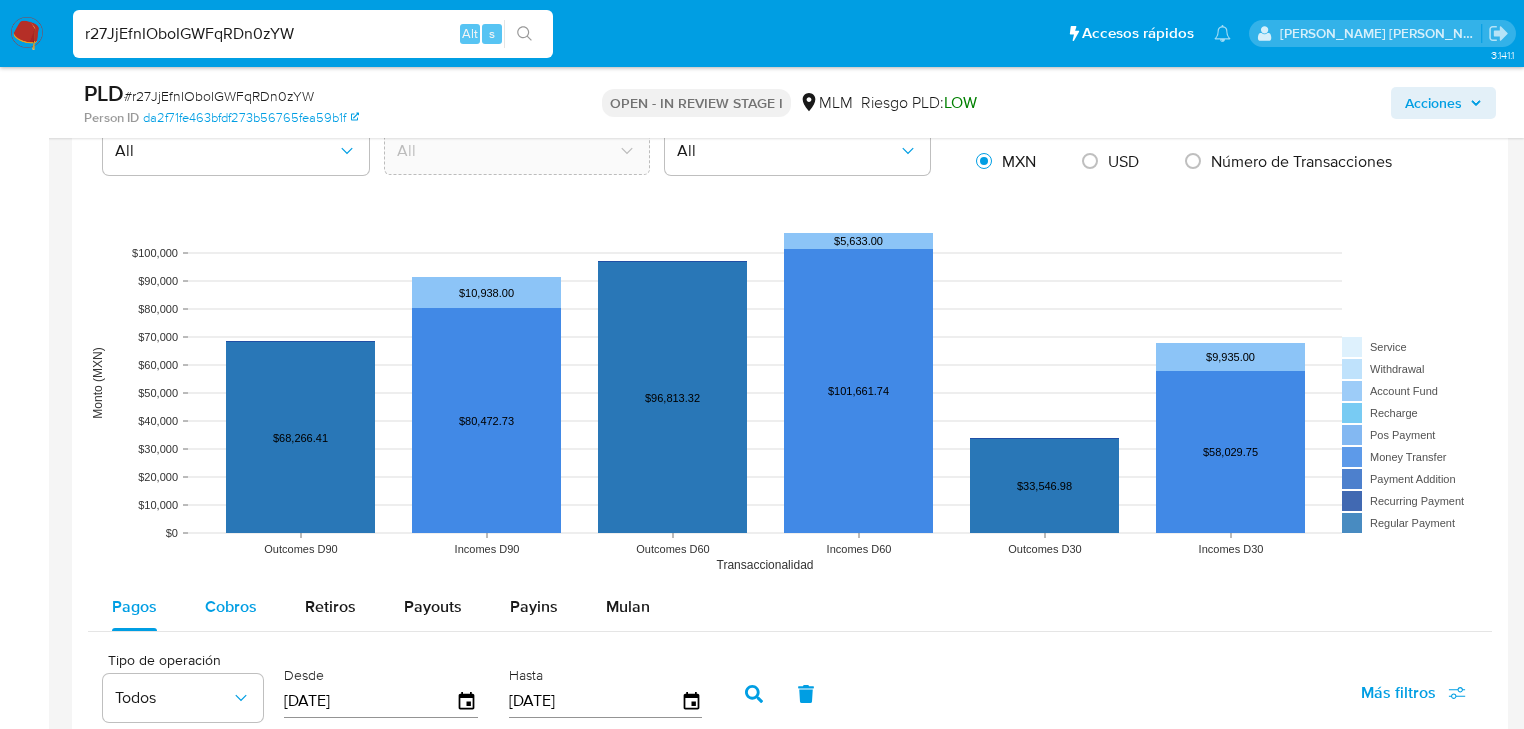 drag, startPoint x: 222, startPoint y: 603, endPoint x: 232, endPoint y: 584, distance: 21.470911 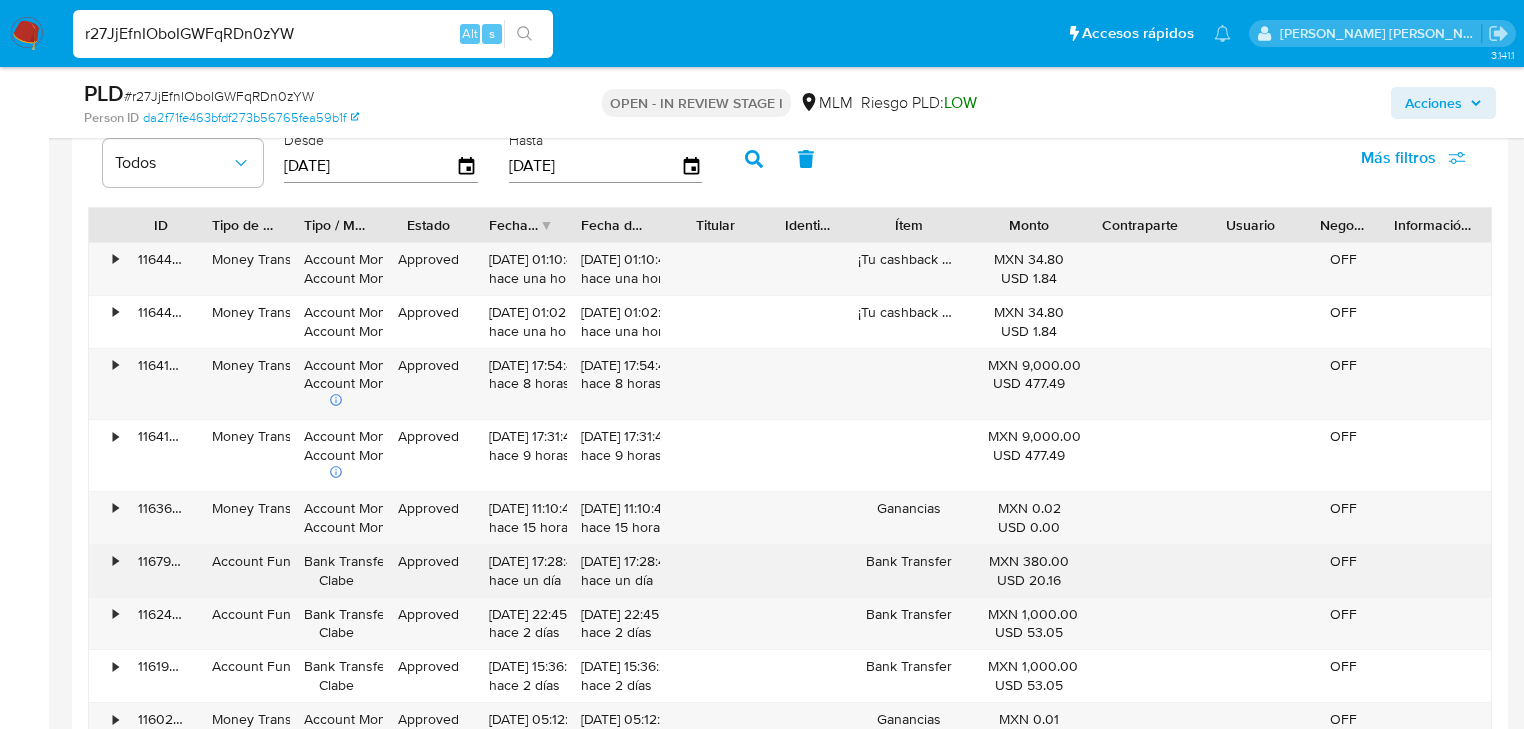 scroll, scrollTop: 2240, scrollLeft: 0, axis: vertical 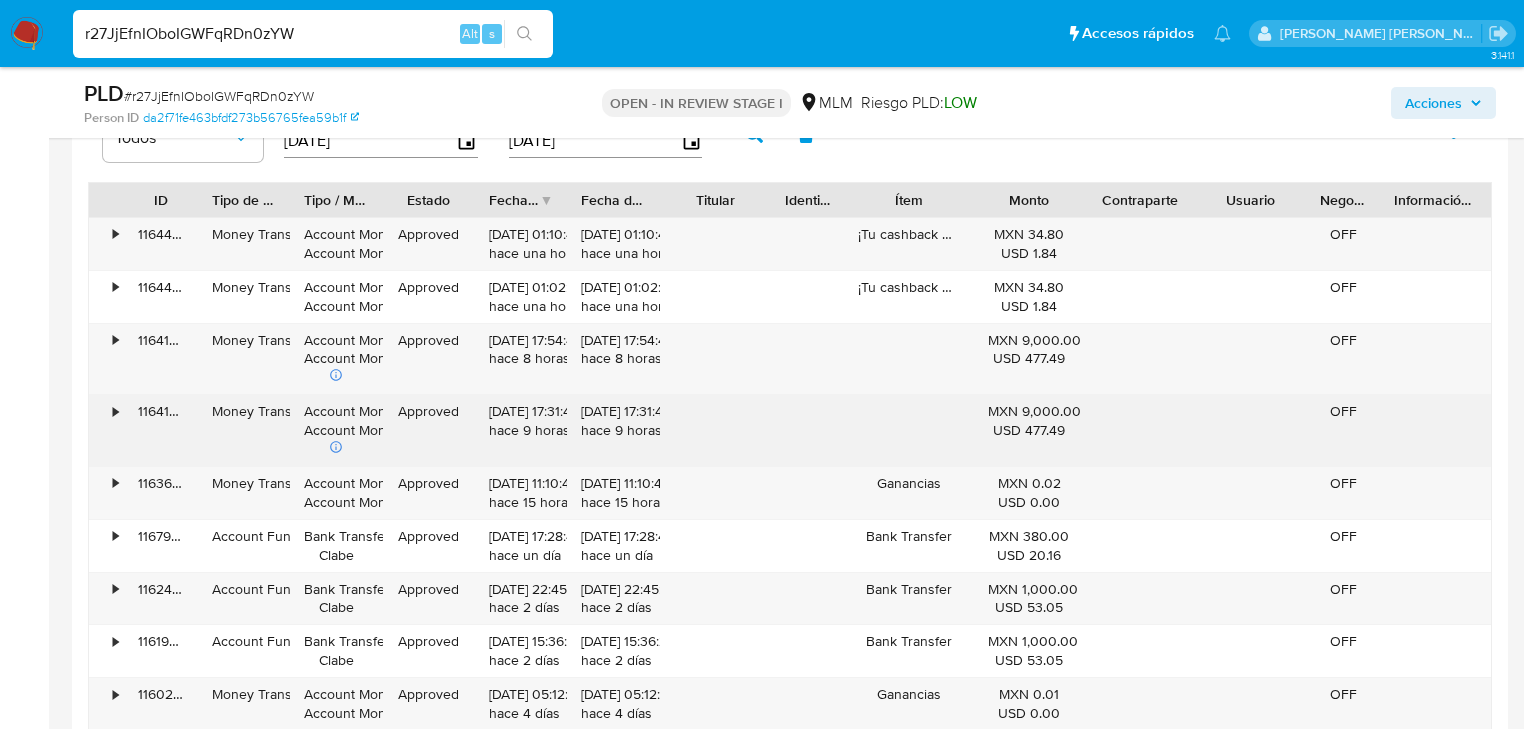 click on "Account Money Account Money" at bounding box center [336, 430] 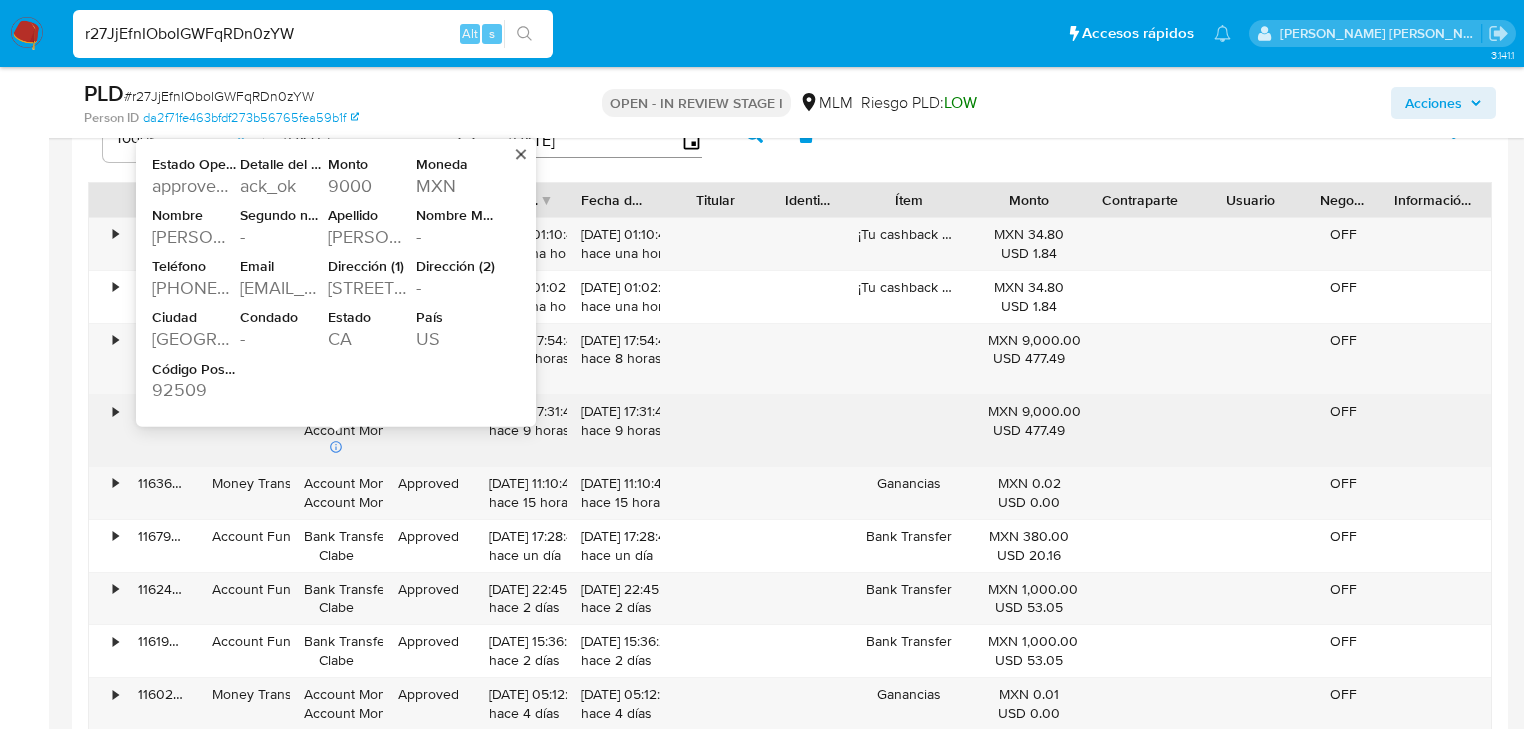 click on "5990 Canal Street" at bounding box center (370, 288) 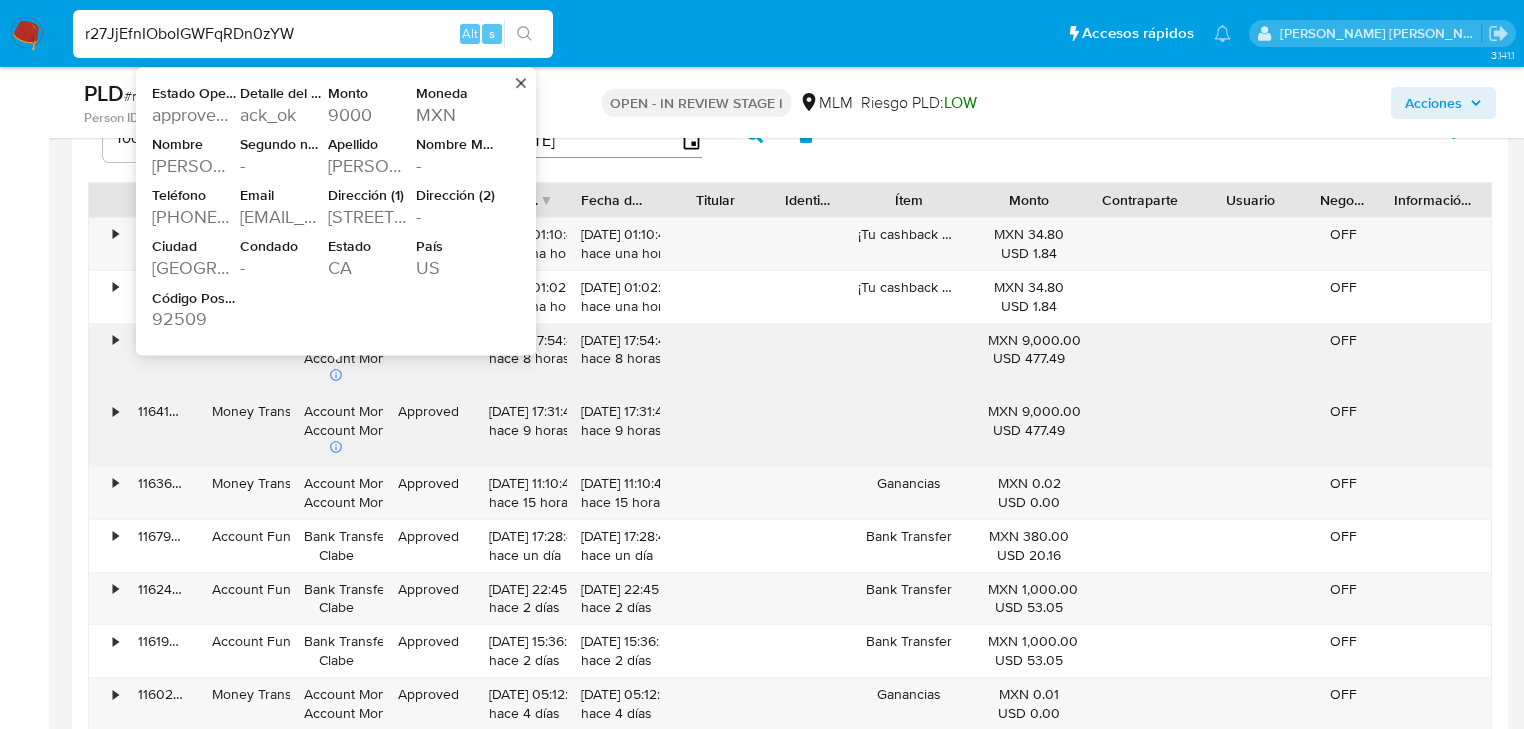 click on "5990 Canal Street" at bounding box center [370, 217] 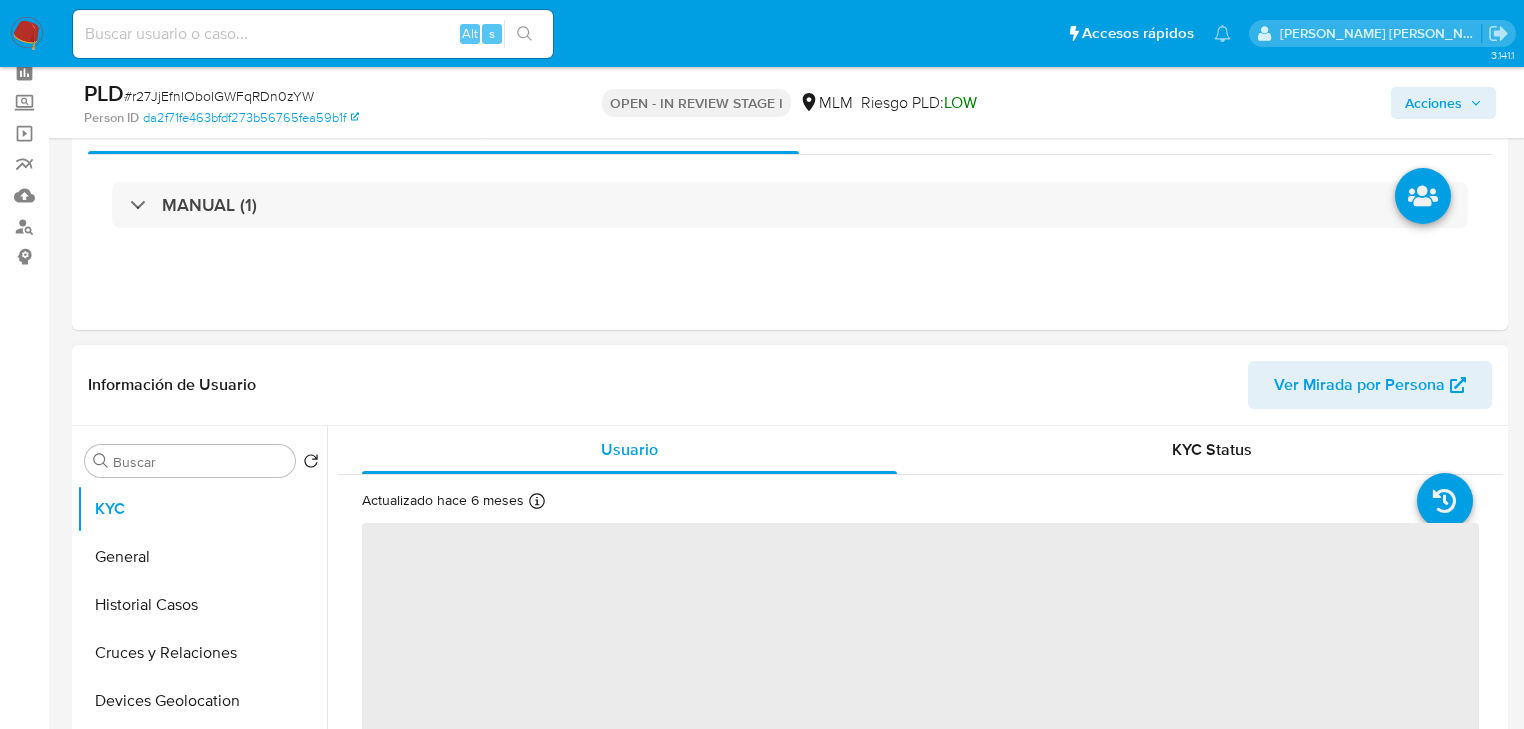 scroll, scrollTop: 320, scrollLeft: 0, axis: vertical 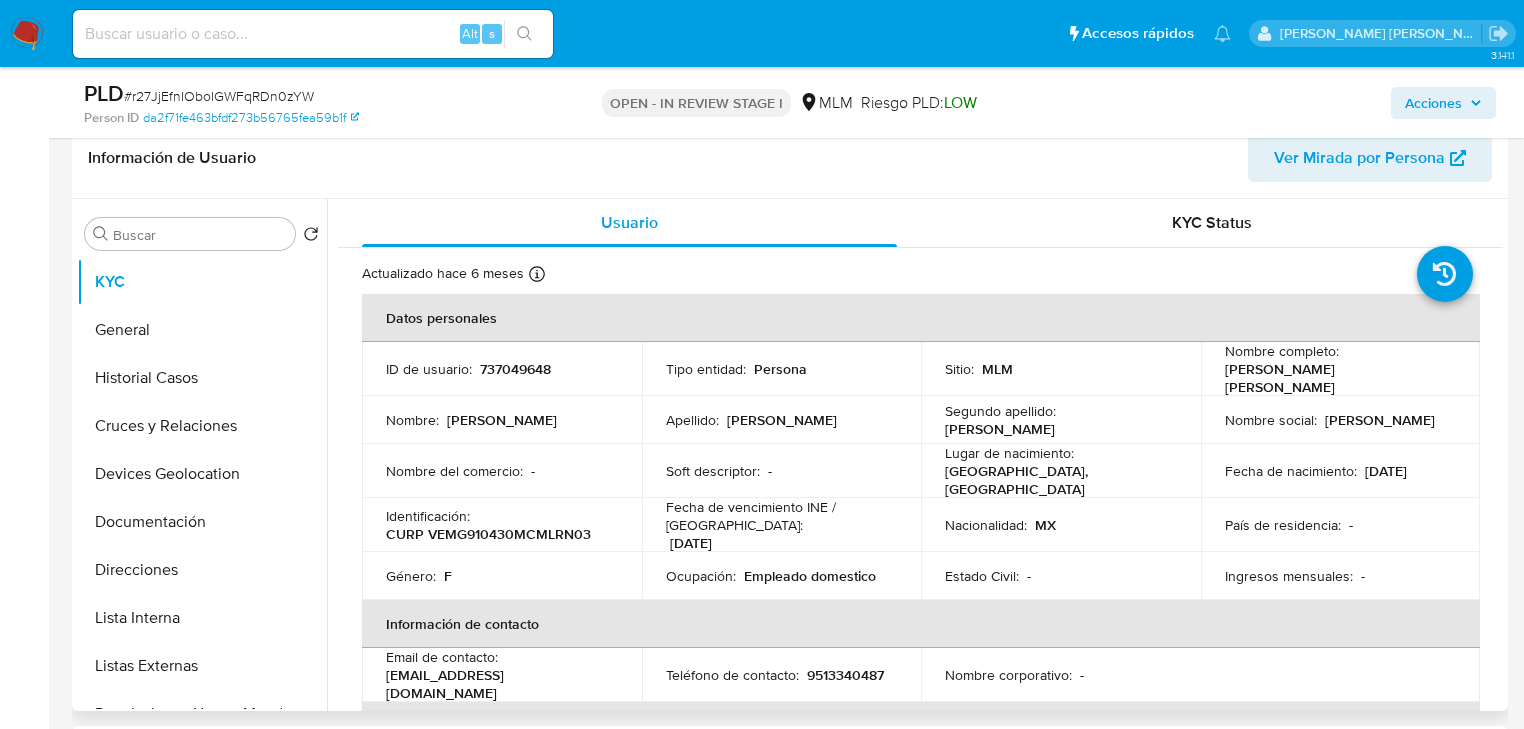 select on "10" 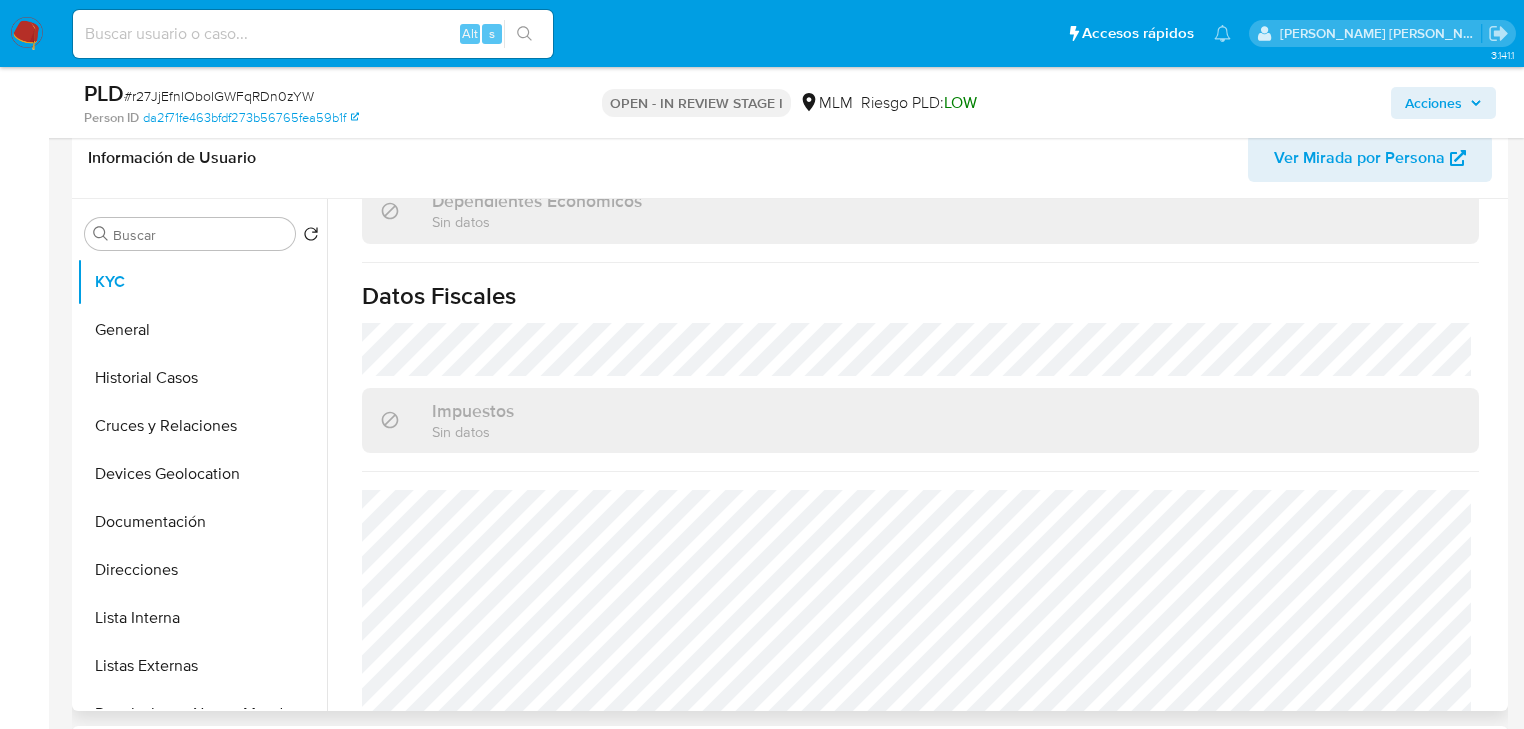 scroll, scrollTop: 1262, scrollLeft: 0, axis: vertical 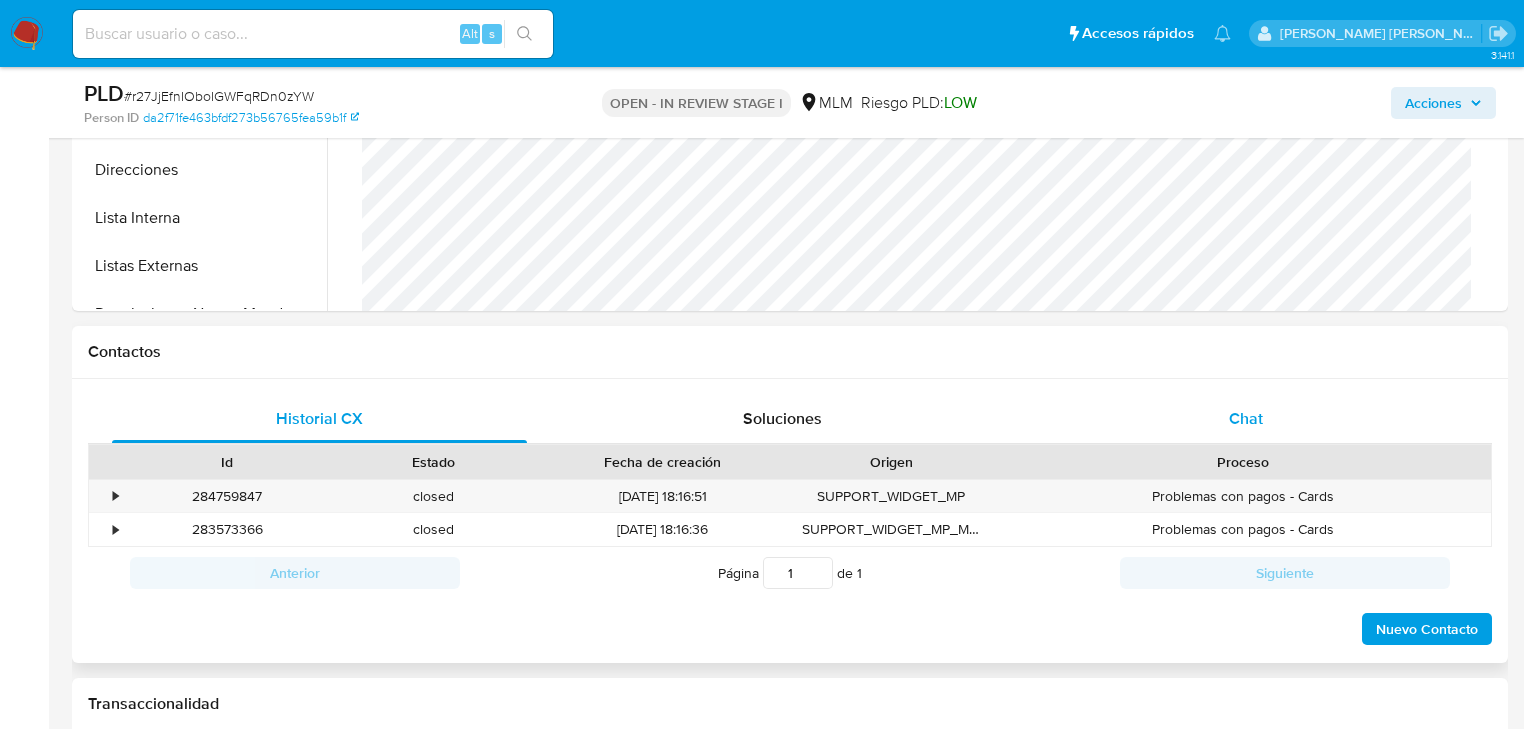 click on "Chat" at bounding box center (1246, 418) 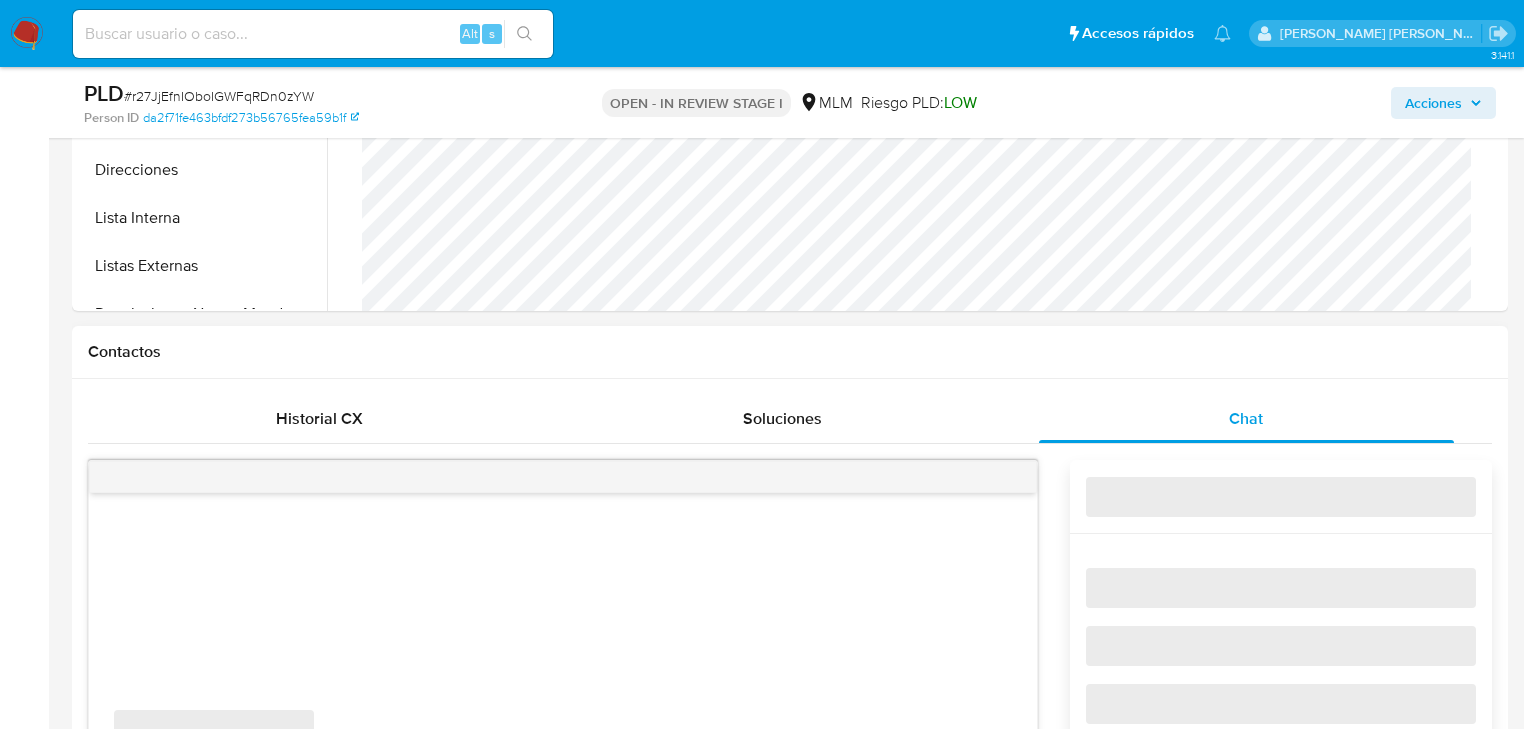 scroll, scrollTop: 1120, scrollLeft: 0, axis: vertical 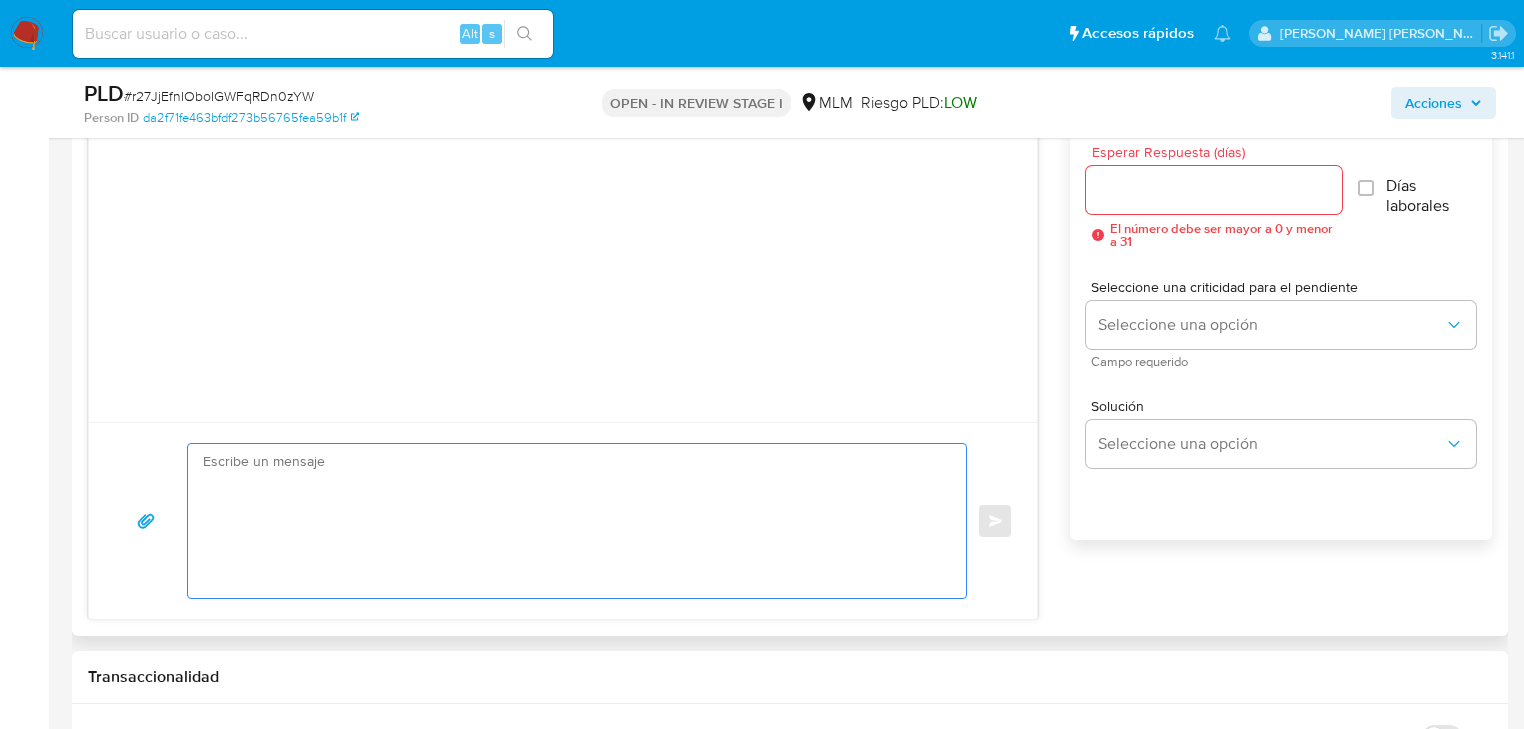 click at bounding box center (572, 521) 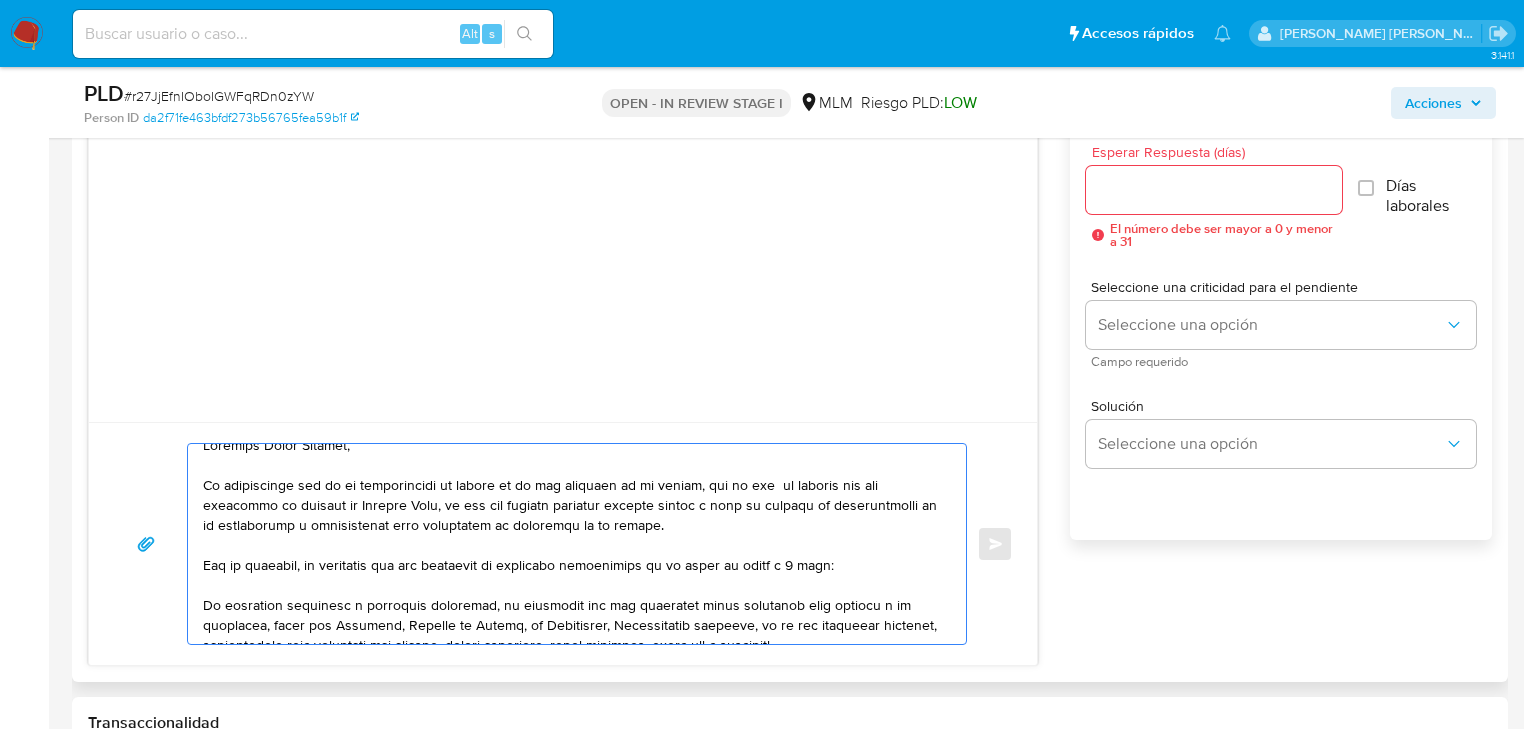 scroll, scrollTop: 0, scrollLeft: 0, axis: both 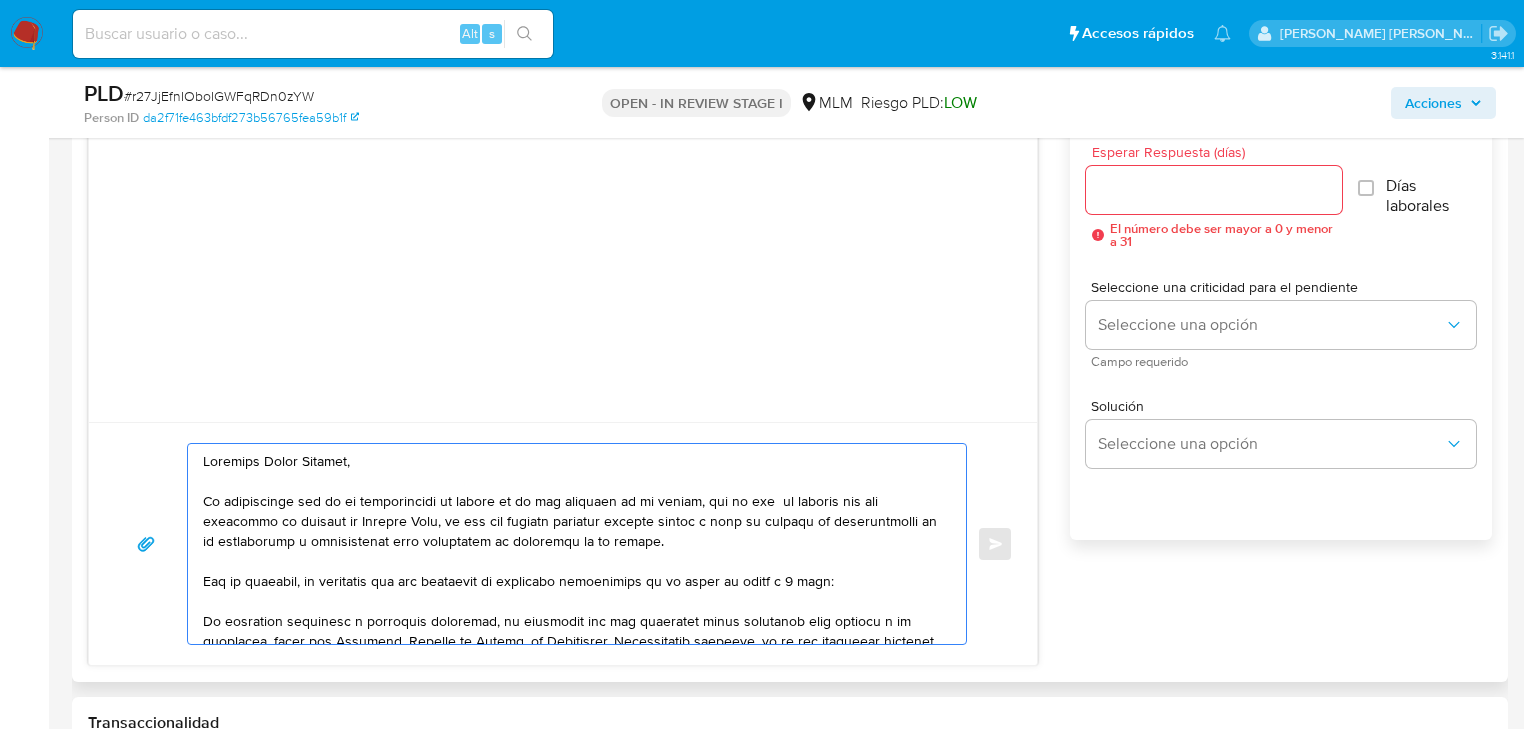 drag, startPoint x: 396, startPoint y: 464, endPoint x: 197, endPoint y: 451, distance: 199.42416 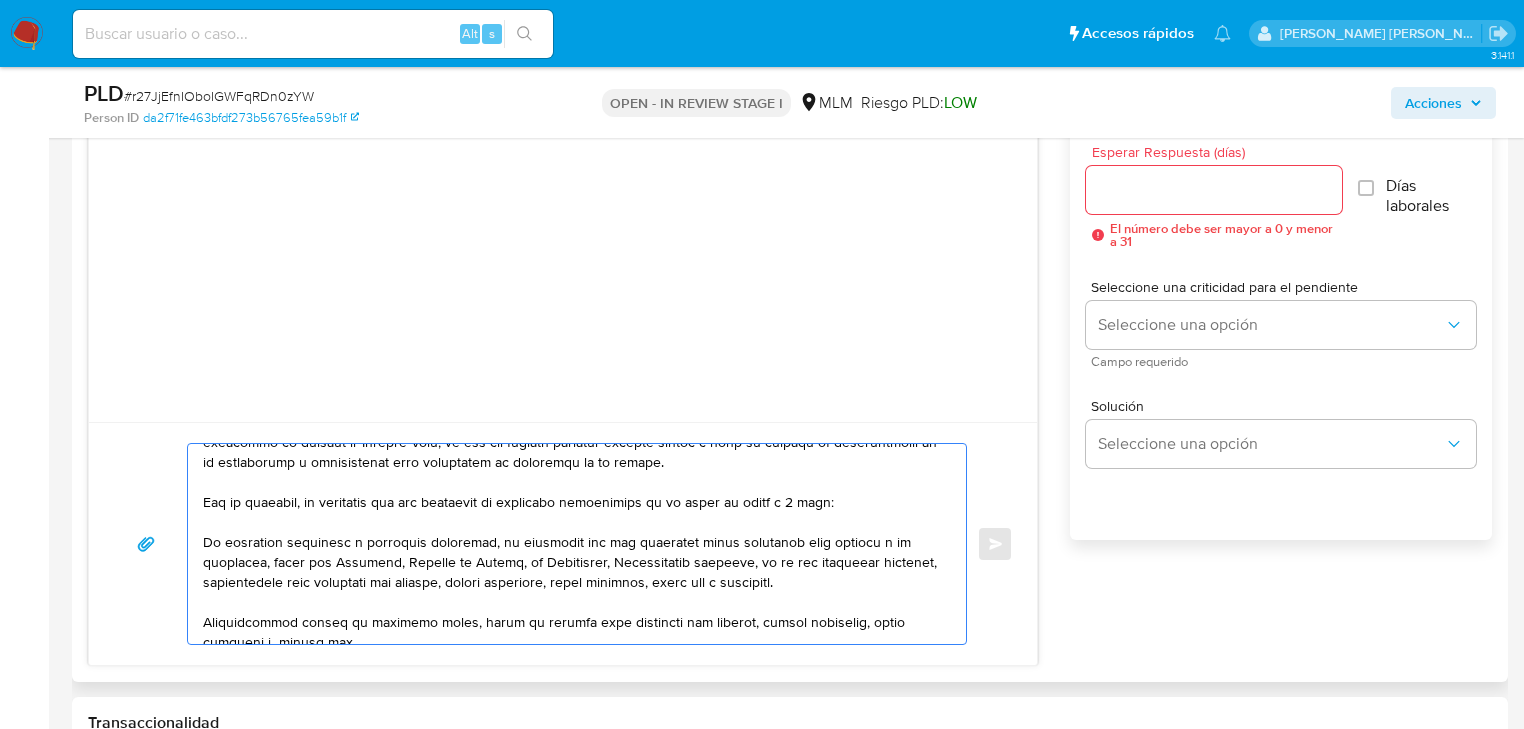 scroll, scrollTop: 80, scrollLeft: 0, axis: vertical 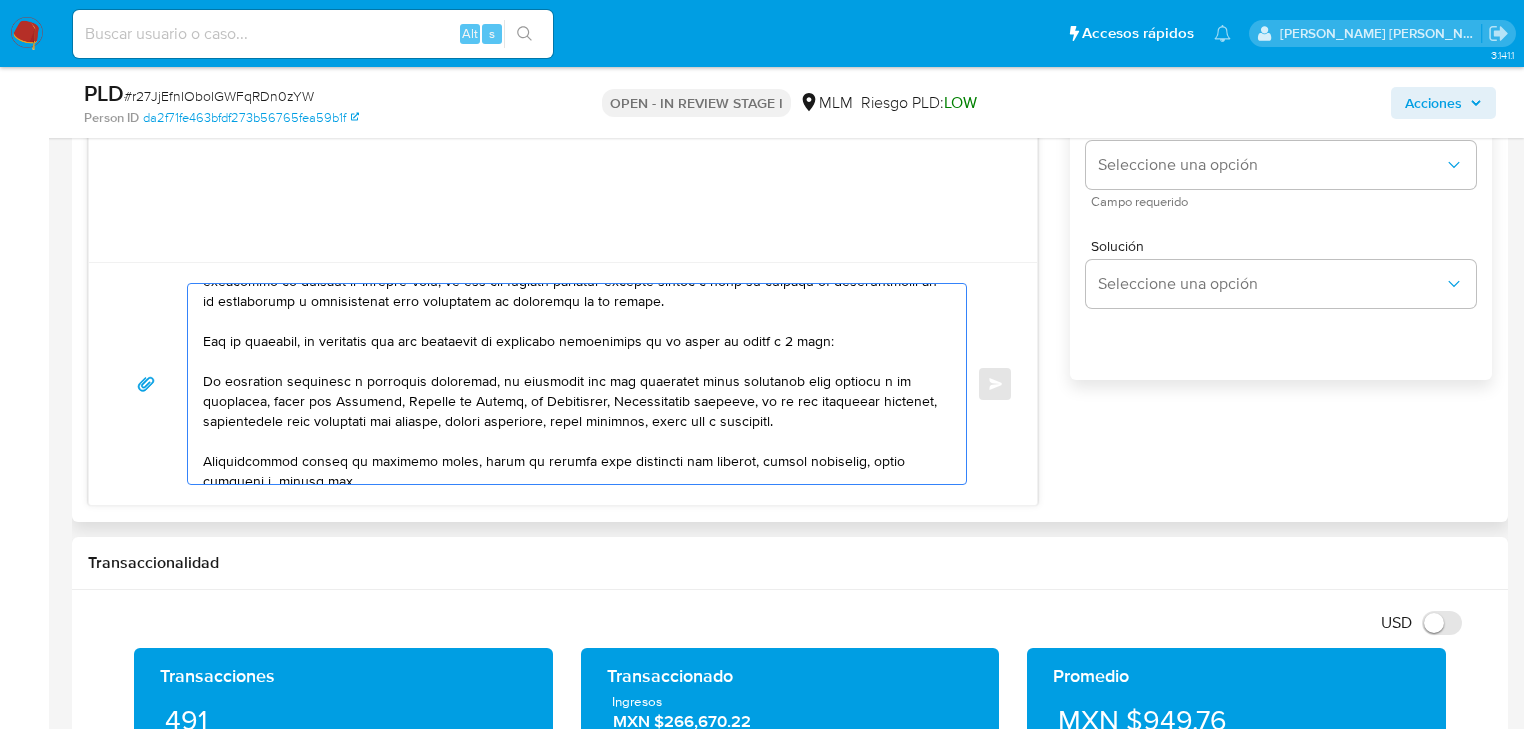 click at bounding box center (572, 384) 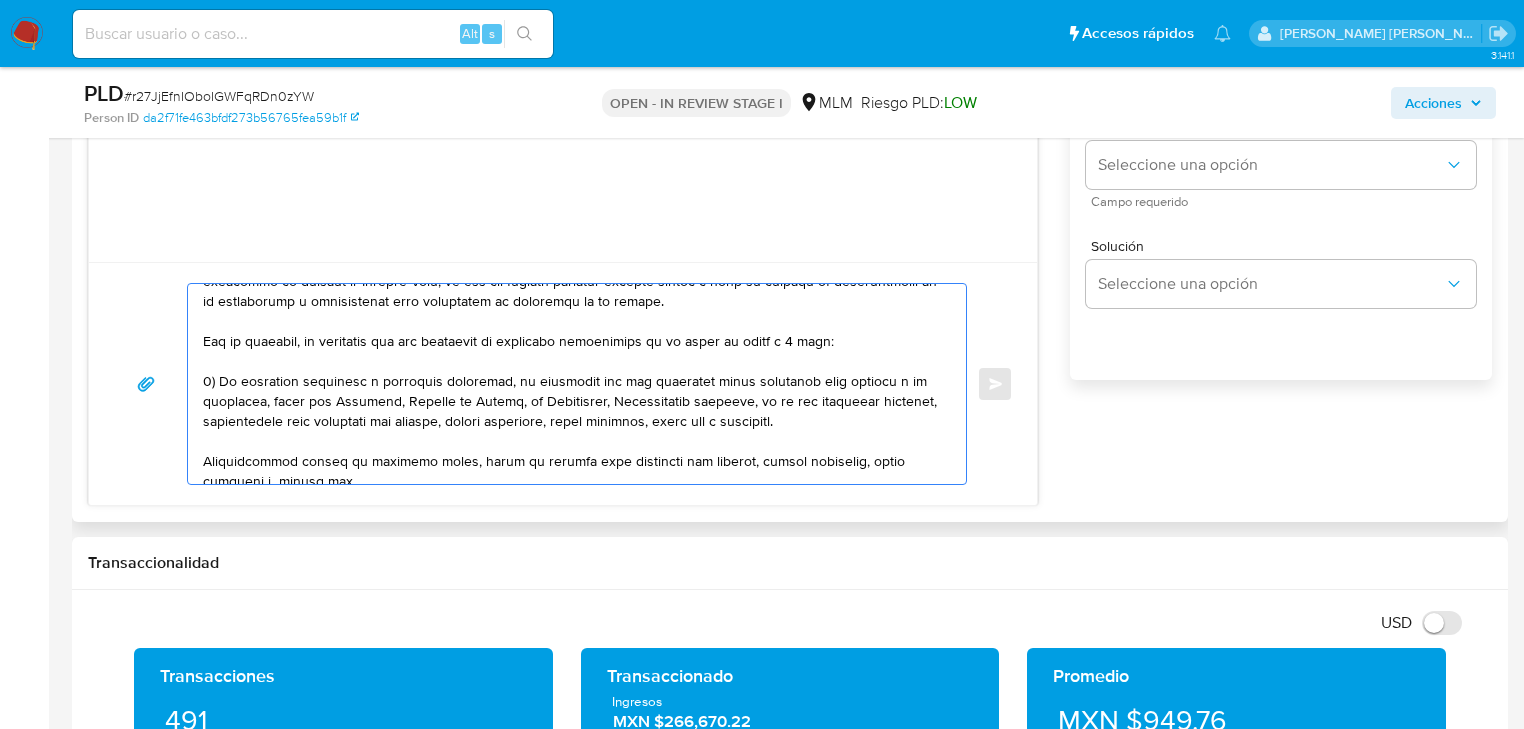 drag, startPoint x: 859, startPoint y: 412, endPoint x: 765, endPoint y: 395, distance: 95.524864 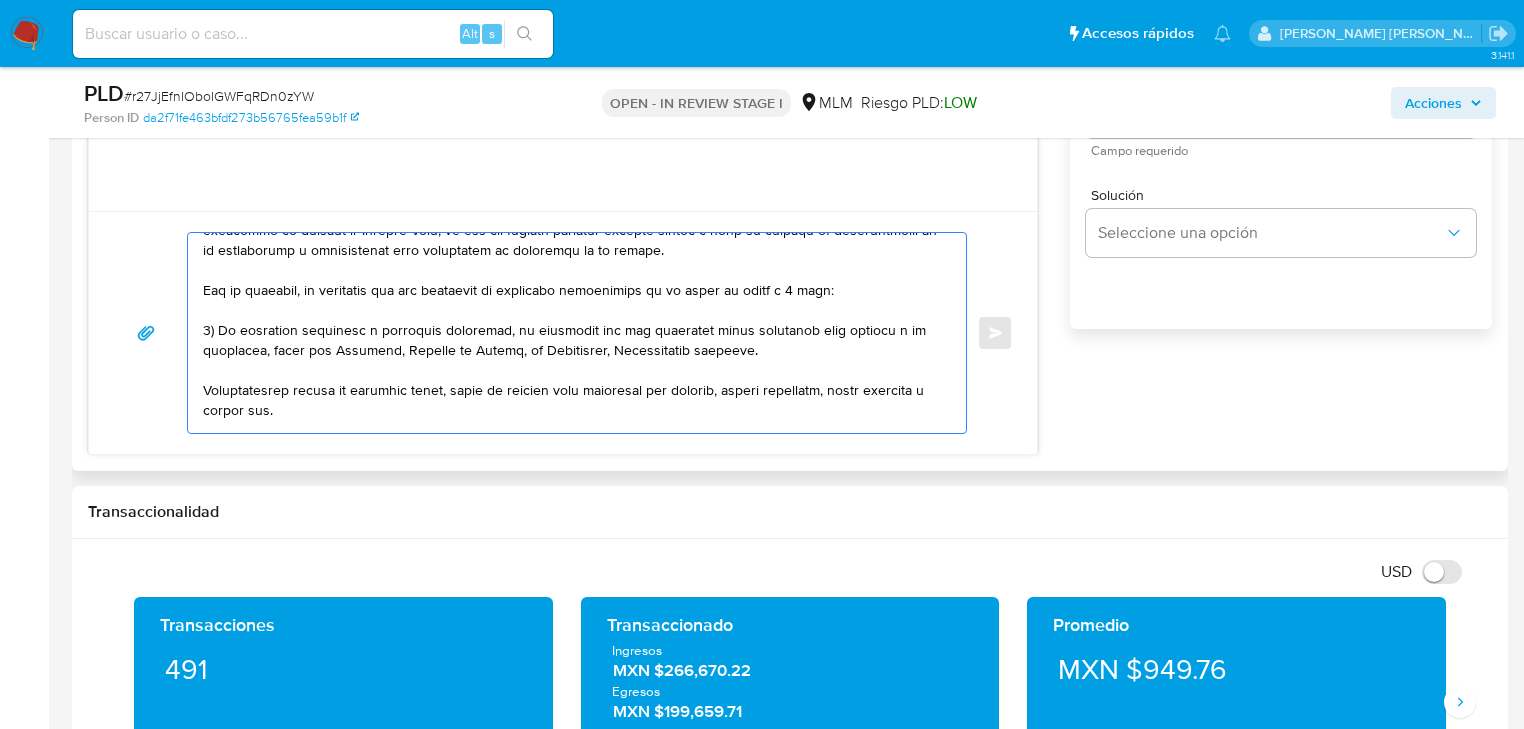 scroll, scrollTop: 1360, scrollLeft: 0, axis: vertical 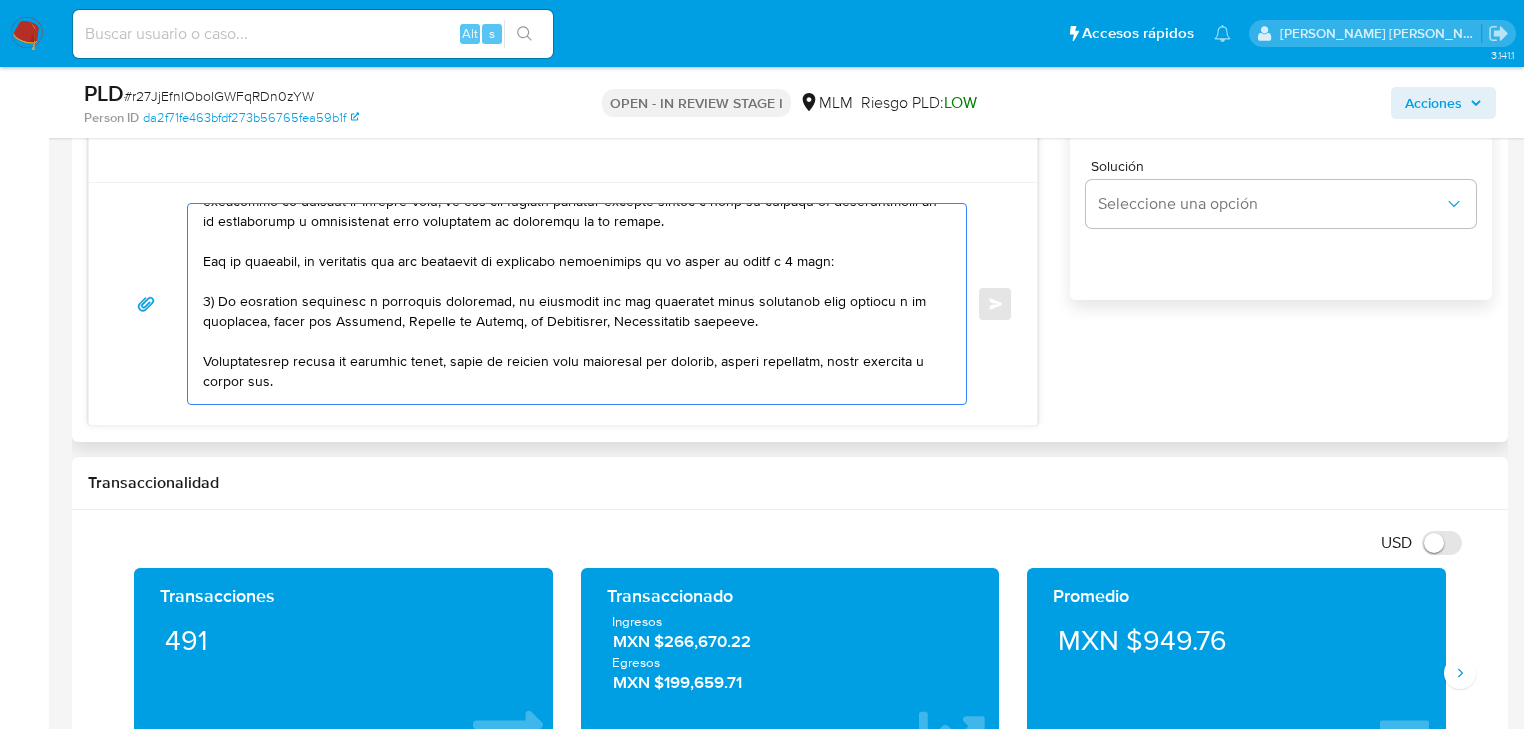click at bounding box center [572, 304] 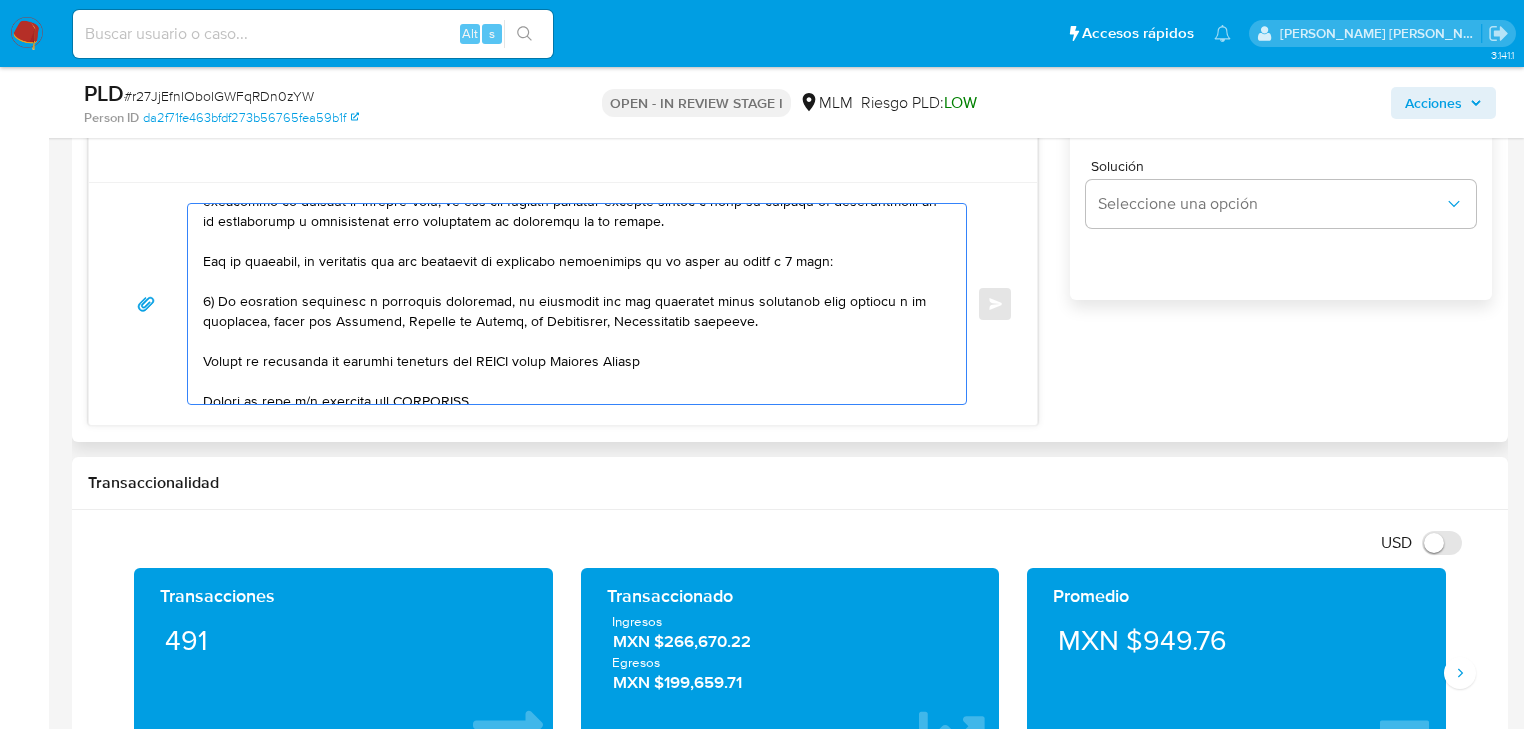 click at bounding box center [572, 304] 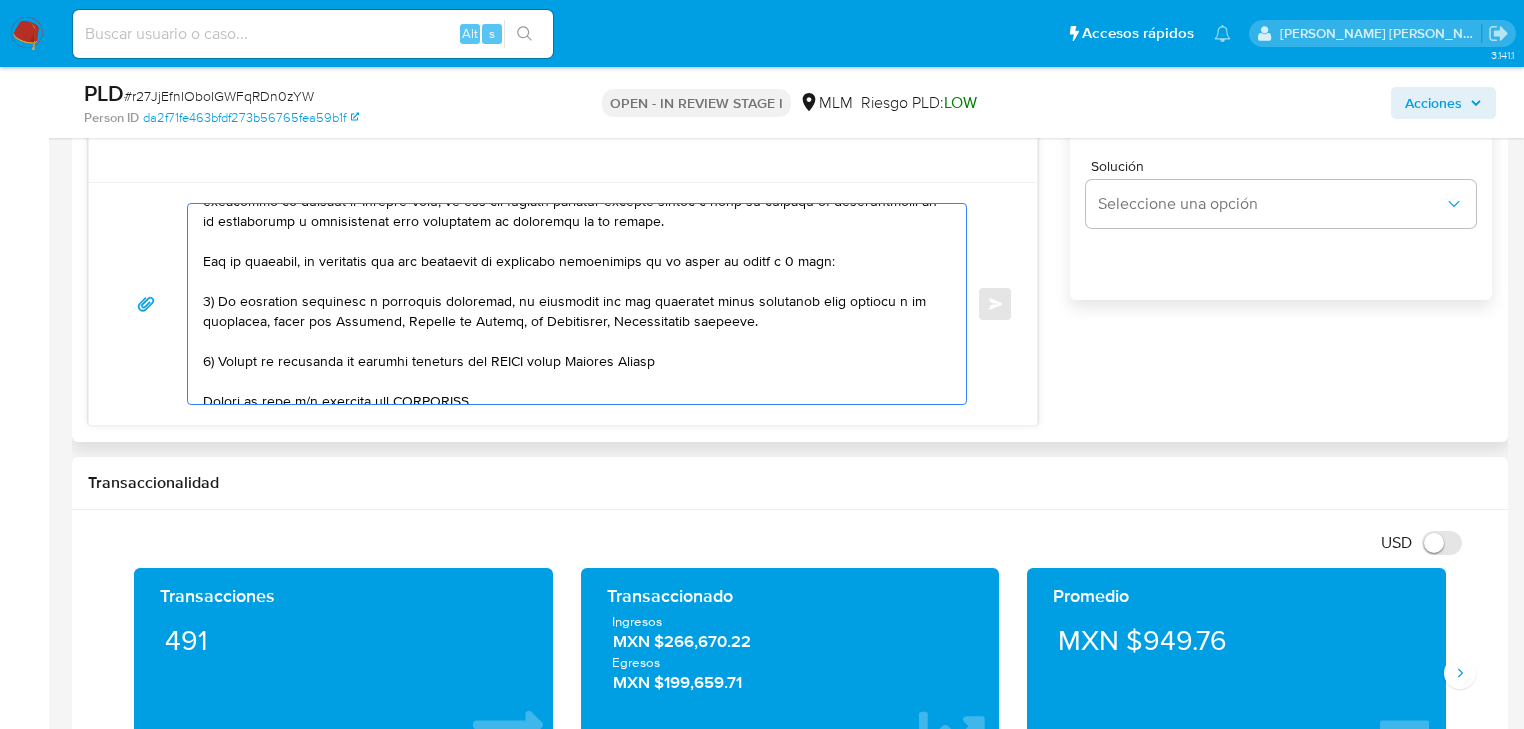 click at bounding box center [572, 304] 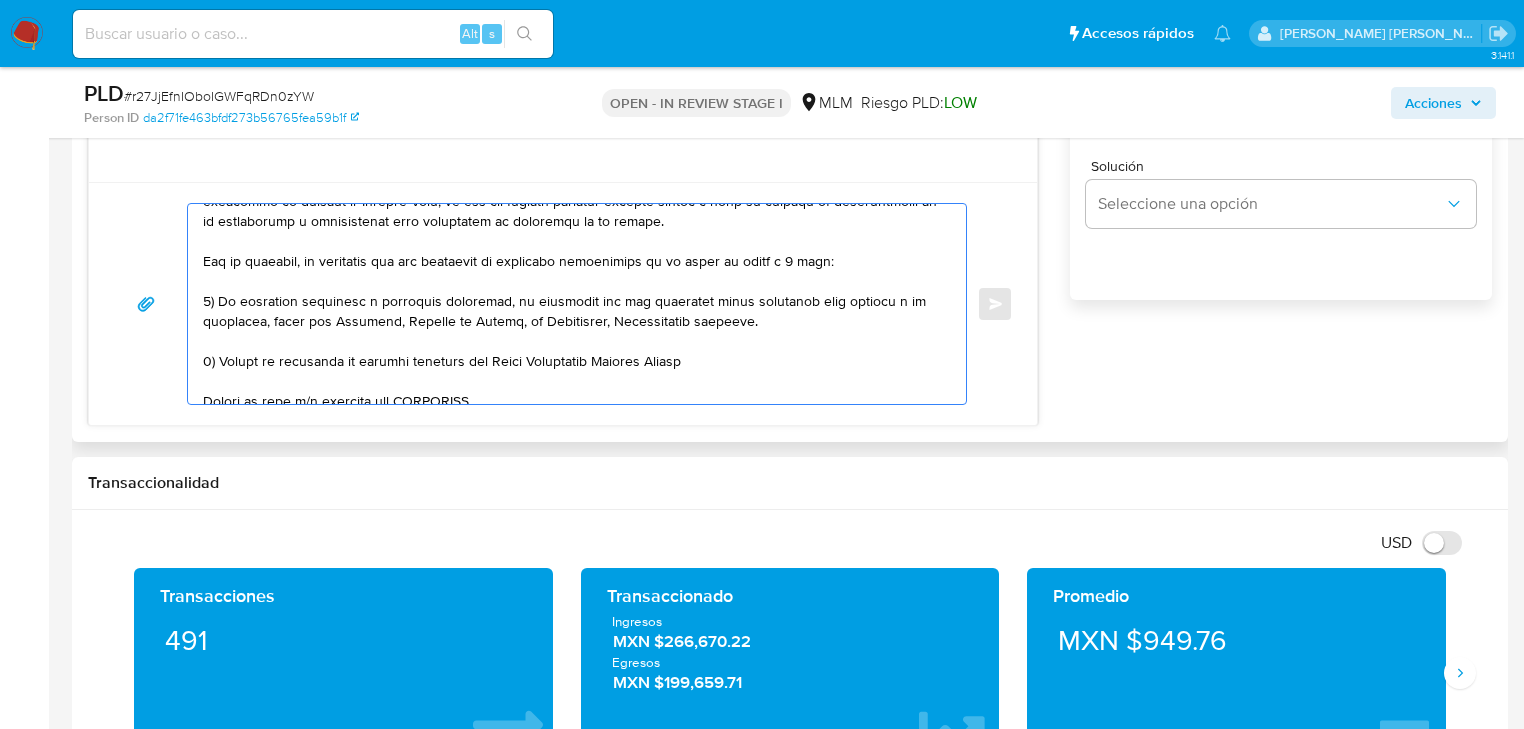 click at bounding box center (572, 304) 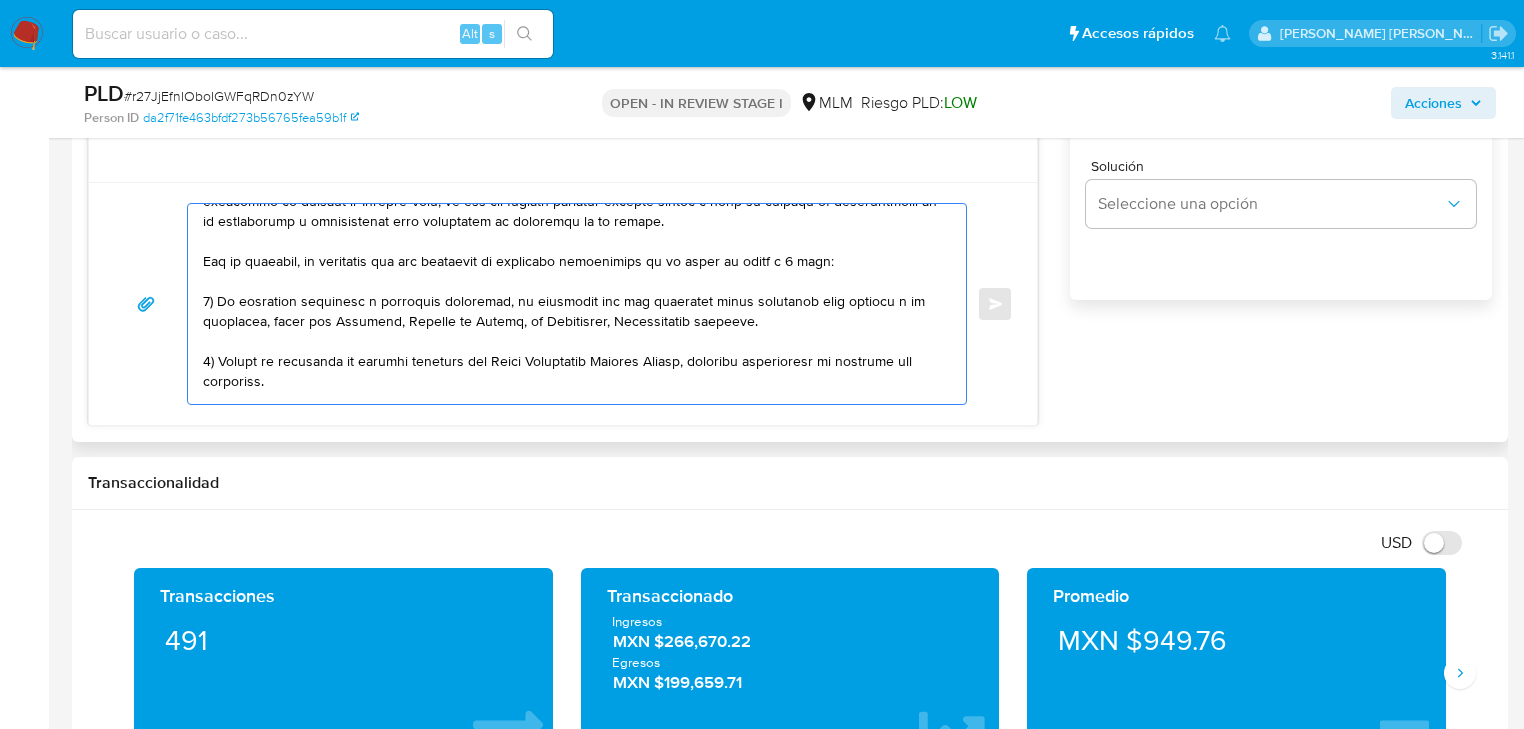 click at bounding box center (572, 304) 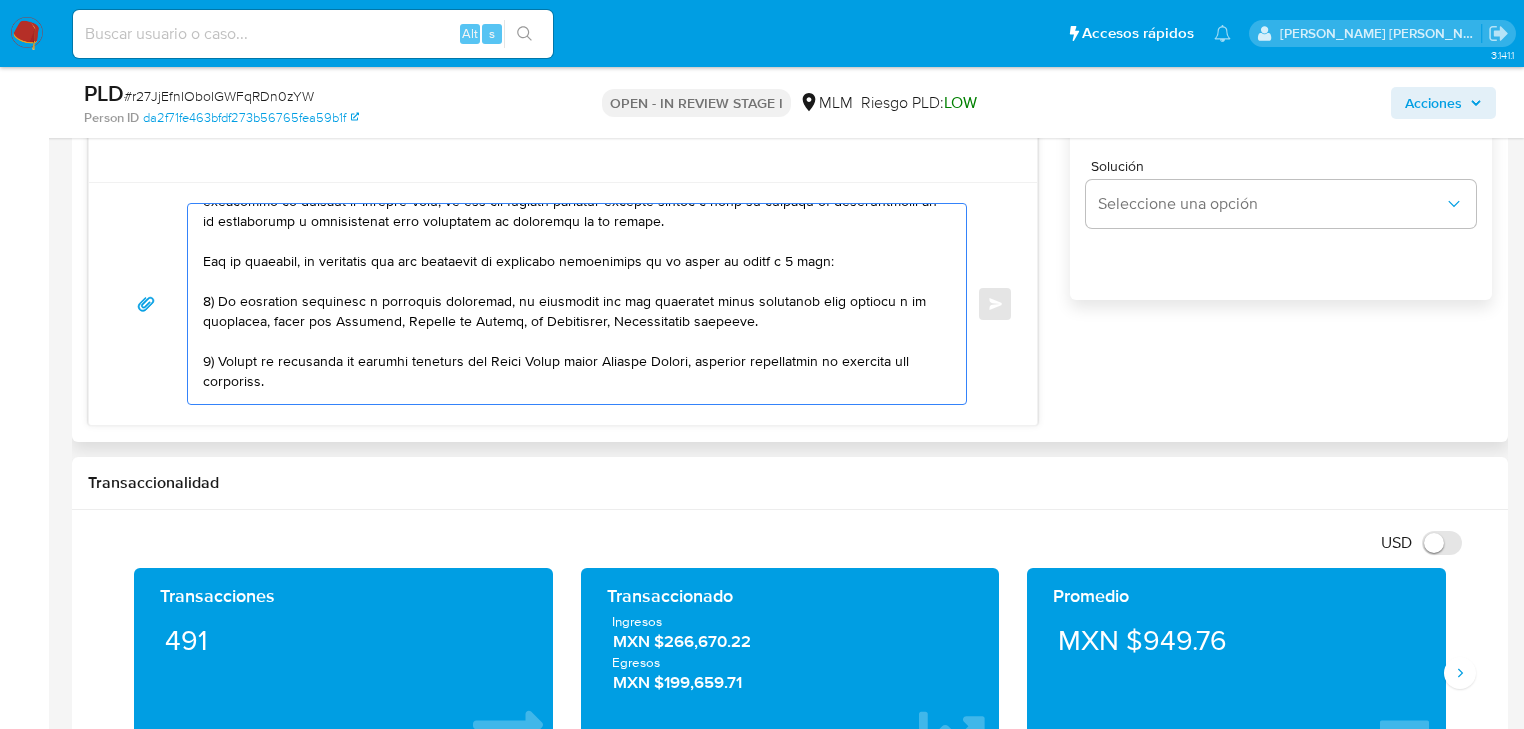 click at bounding box center (572, 304) 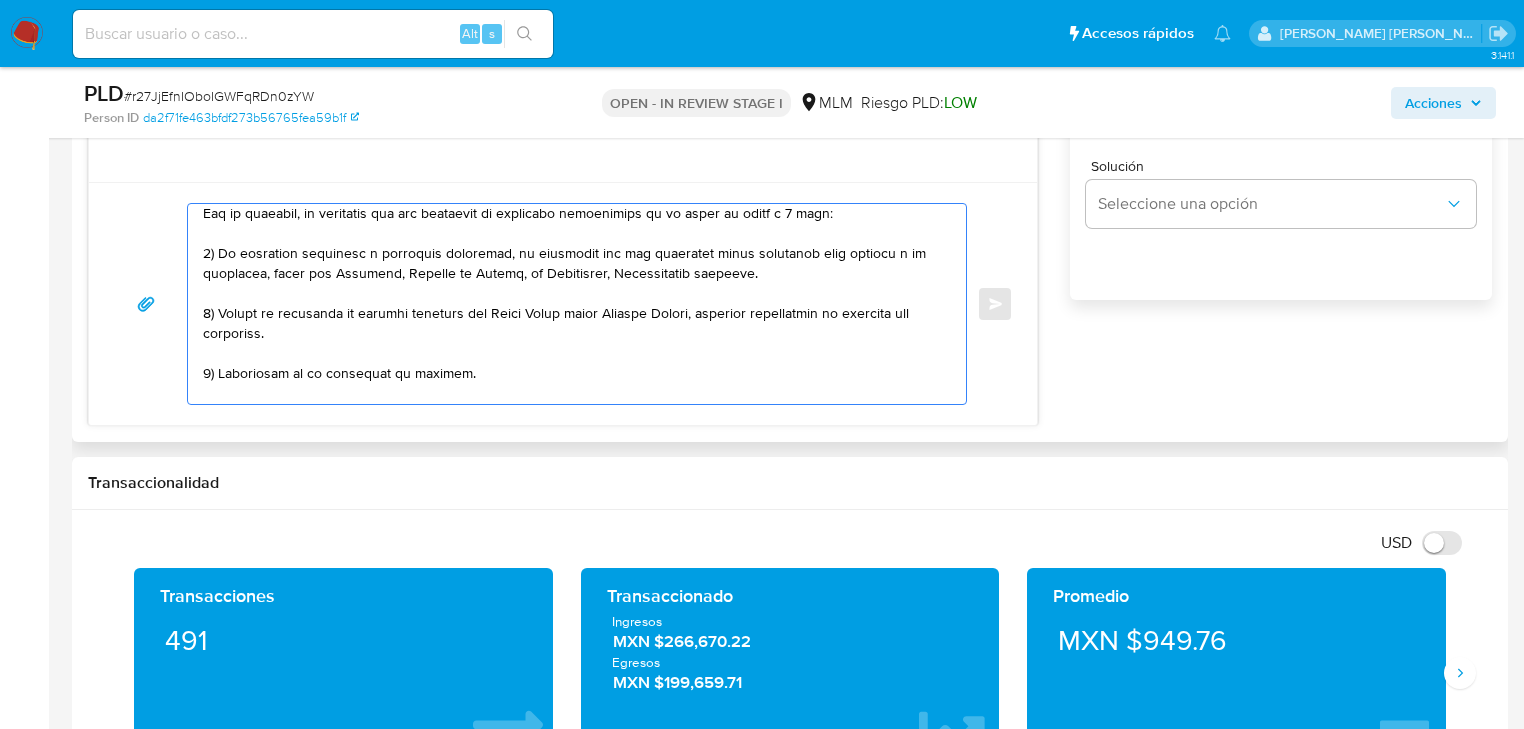 scroll, scrollTop: 127, scrollLeft: 0, axis: vertical 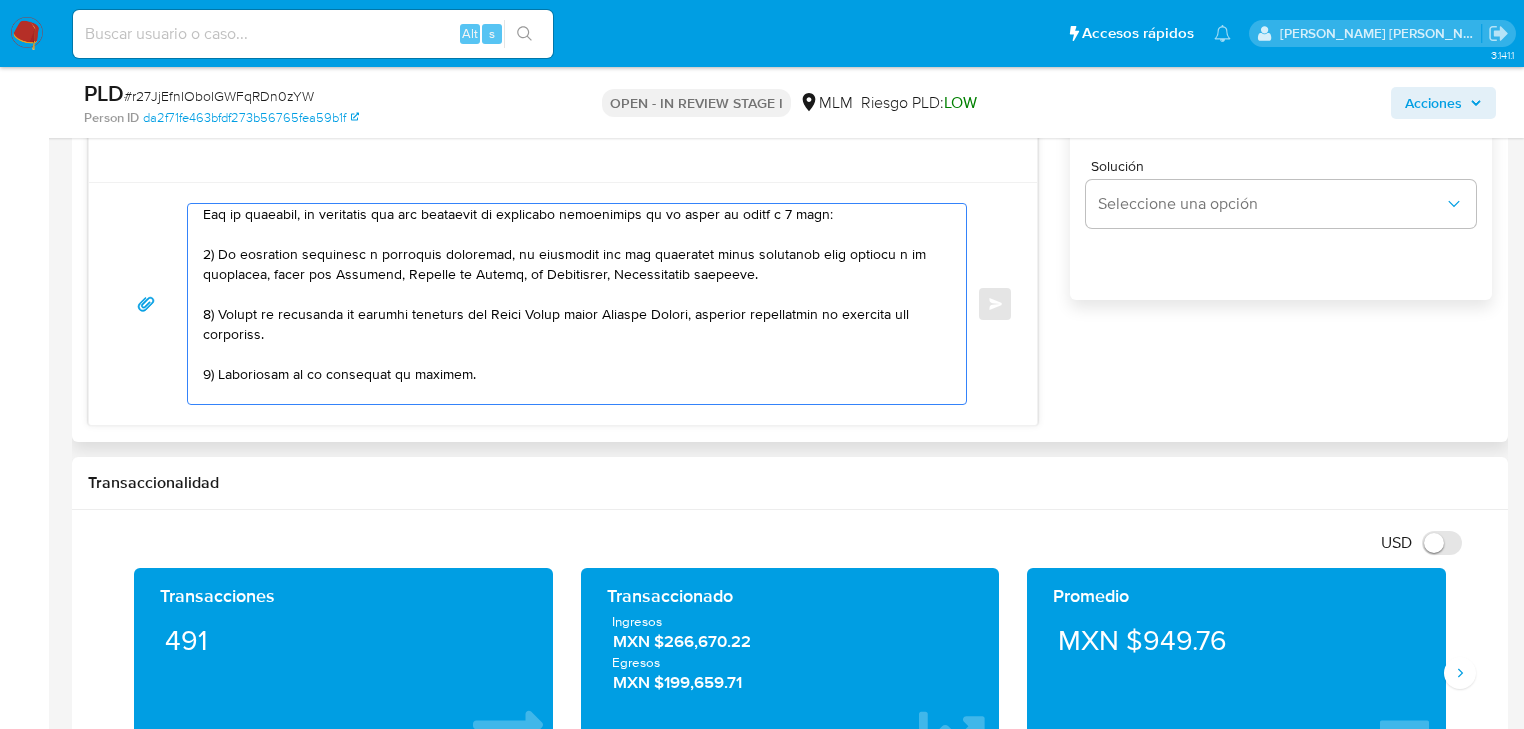 click at bounding box center (572, 304) 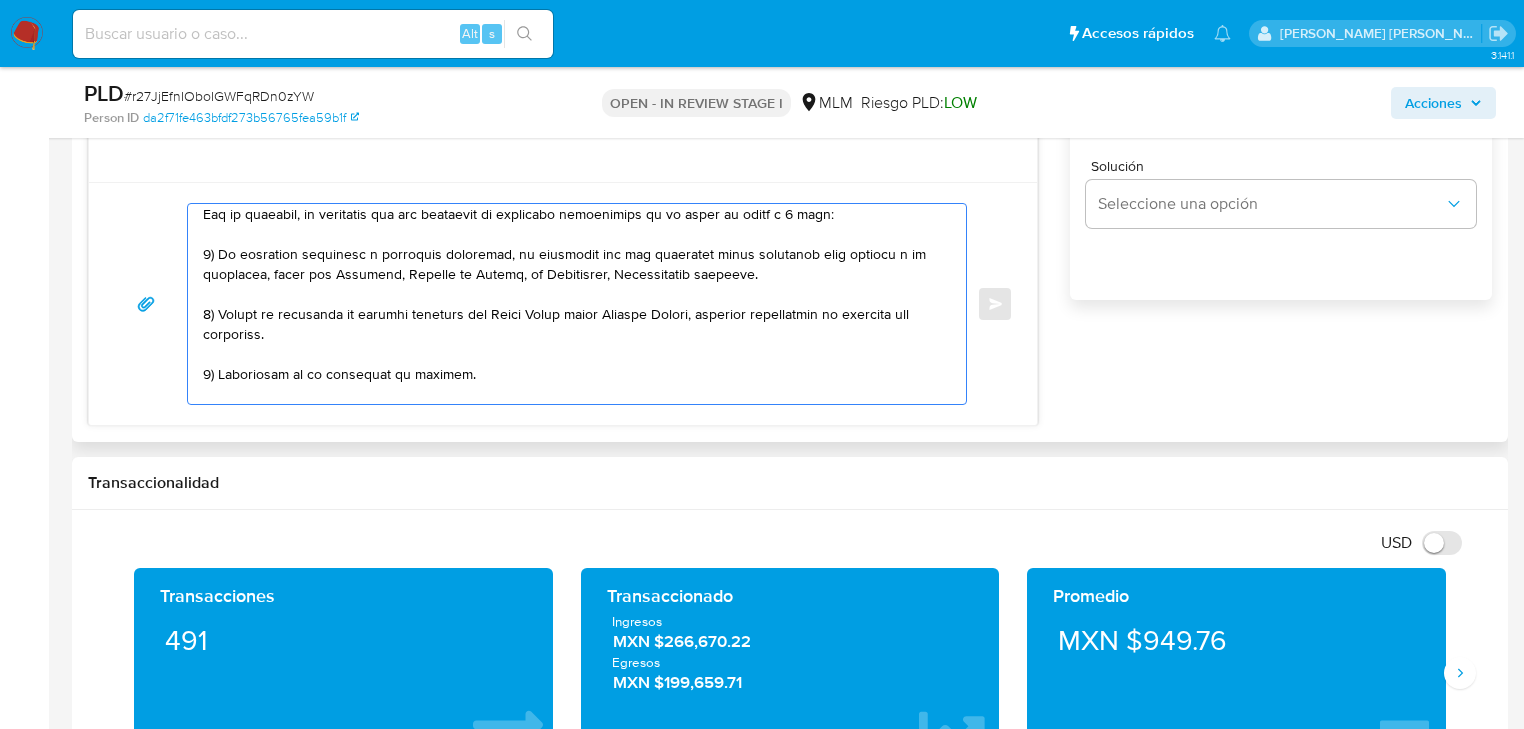 click at bounding box center (572, 304) 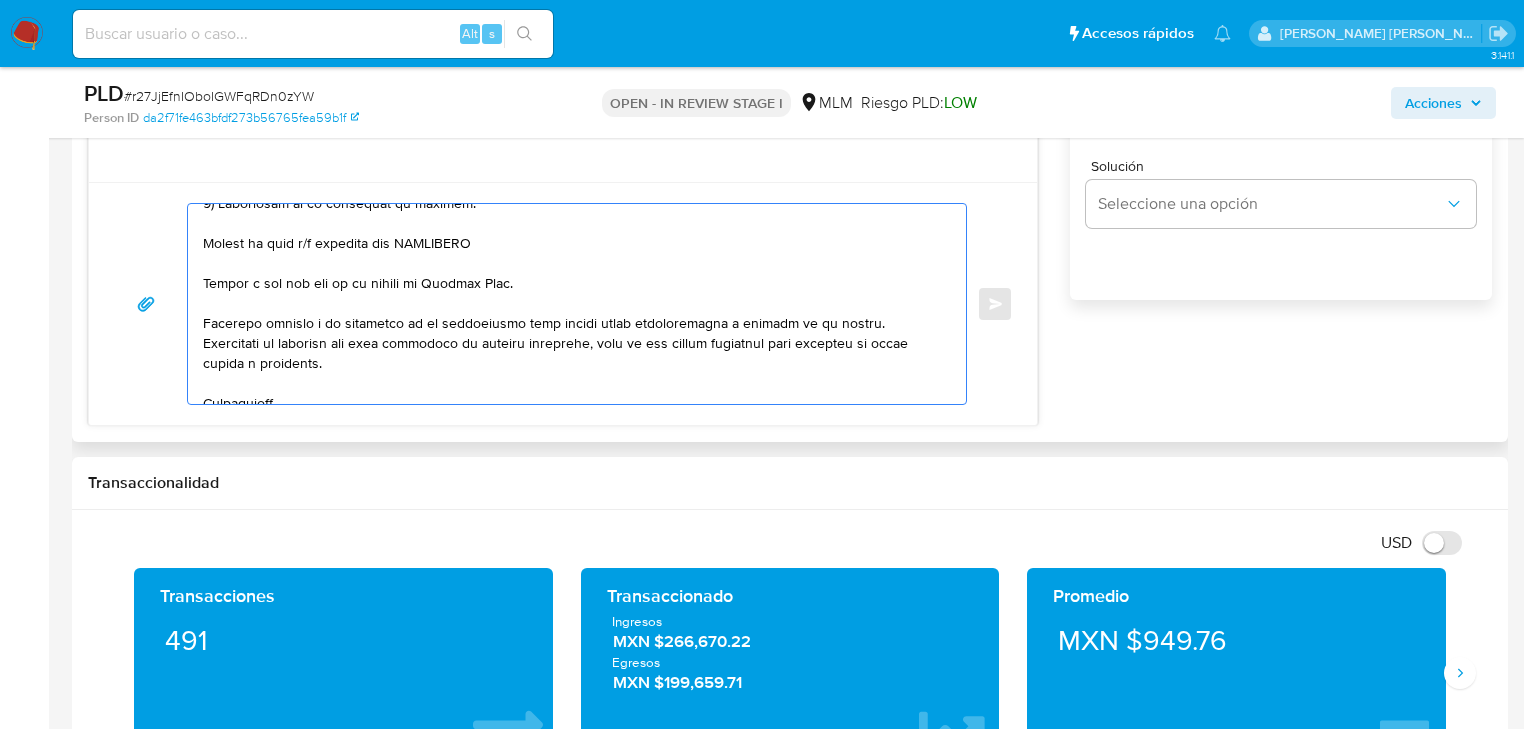 scroll, scrollTop: 194, scrollLeft: 0, axis: vertical 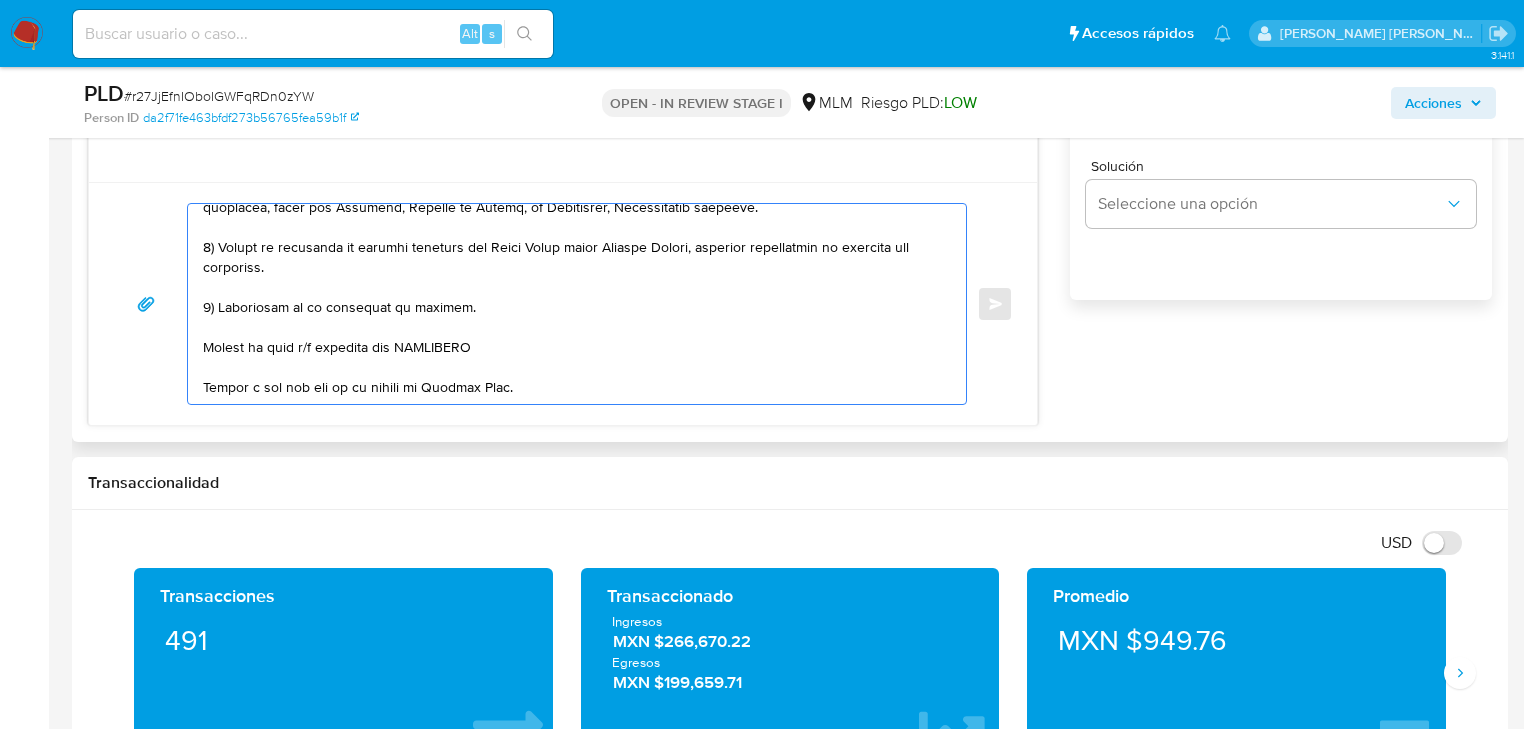 drag, startPoint x: 471, startPoint y: 352, endPoint x: 144, endPoint y: 348, distance: 327.02448 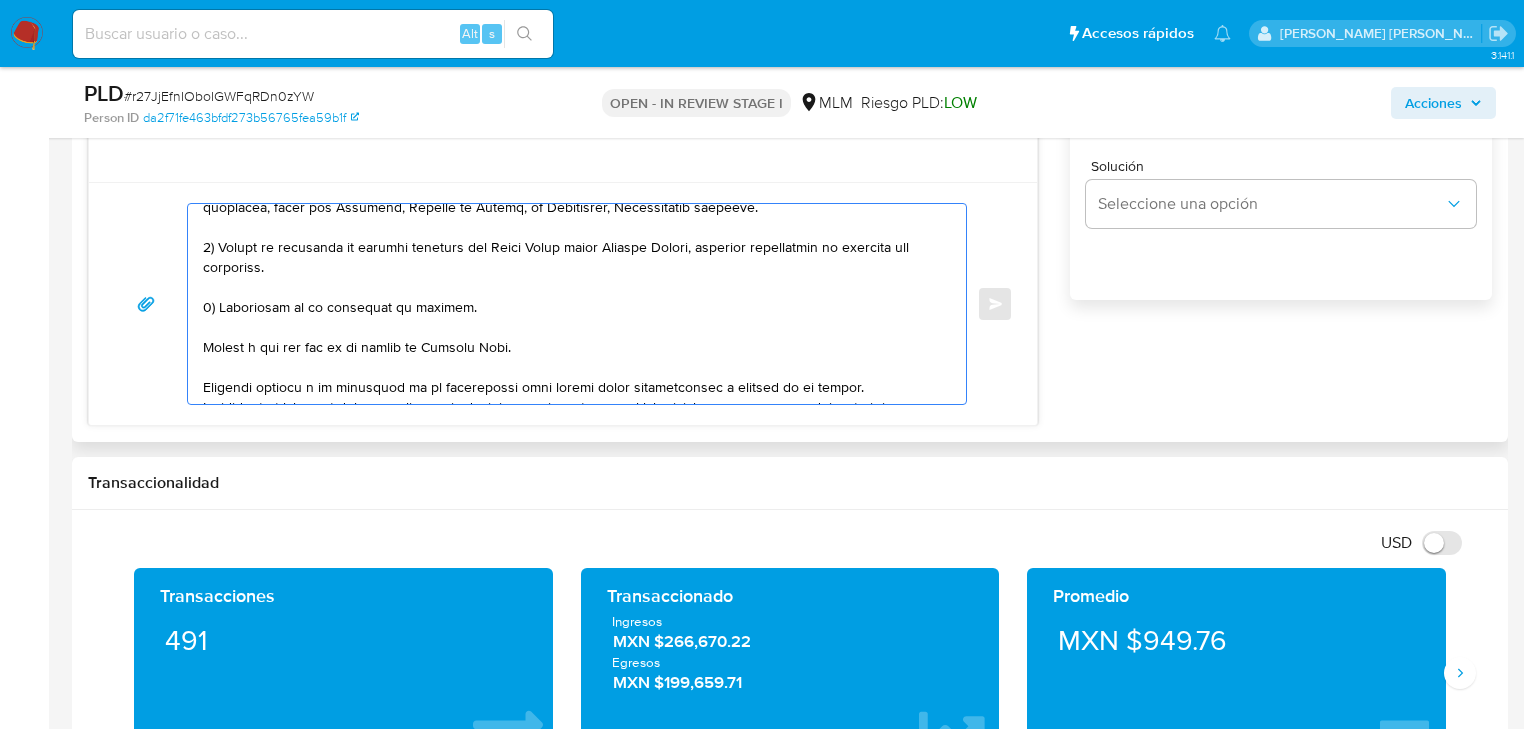drag, startPoint x: 523, startPoint y: 349, endPoint x: 160, endPoint y: 345, distance: 363.02203 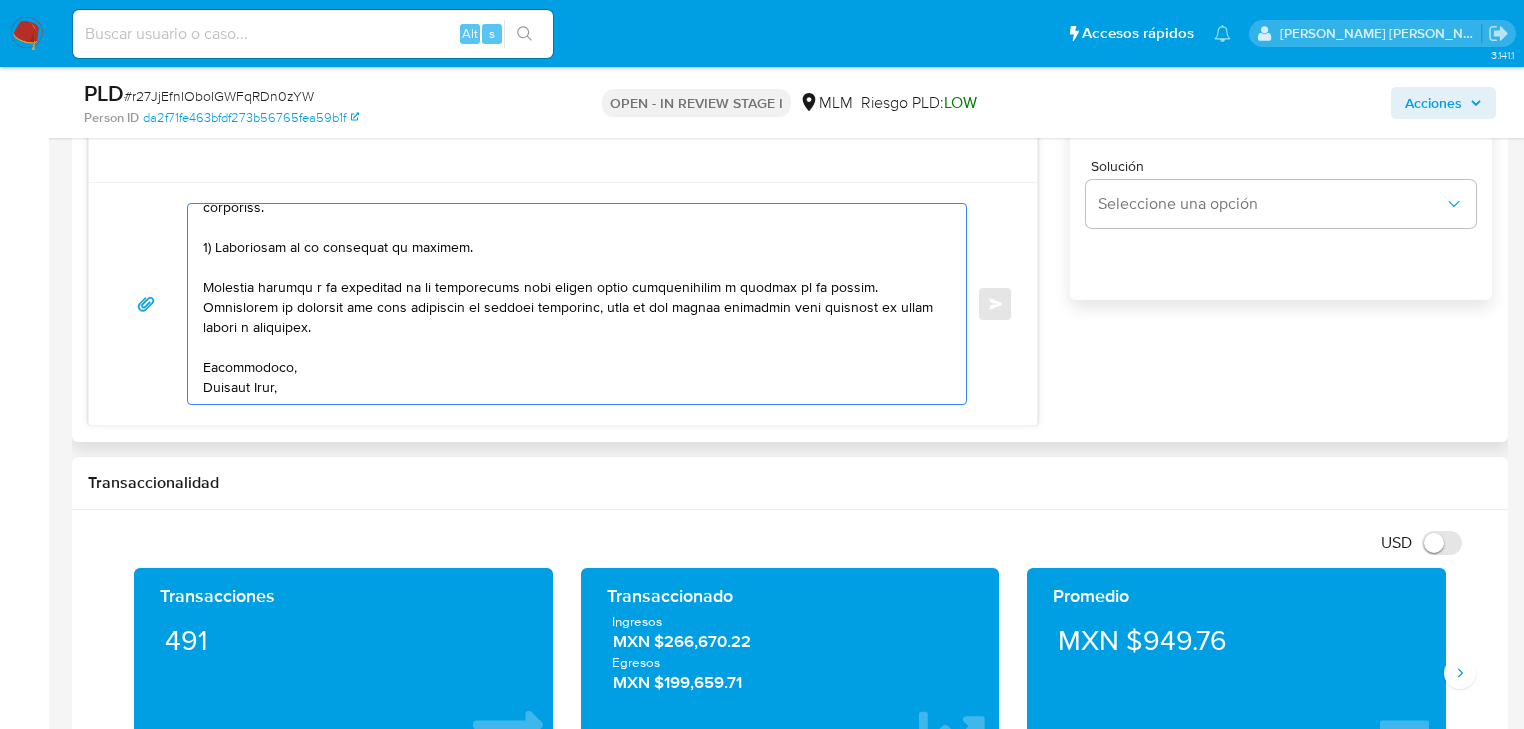 click at bounding box center (572, 304) 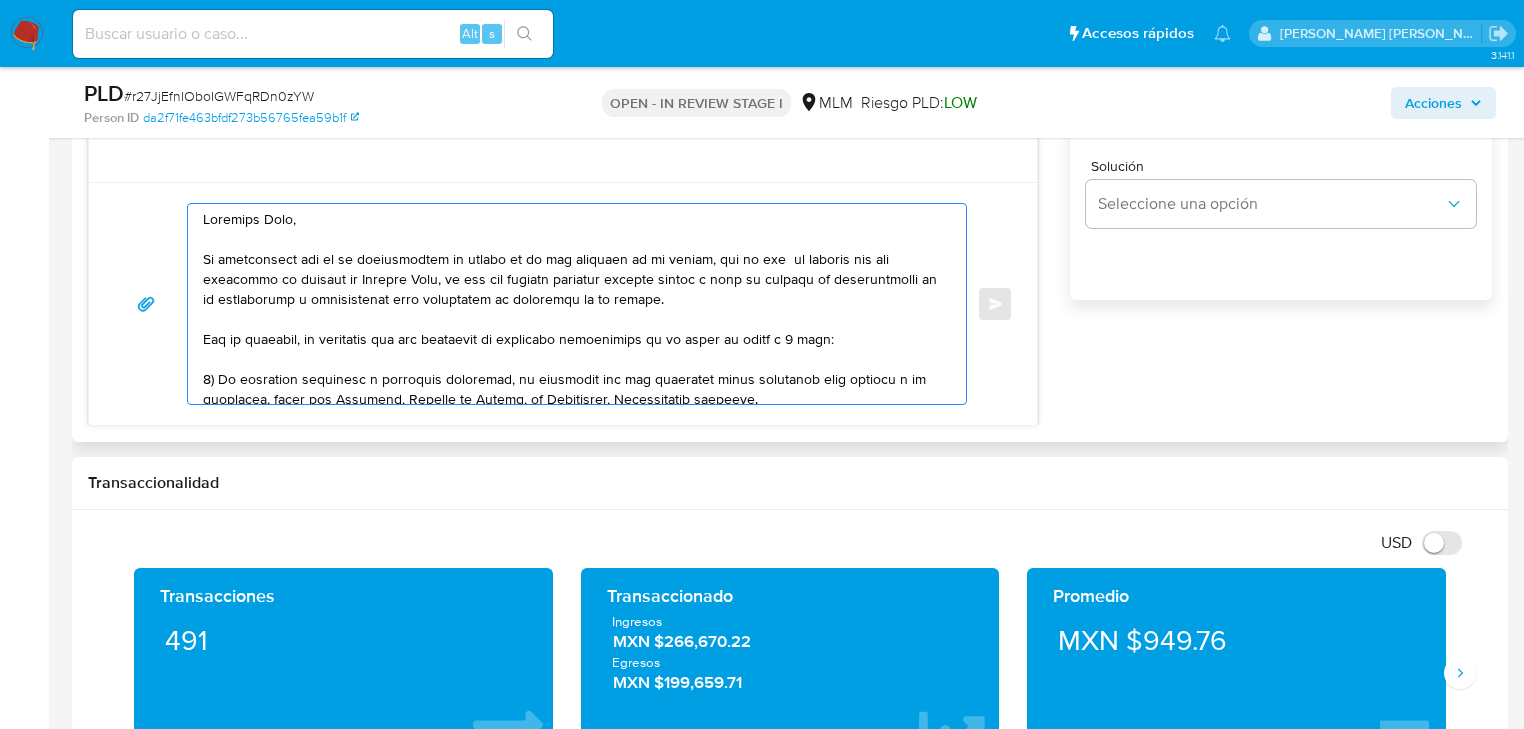 scroll, scrollTop: 0, scrollLeft: 0, axis: both 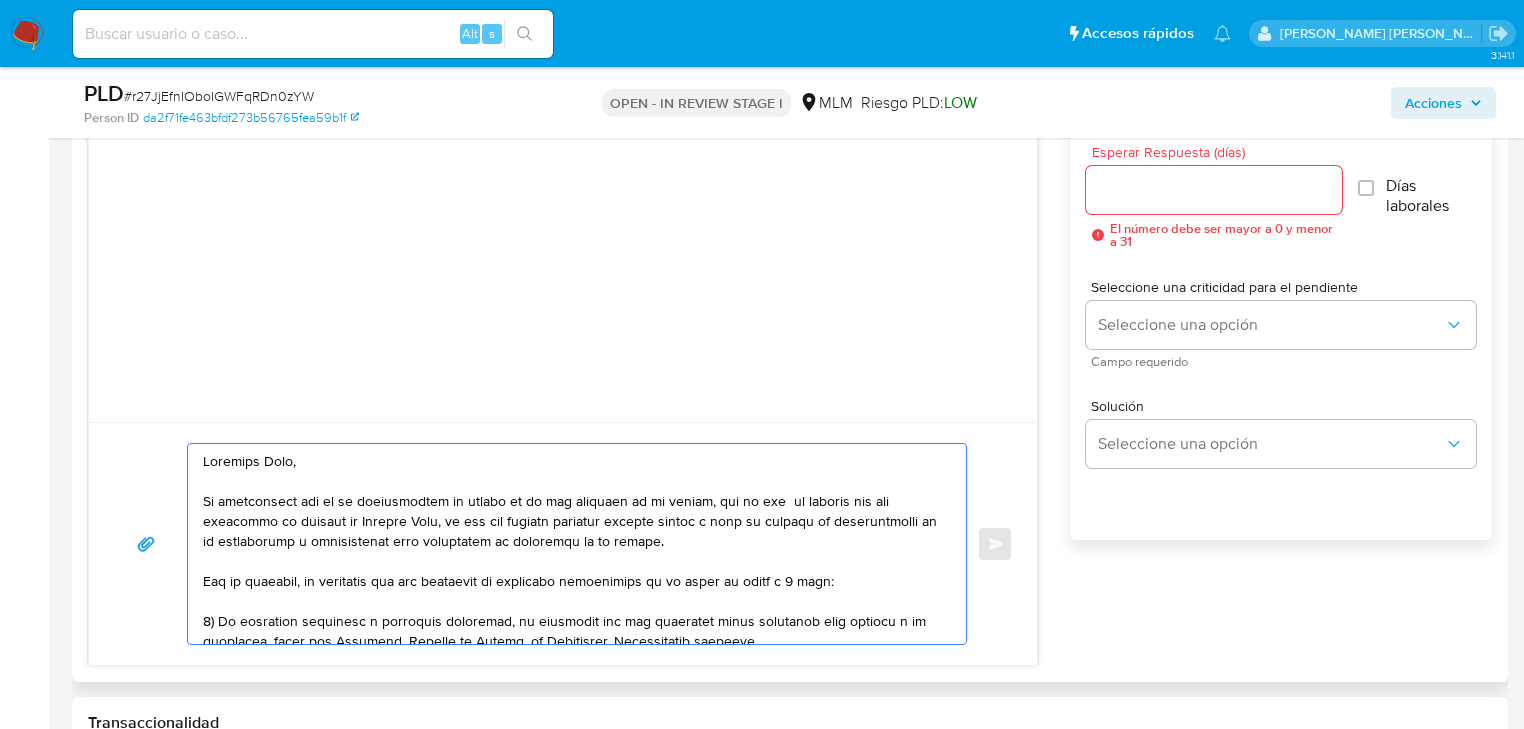 type on "Estimada Gina,
Te comunicamos que se ha identificado un cambio en el uso habitual de tu cuenta, por lo que  de acuerdo con las políticas de control de Mercado Pago, al ser una entidad regulada debemos llevar a cabo un proceso de actualización de tu información y verificación para garantizar la seguridad de tu cuenta.
Por lo anterior, es necesario que nos compartas la siguiente información en un plazo no mayor a 5 días:
1) Tu actividad económica u ocupación principal, es necesario que nos compartas algún documento como soporte a tu respuesta, puede ser Facturas, Recibos de Nómina, de Honorarios, Comprobantes fiscales.
2) Motivo de recepción de remesas emitidas por David Rivas desde Estados Unidos, adjuntar comprobante de ingresos del ordenante.
3) Frecuencia de la recepción de remesas.
Quedamos atentos a la recepción de la información para evitar algún inconveniente o bloqueo en tu cuenta.
Lamentamos el malestar que esta situación te pudiera ocasionar, pero es una medida necesaria para mantener el si..." 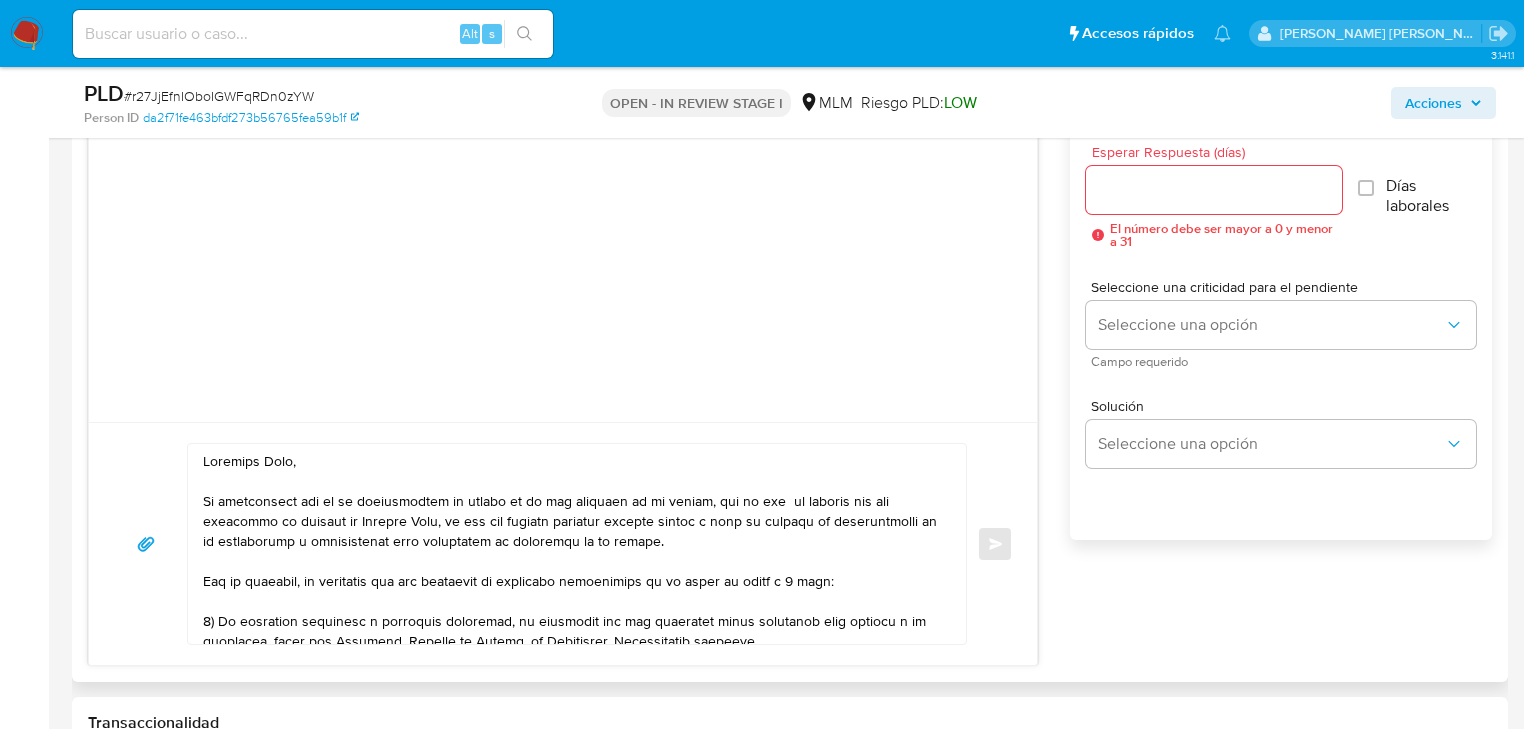 click on "Esperar Respuesta (días)" at bounding box center (1214, 190) 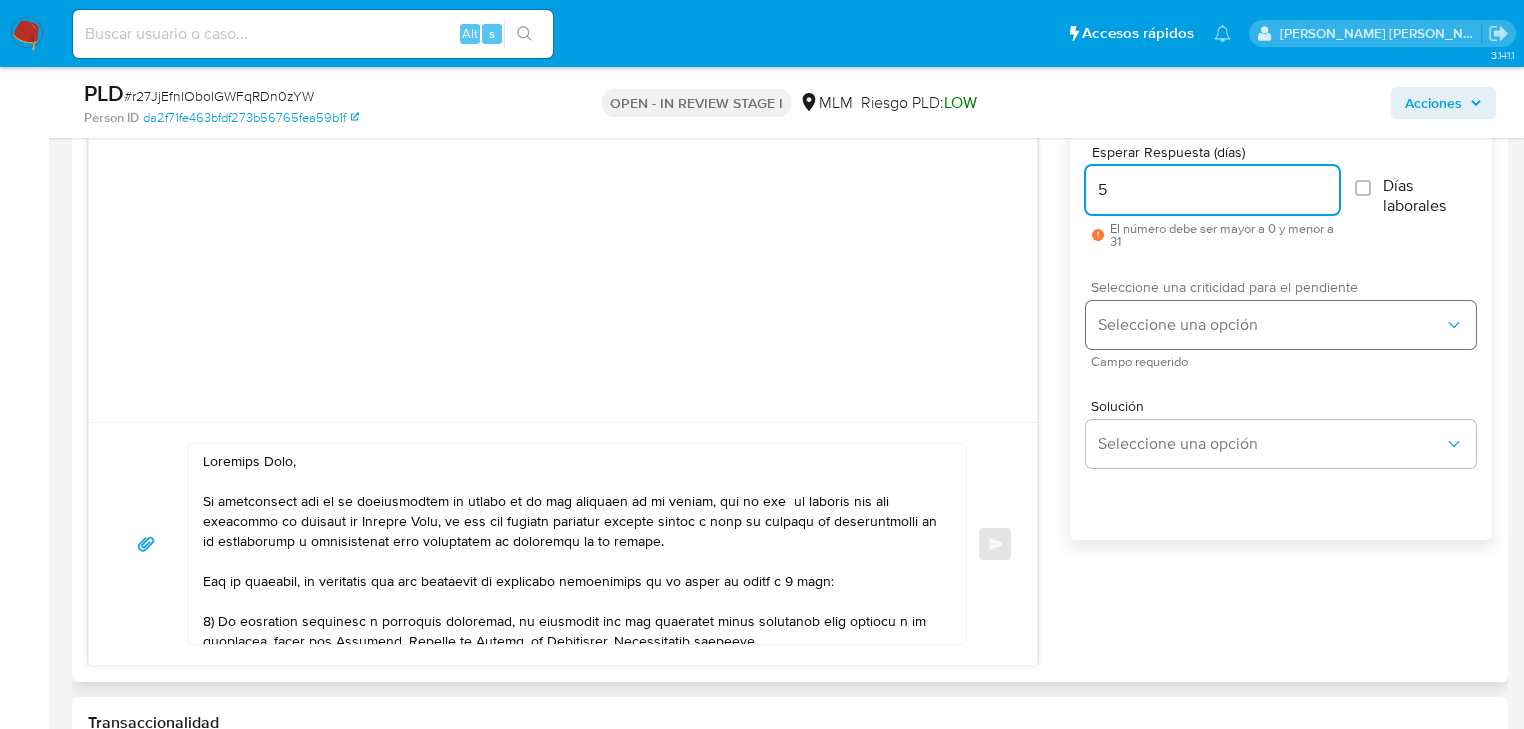 type on "5" 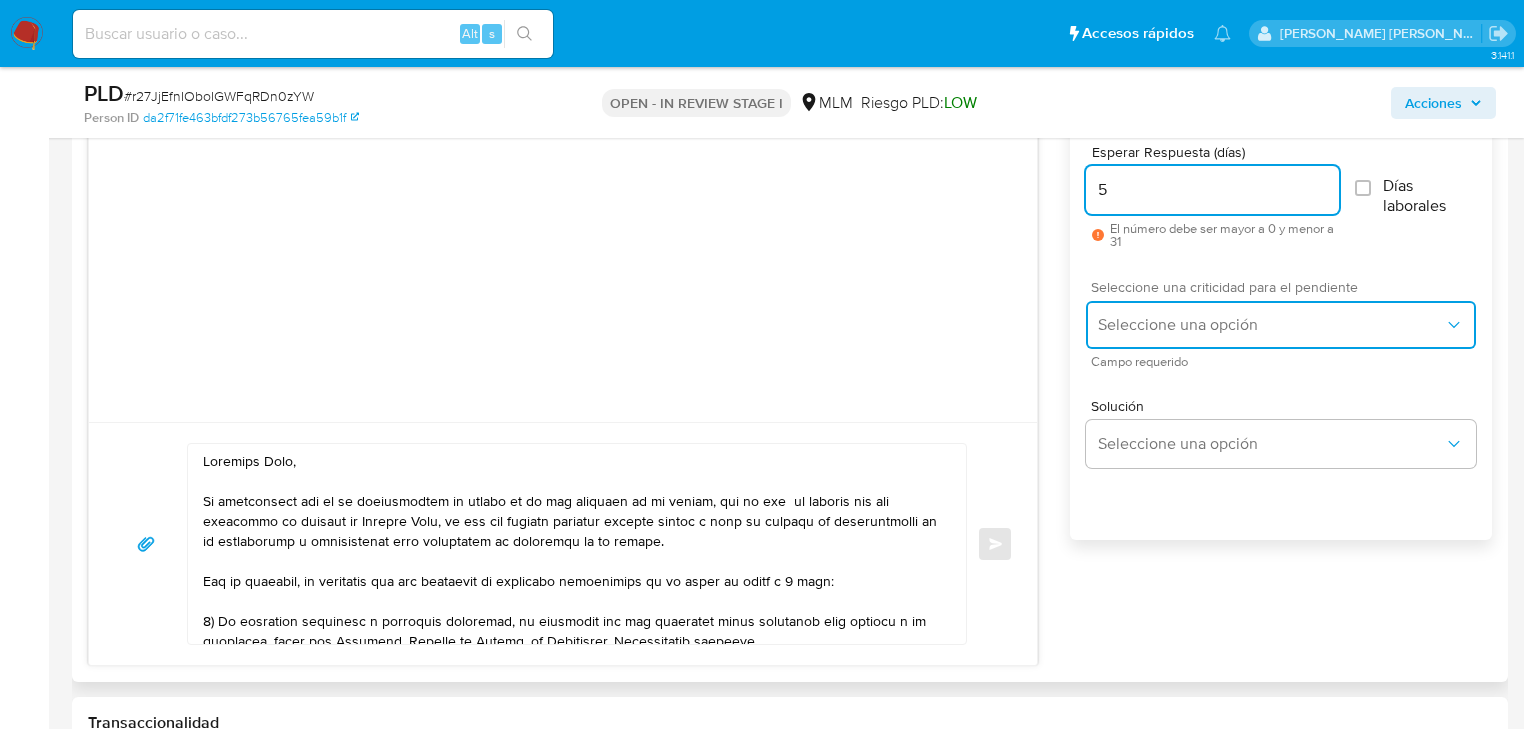 click on "Seleccione una opción" at bounding box center (1281, 325) 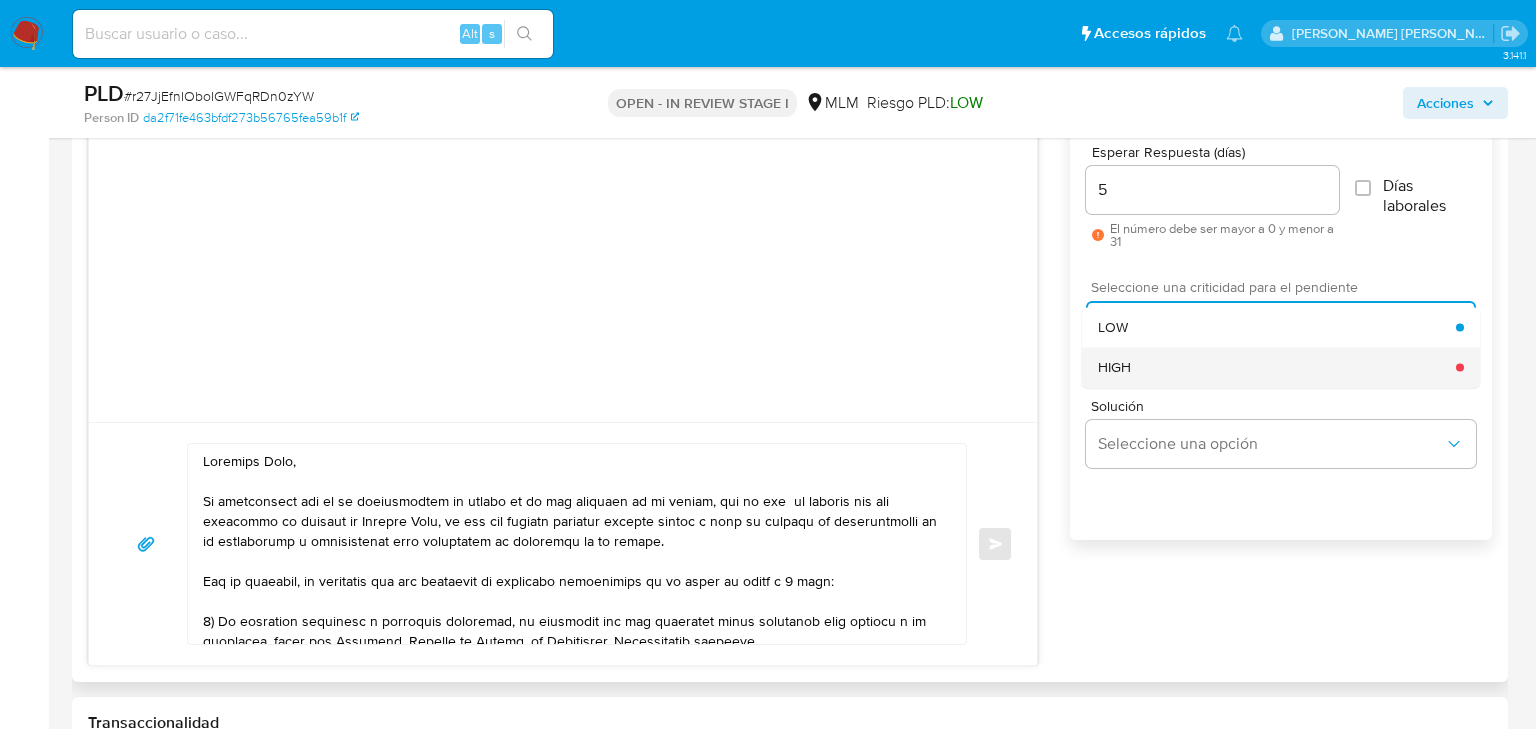 click on "HIGH" at bounding box center [1277, 367] 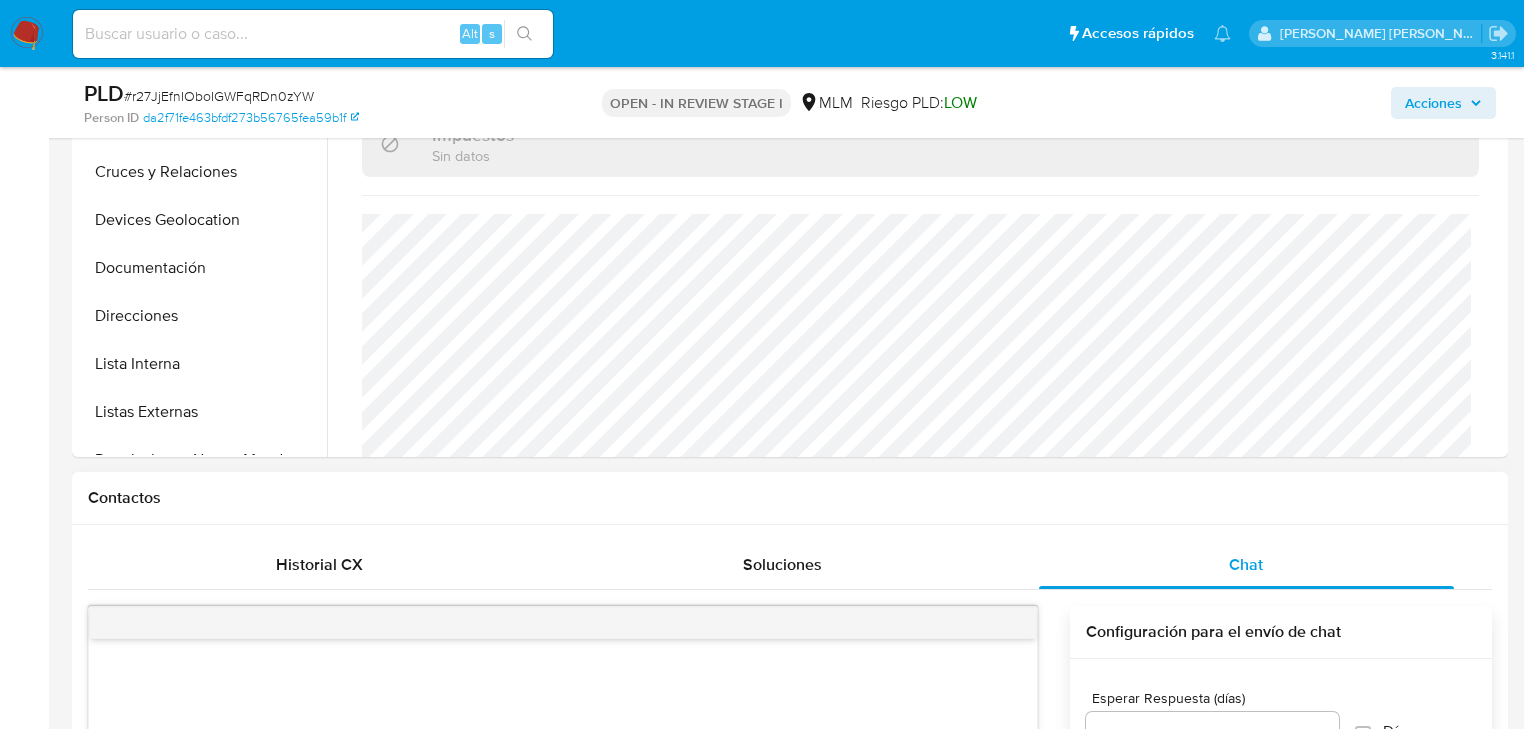 scroll, scrollTop: 400, scrollLeft: 0, axis: vertical 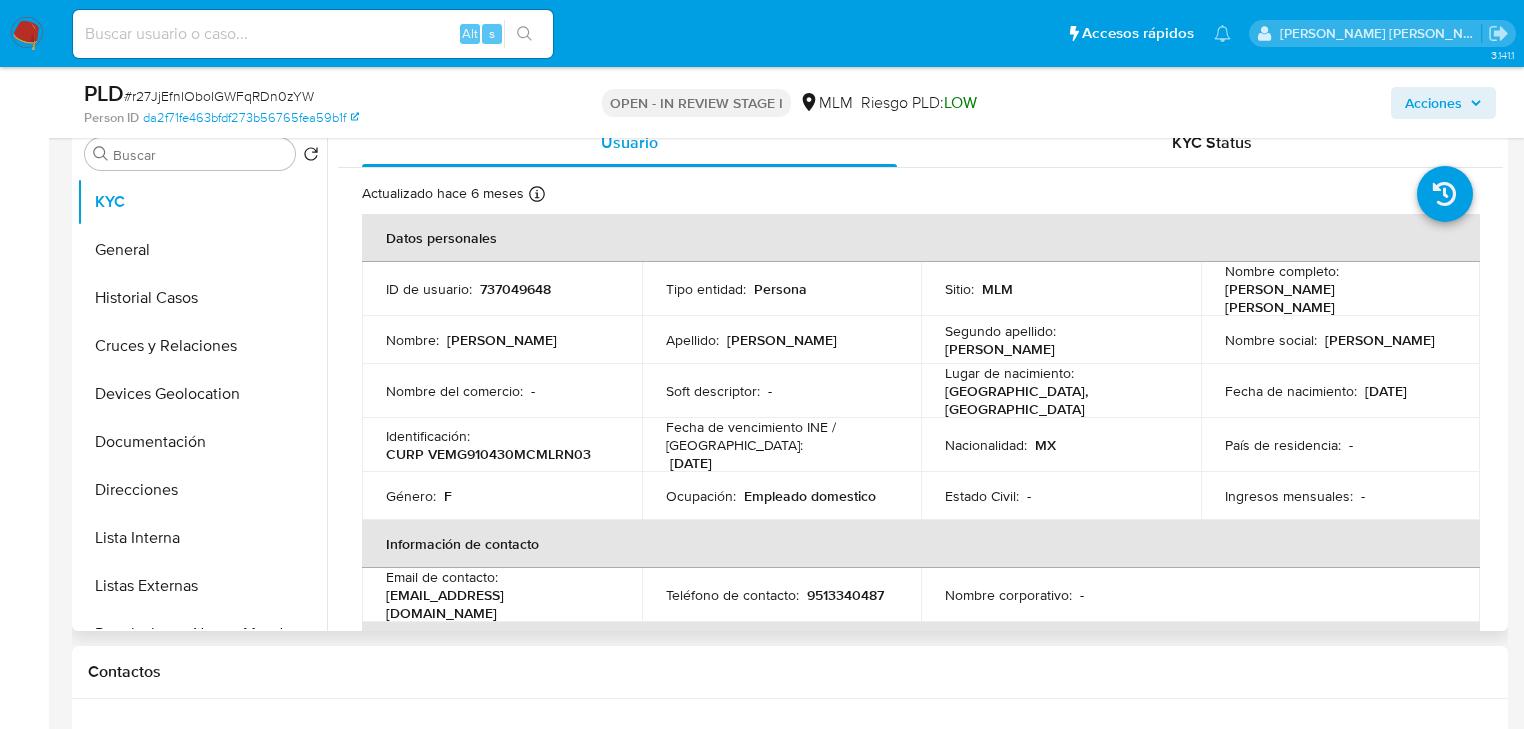 type 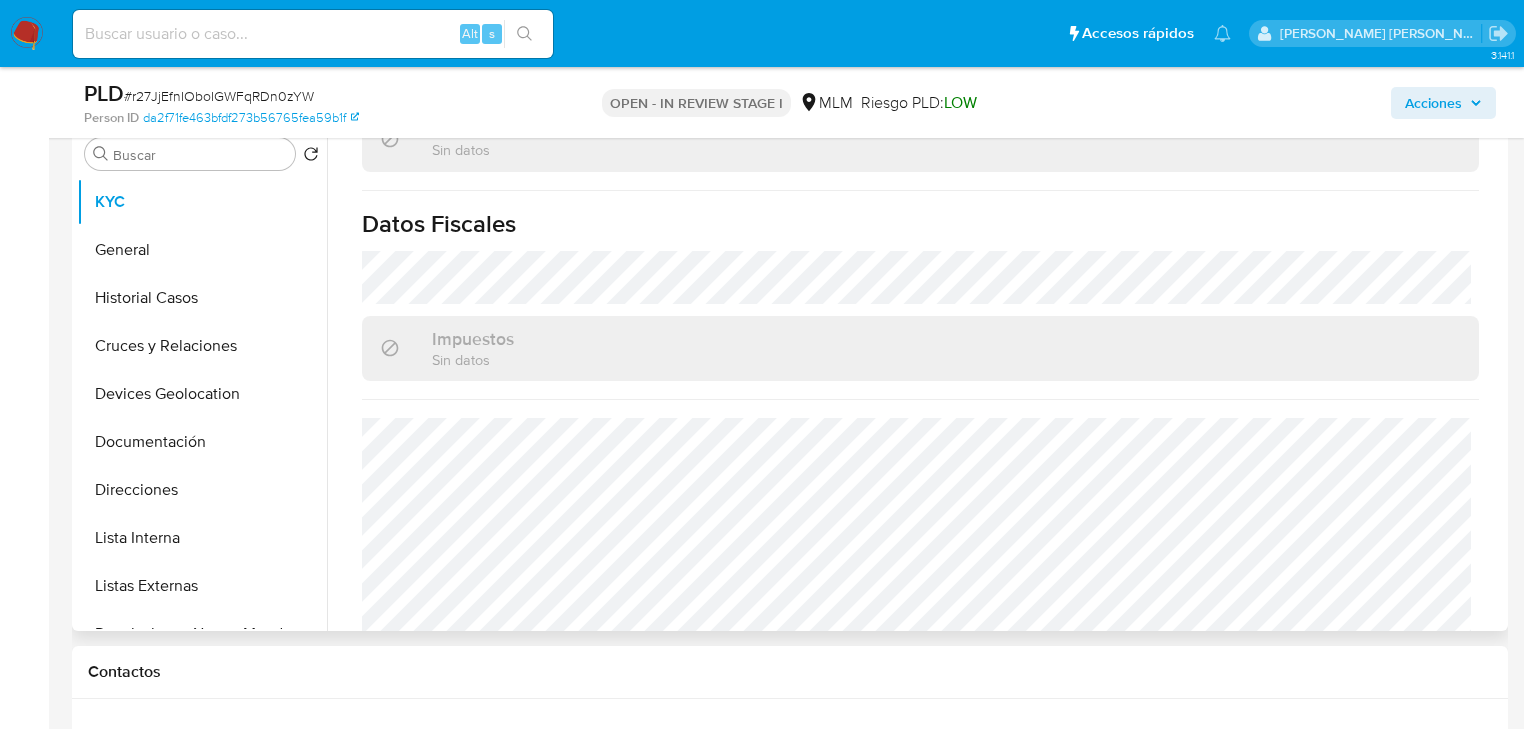 scroll, scrollTop: 1262, scrollLeft: 0, axis: vertical 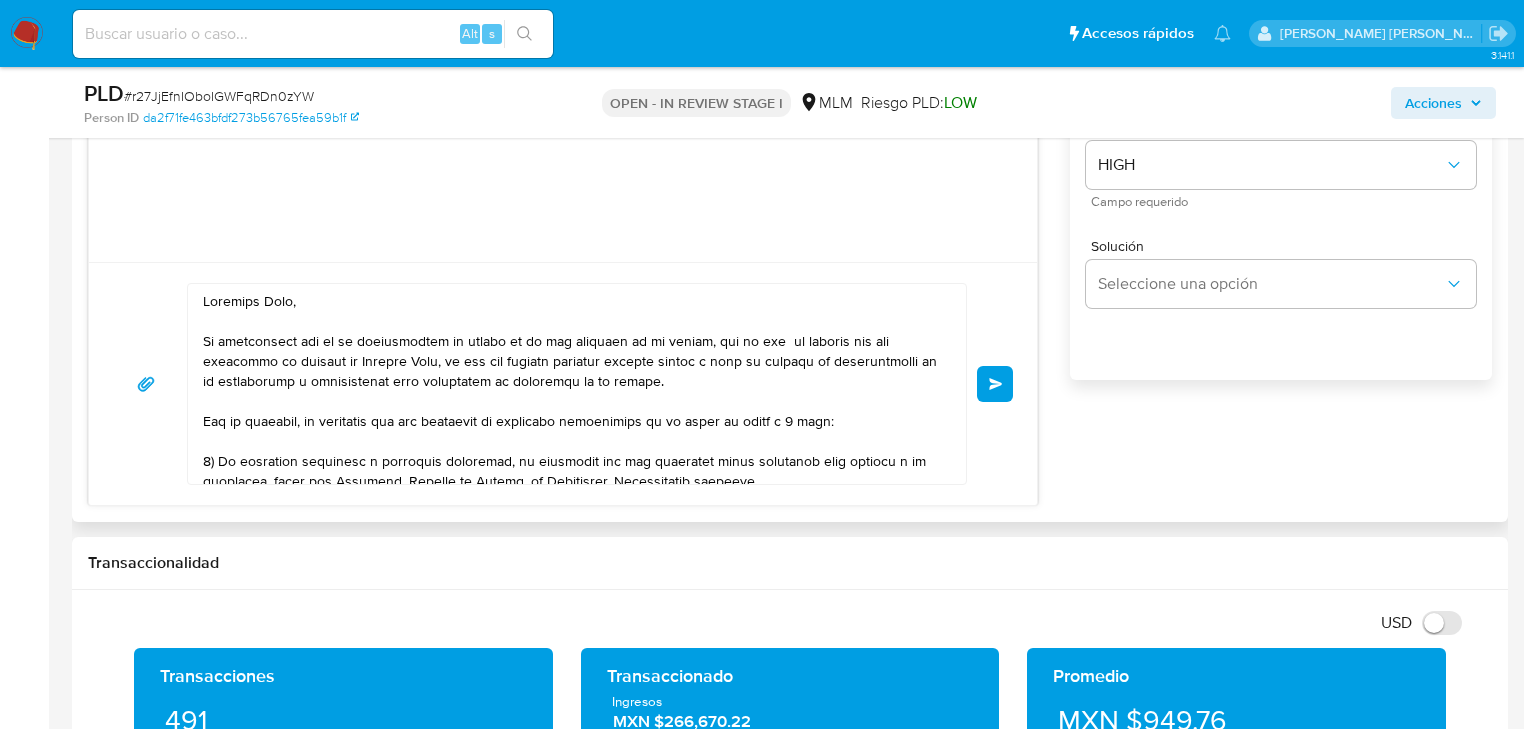 click on "Enviar" at bounding box center [996, 384] 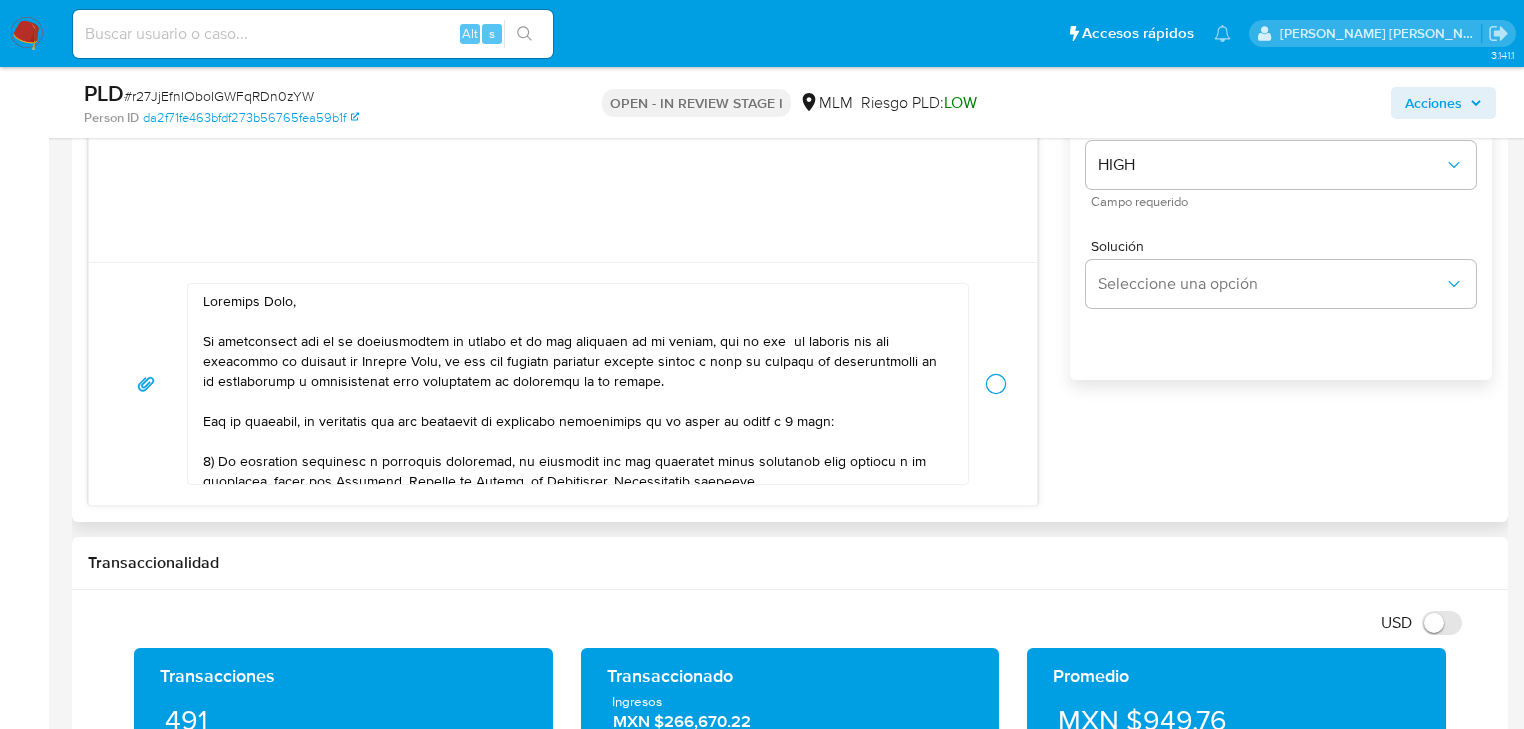 type 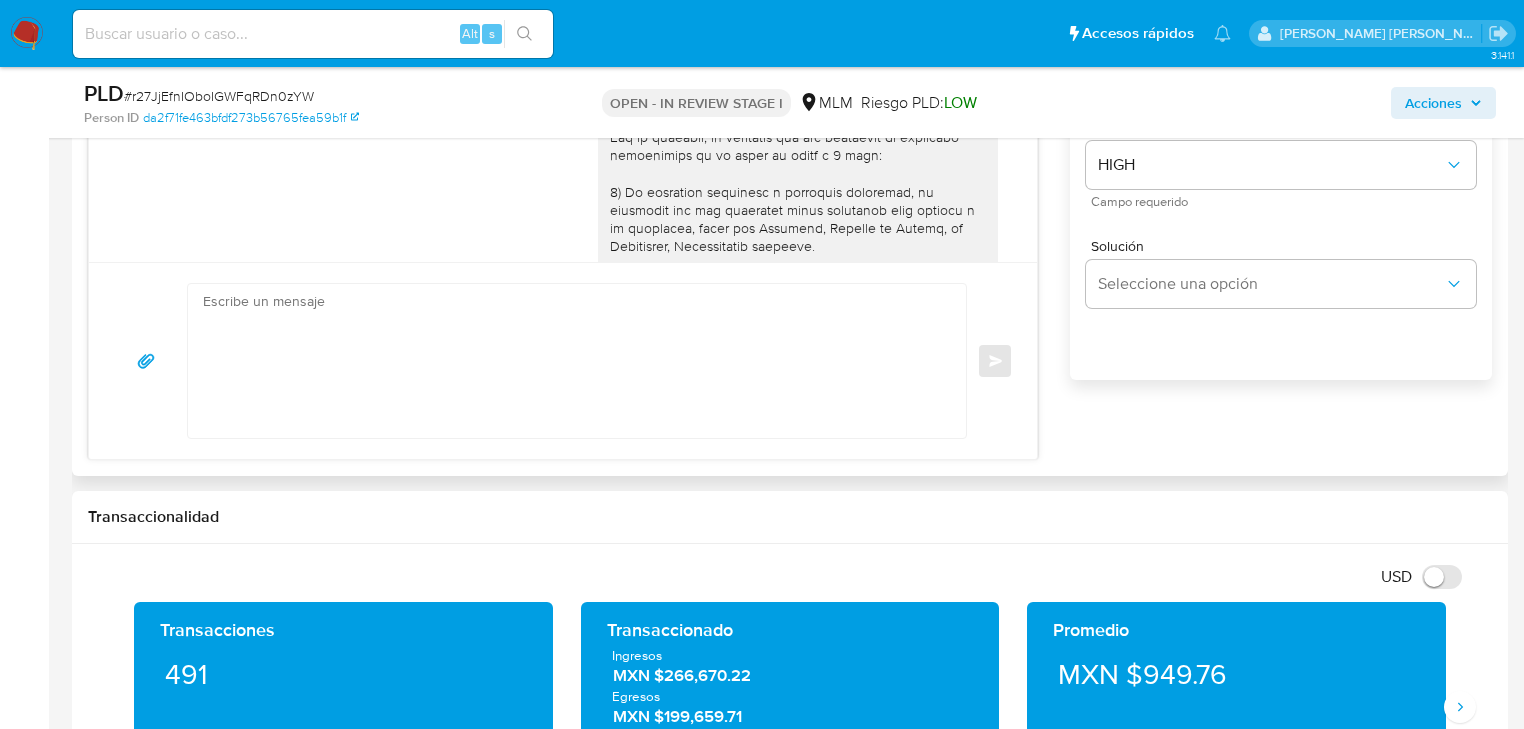 scroll, scrollTop: 313, scrollLeft: 0, axis: vertical 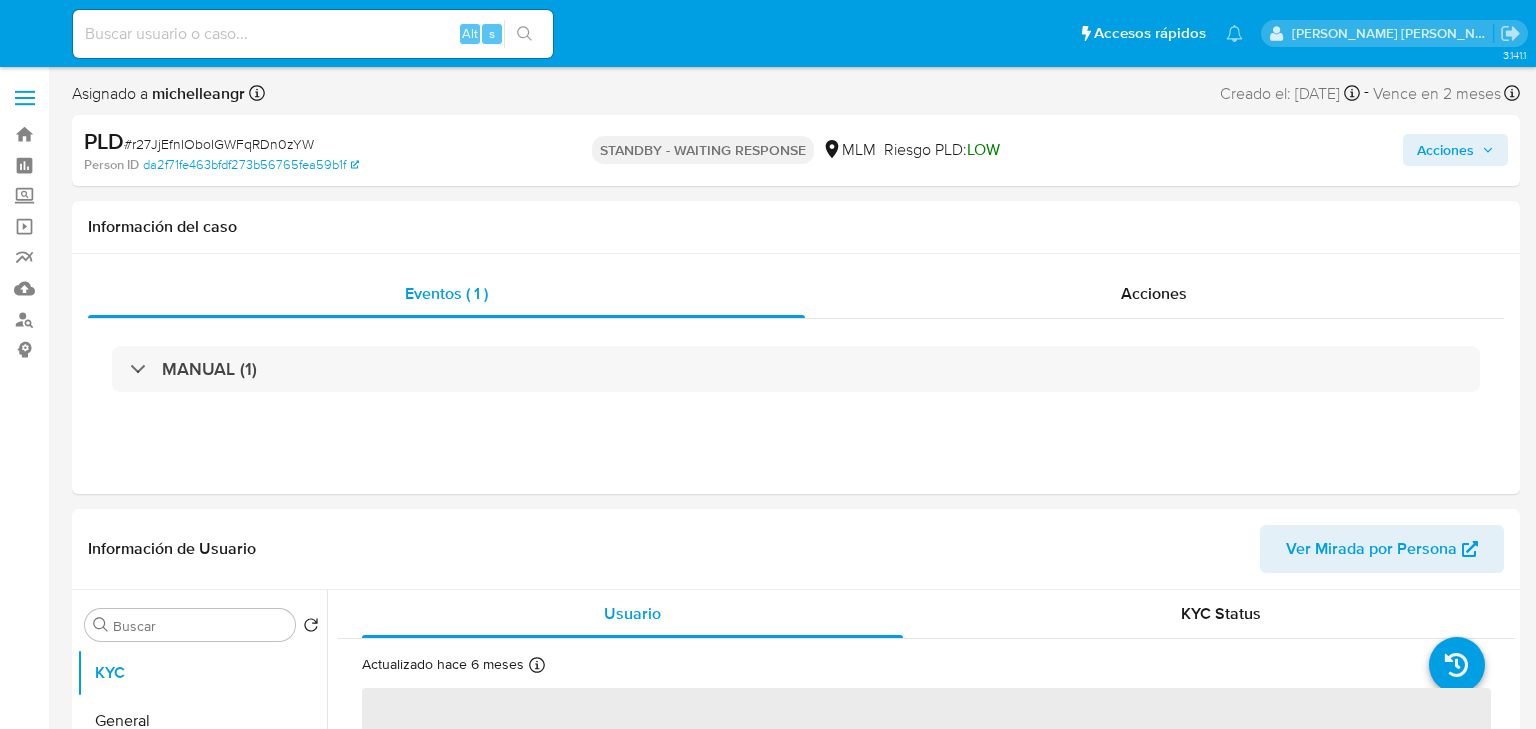 select on "10" 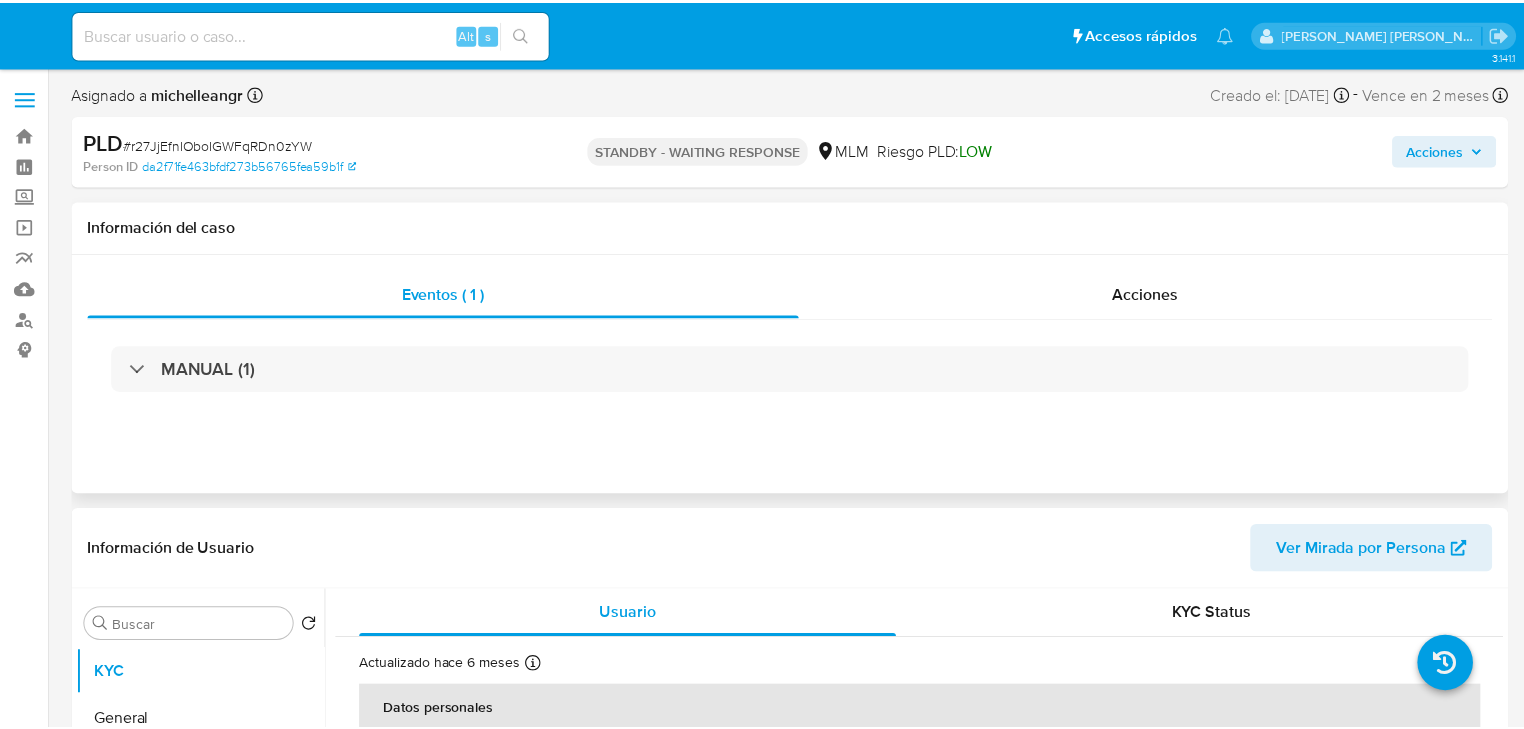 scroll, scrollTop: 0, scrollLeft: 0, axis: both 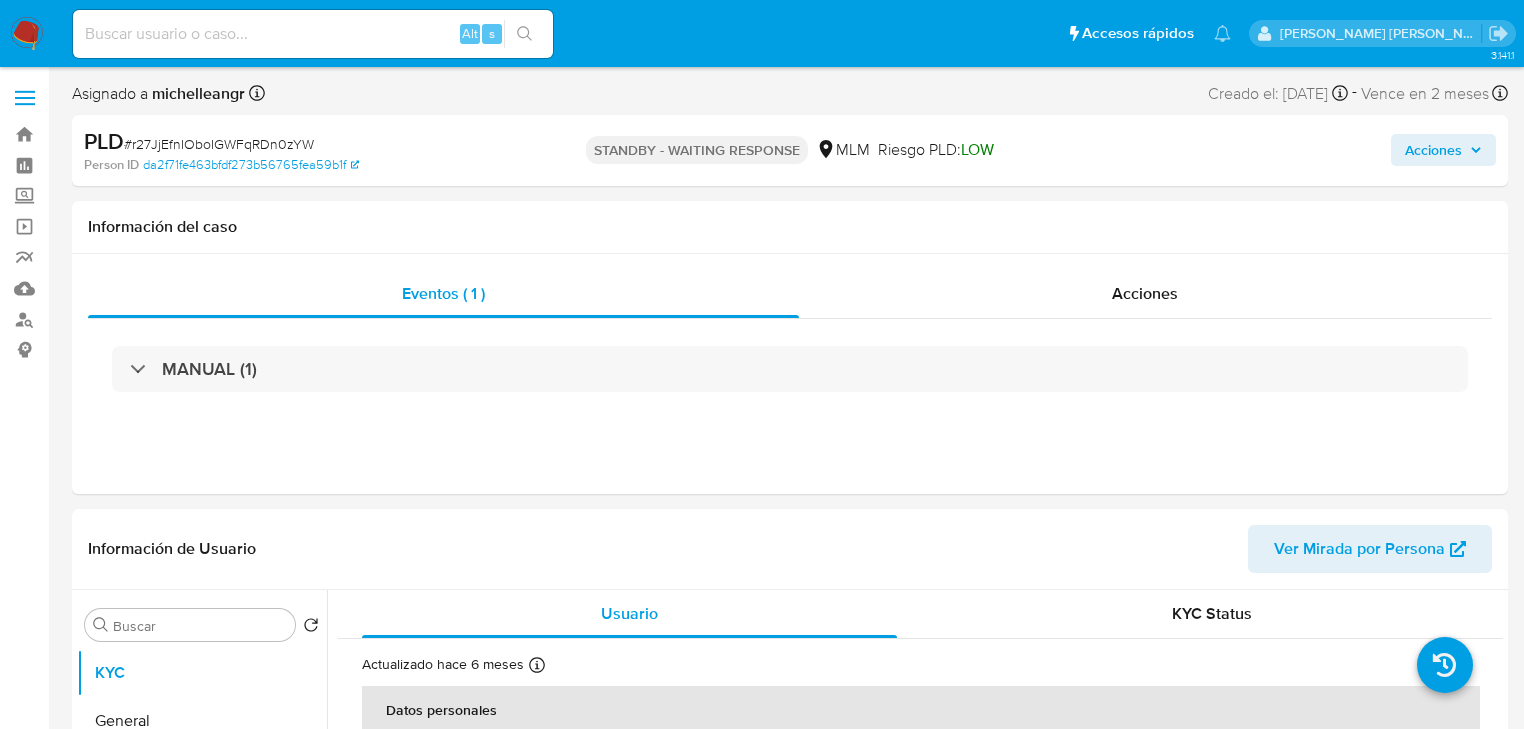 click at bounding box center [27, 34] 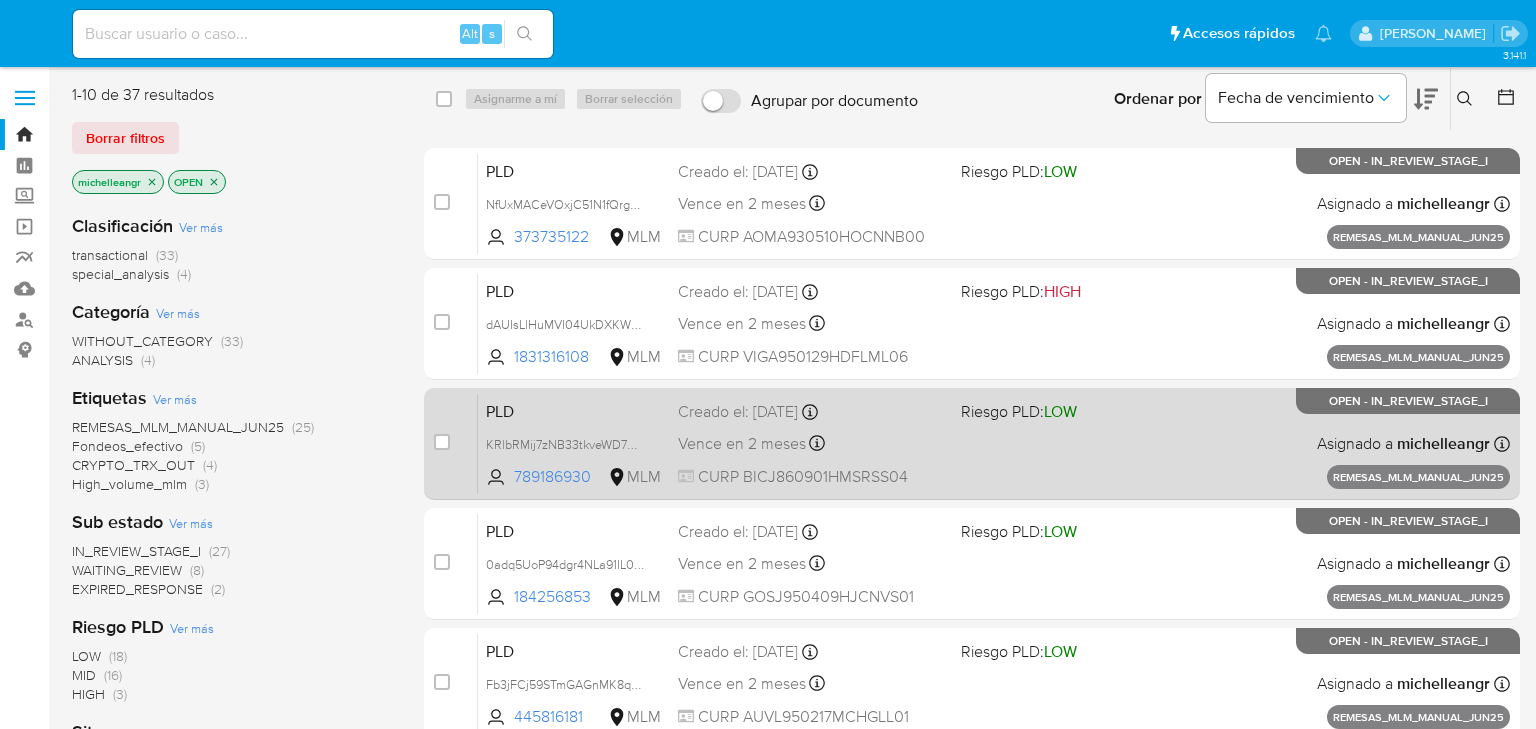 scroll, scrollTop: 0, scrollLeft: 0, axis: both 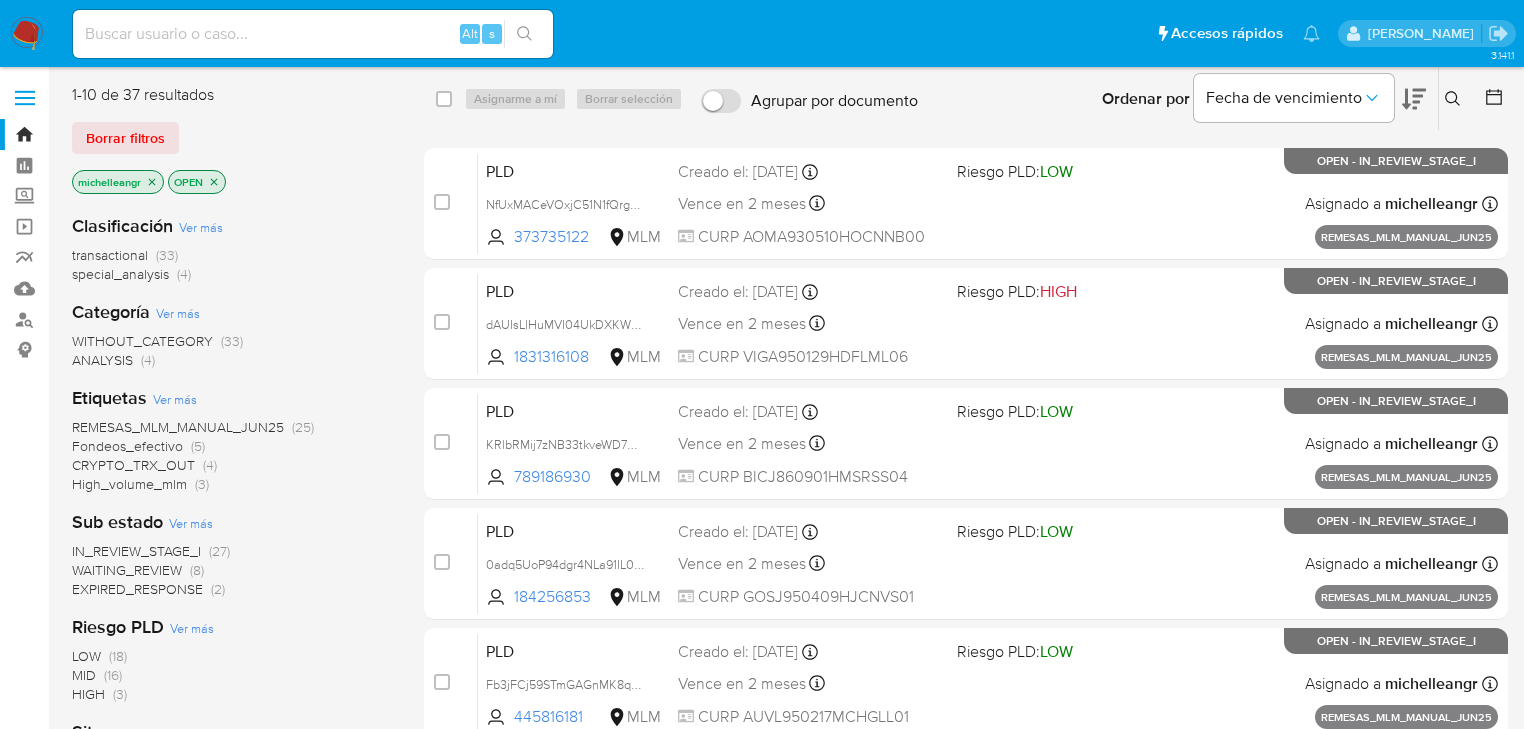click on "EXPIRED_RESPONSE" at bounding box center (137, 589) 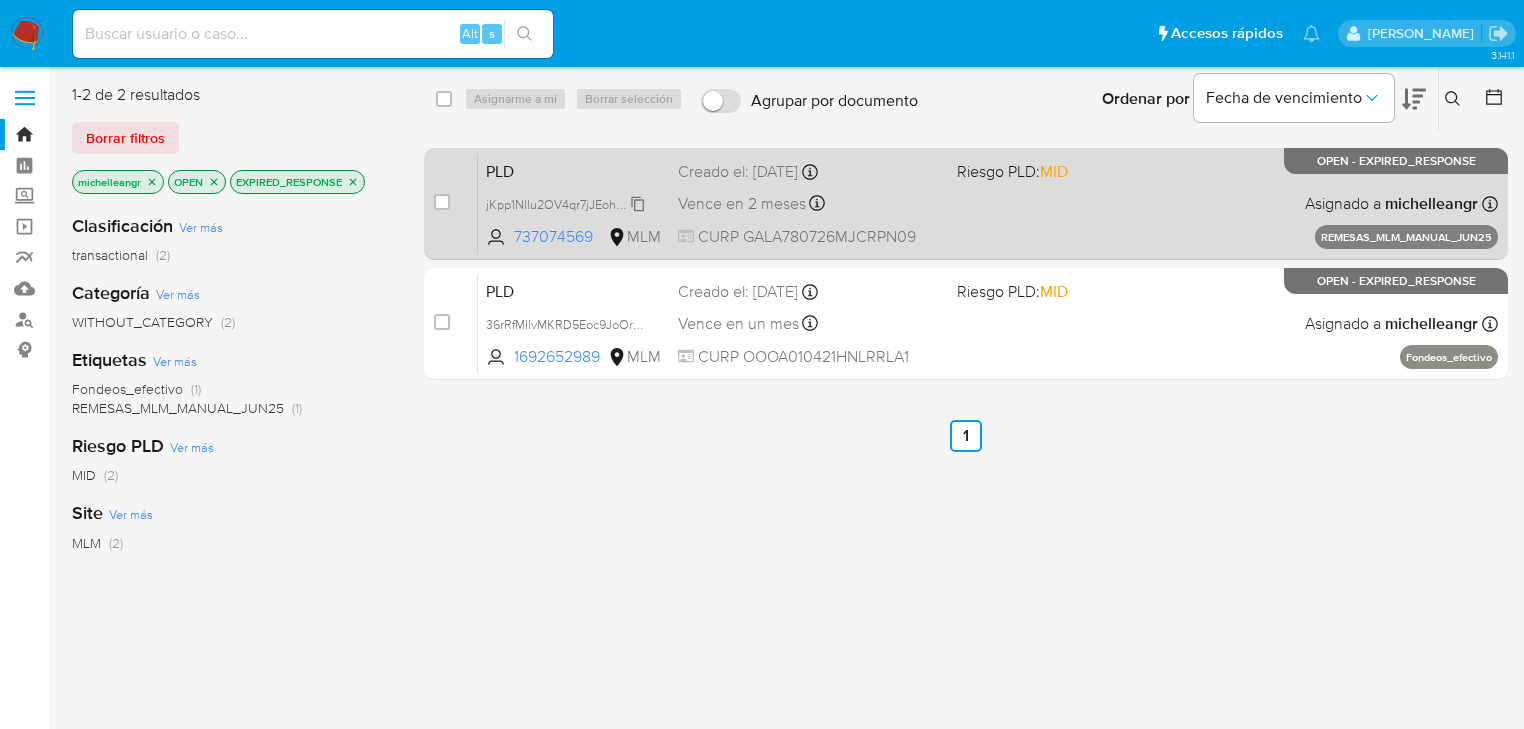 click on "jKpp1Nllu2OV4qr7jJEohAIQ" at bounding box center [561, 203] 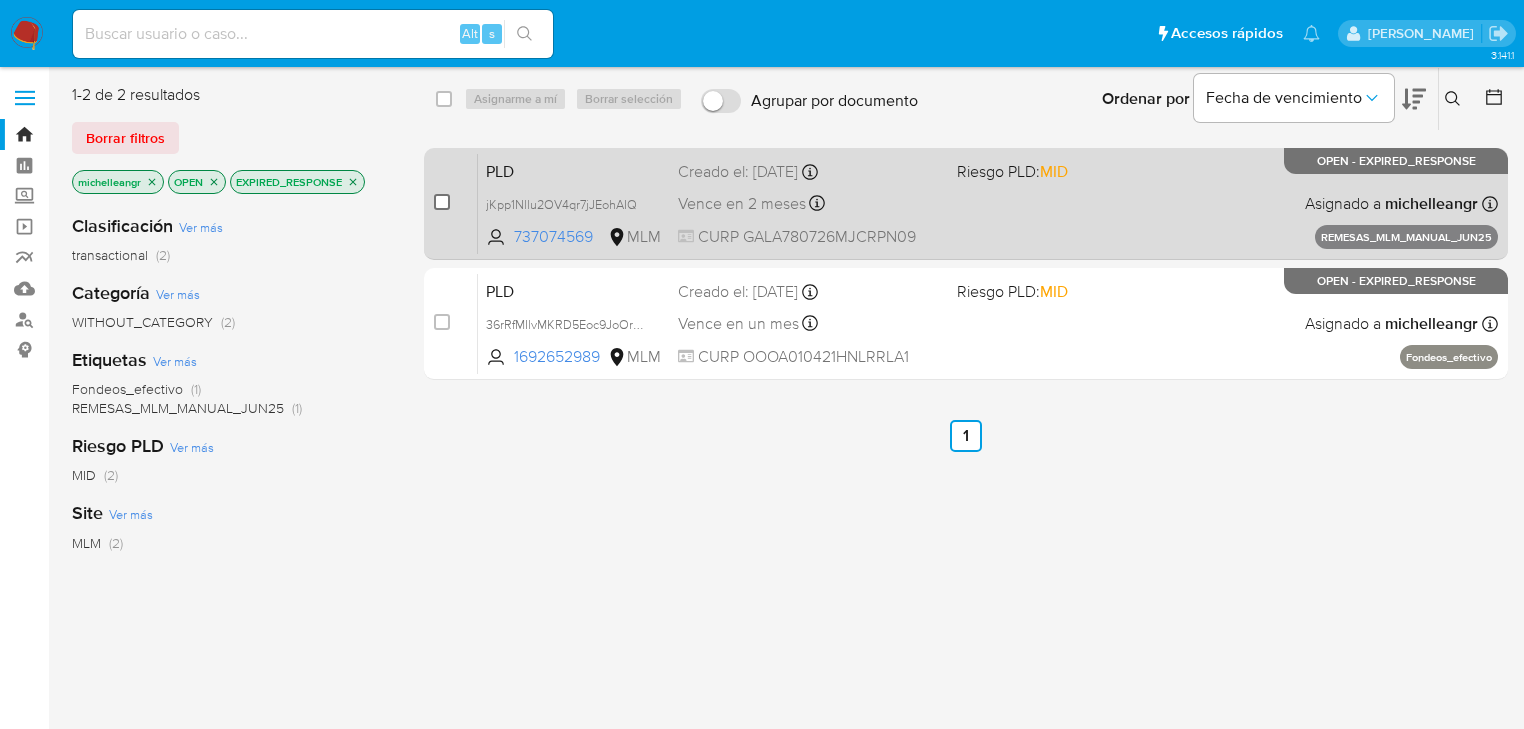 click on "case-item-checkbox   No es posible asignar el caso" at bounding box center [456, 203] 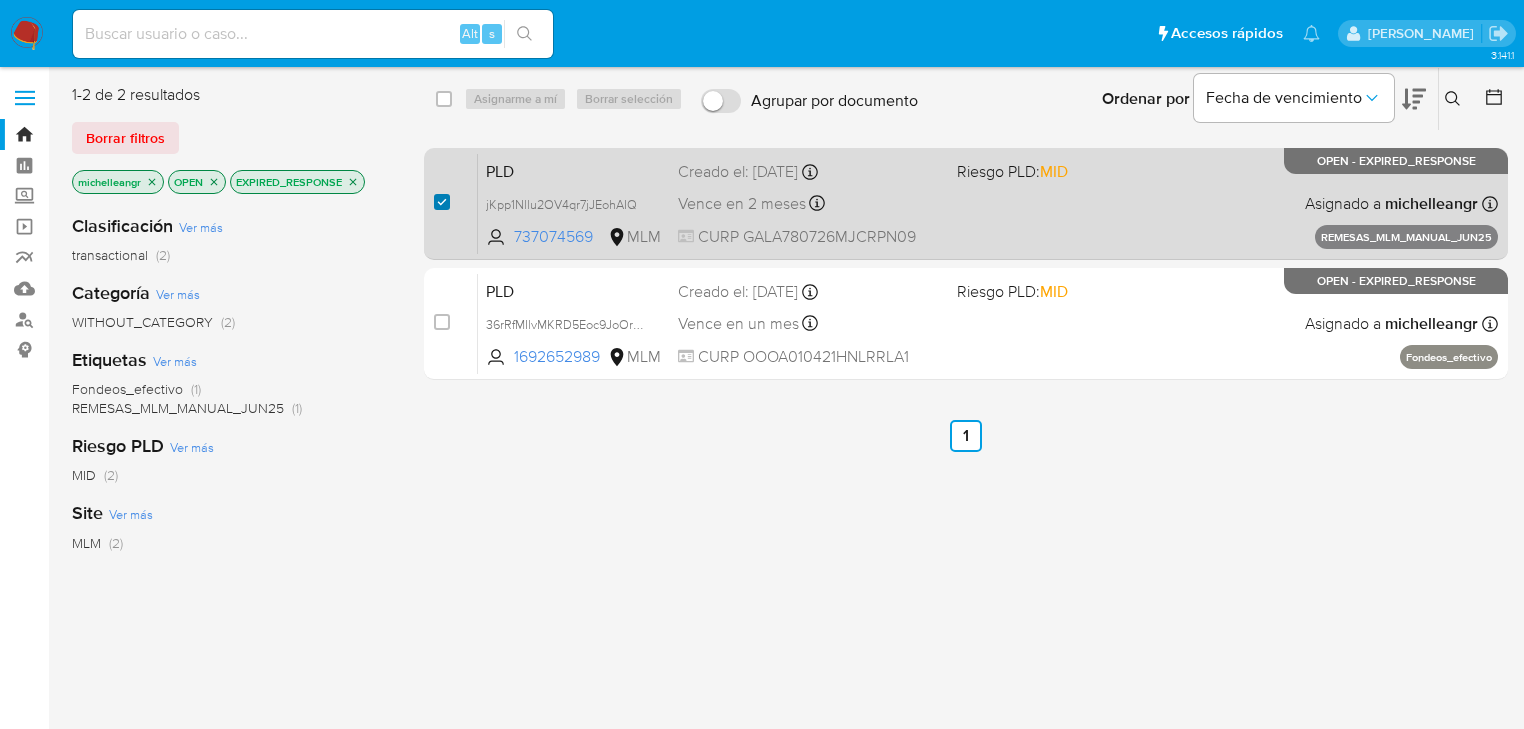 checkbox on "true" 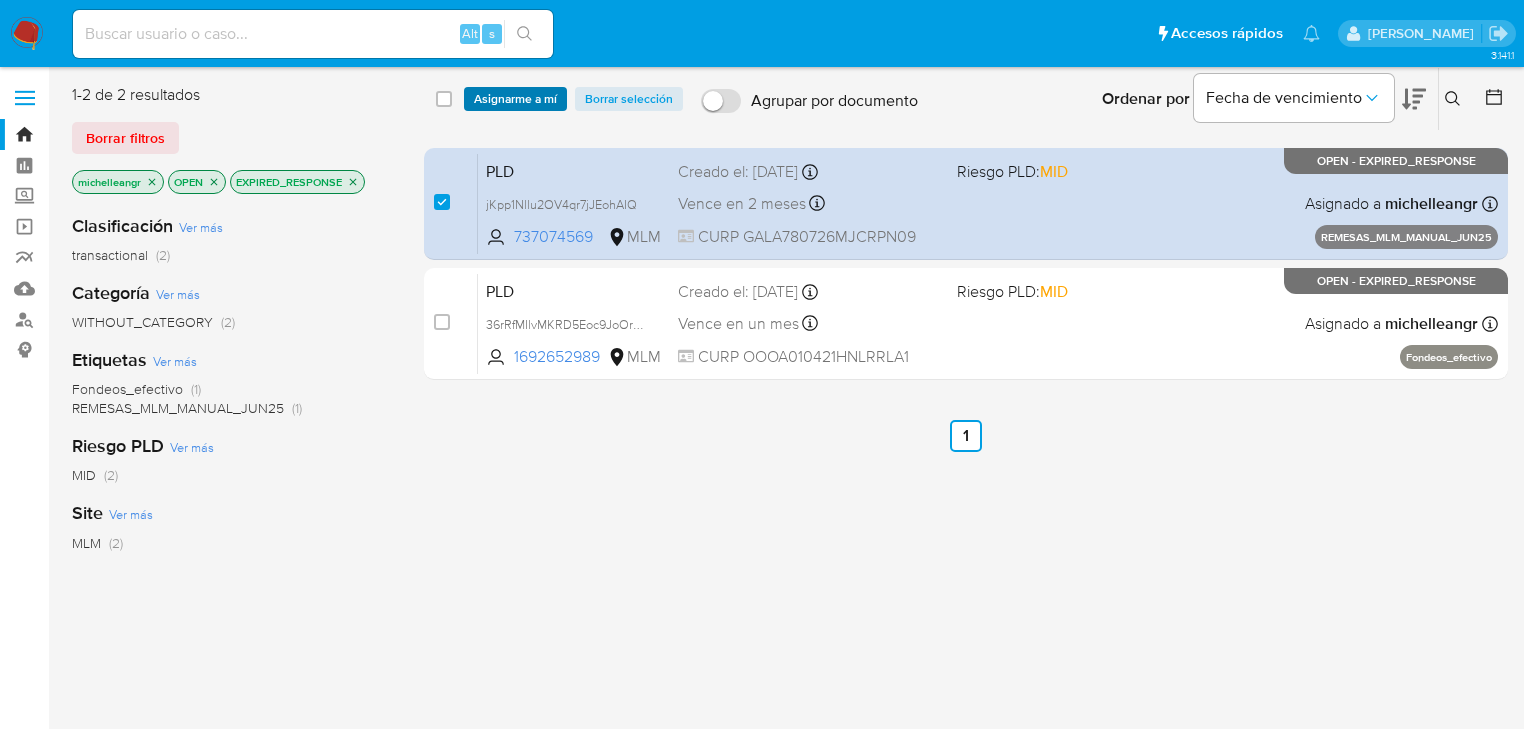 click on "Asignarme a mí" at bounding box center [515, 99] 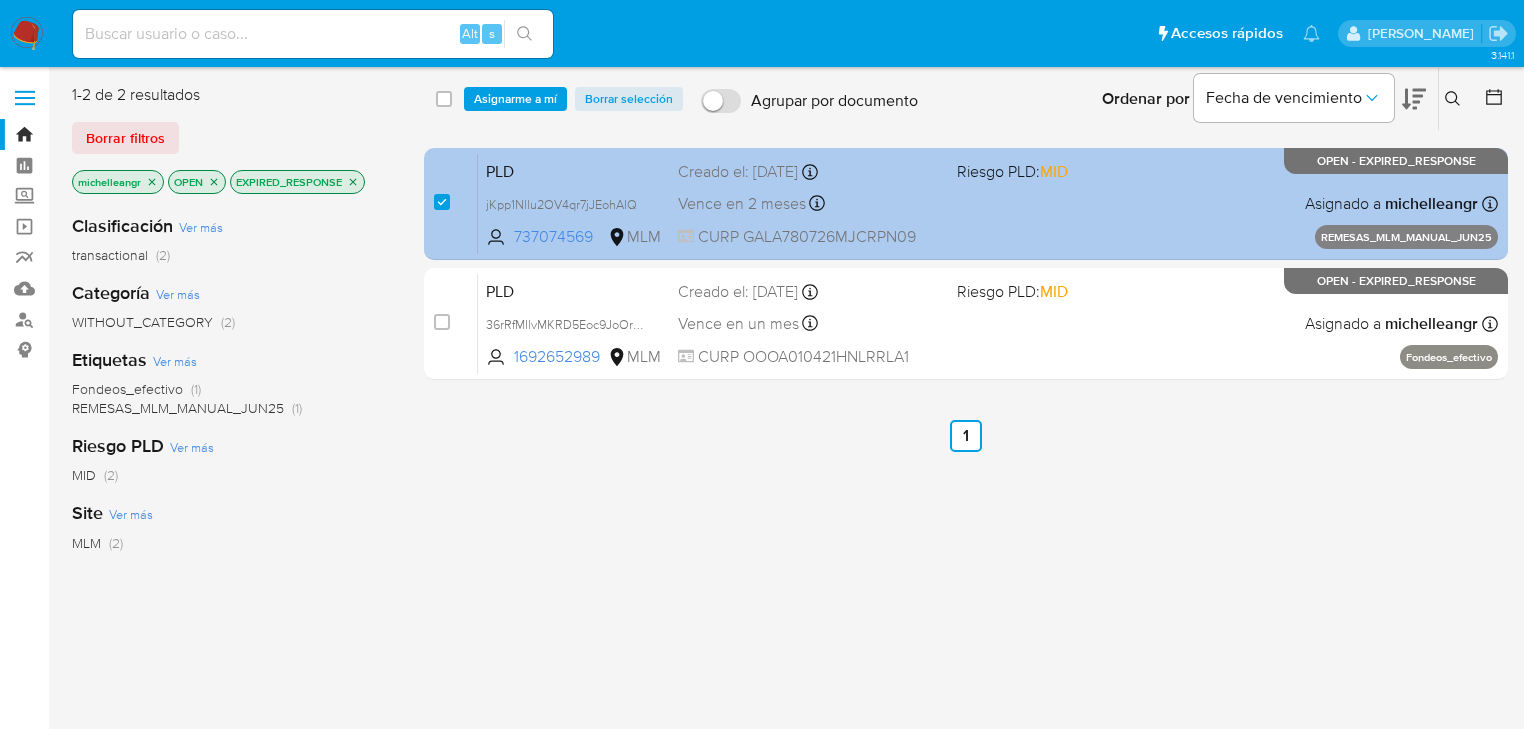 click on "PLD" at bounding box center [574, 170] 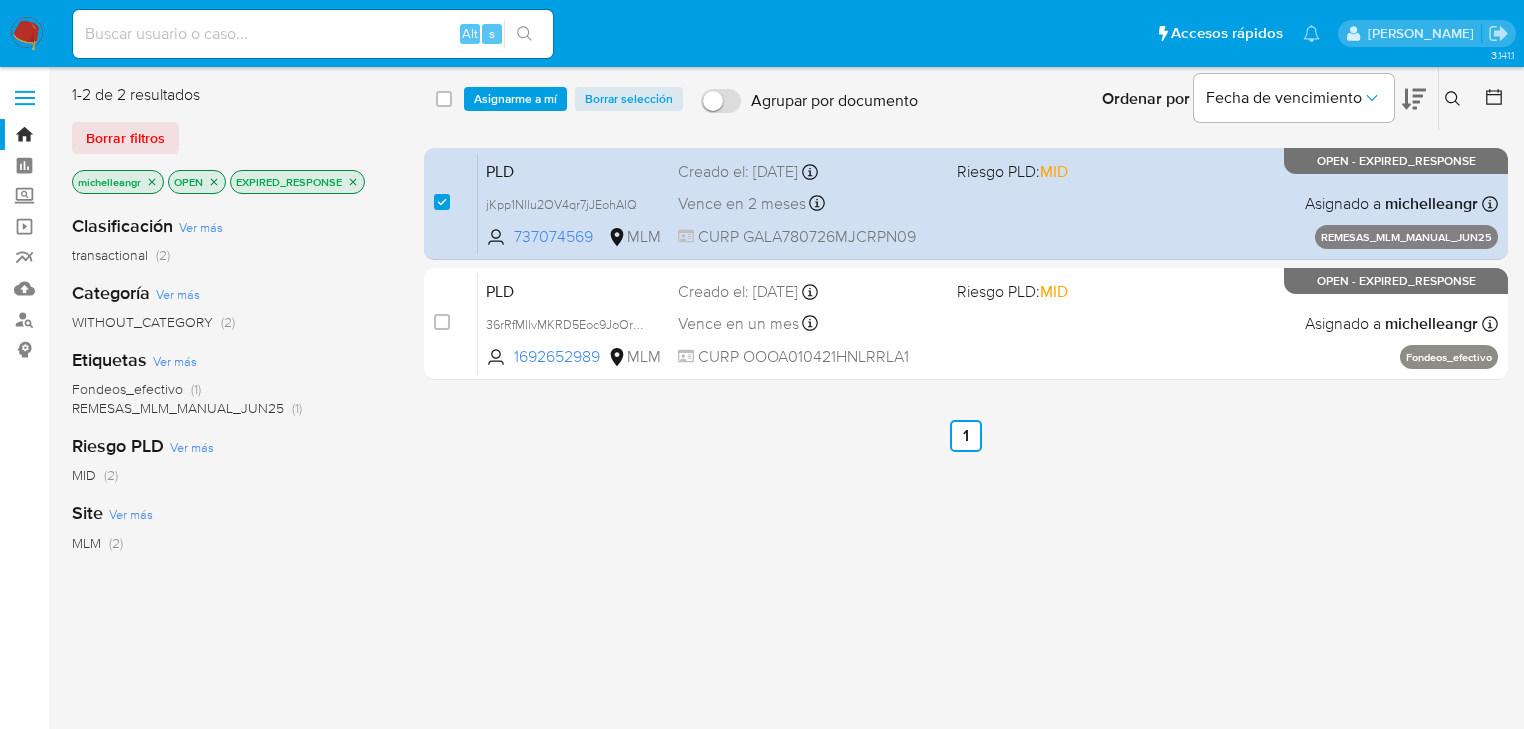 drag, startPoint x: 517, startPoint y: 94, endPoint x: 558, endPoint y: 110, distance: 44.011364 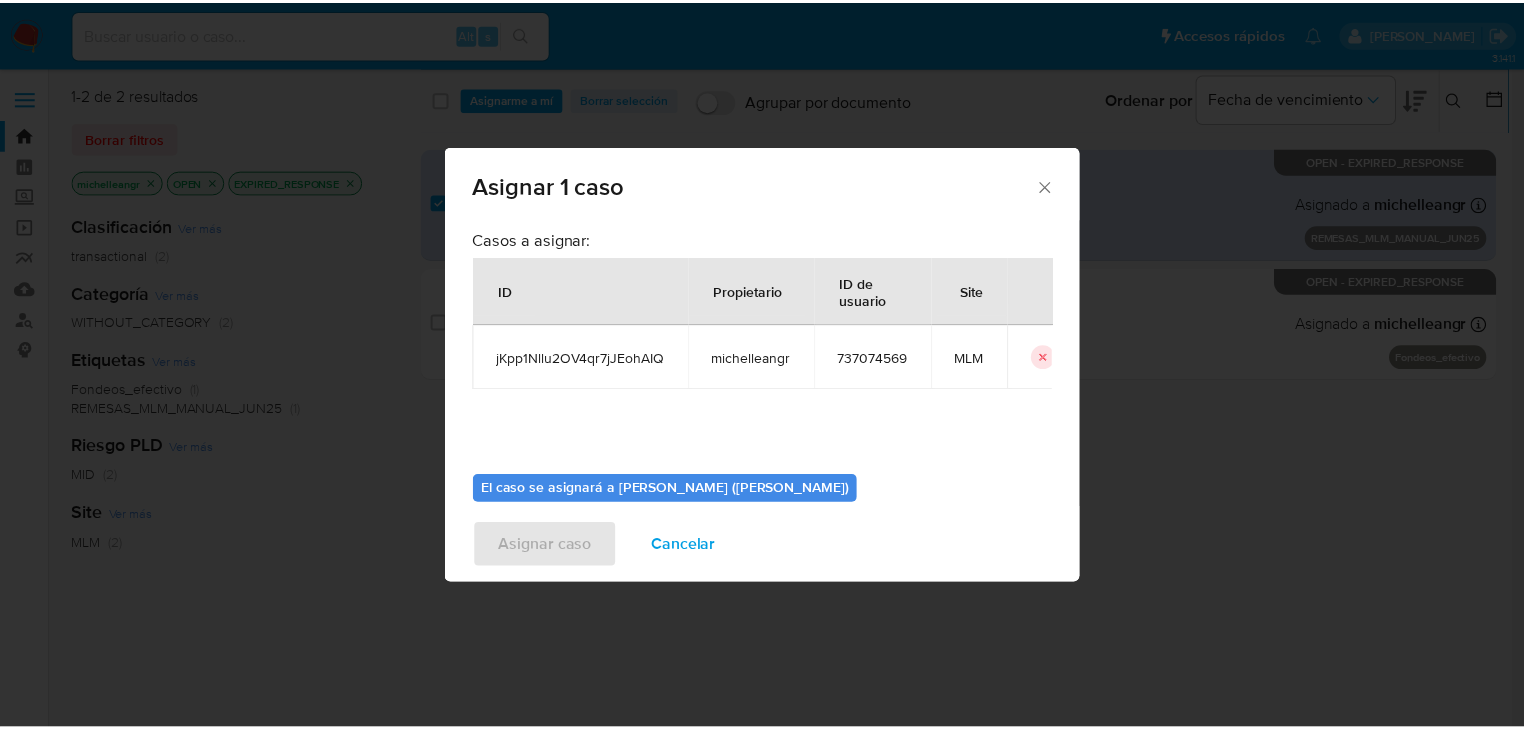 scroll, scrollTop: 103, scrollLeft: 0, axis: vertical 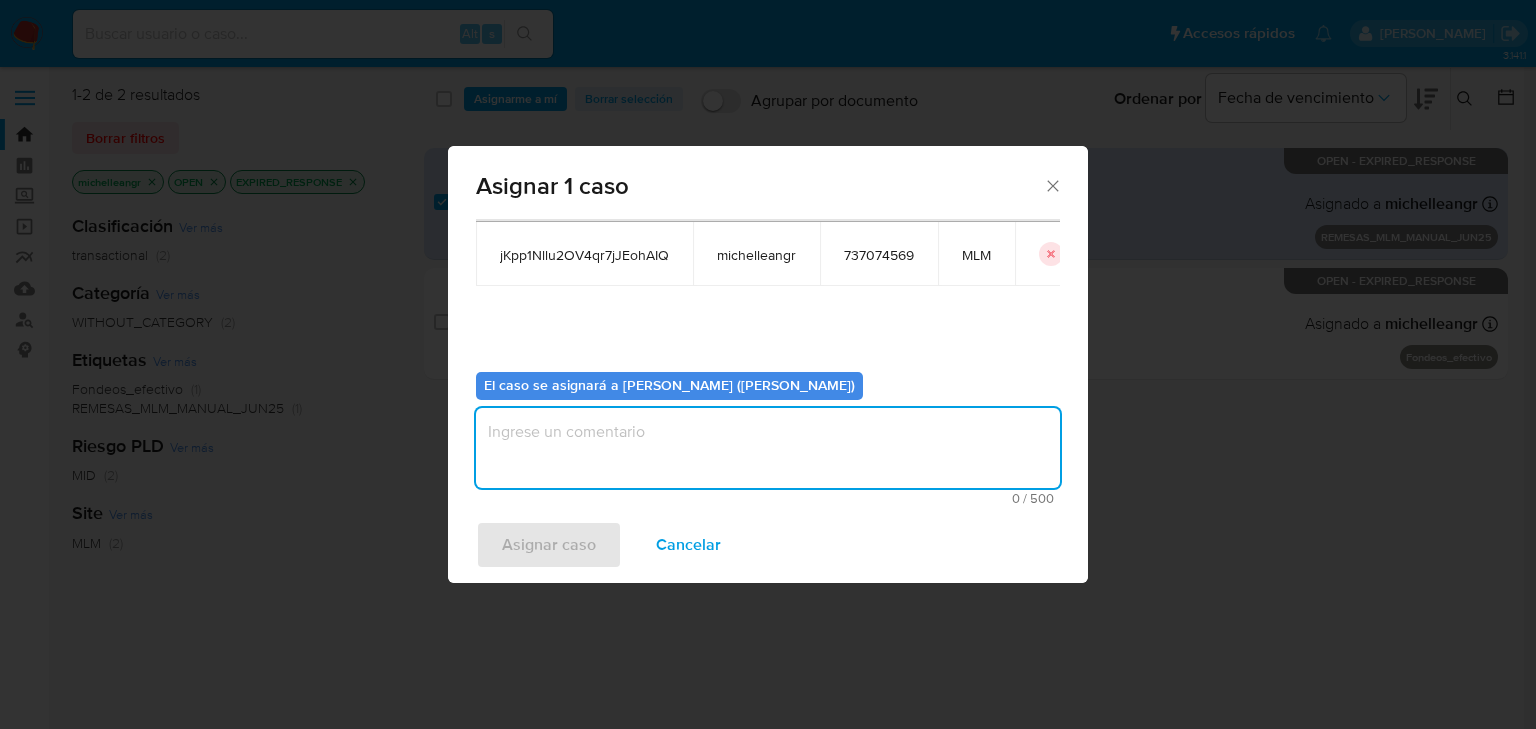 click at bounding box center (768, 448) 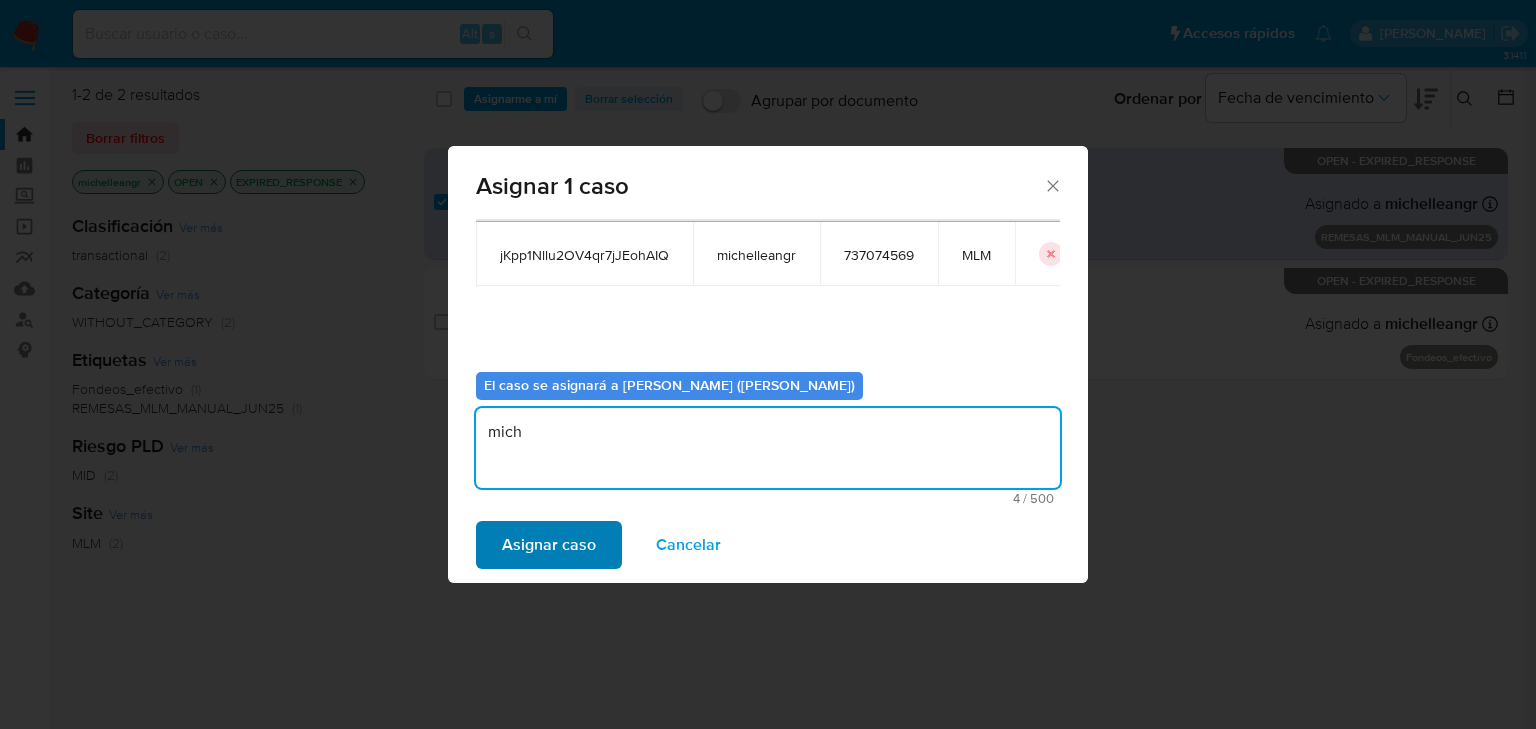 type on "mich" 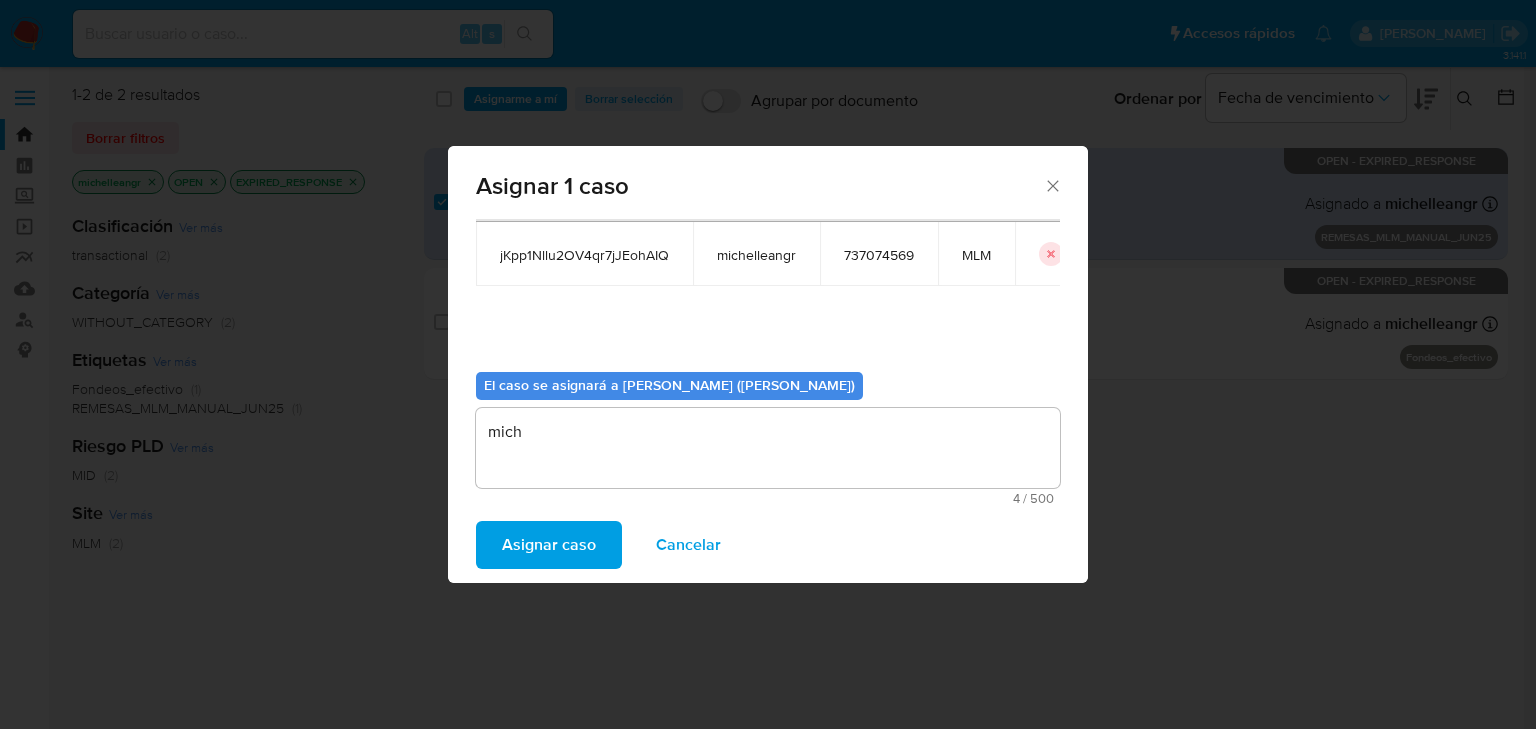 click on "Asignar caso" at bounding box center (549, 545) 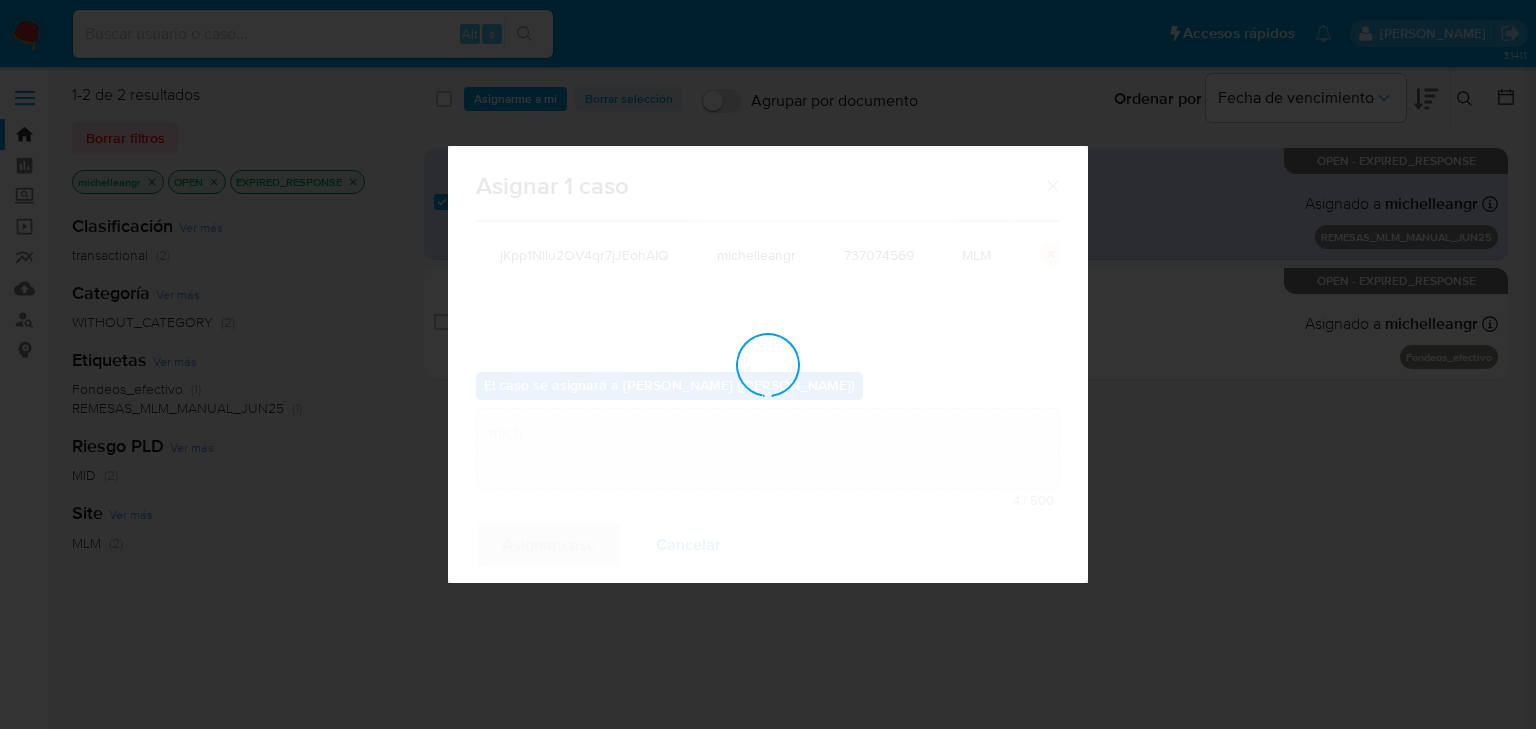 type 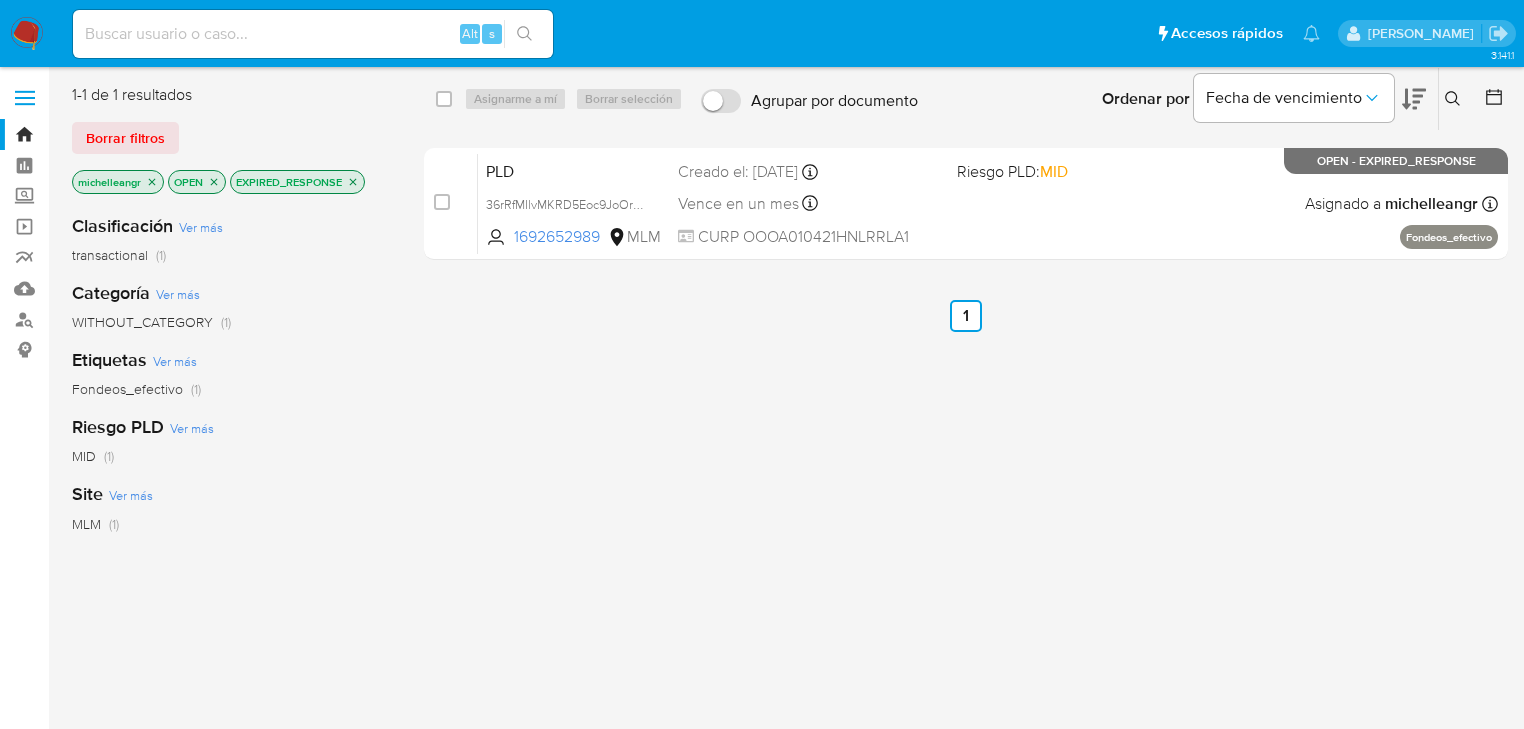 click 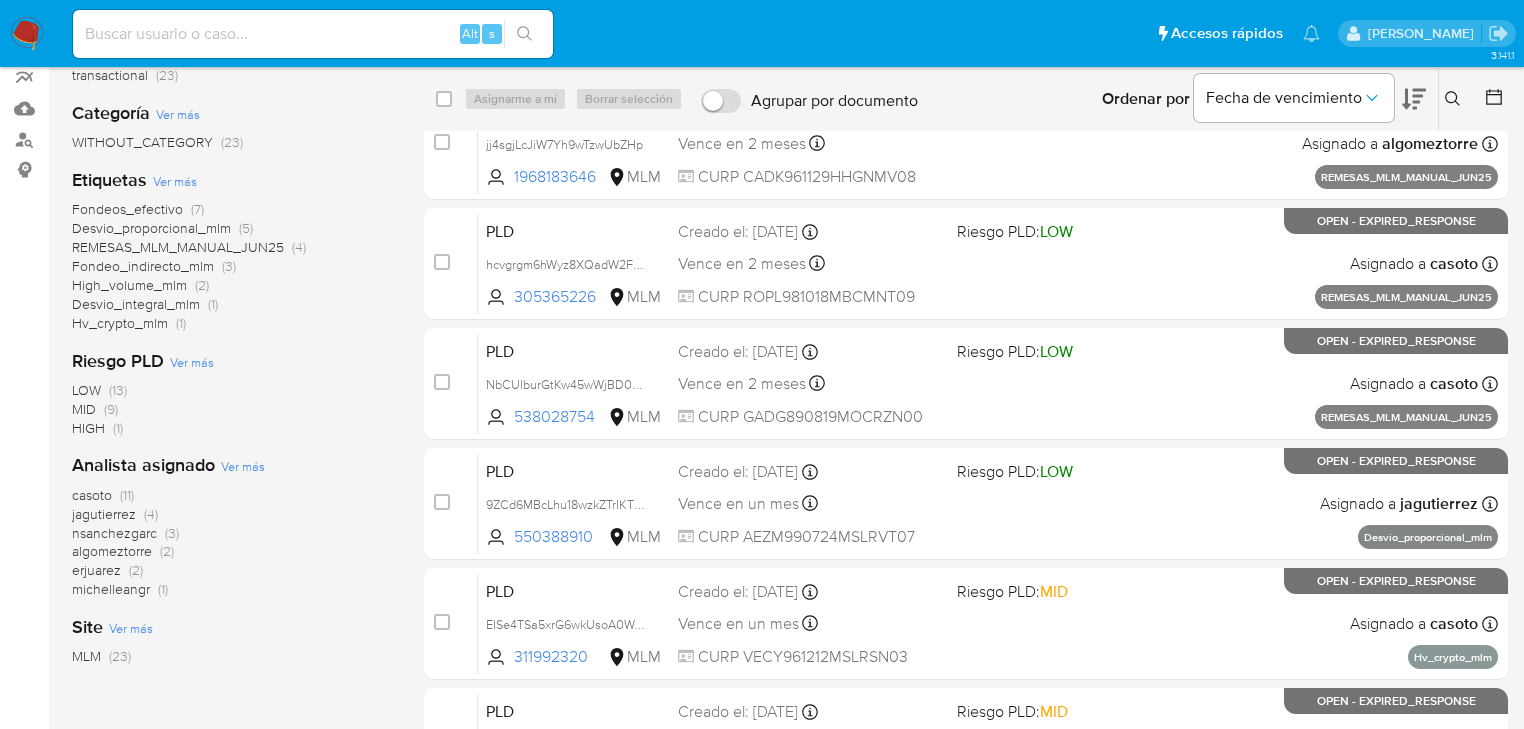 scroll, scrollTop: 320, scrollLeft: 0, axis: vertical 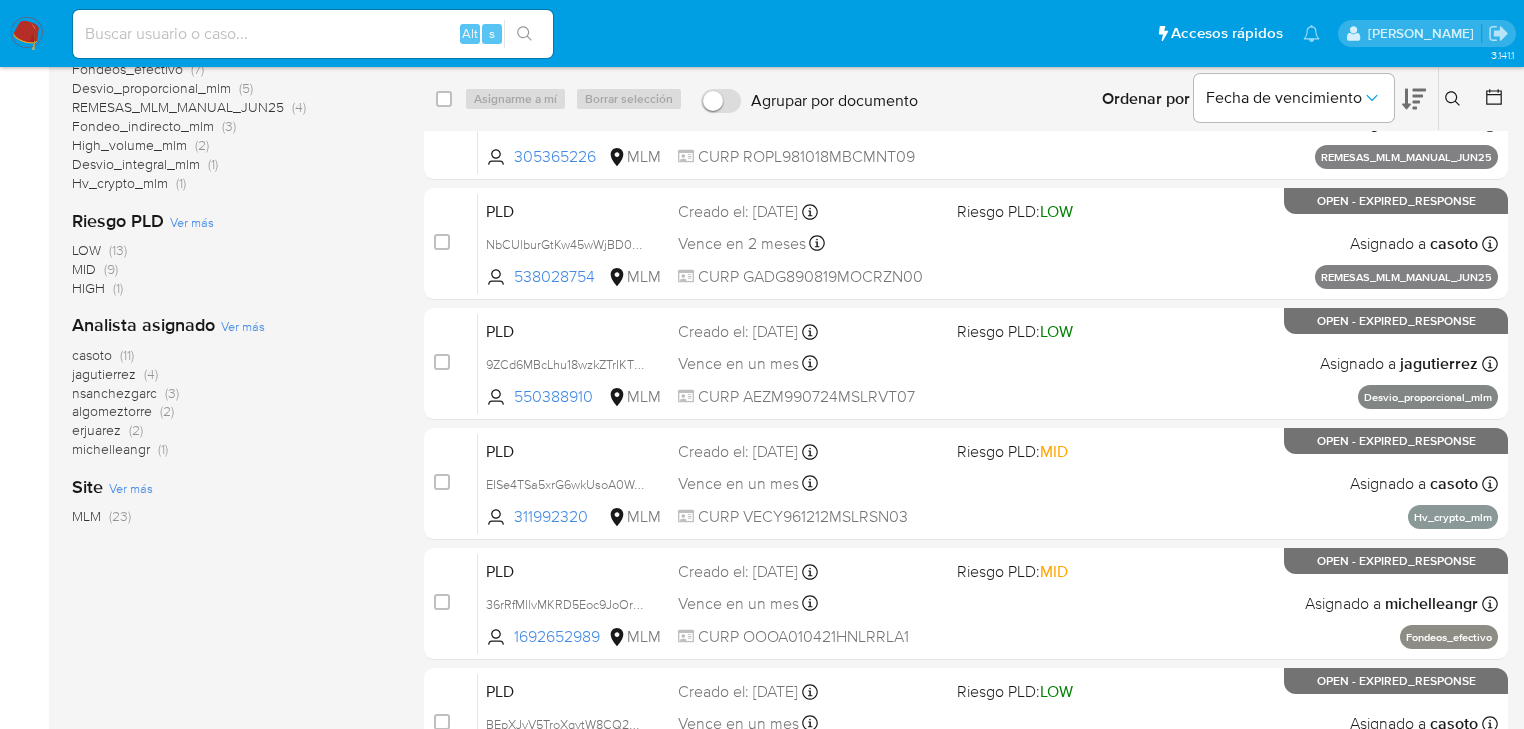 click on "michelleangr" at bounding box center [111, 449] 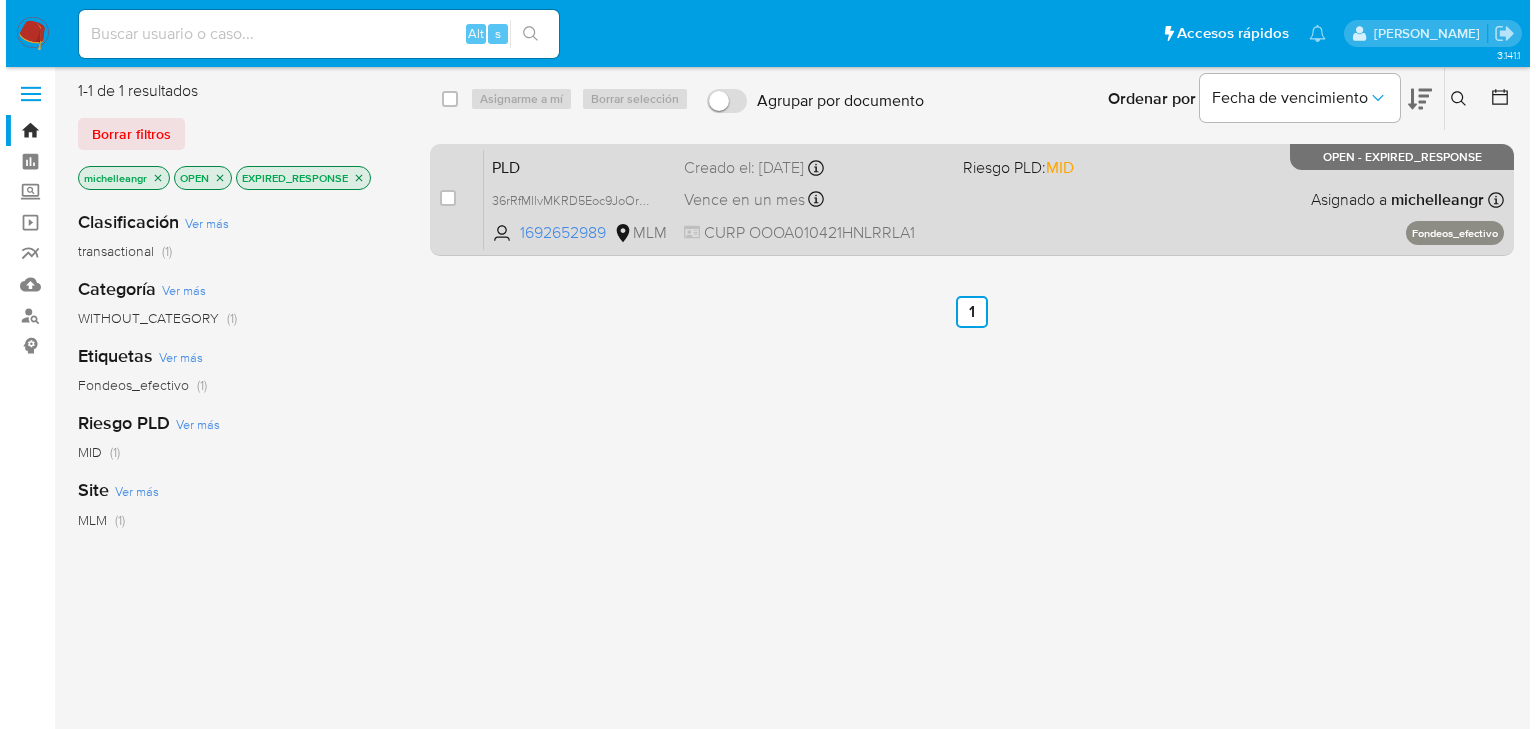 scroll, scrollTop: 0, scrollLeft: 0, axis: both 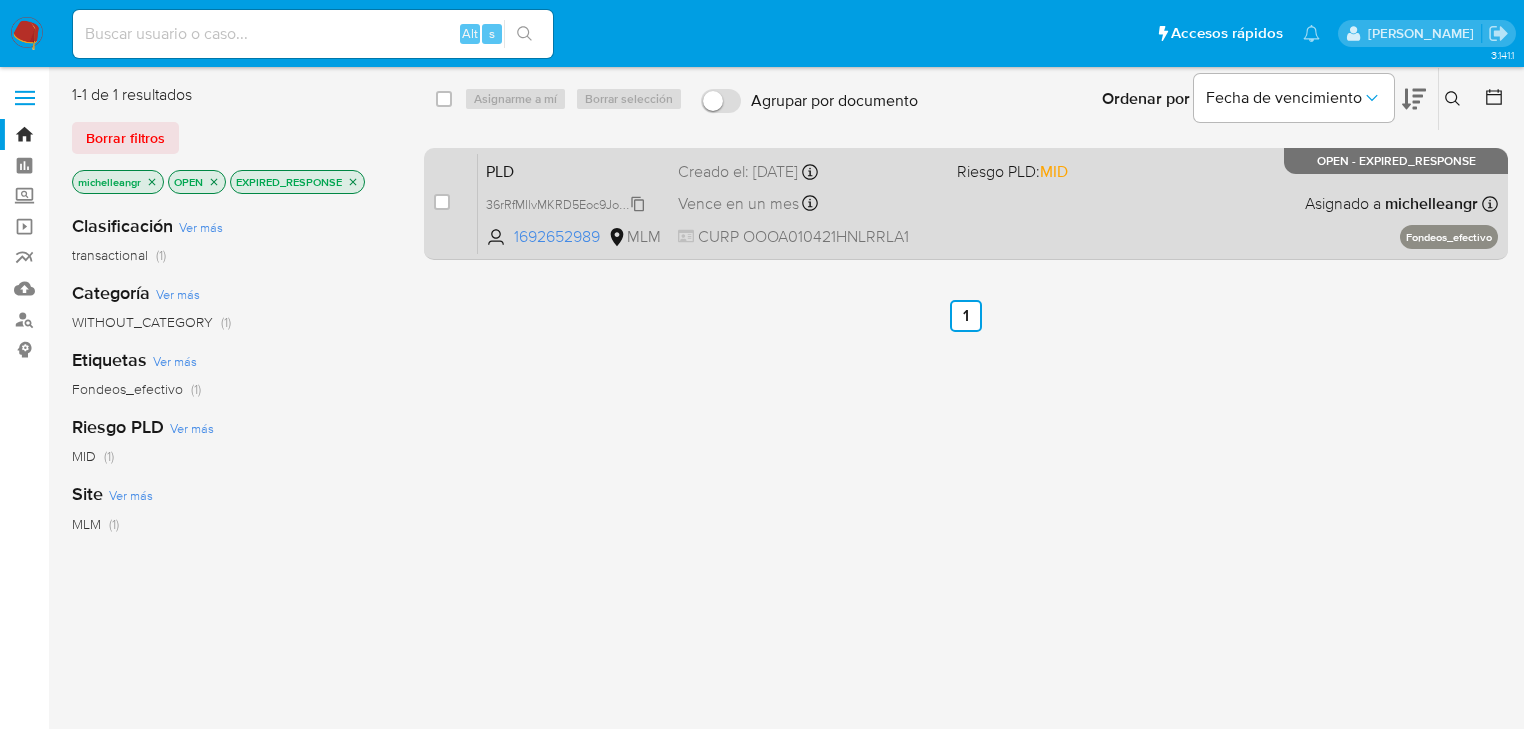 click on "36rRfMIlvMKRD5Eoc9JoOrqu" at bounding box center [566, 203] 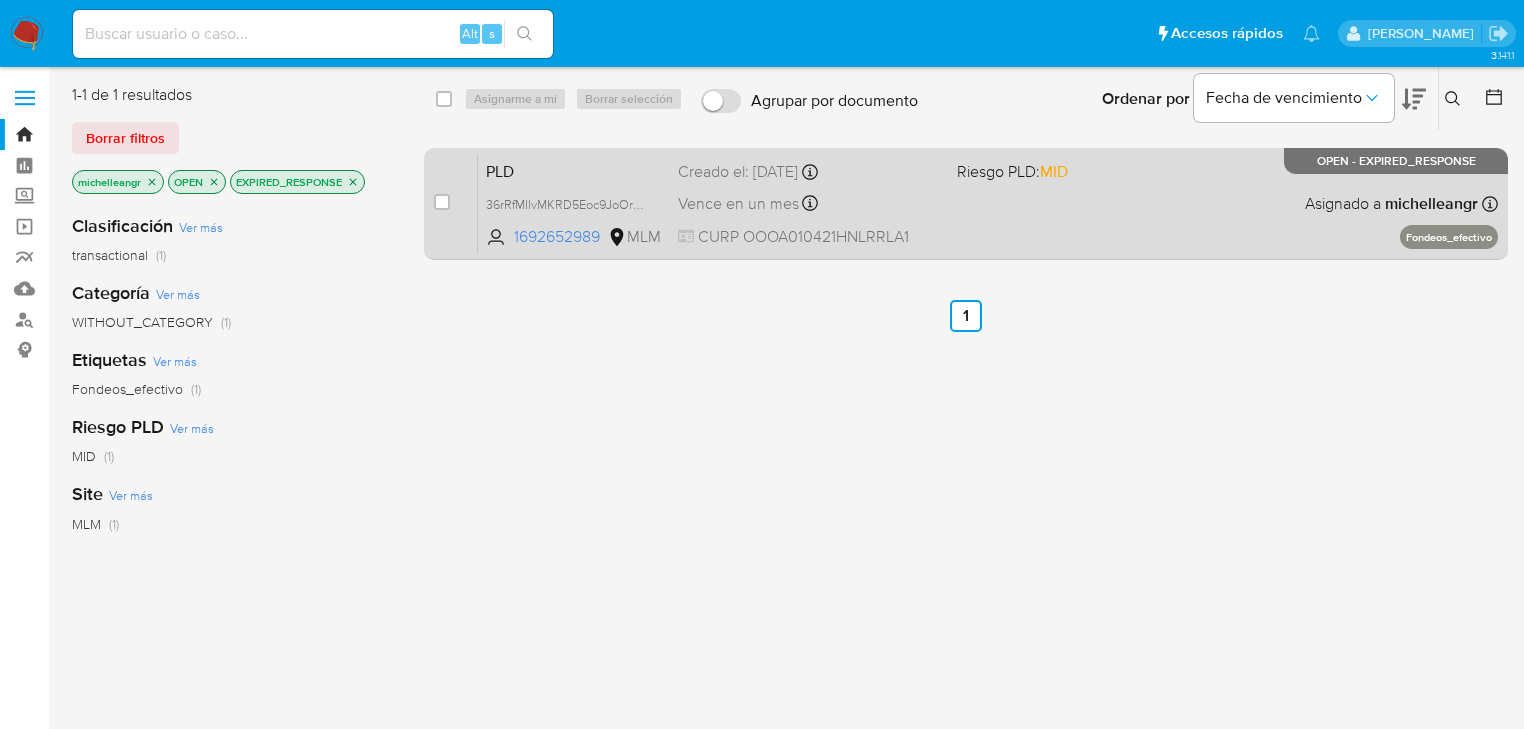 click on "PLD" at bounding box center [574, 170] 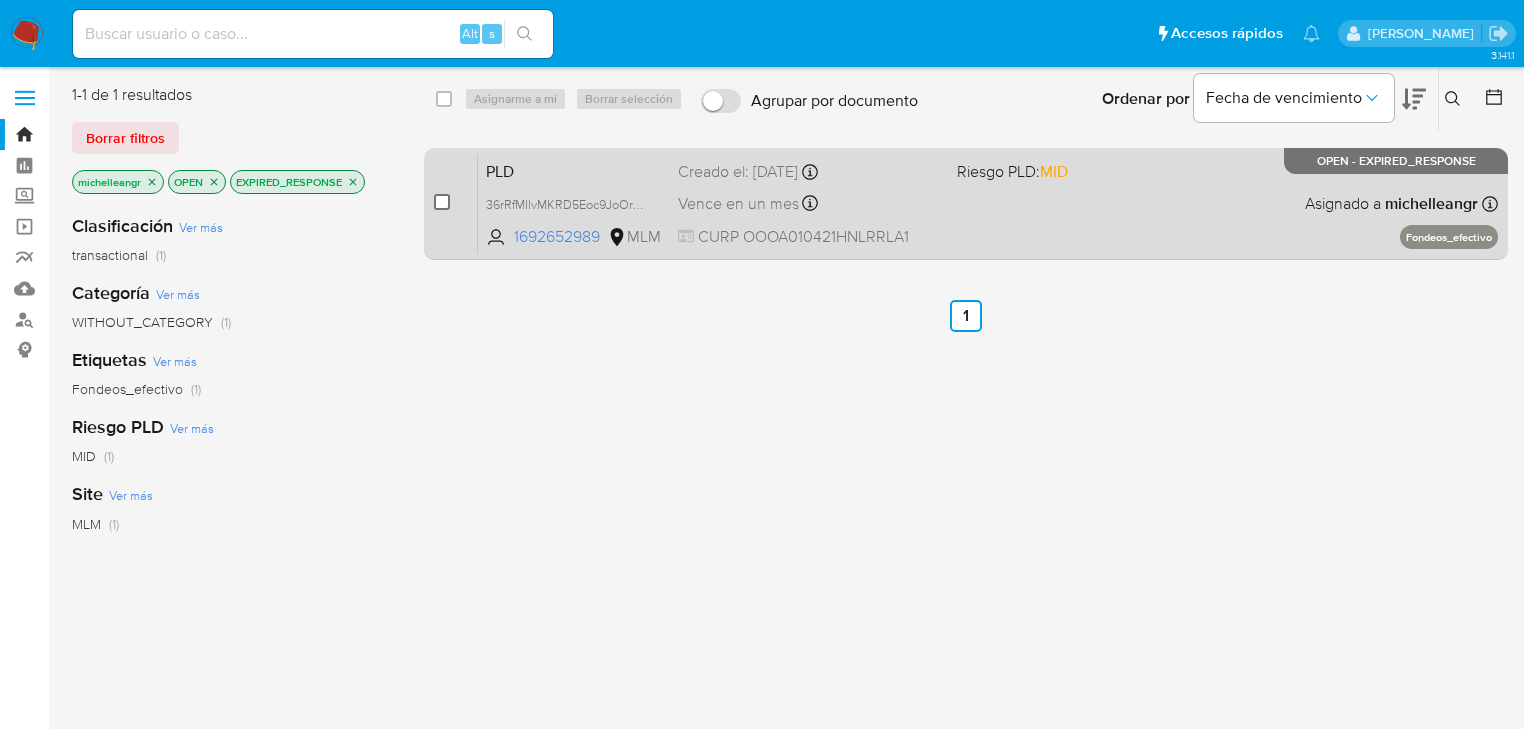 click at bounding box center [442, 202] 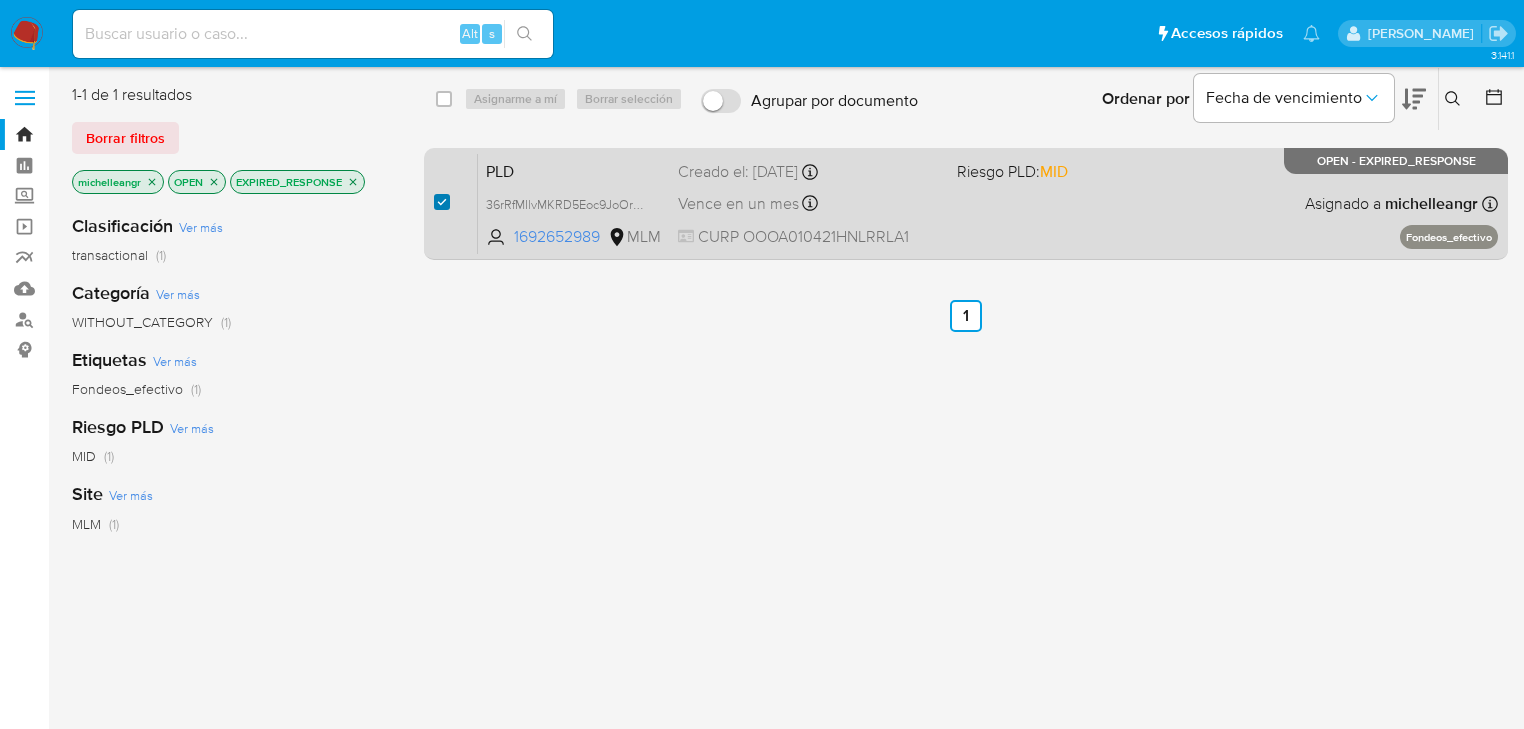 checkbox on "true" 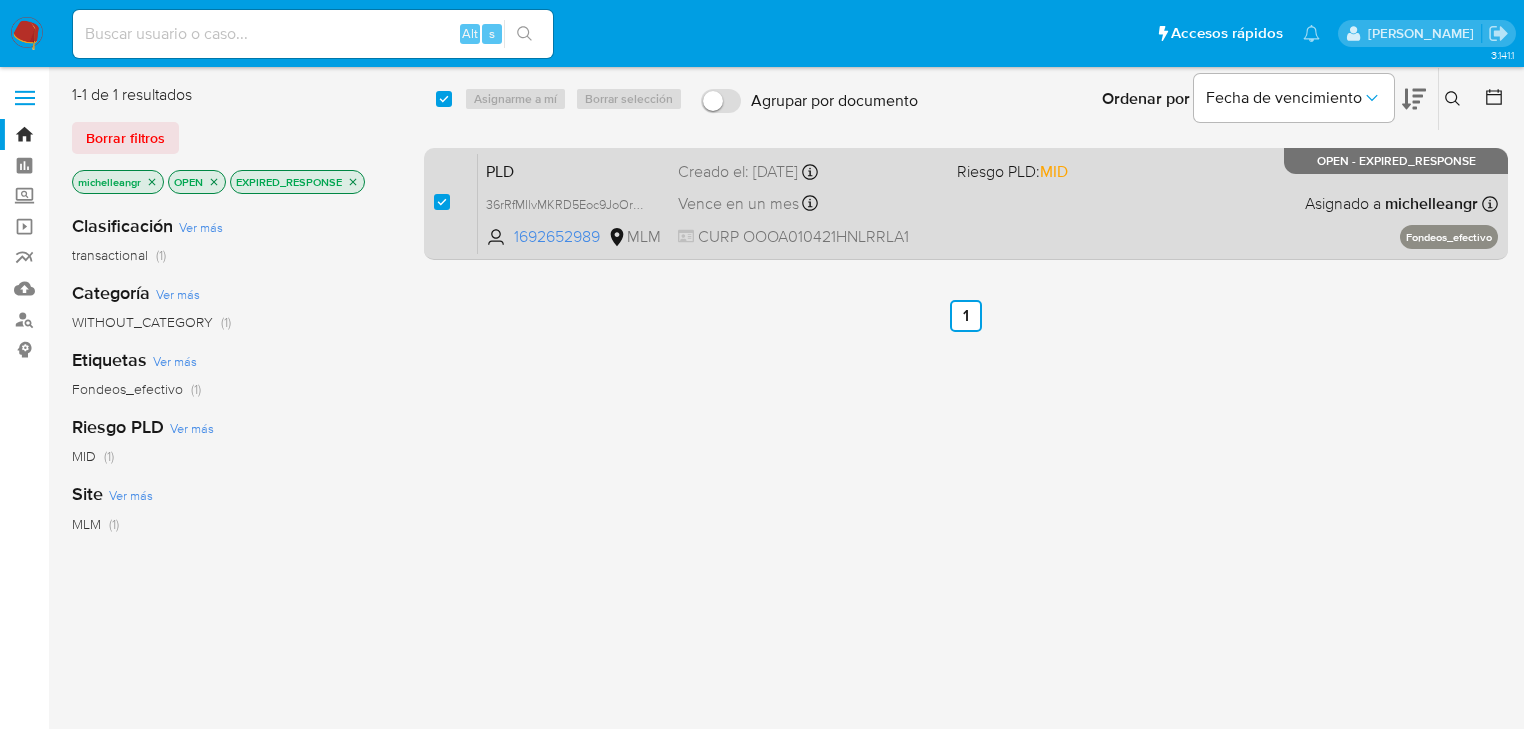 checkbox on "true" 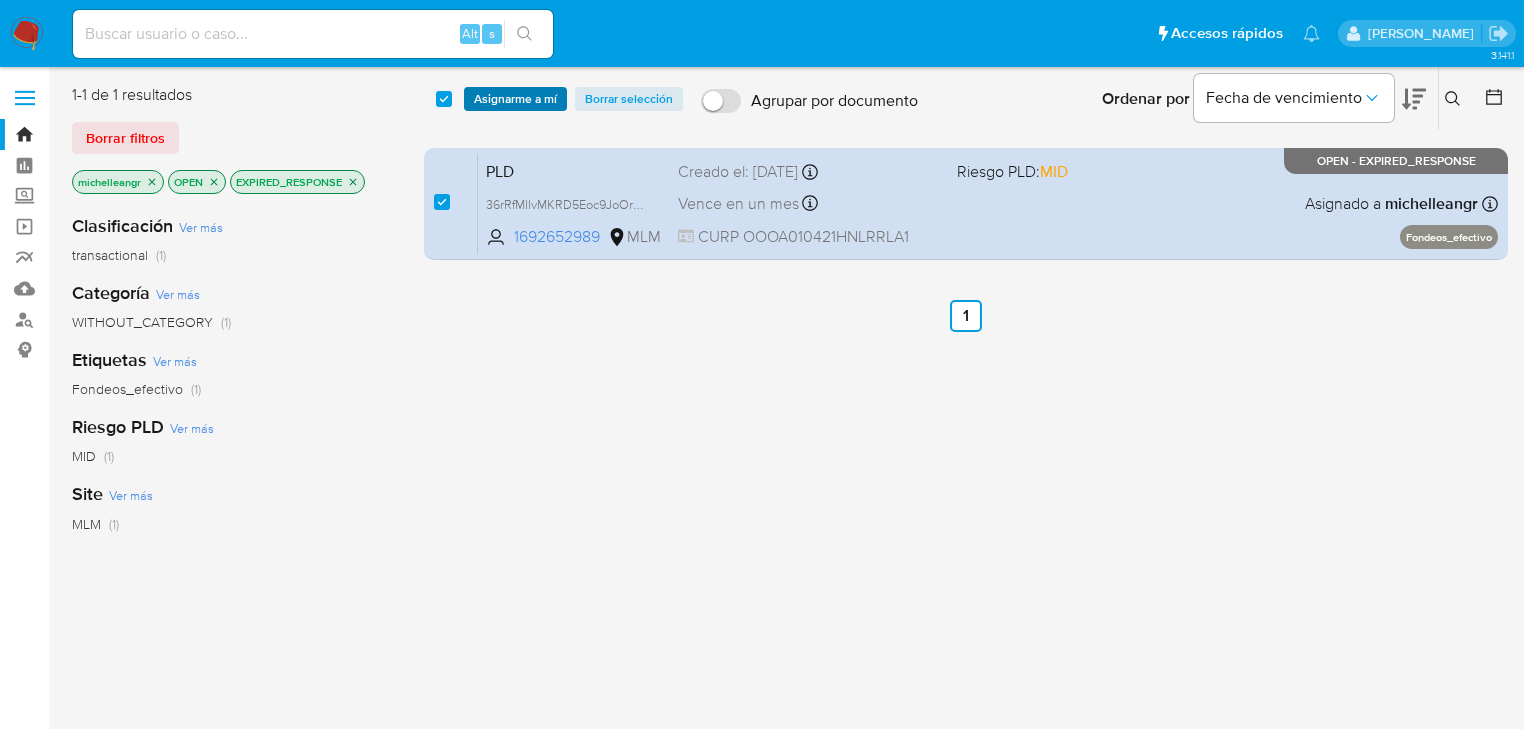 click on "Asignarme a mí" at bounding box center [515, 99] 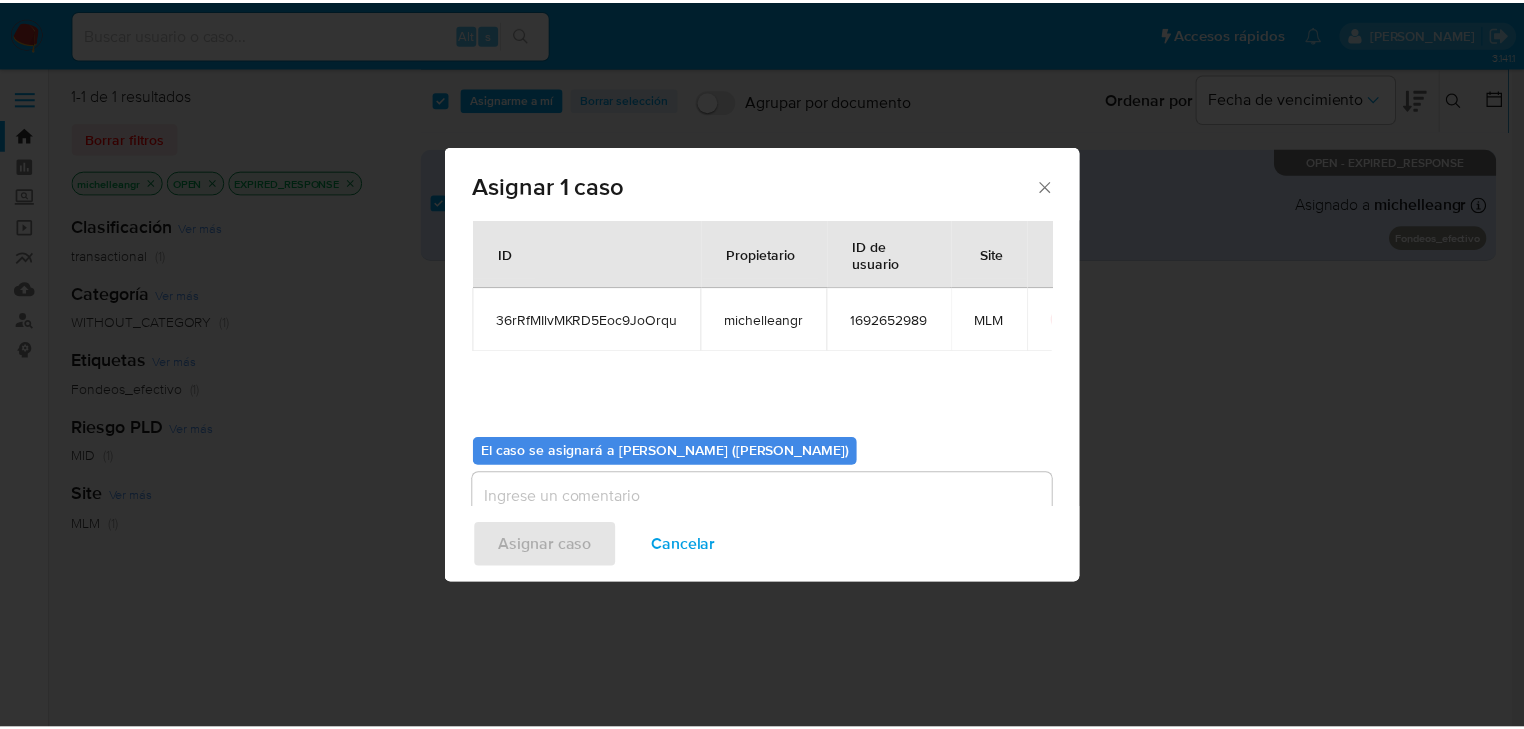 scroll, scrollTop: 103, scrollLeft: 0, axis: vertical 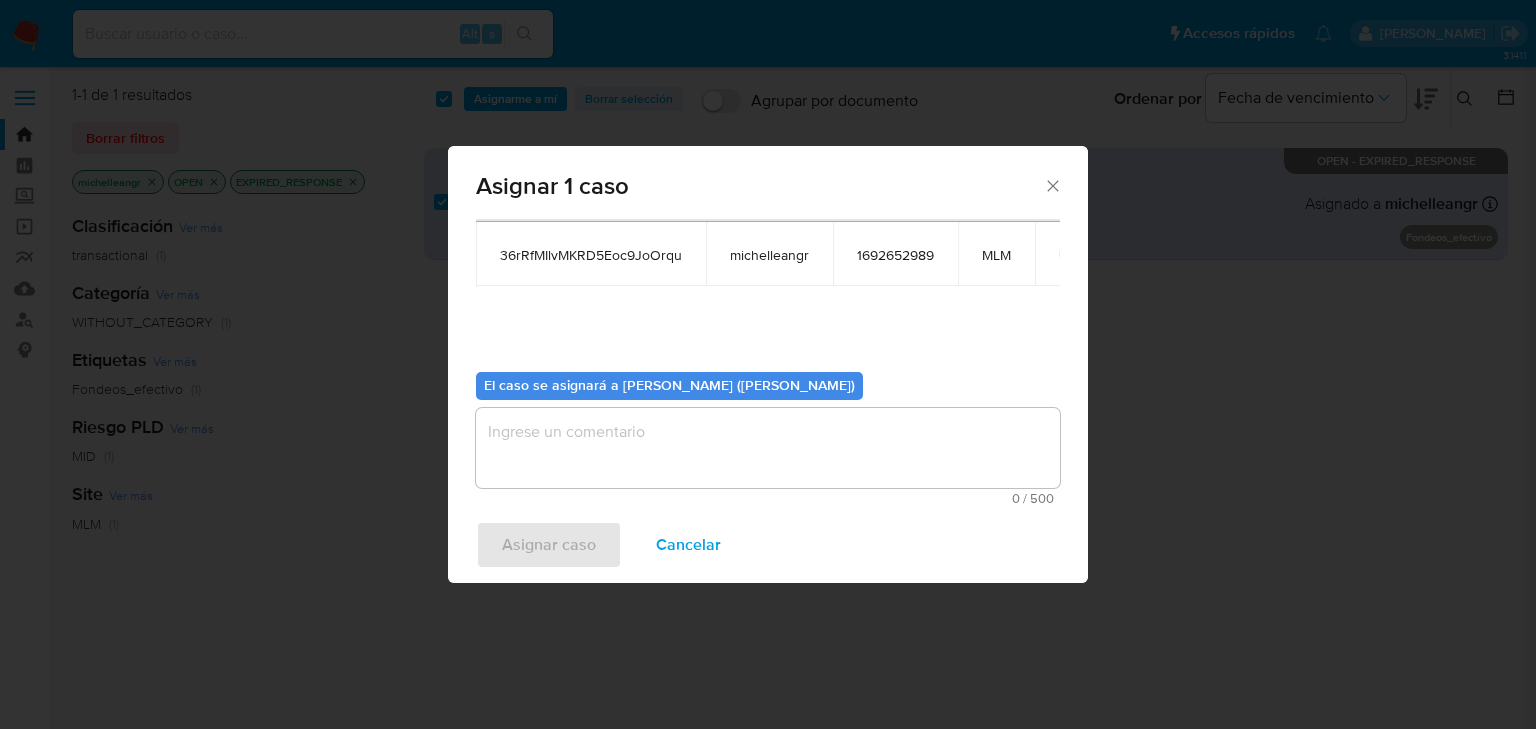 click at bounding box center (768, 448) 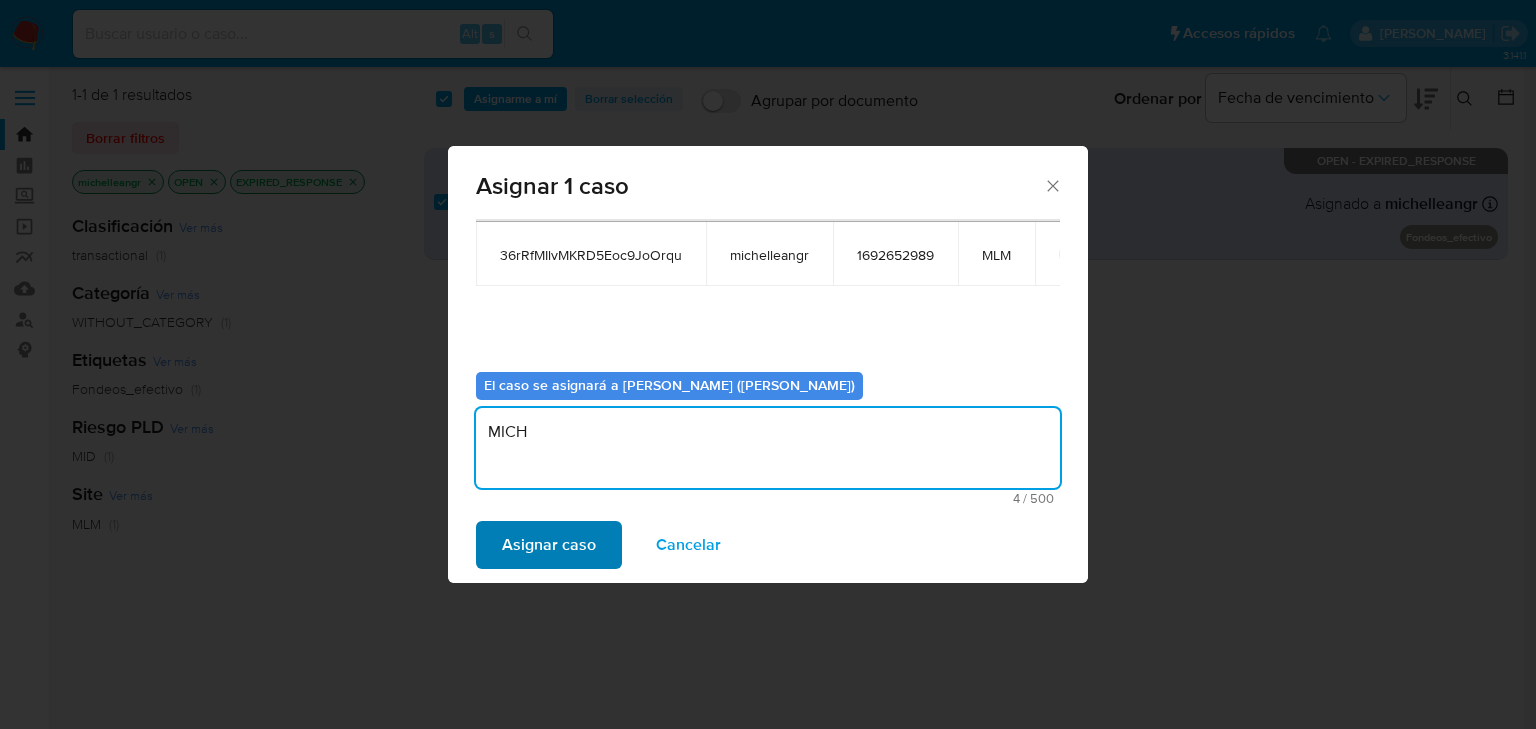 type on "MICH" 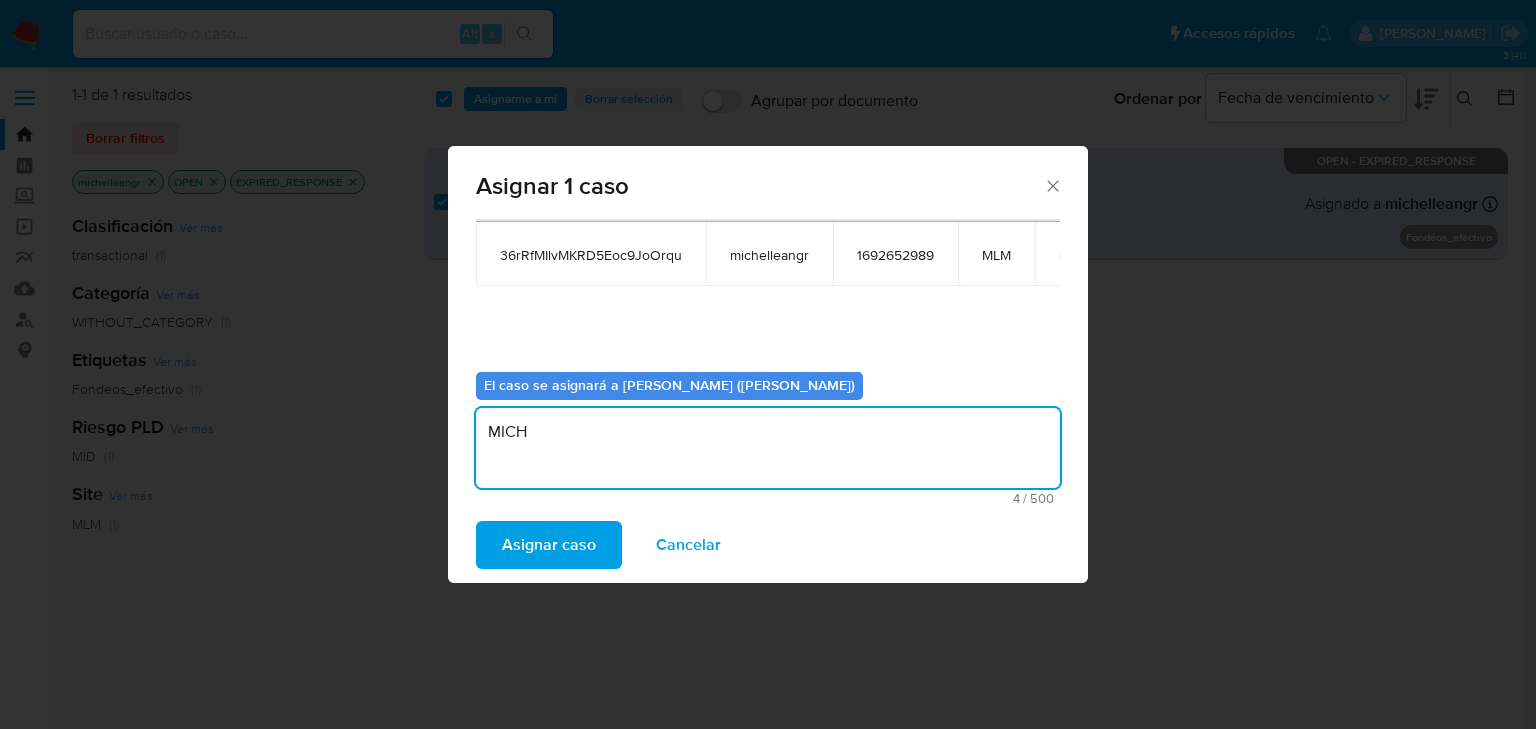 click on "Asignar caso" at bounding box center (549, 545) 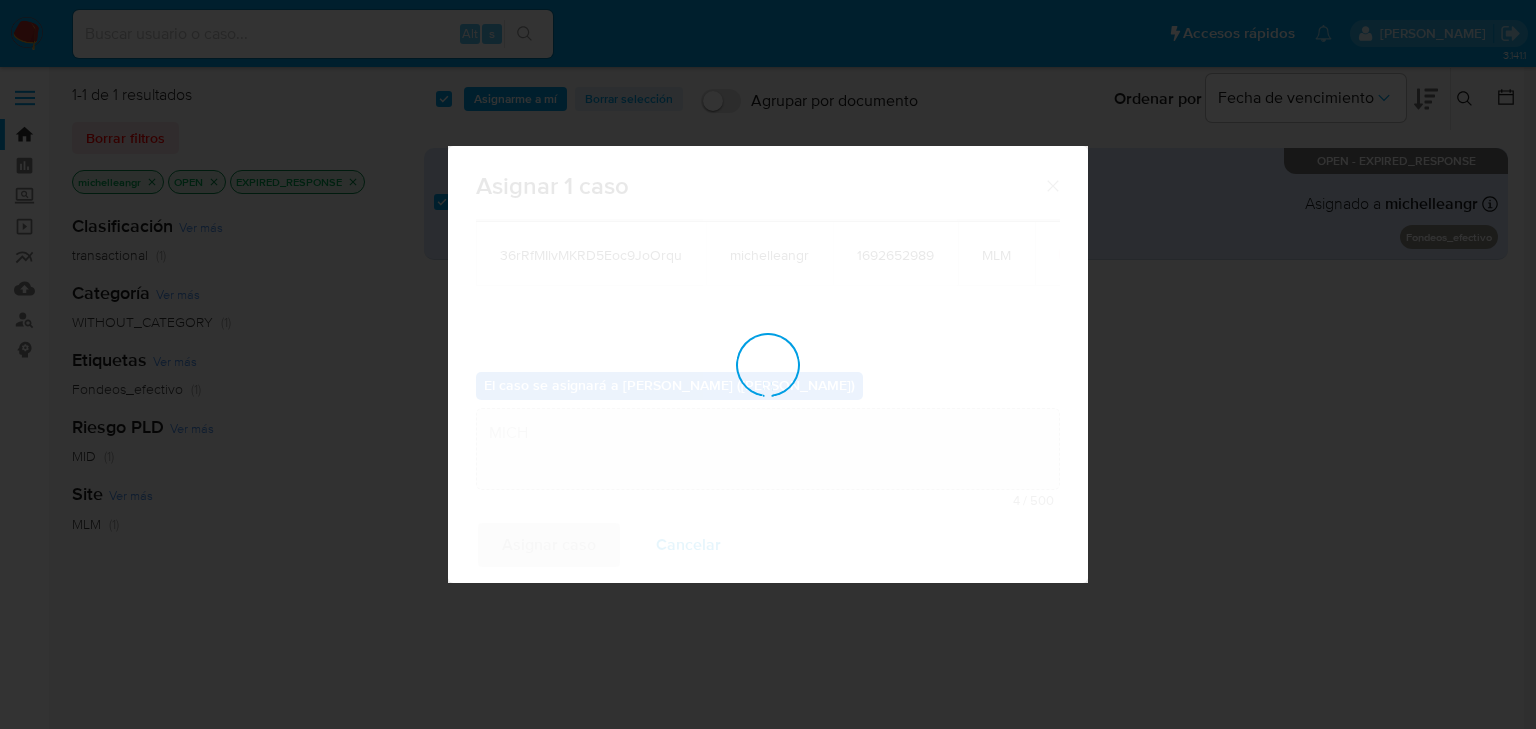 type 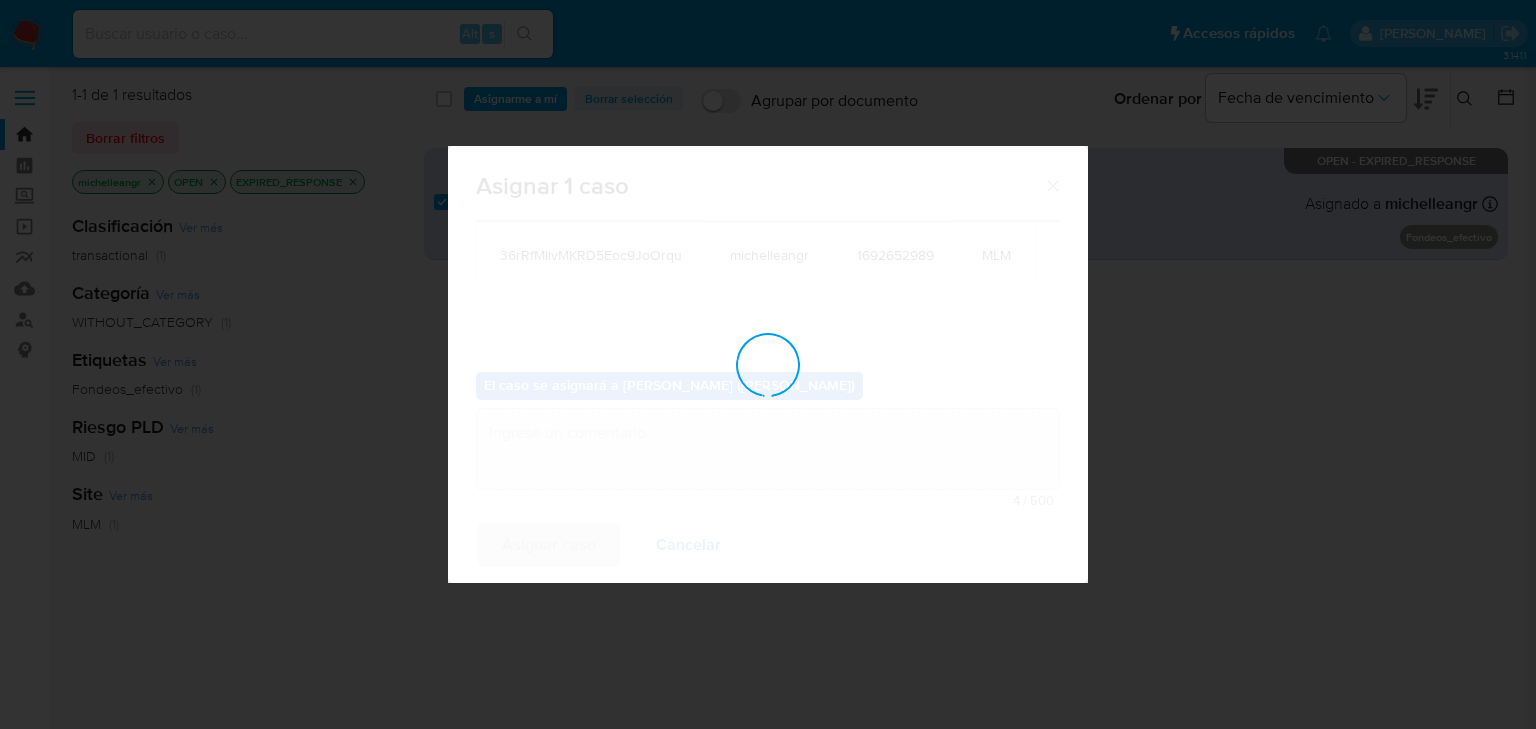 checkbox on "false" 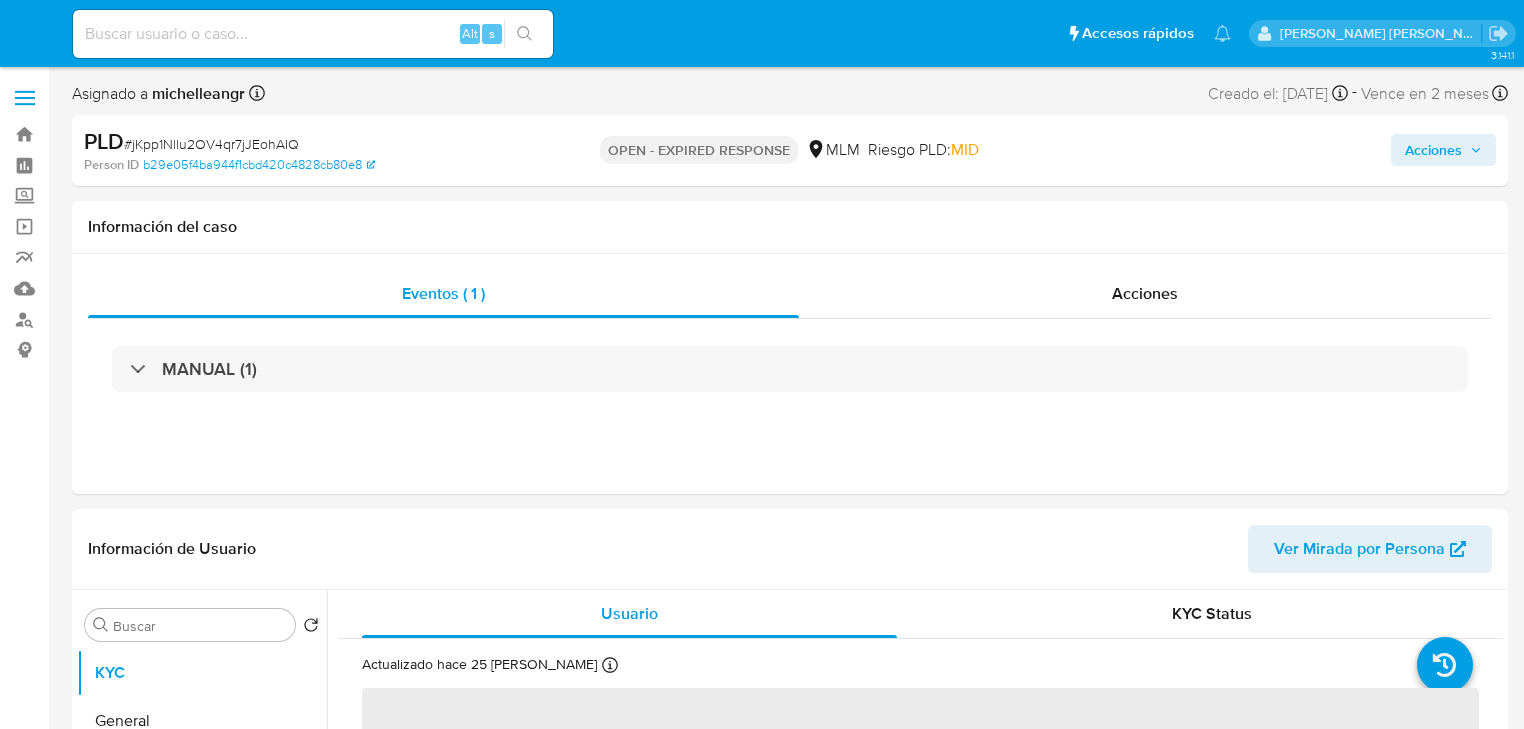 select on "10" 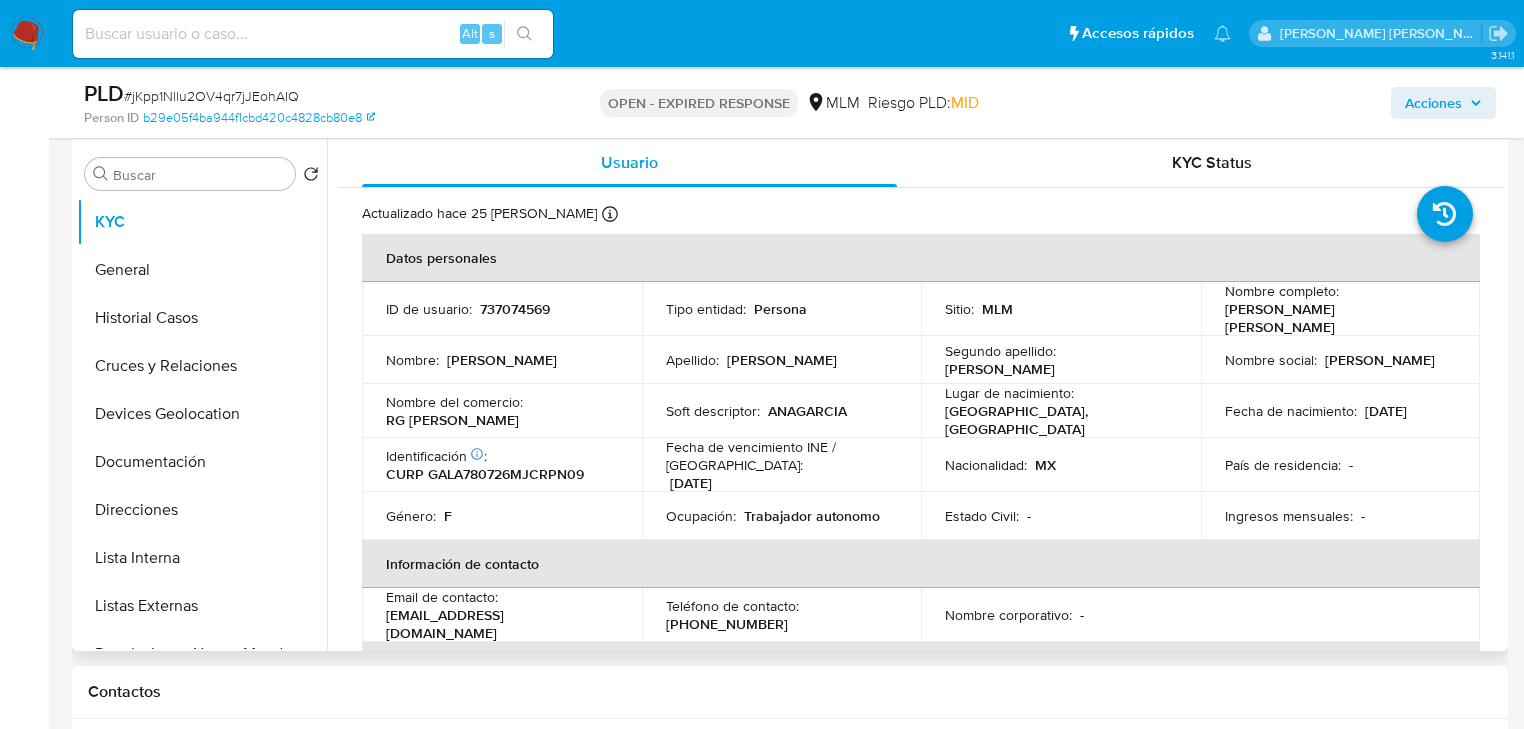scroll, scrollTop: 400, scrollLeft: 0, axis: vertical 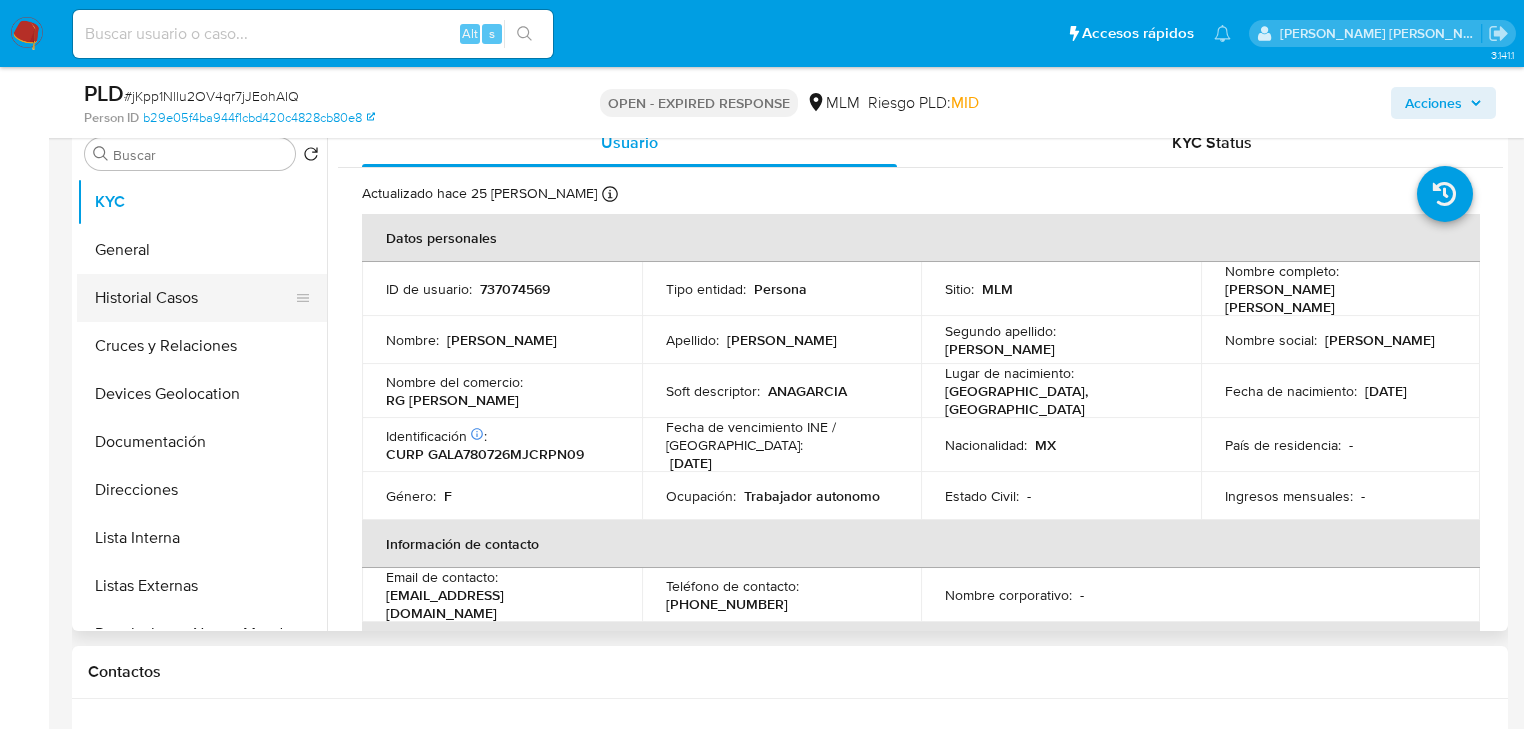 click on "Historial Casos" at bounding box center [194, 298] 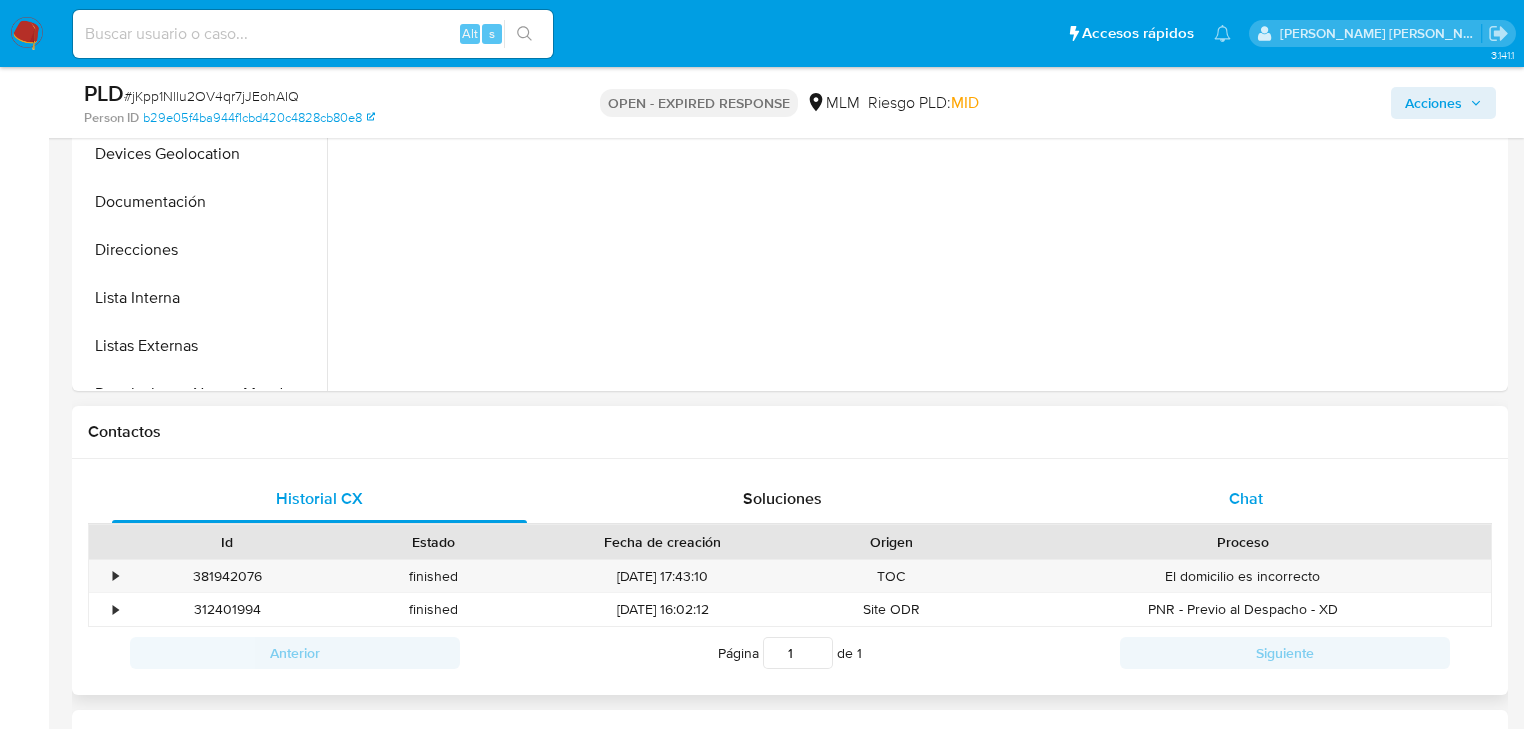 click on "Chat" at bounding box center (1246, 499) 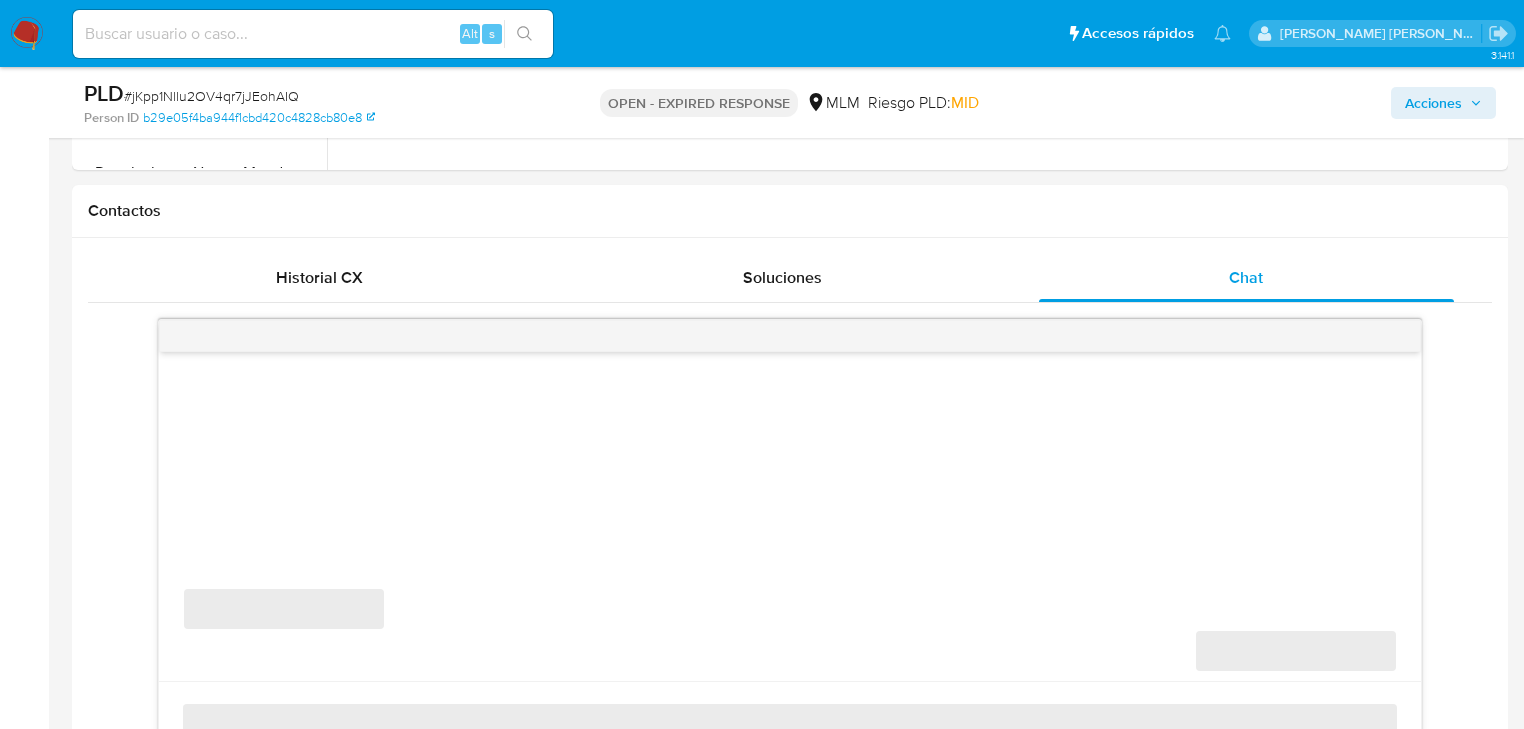 scroll, scrollTop: 960, scrollLeft: 0, axis: vertical 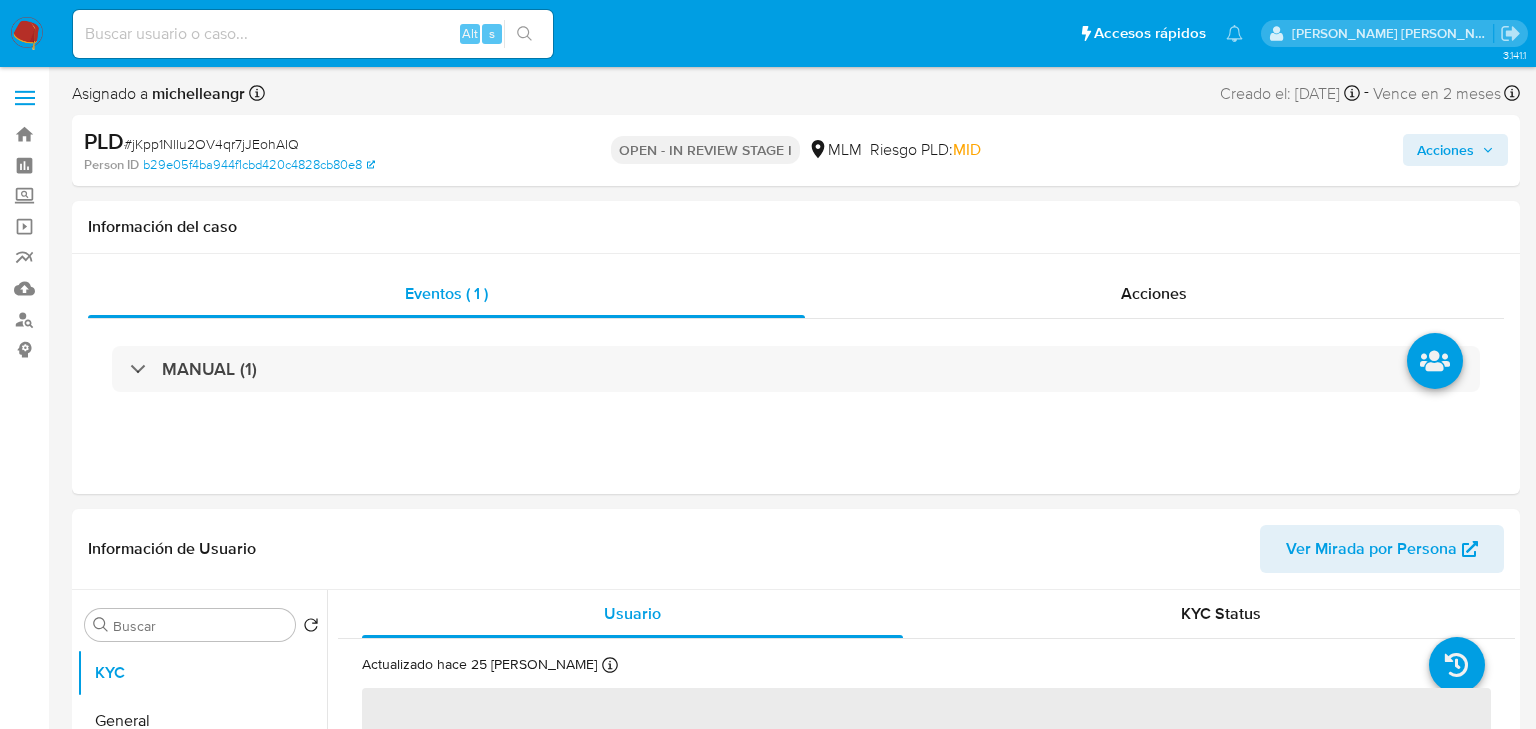 select on "10" 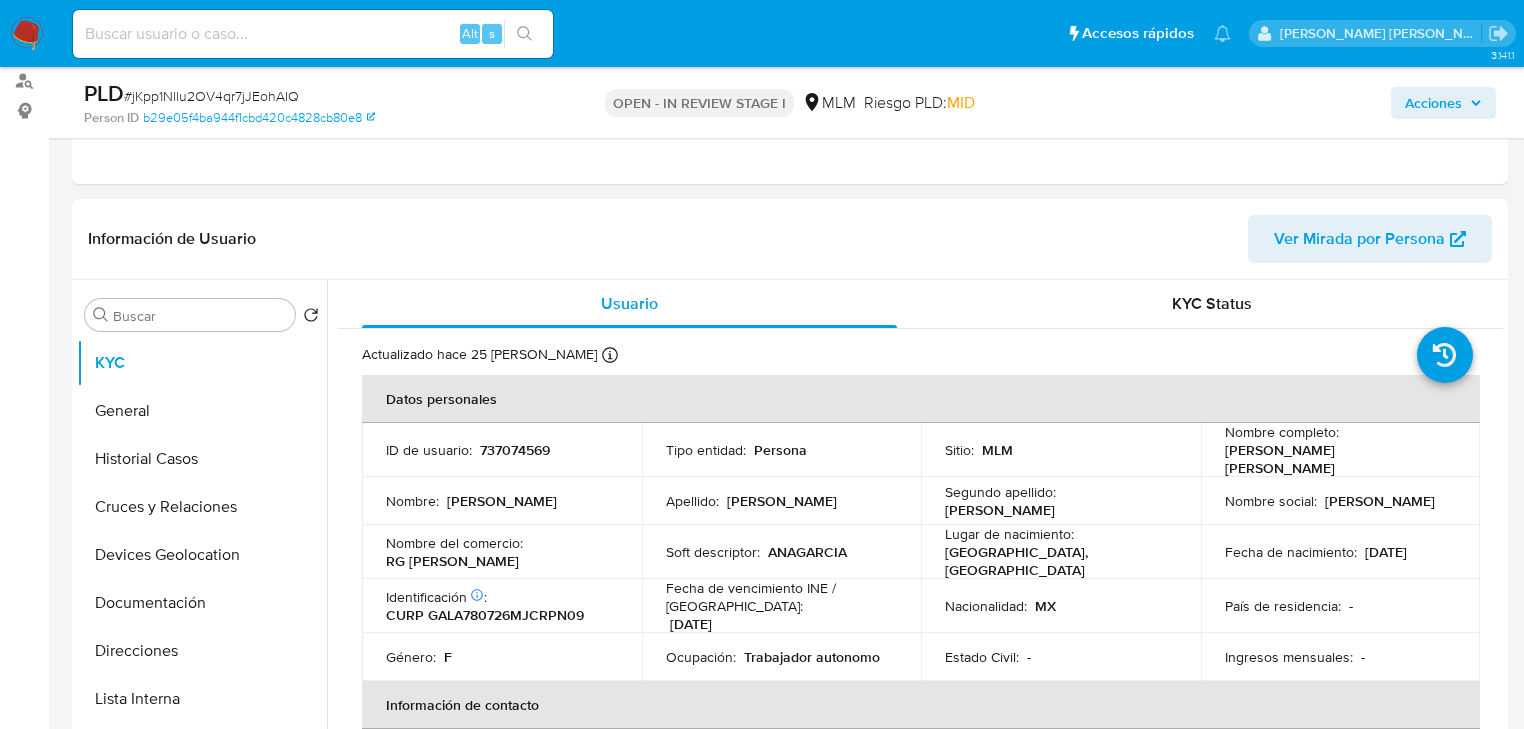 scroll, scrollTop: 320, scrollLeft: 0, axis: vertical 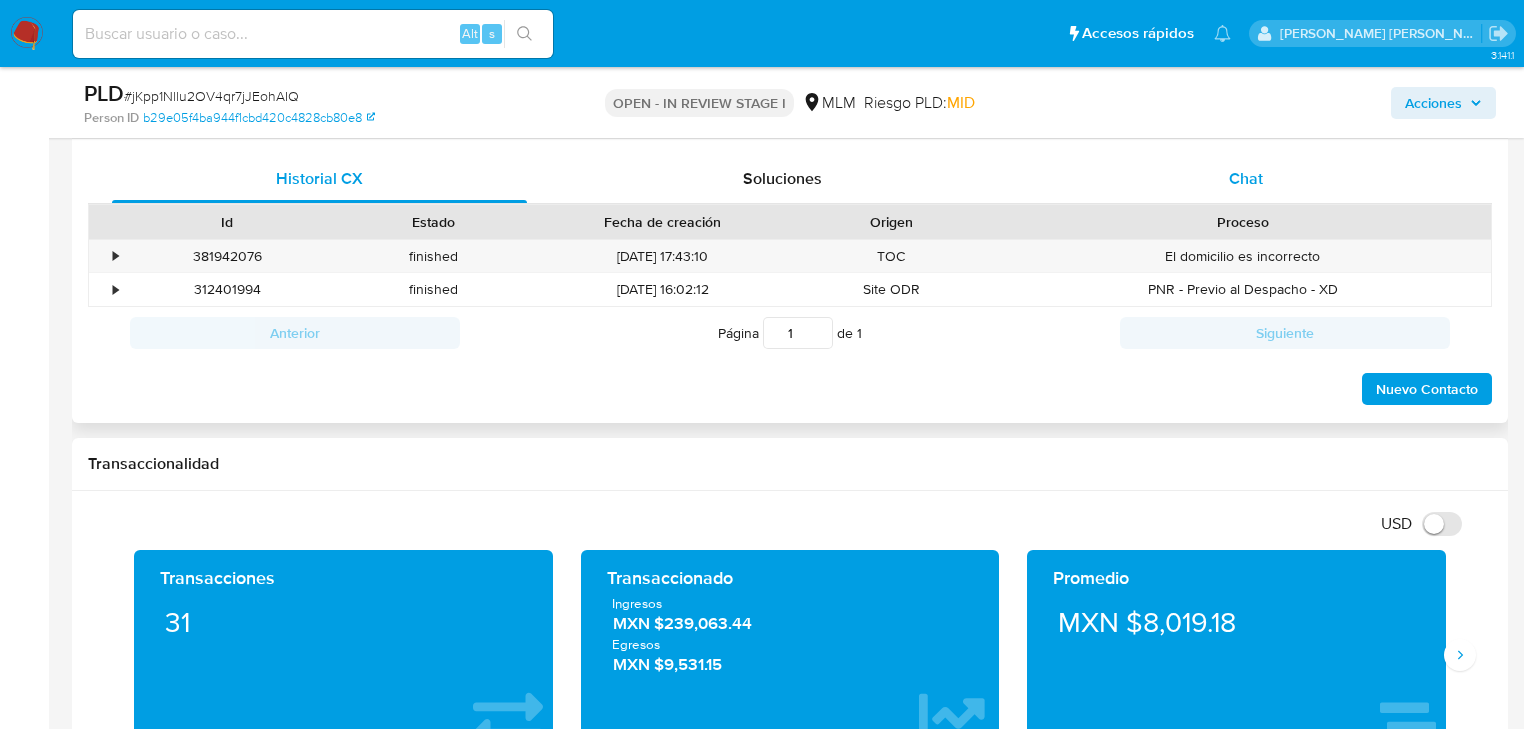 click on "Chat" at bounding box center (1246, 178) 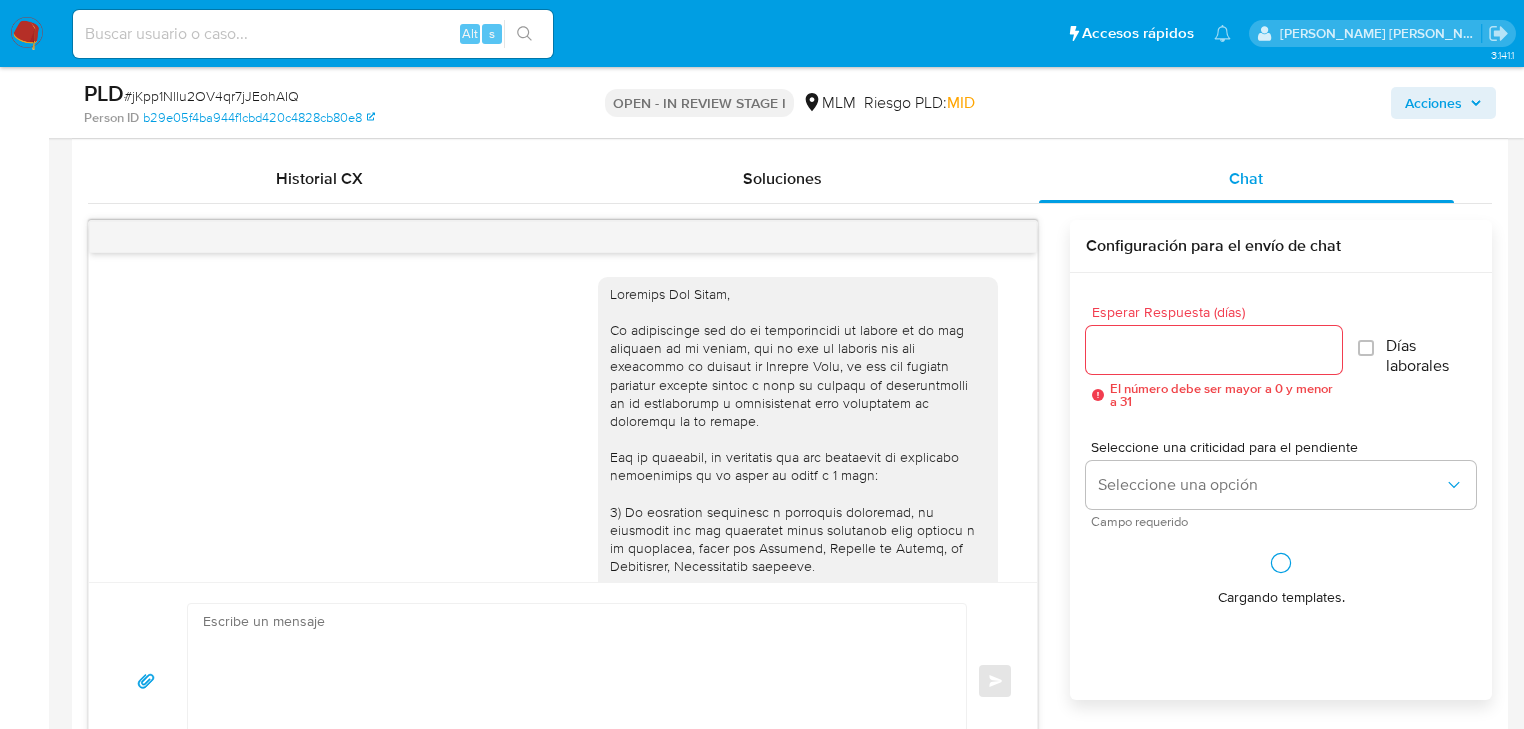 scroll, scrollTop: 404, scrollLeft: 0, axis: vertical 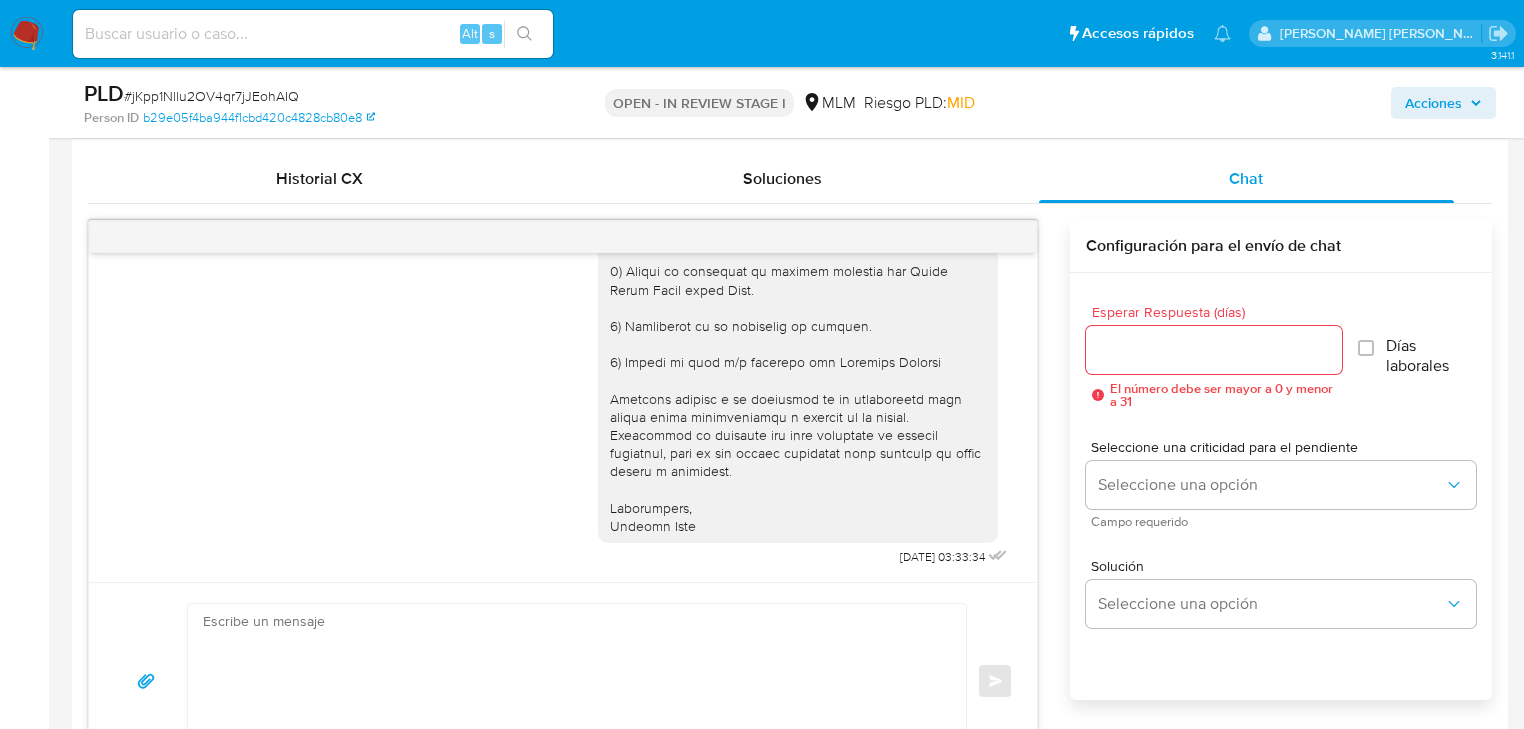 type 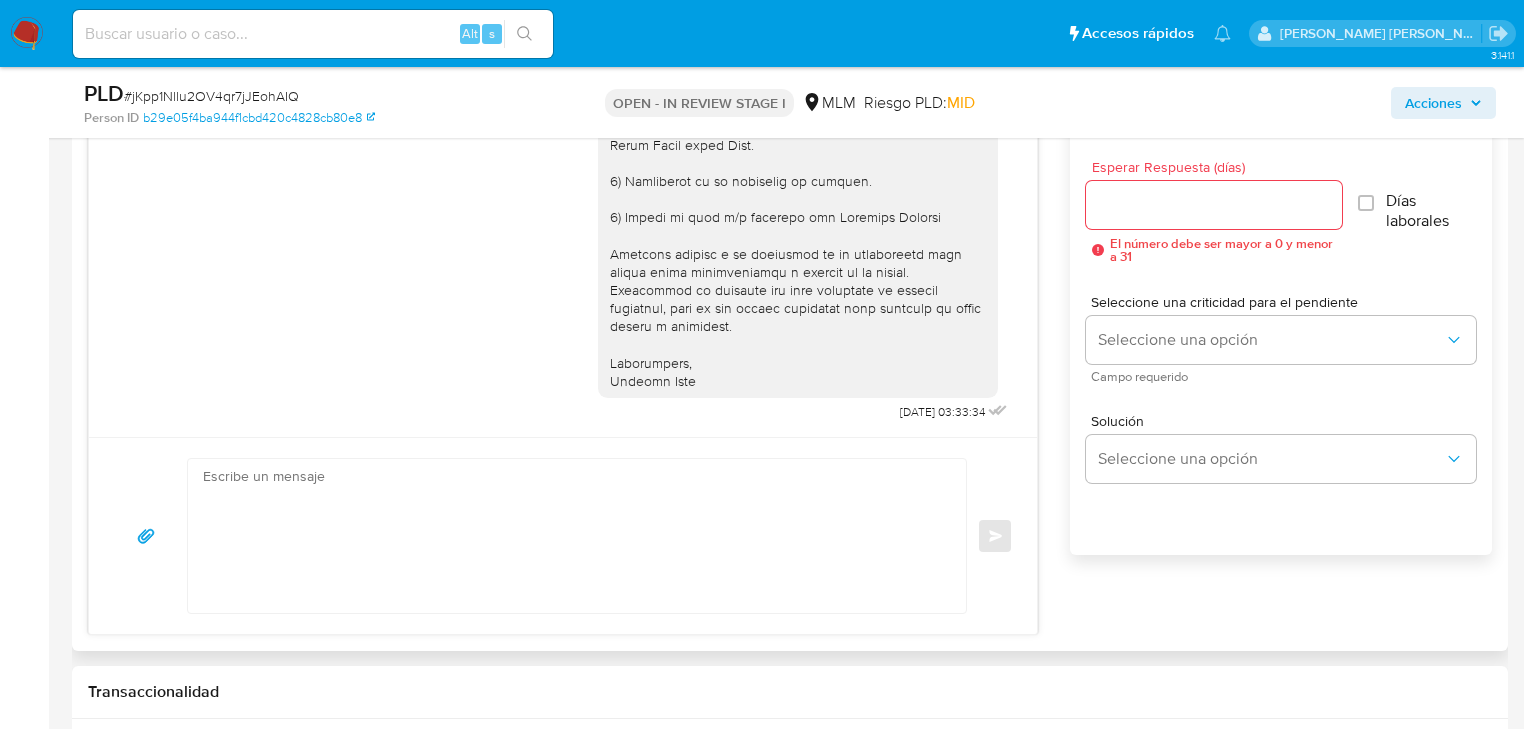 scroll, scrollTop: 1040, scrollLeft: 0, axis: vertical 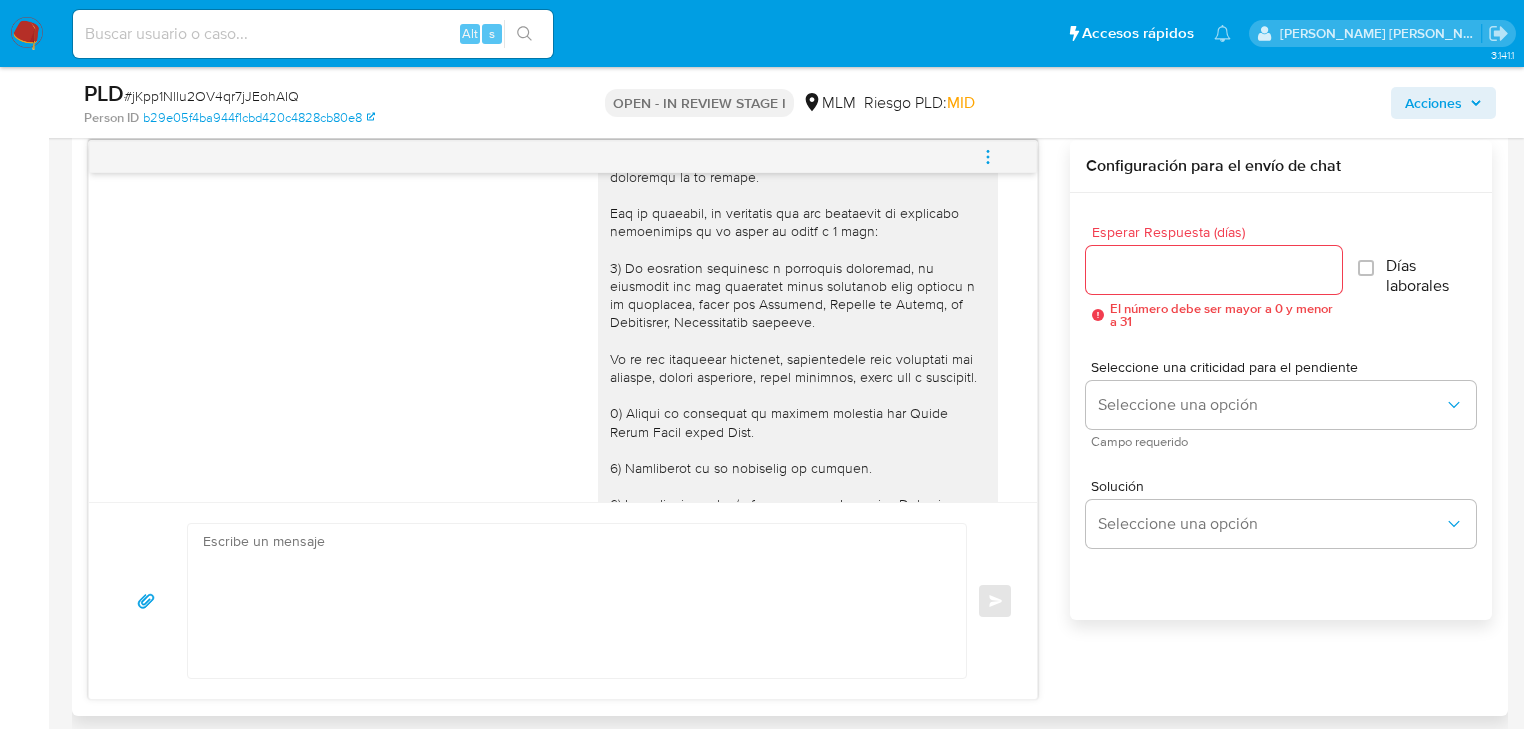 click 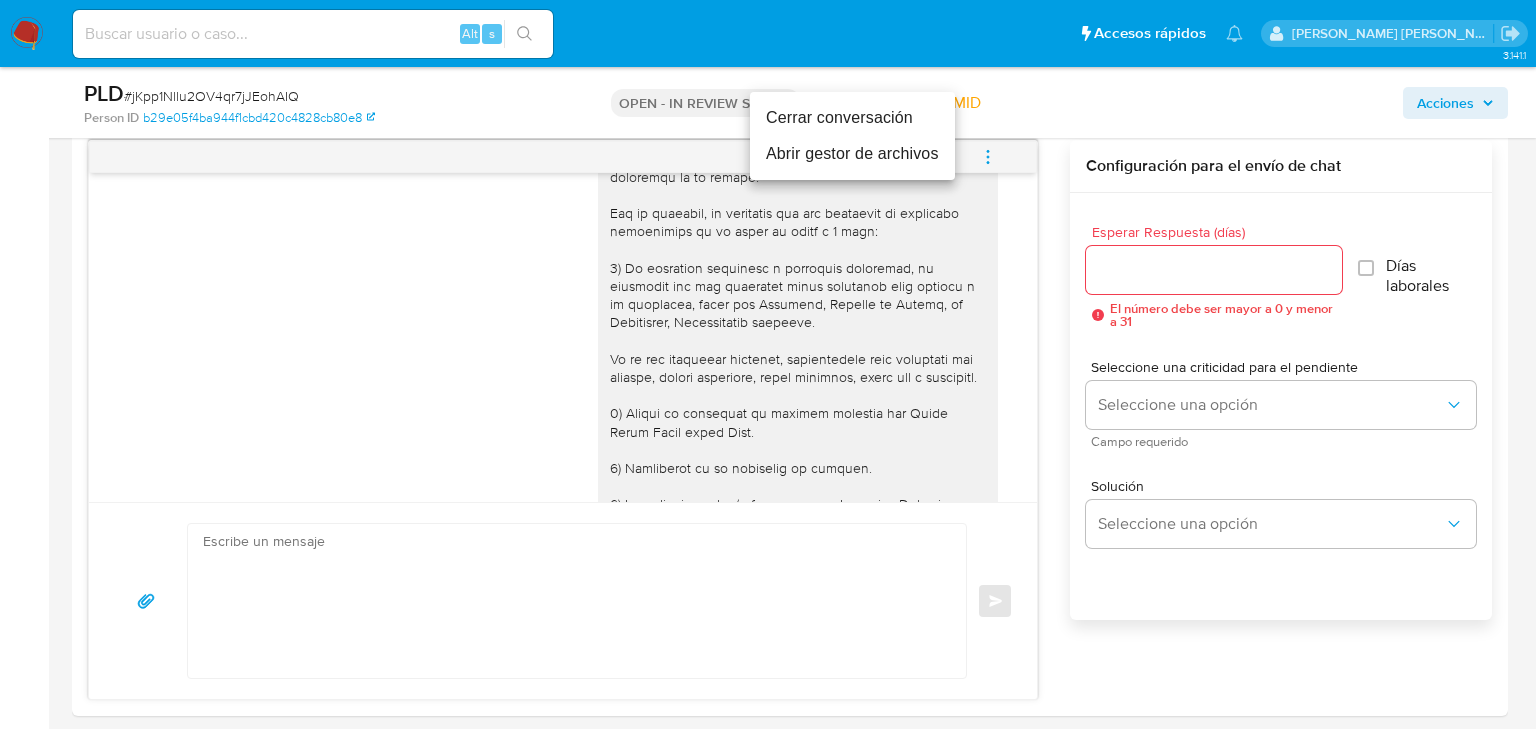 click on "Cerrar conversación" at bounding box center [852, 118] 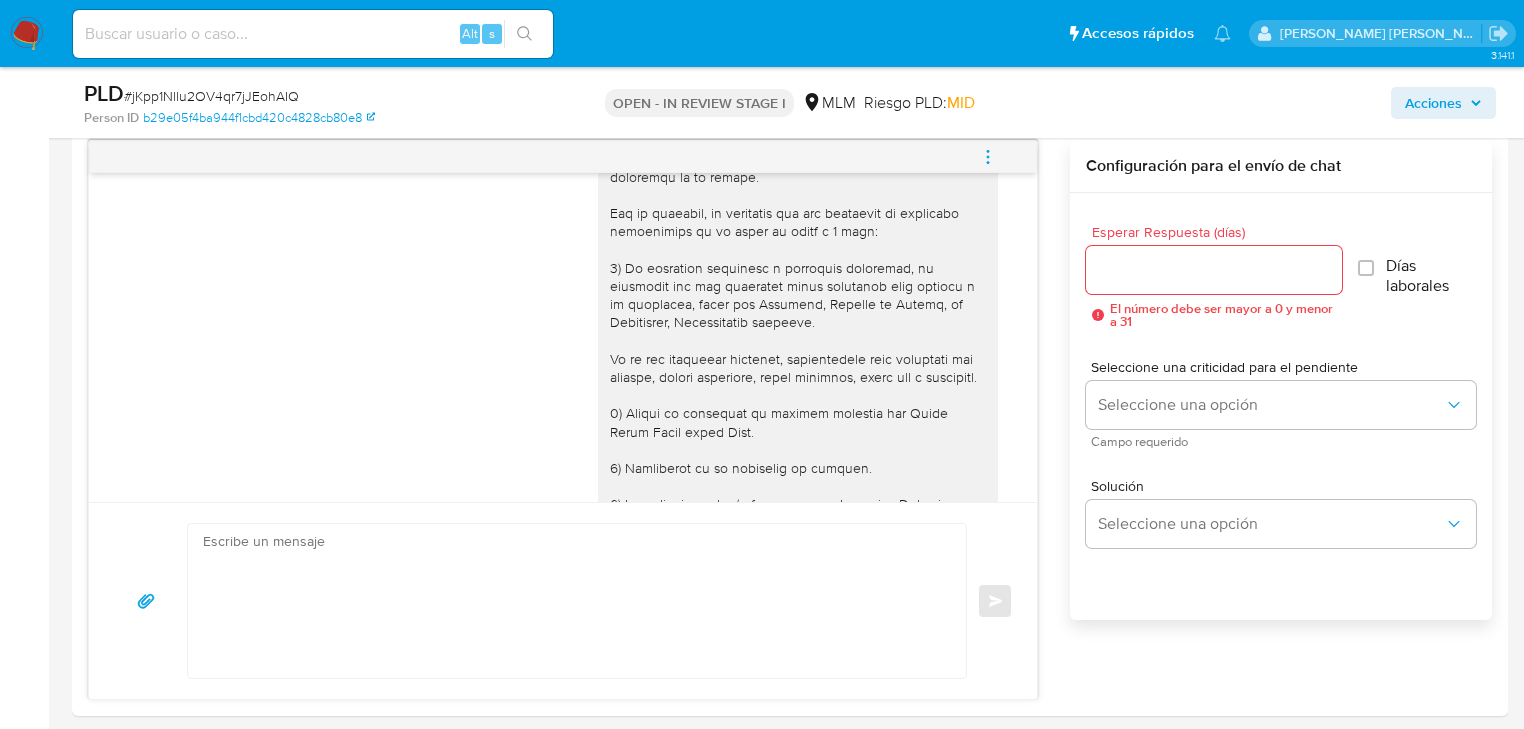 type 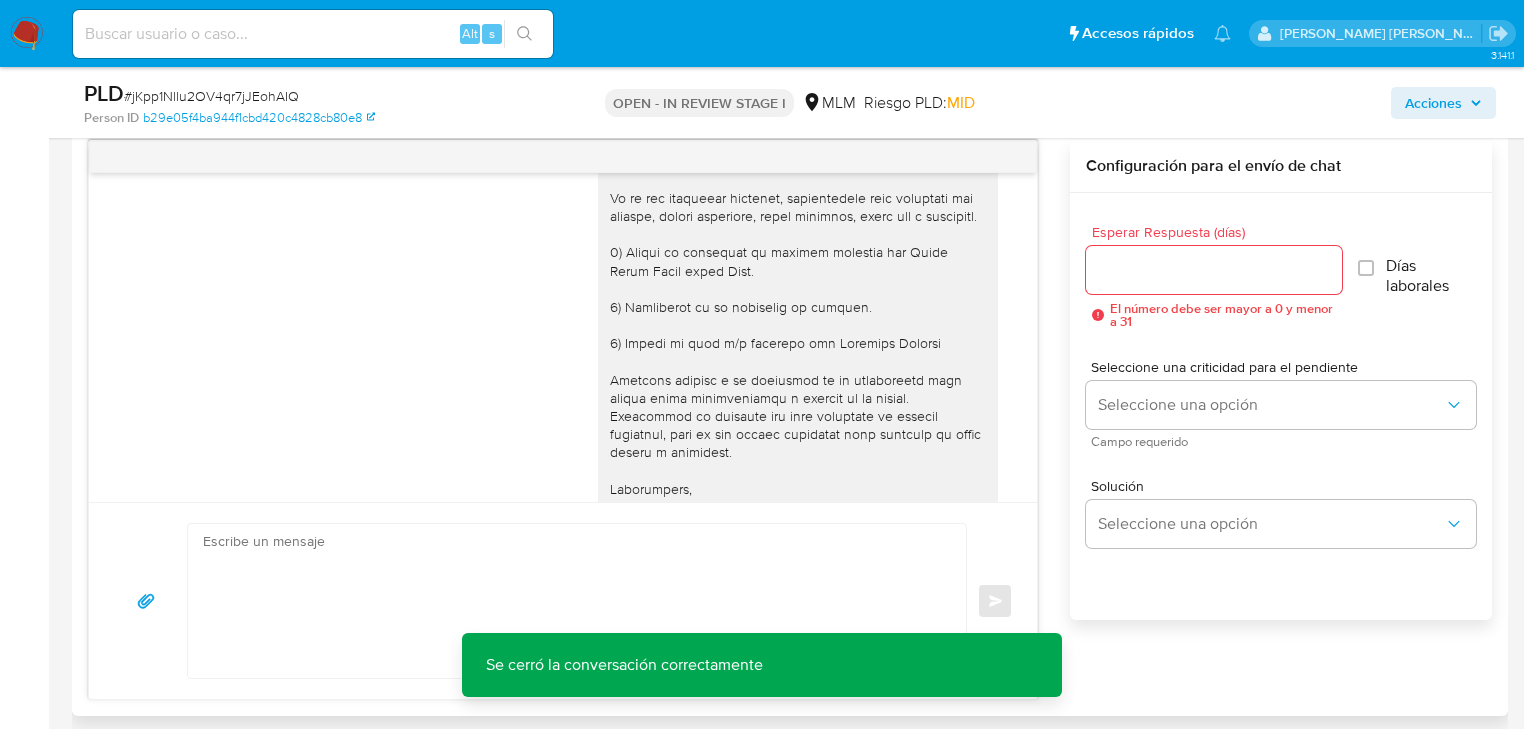 scroll, scrollTop: 404, scrollLeft: 0, axis: vertical 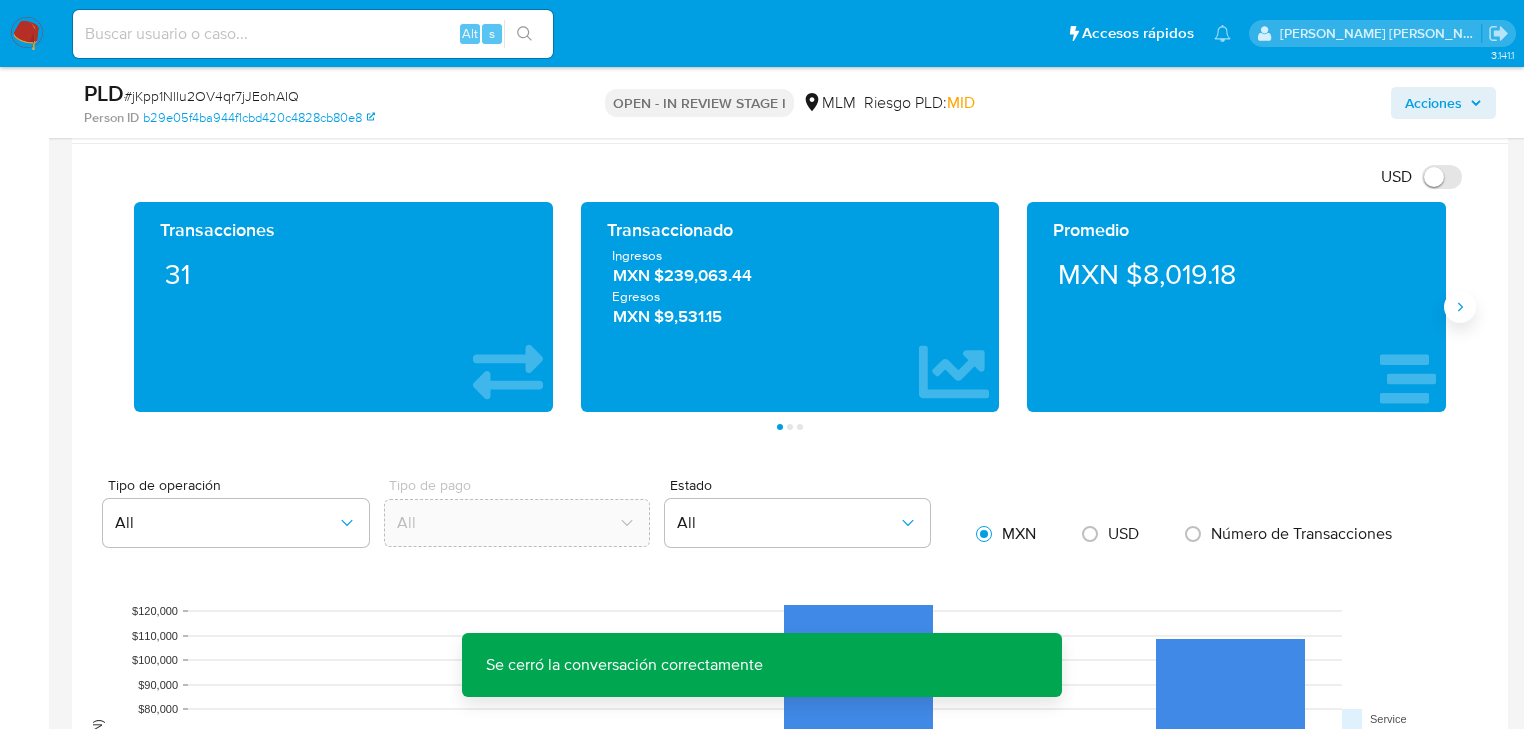 click 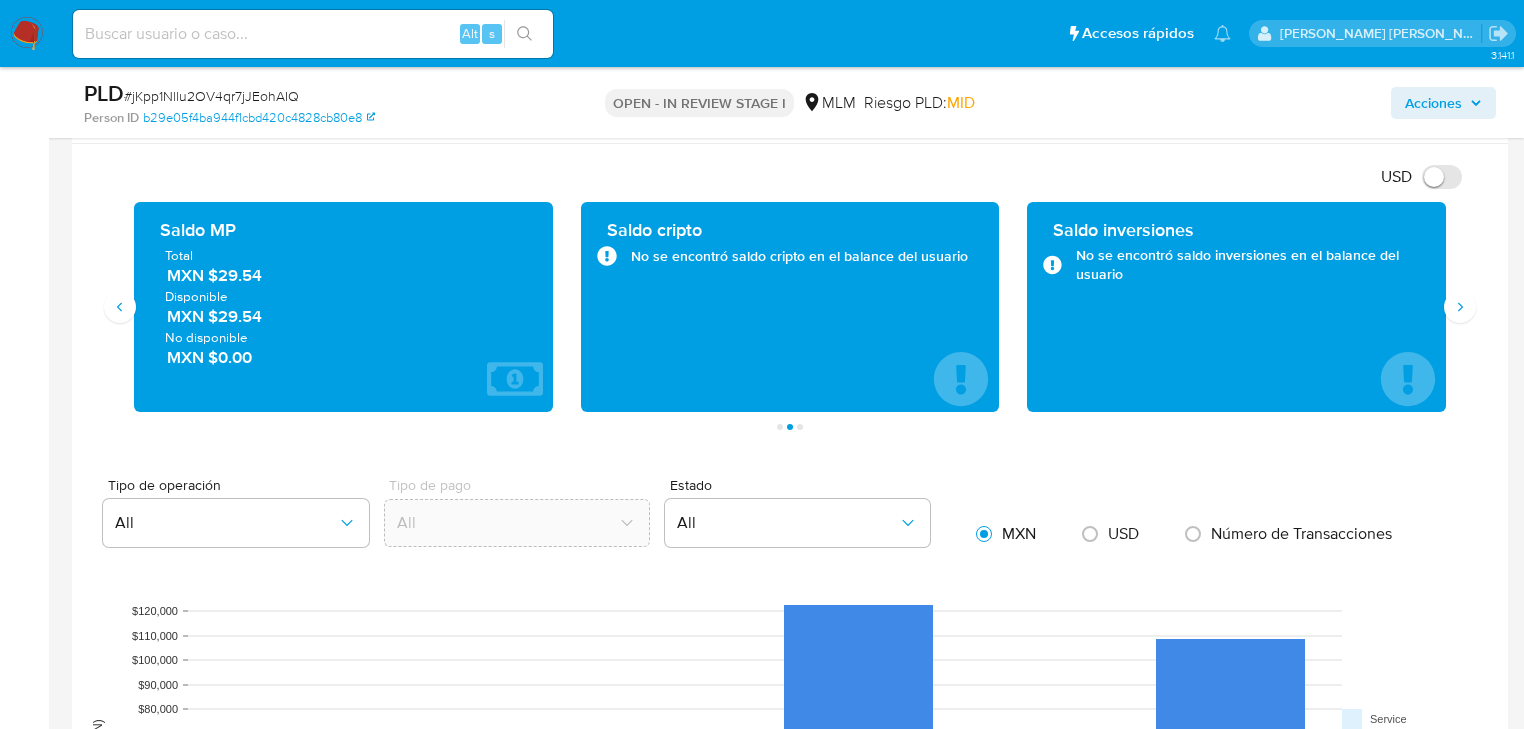 type 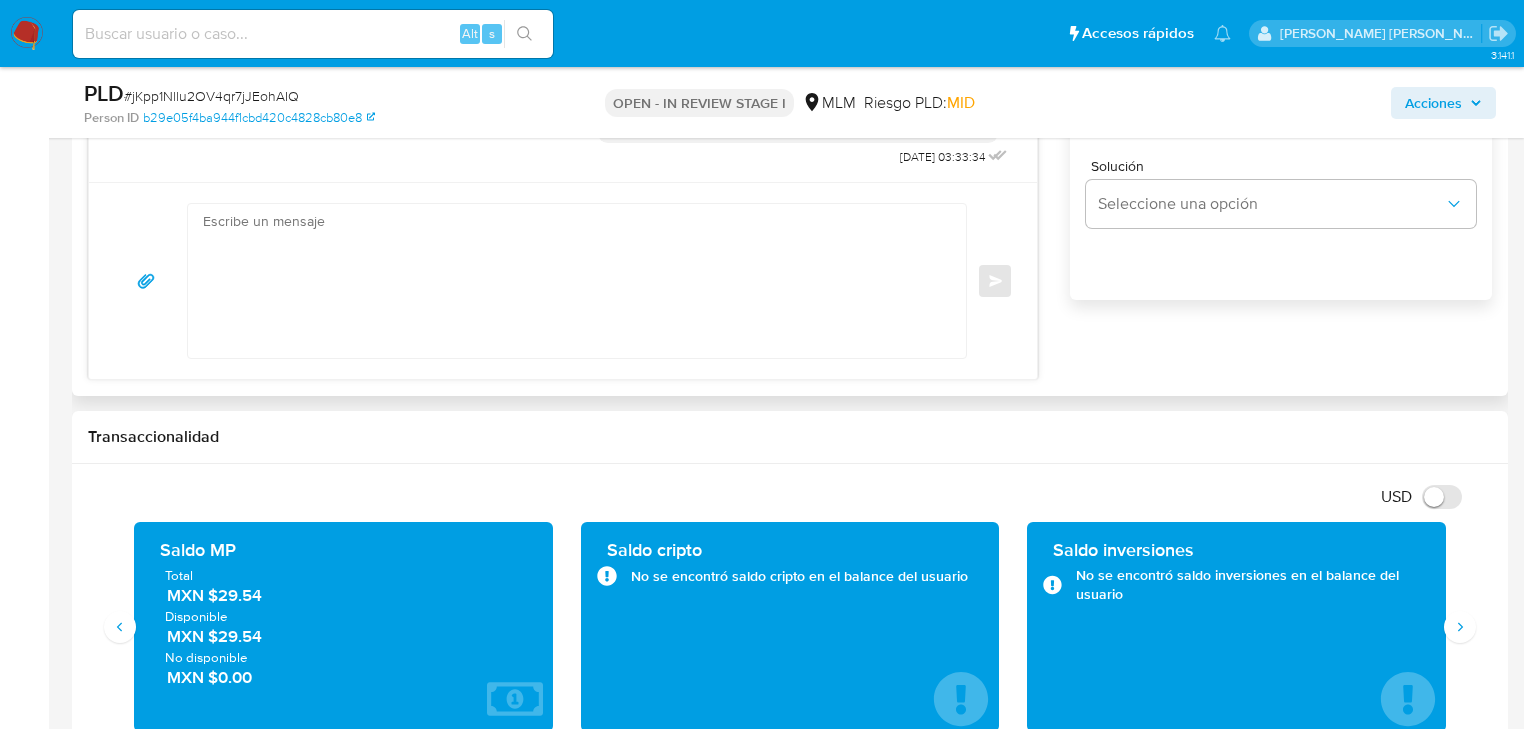 scroll, scrollTop: 960, scrollLeft: 0, axis: vertical 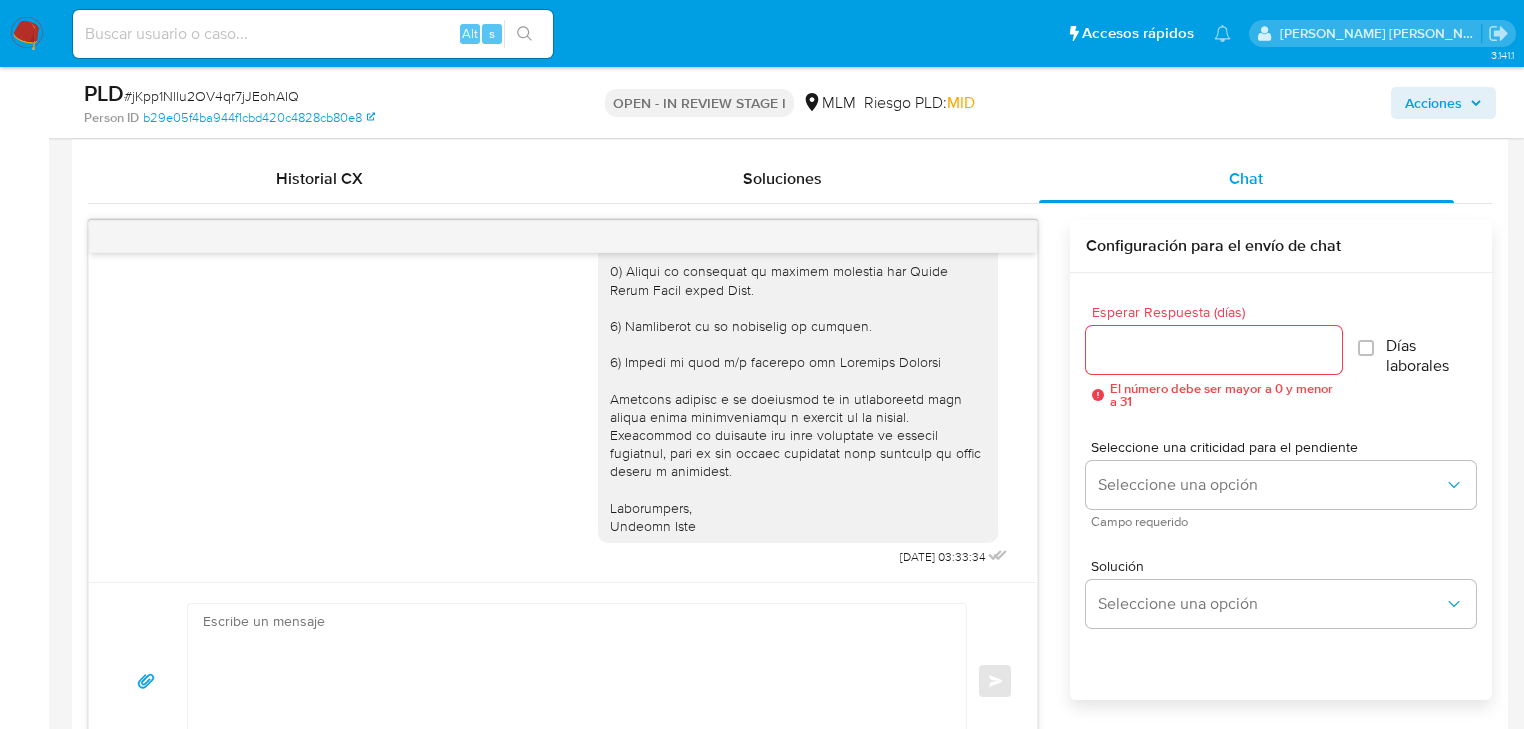 click at bounding box center (798, 217) 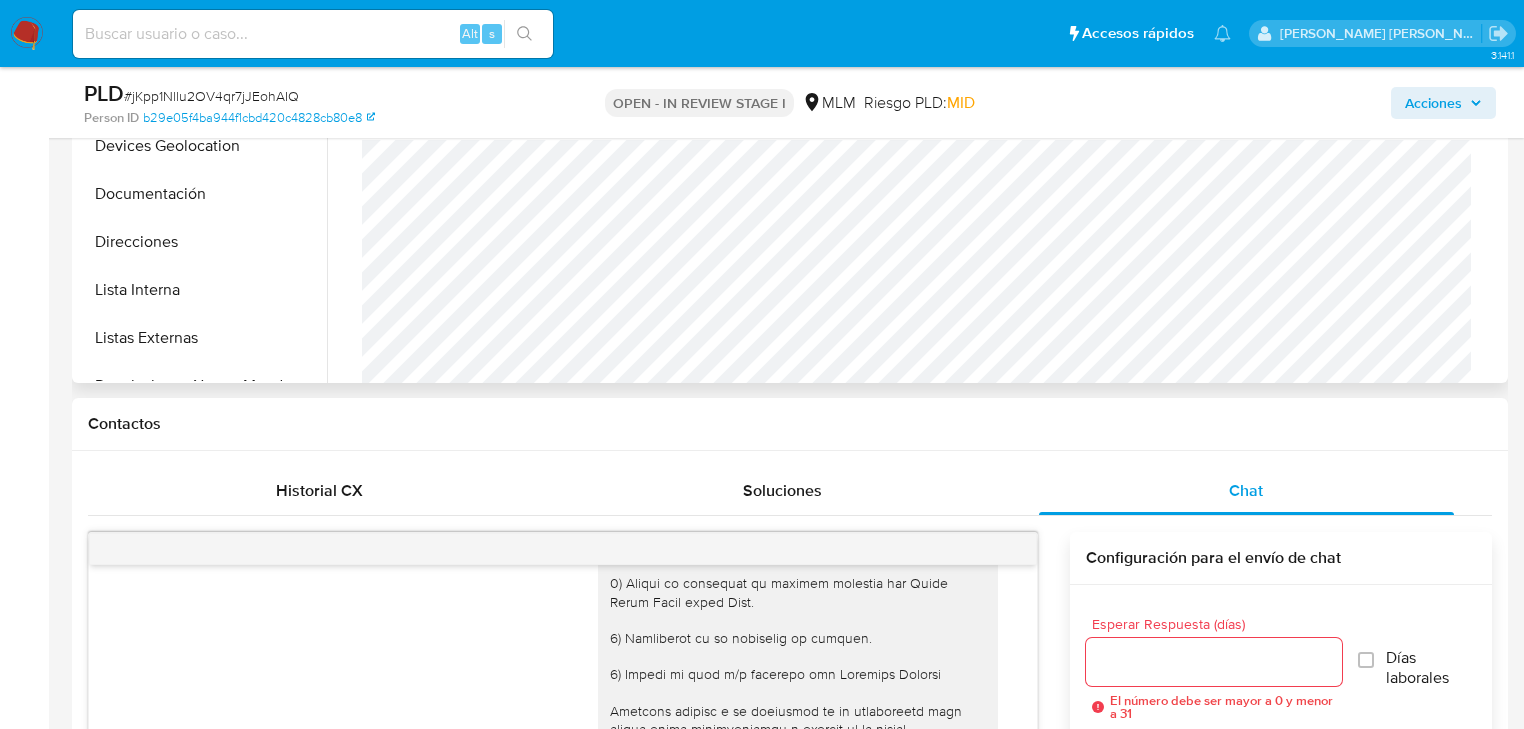 scroll, scrollTop: 400, scrollLeft: 0, axis: vertical 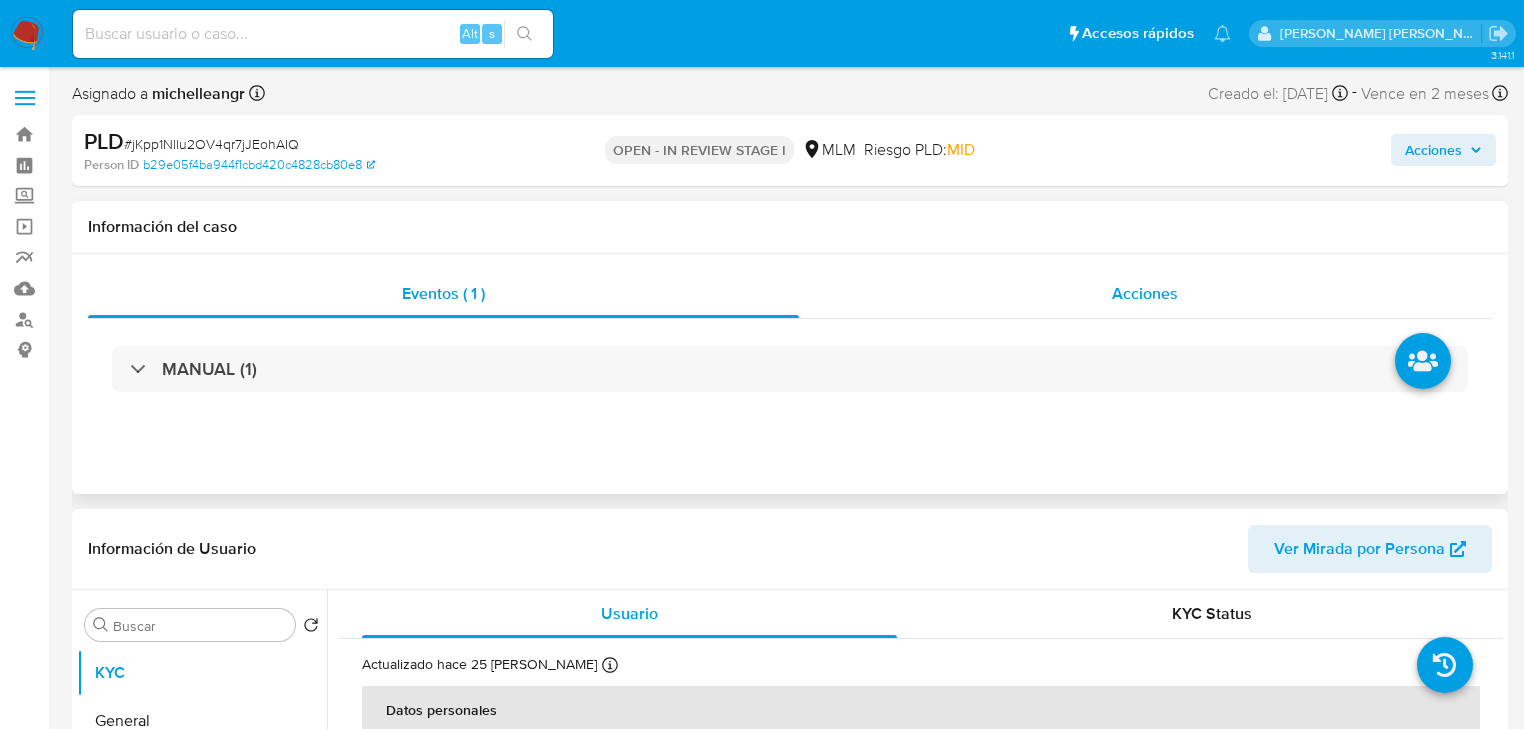 drag, startPoint x: 1155, startPoint y: 295, endPoint x: 1107, endPoint y: 296, distance: 48.010414 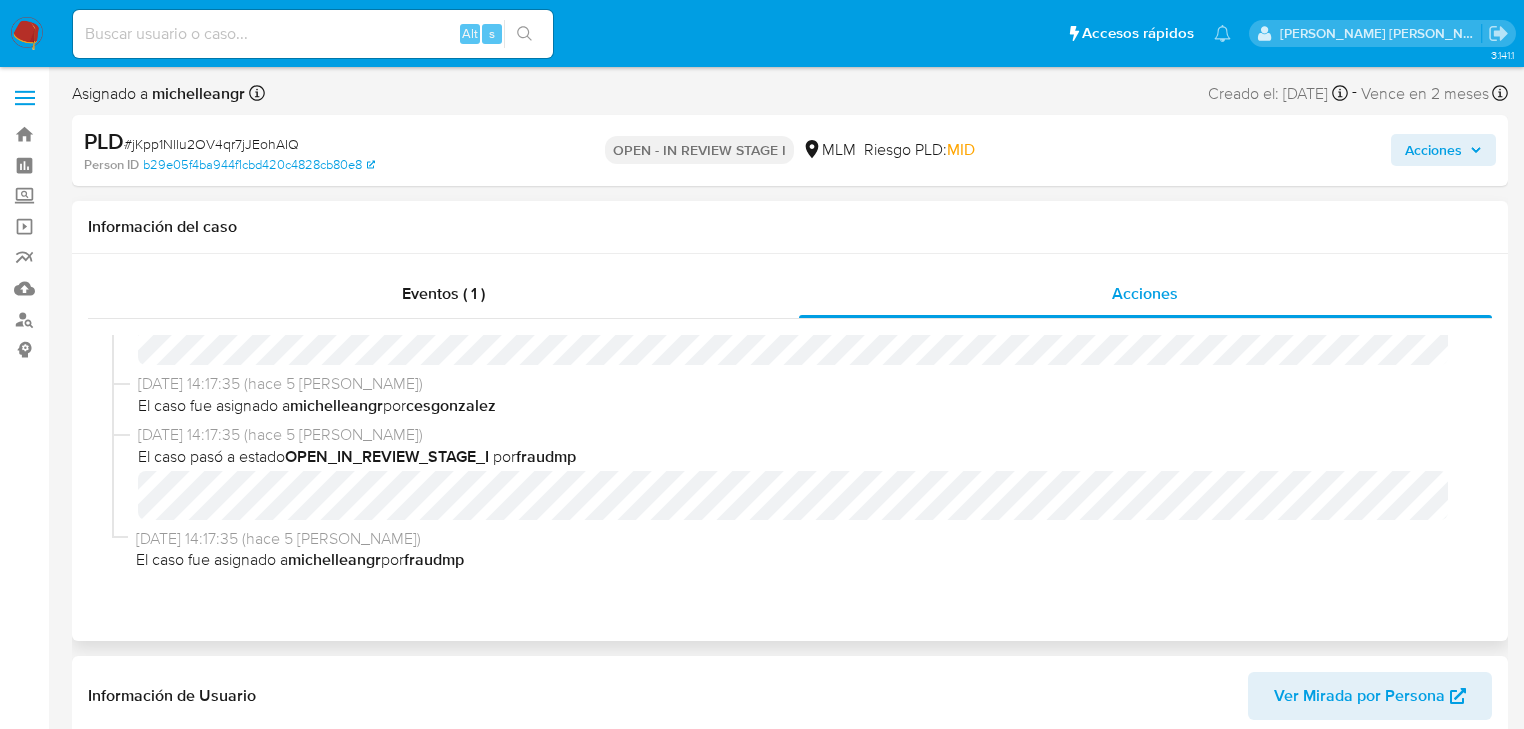 scroll, scrollTop: 981, scrollLeft: 0, axis: vertical 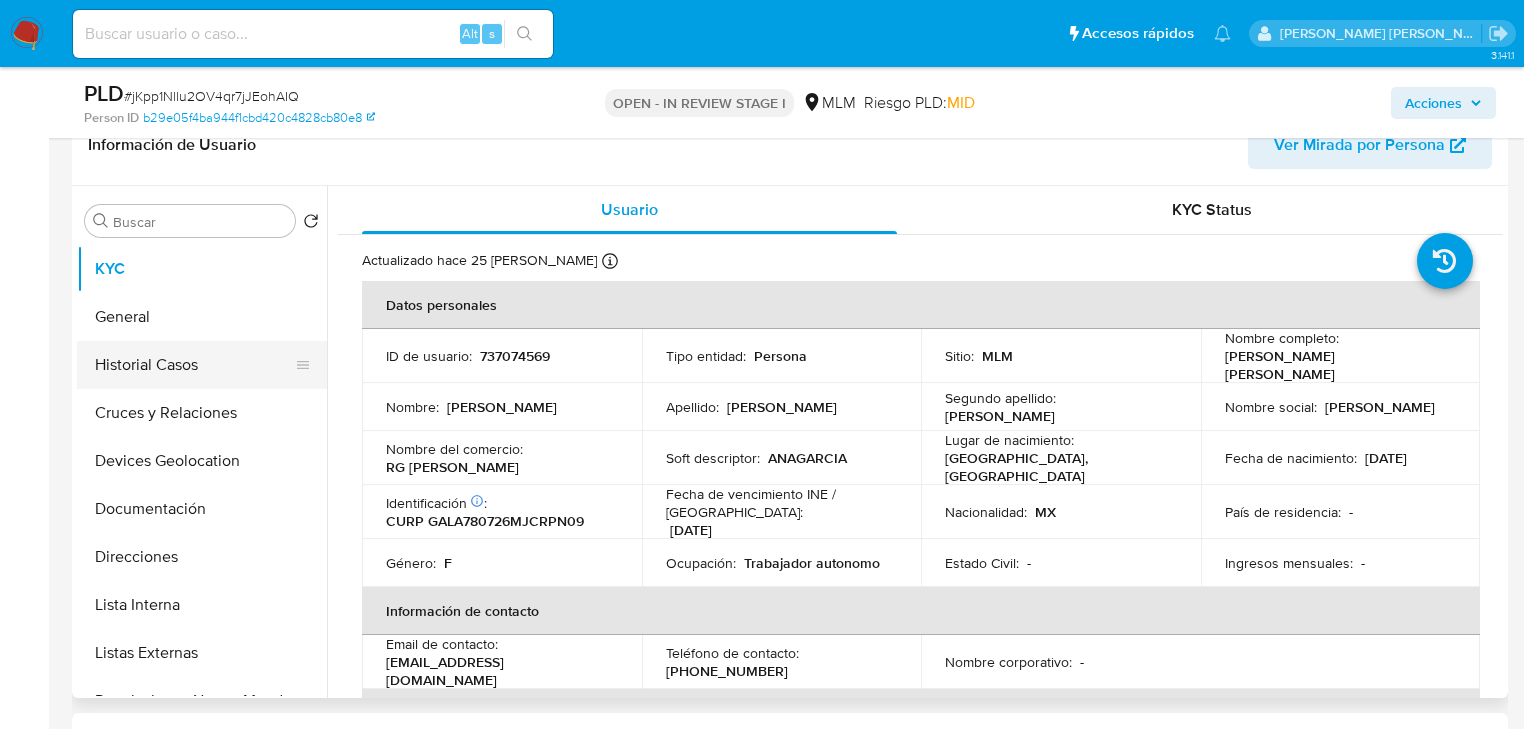 drag, startPoint x: 180, startPoint y: 431, endPoint x: 212, endPoint y: 352, distance: 85.23497 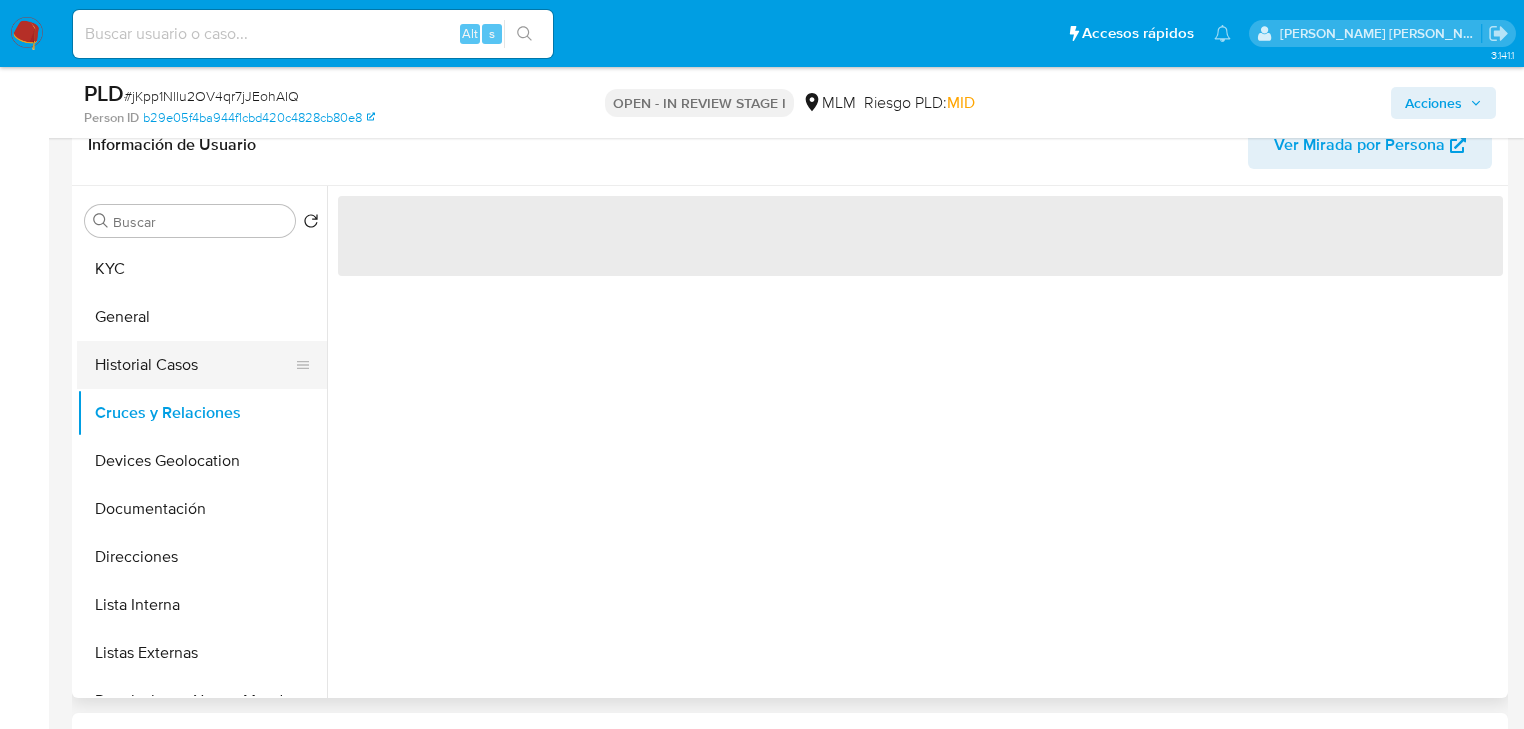 click on "Historial Casos" at bounding box center [194, 365] 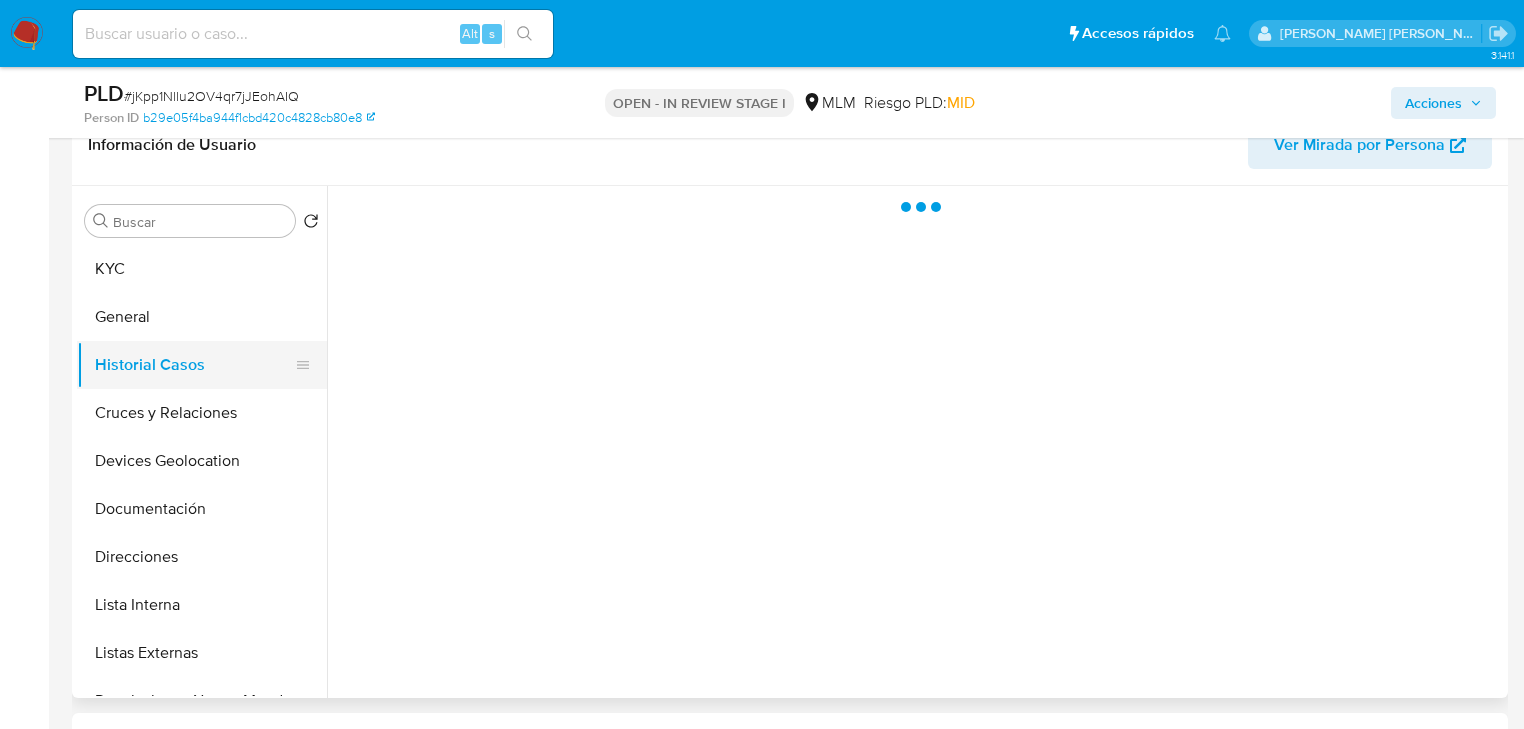 type 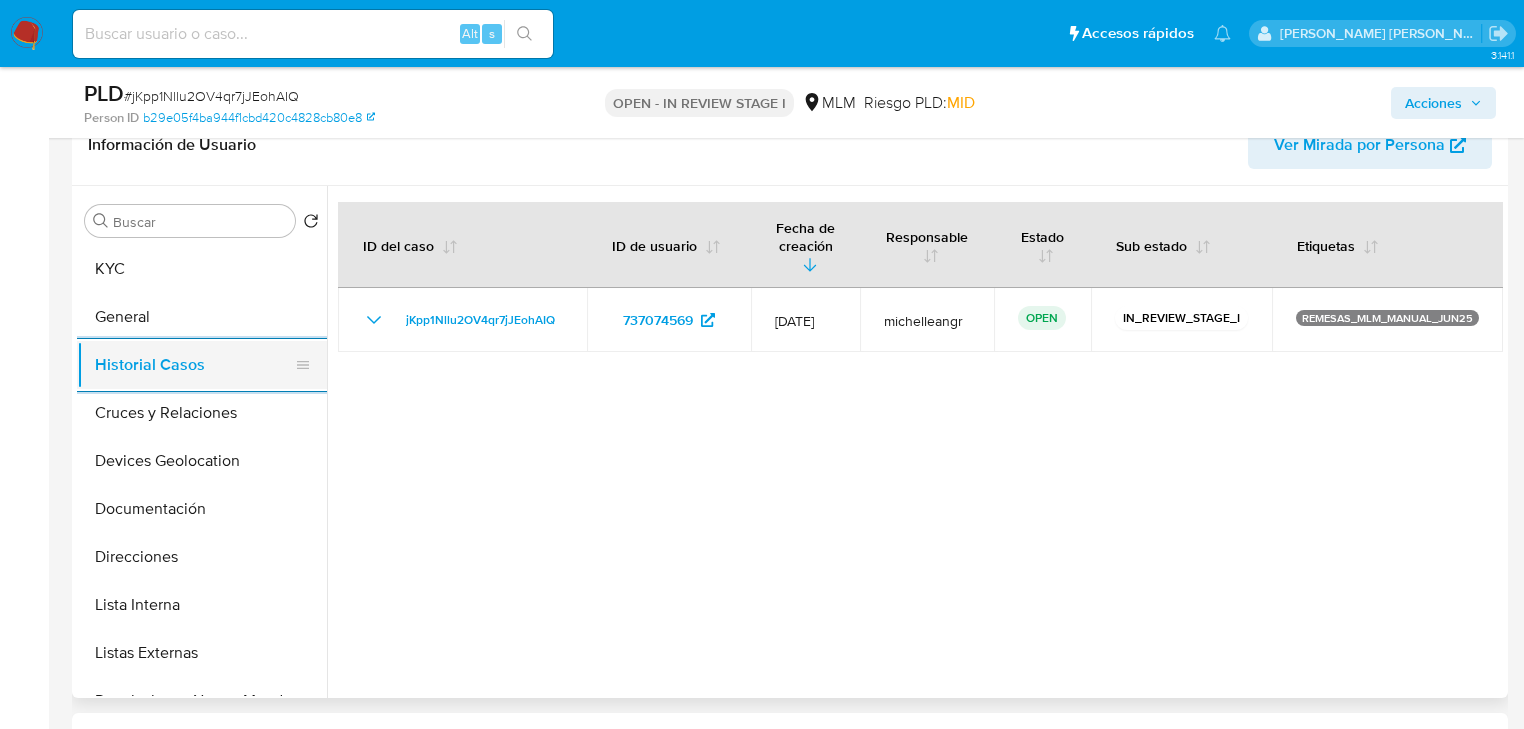 drag, startPoint x: 162, startPoint y: 374, endPoint x: 168, endPoint y: 352, distance: 22.803509 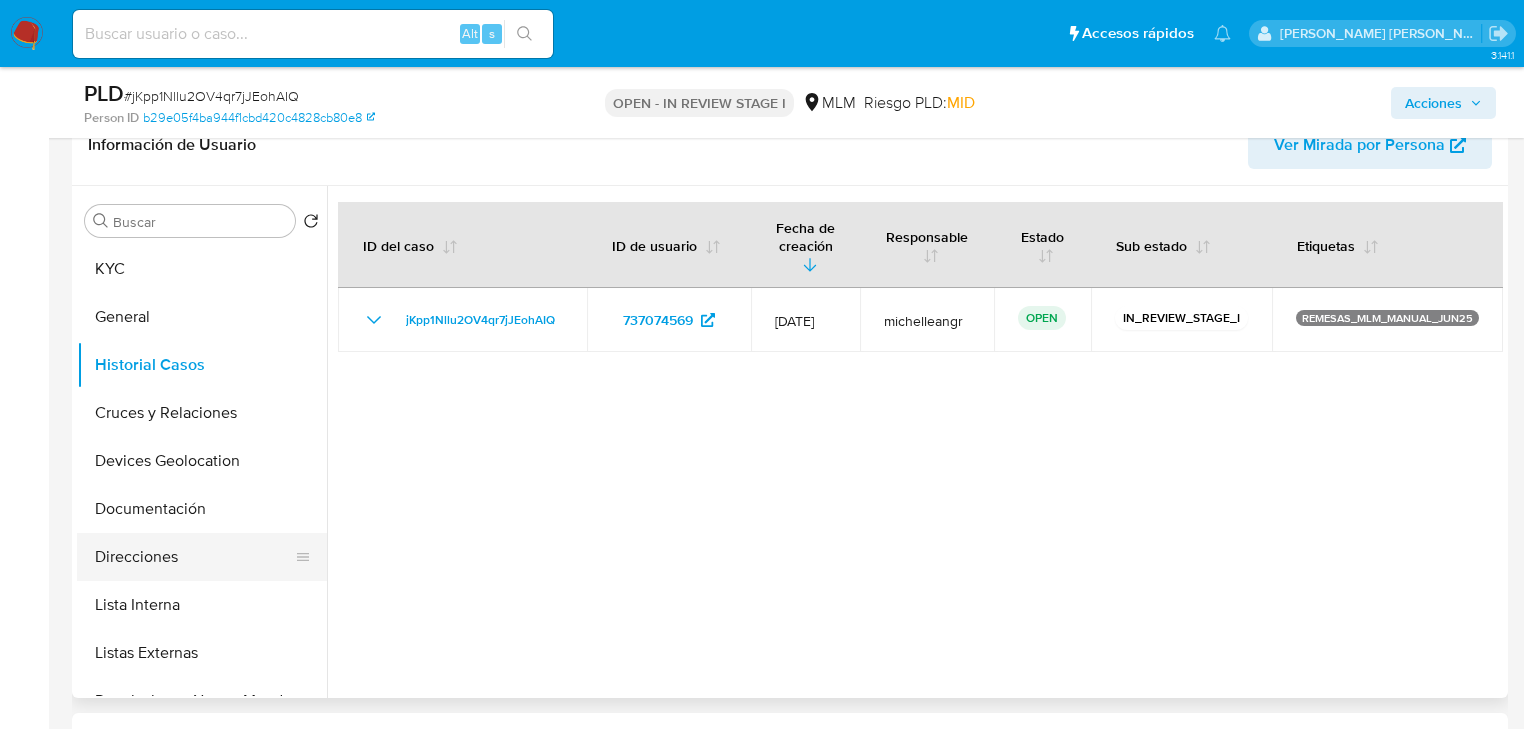 click on "Direcciones" at bounding box center (194, 557) 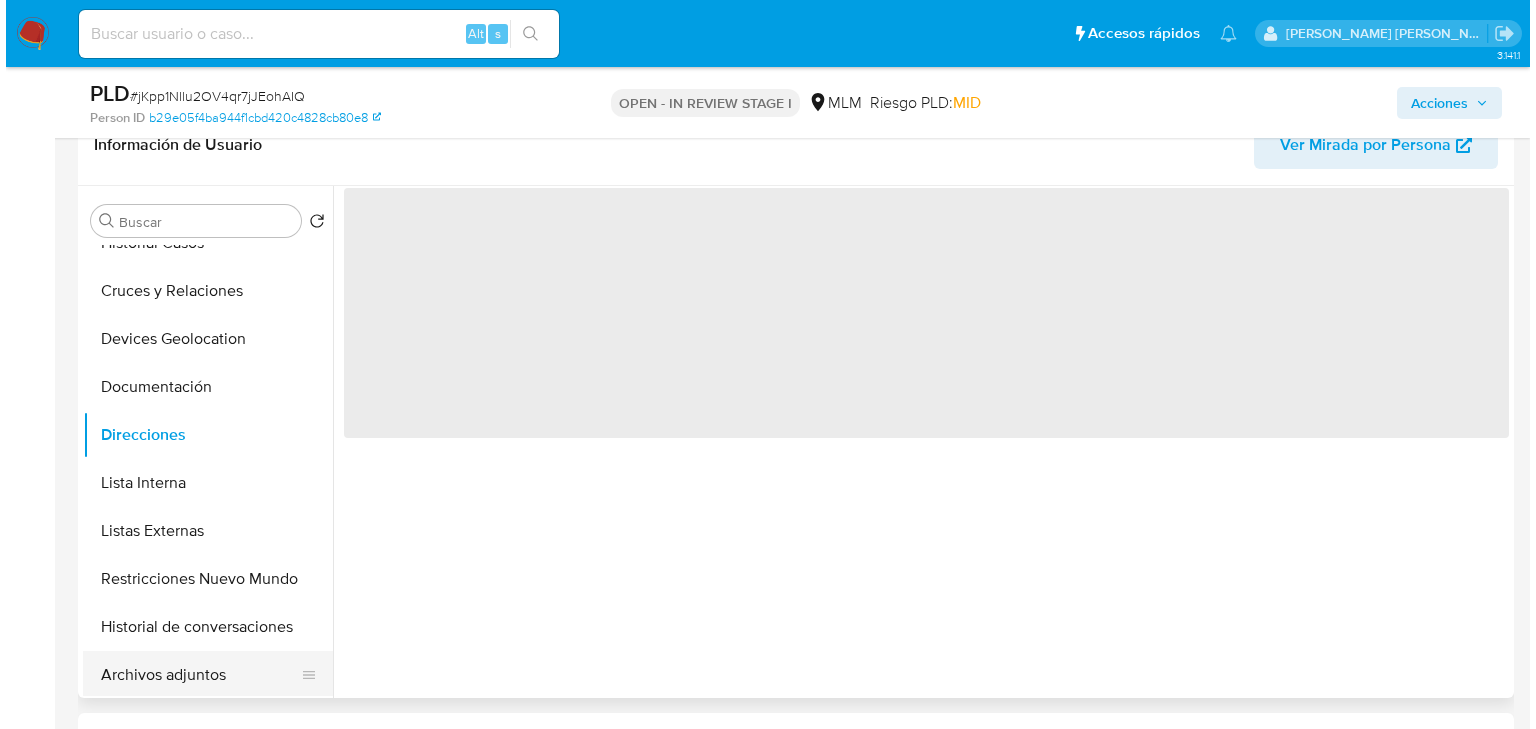 scroll, scrollTop: 240, scrollLeft: 0, axis: vertical 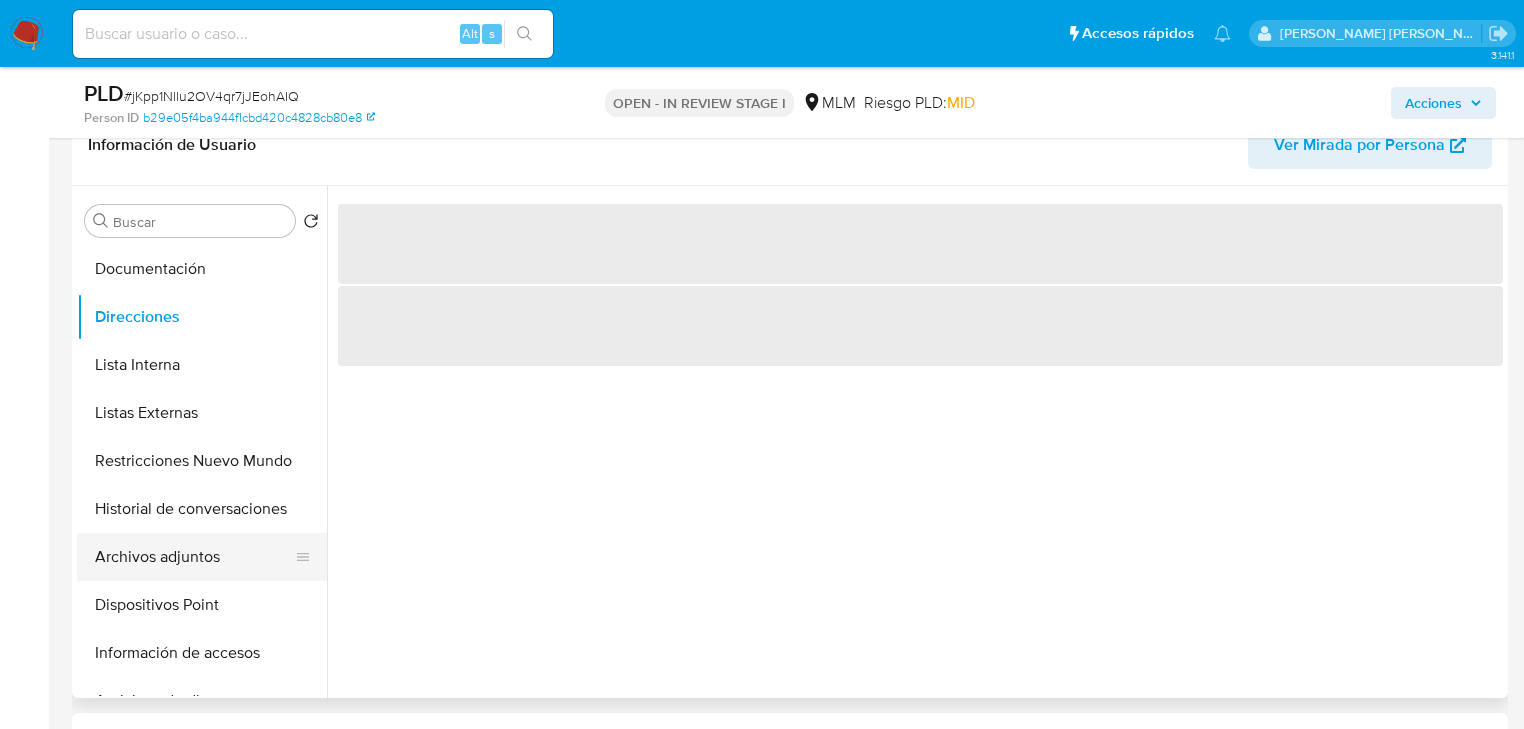 click on "Archivos adjuntos" at bounding box center (194, 557) 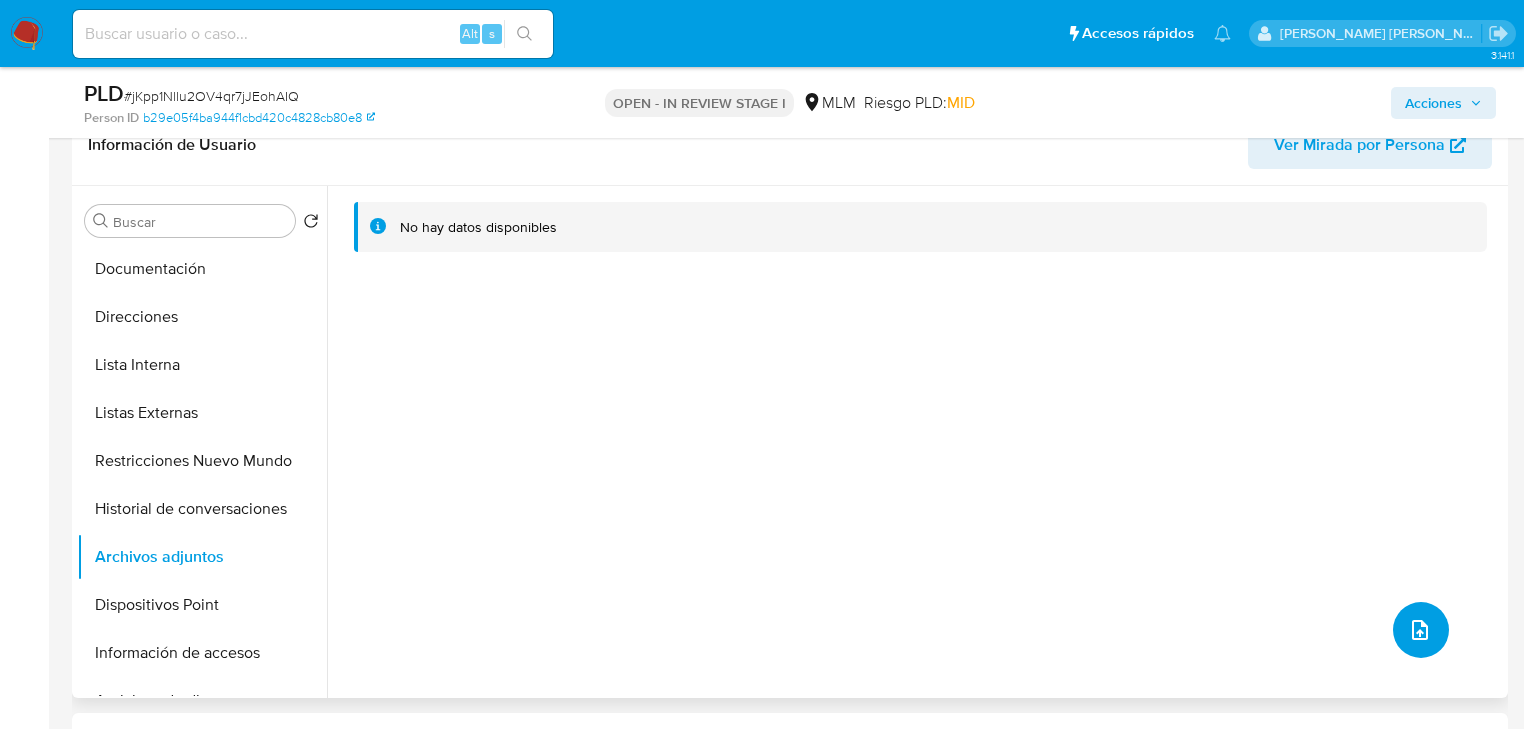 click at bounding box center [1421, 630] 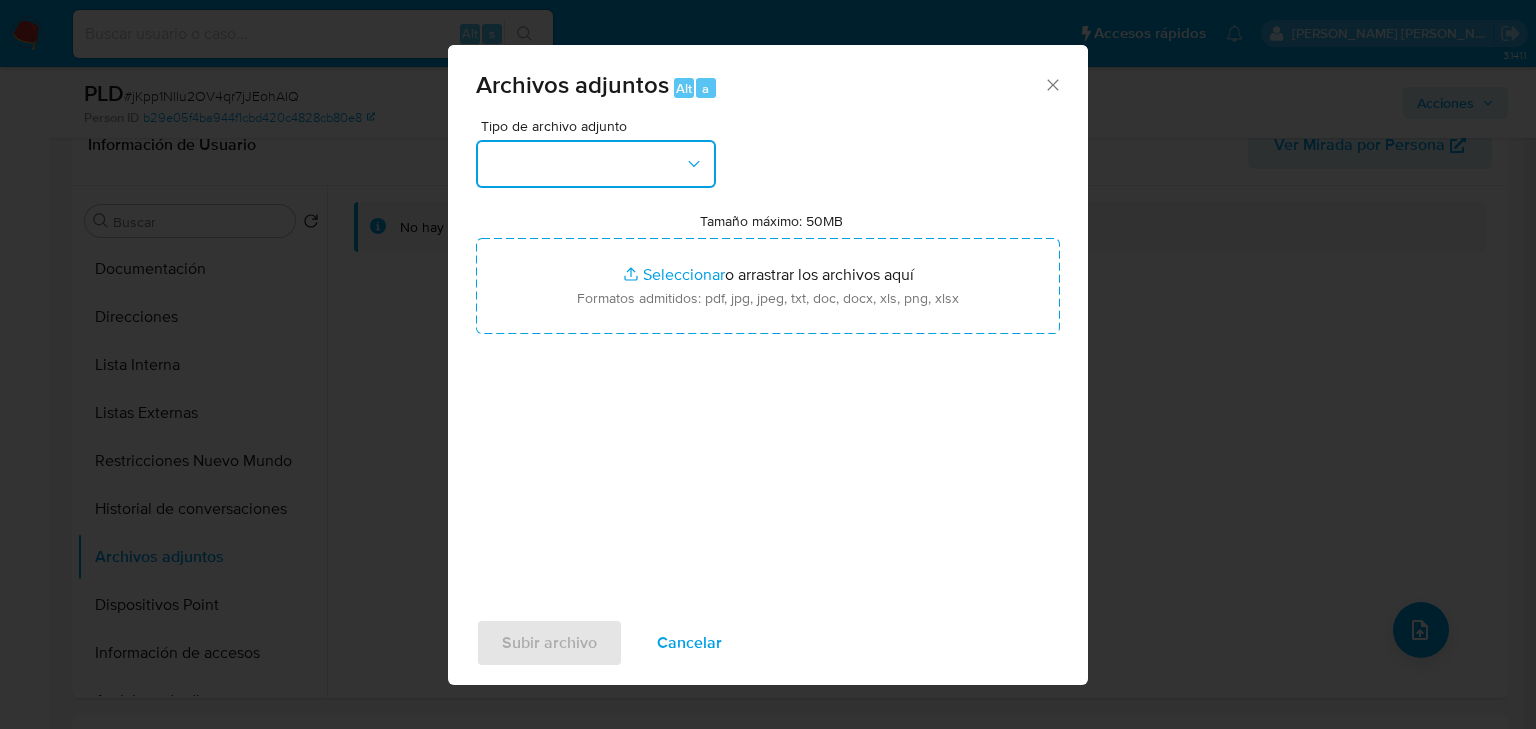 click at bounding box center (596, 164) 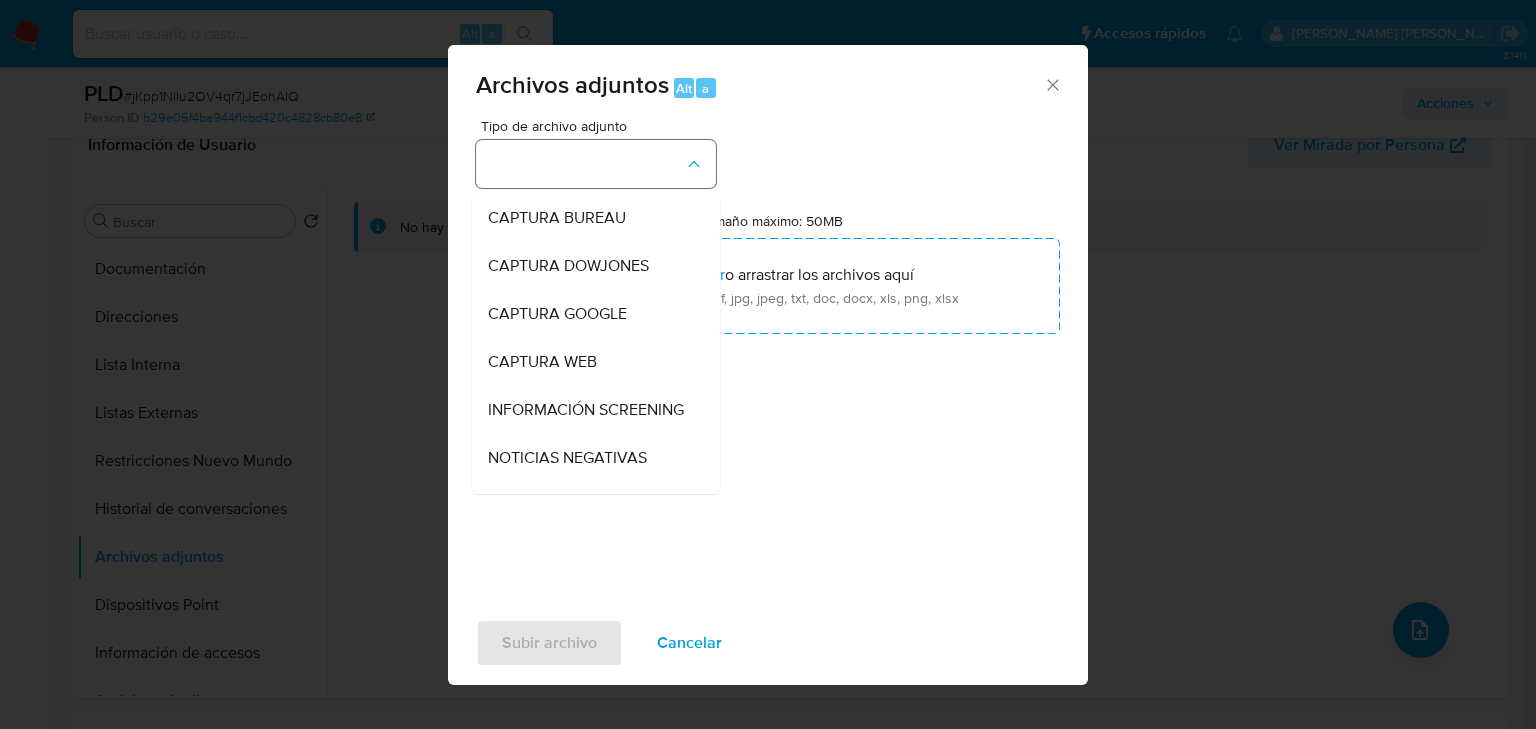 type 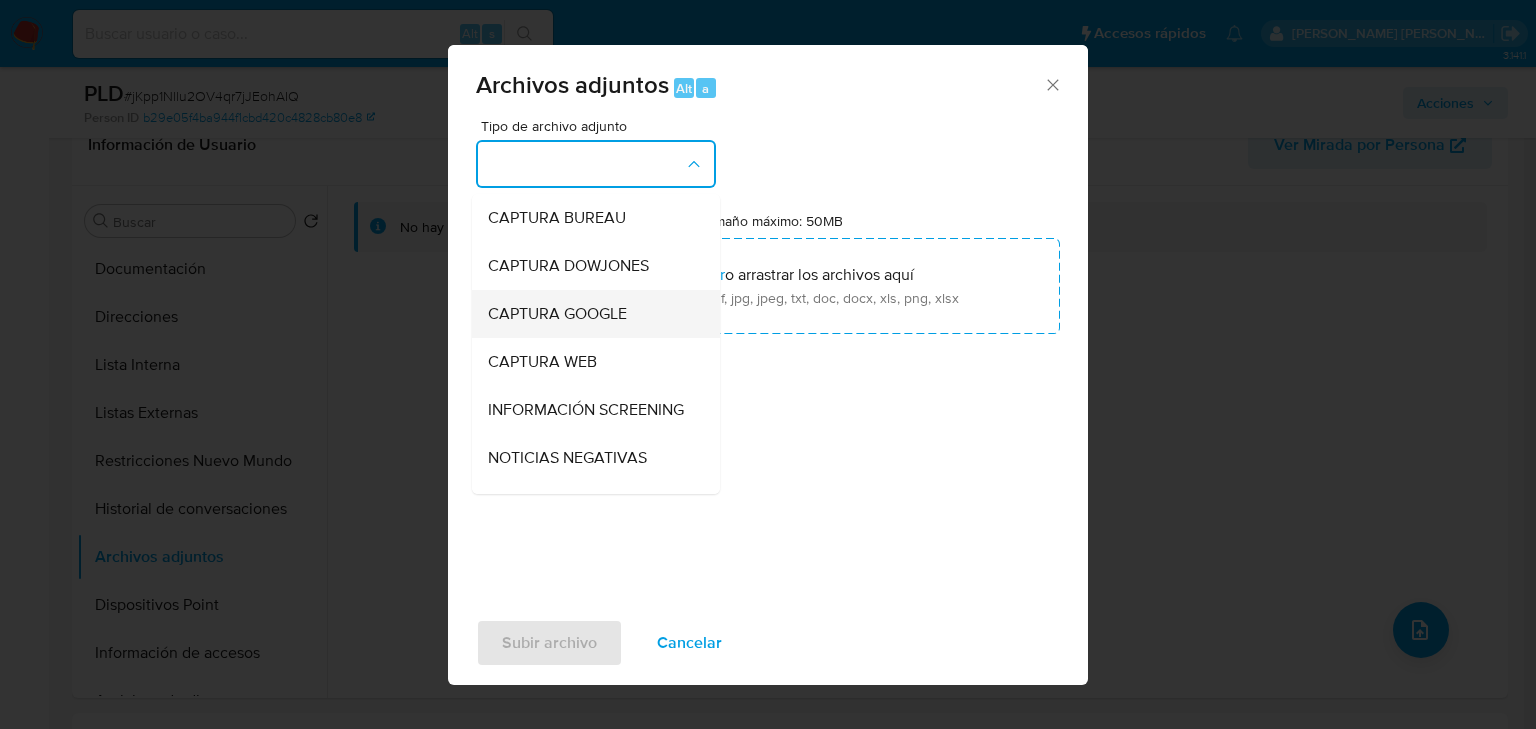 type 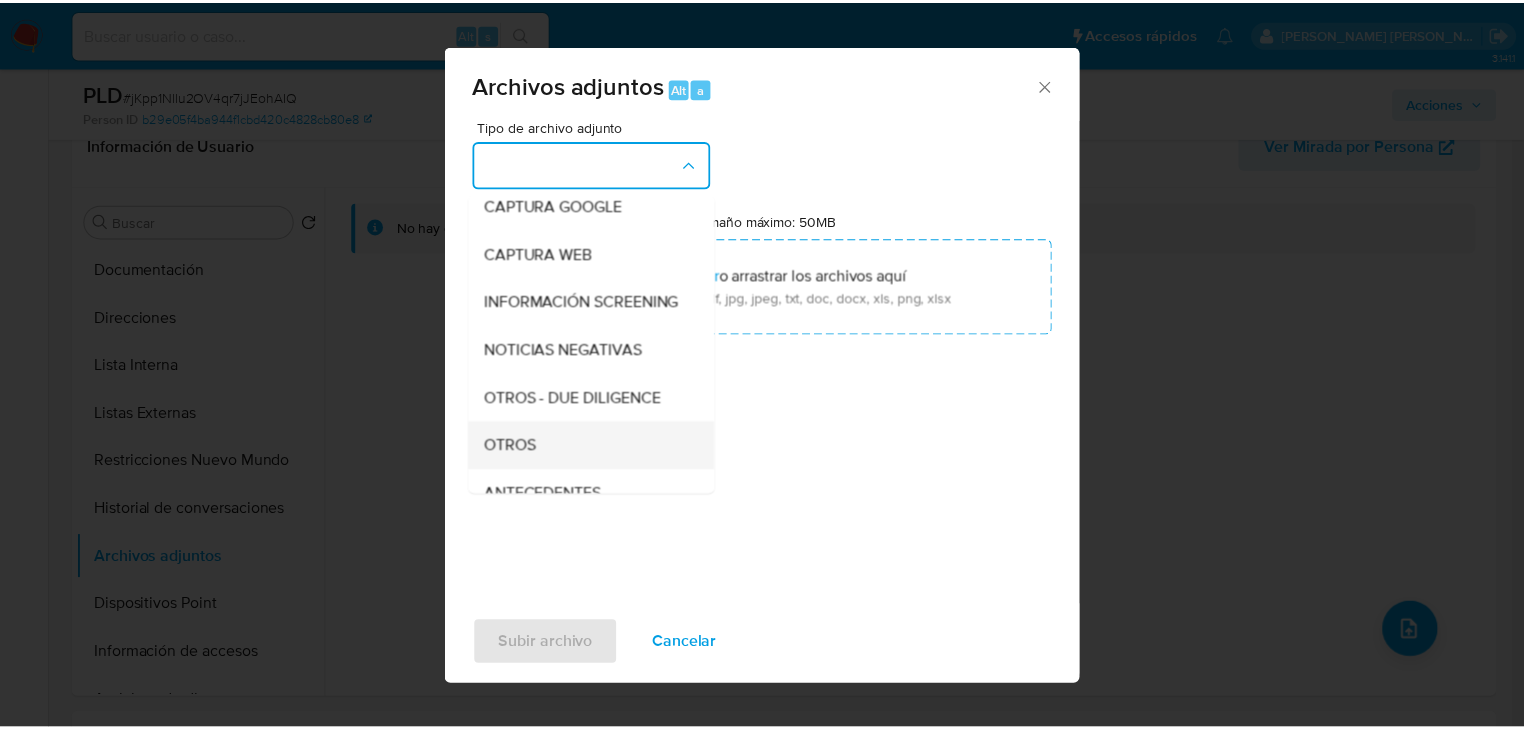 scroll, scrollTop: 136, scrollLeft: 0, axis: vertical 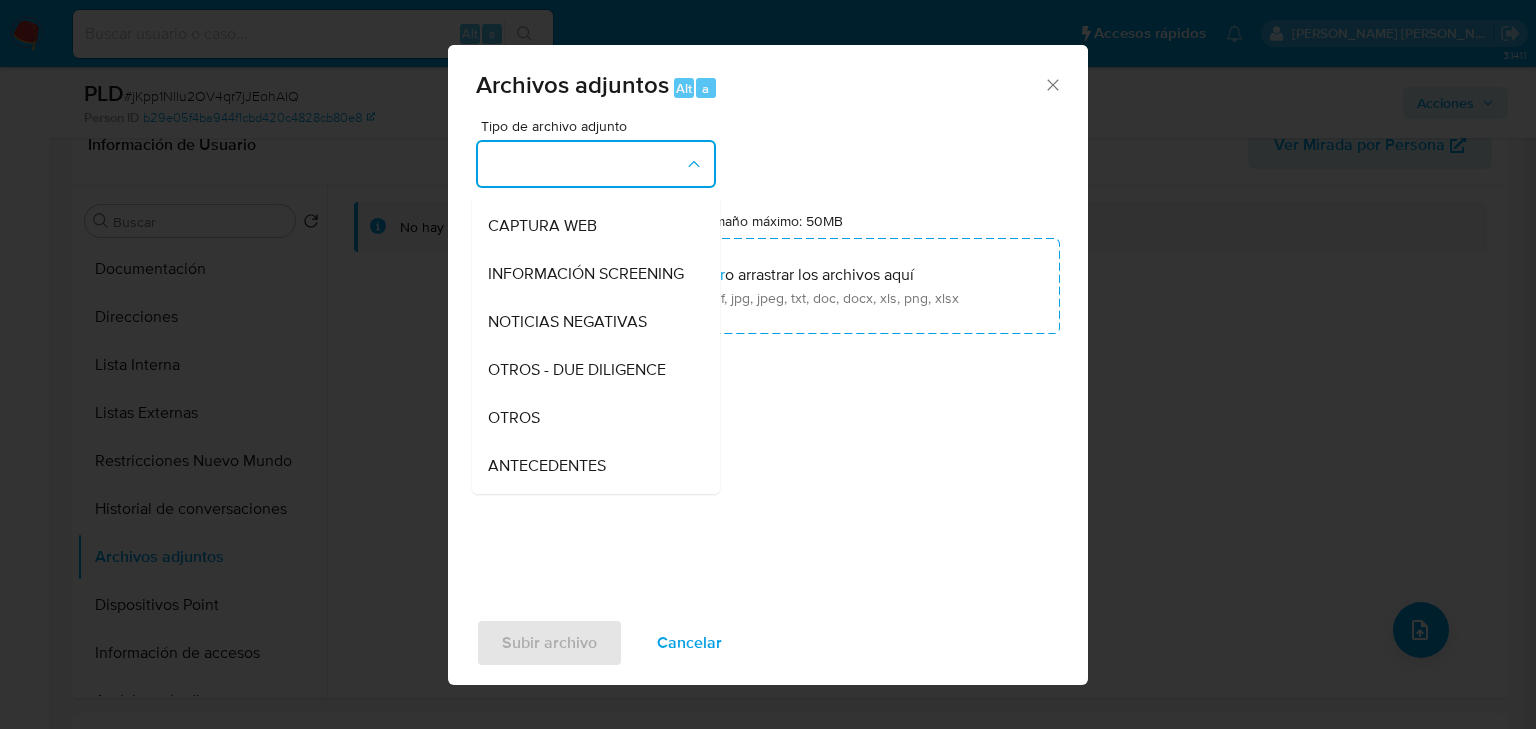 drag, startPoint x: 545, startPoint y: 434, endPoint x: 553, endPoint y: 421, distance: 15.264338 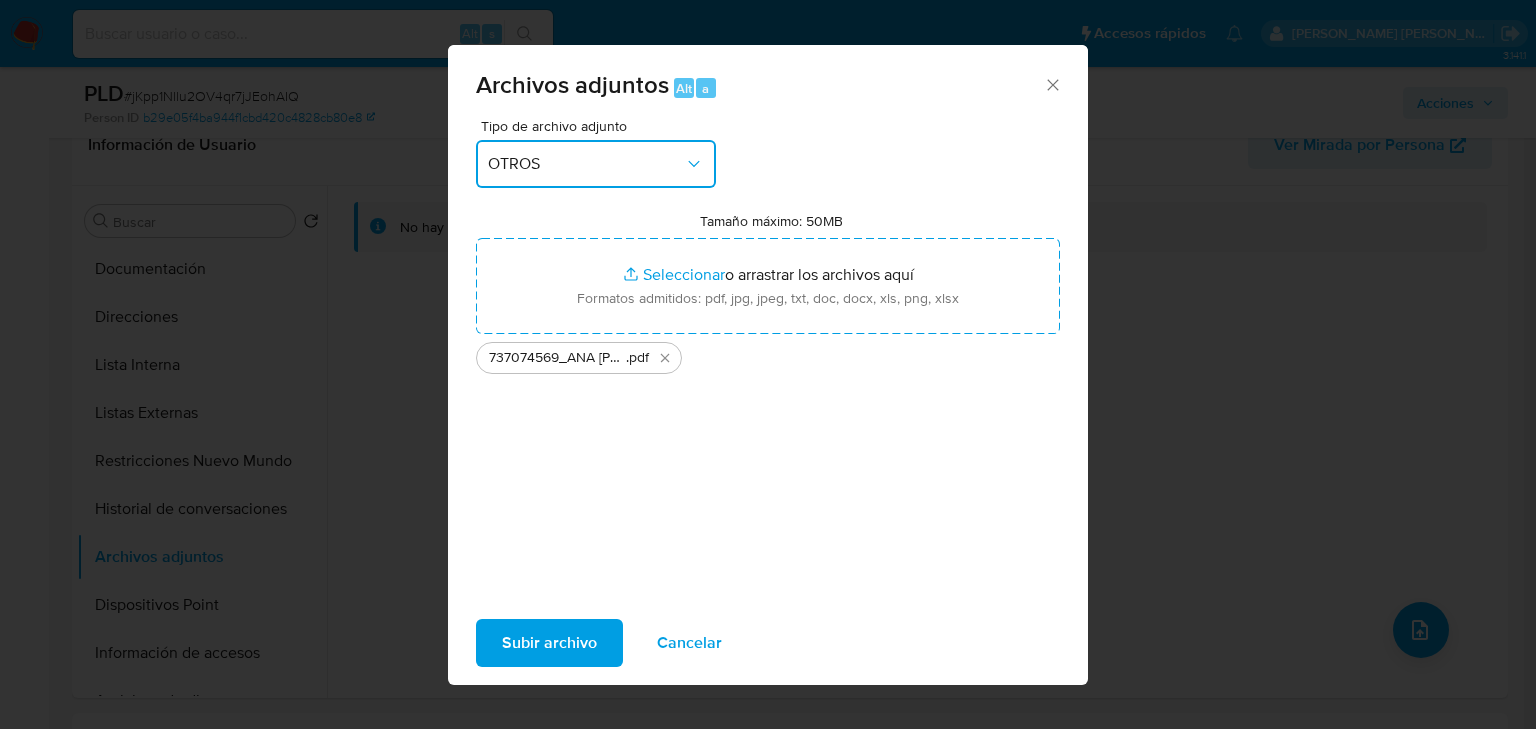 type 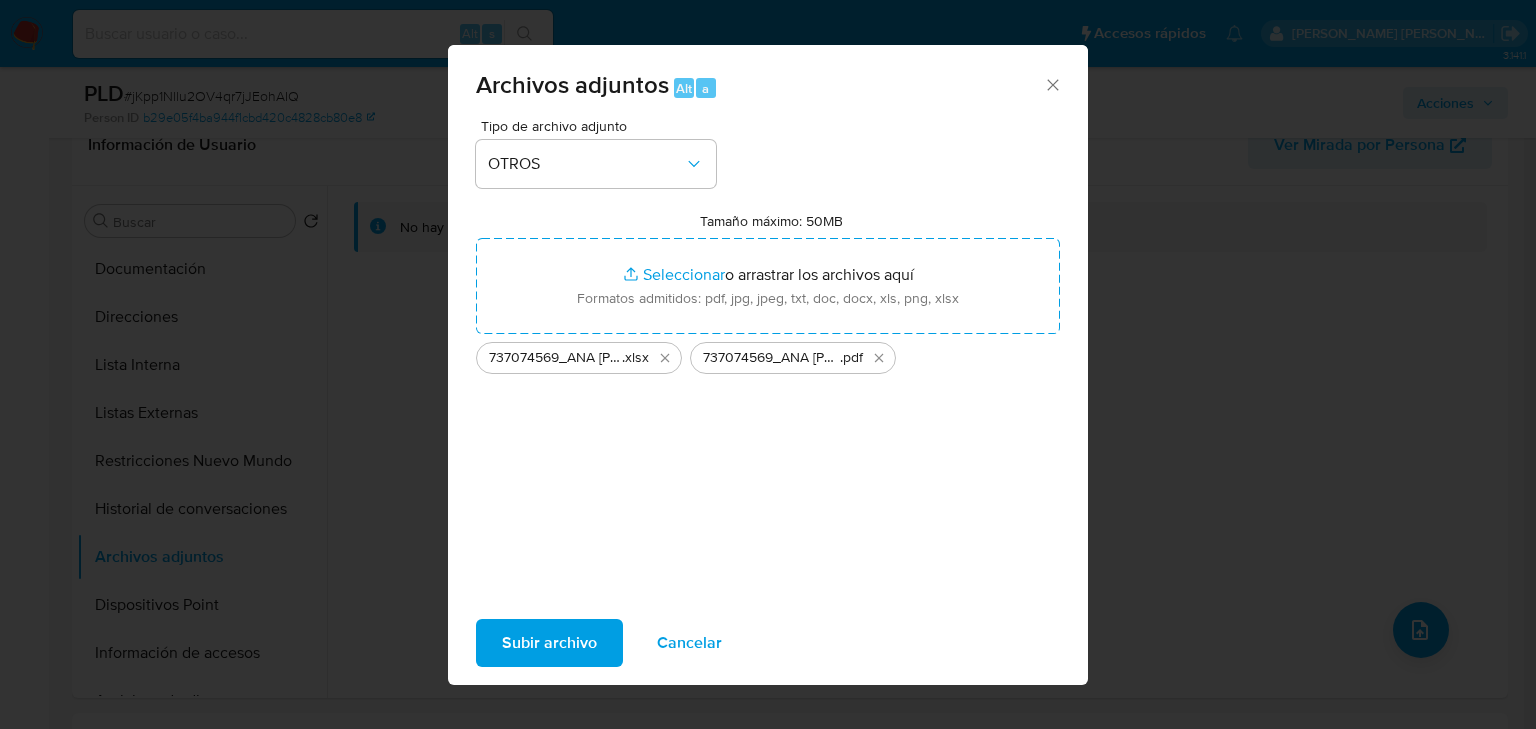 click on "737074569_ANA MARIA GARCIA LOPEZ_JUN25 .xlsx 737074569_ANA MARIA GARCIA LOPEZ_JUN25.docx .pdf" at bounding box center [768, 354] 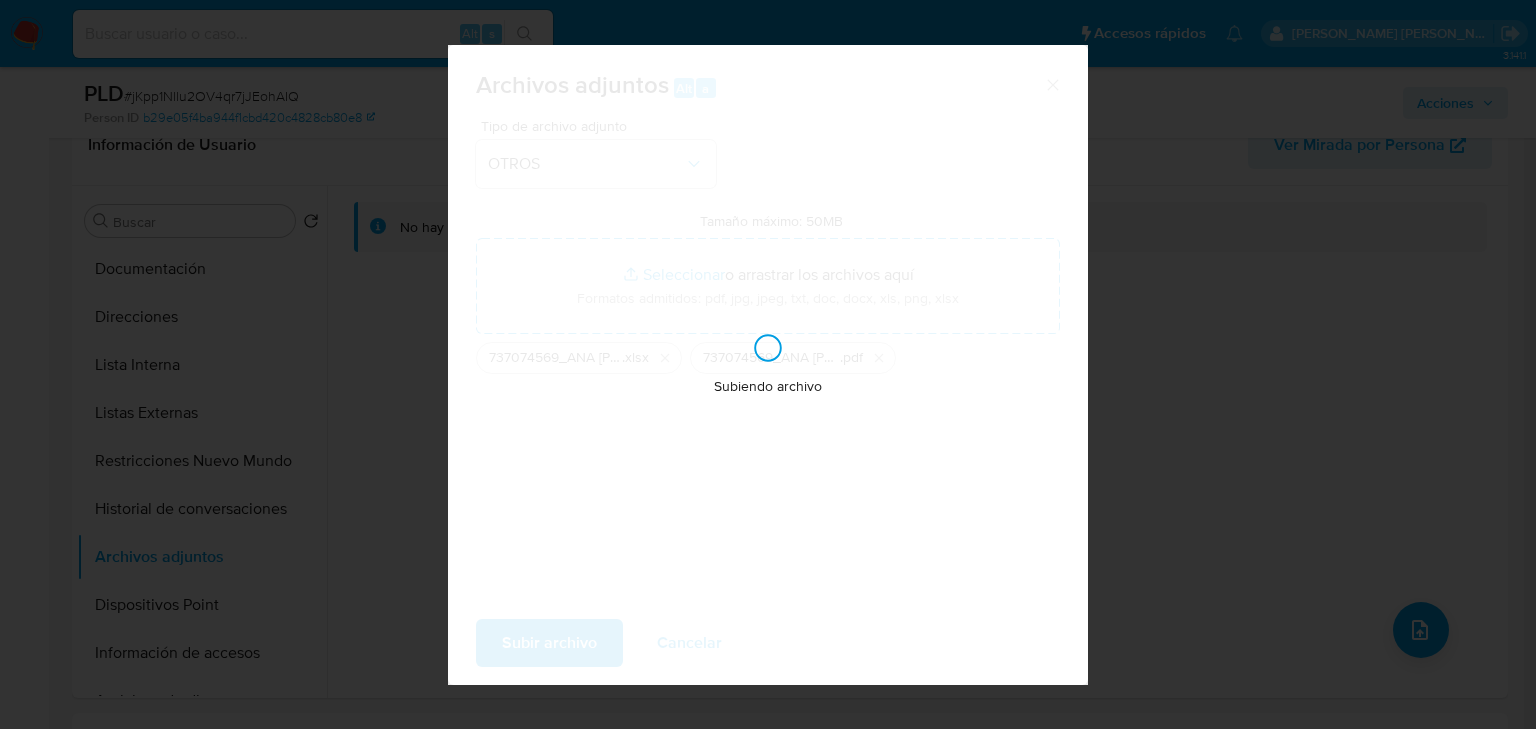 type 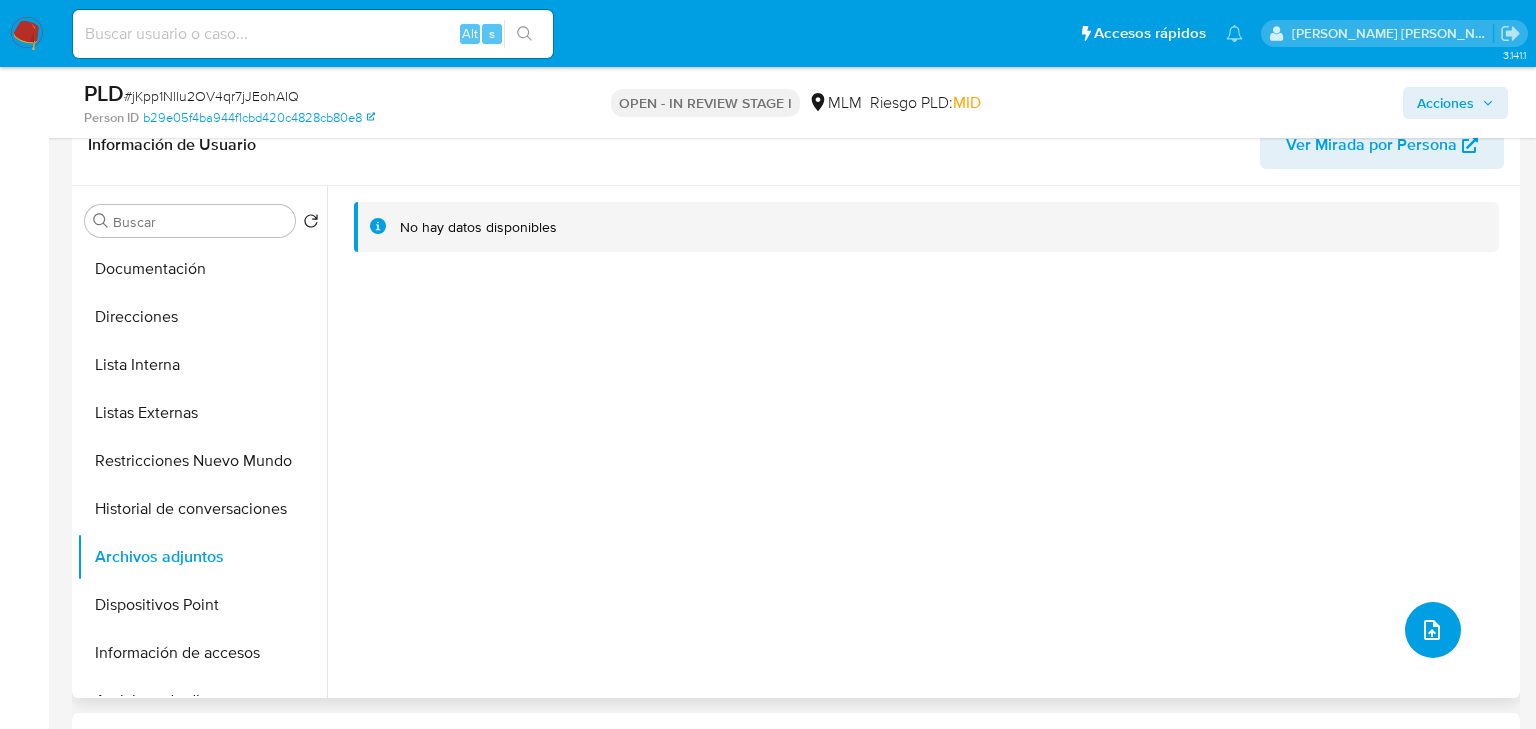 type 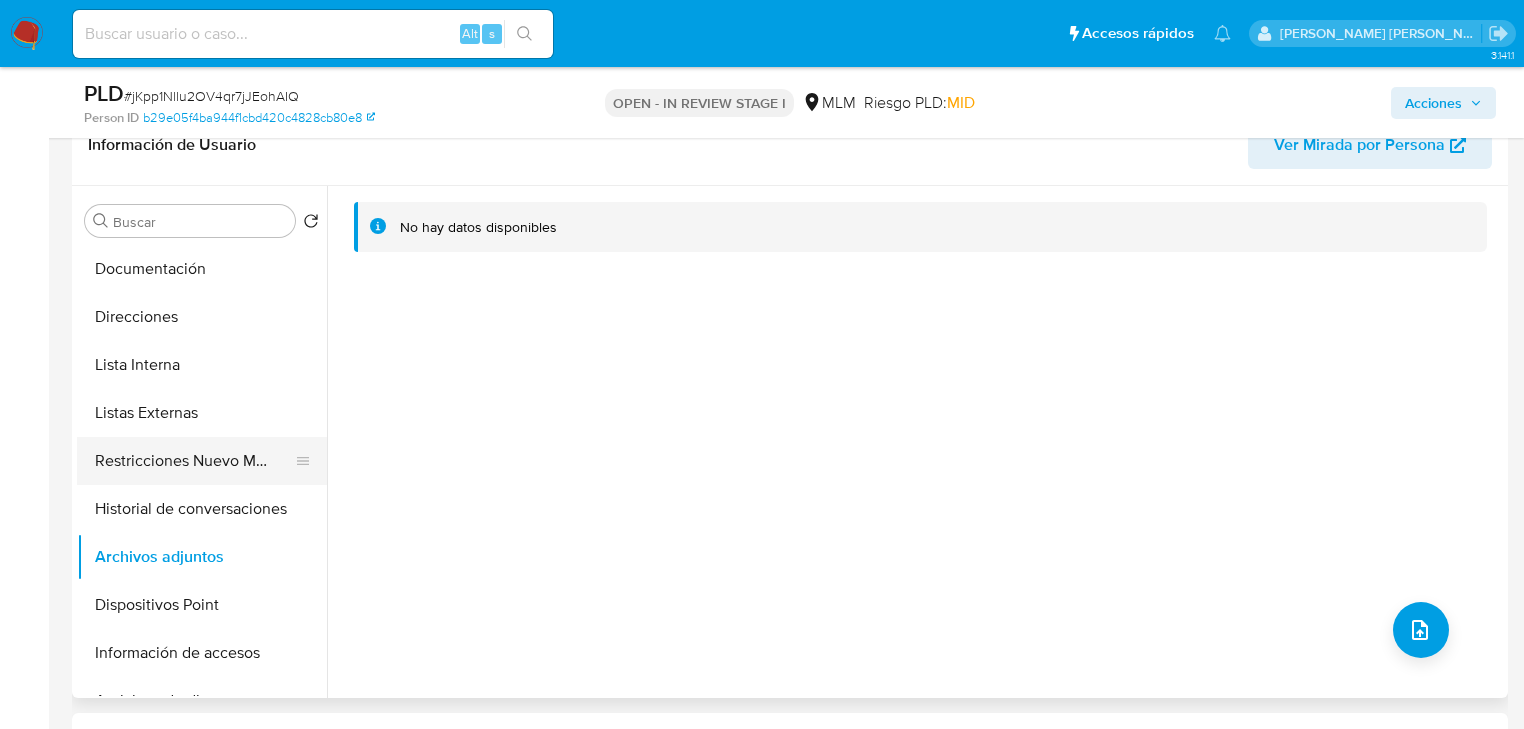 drag, startPoint x: 236, startPoint y: 417, endPoint x: 232, endPoint y: 437, distance: 20.396078 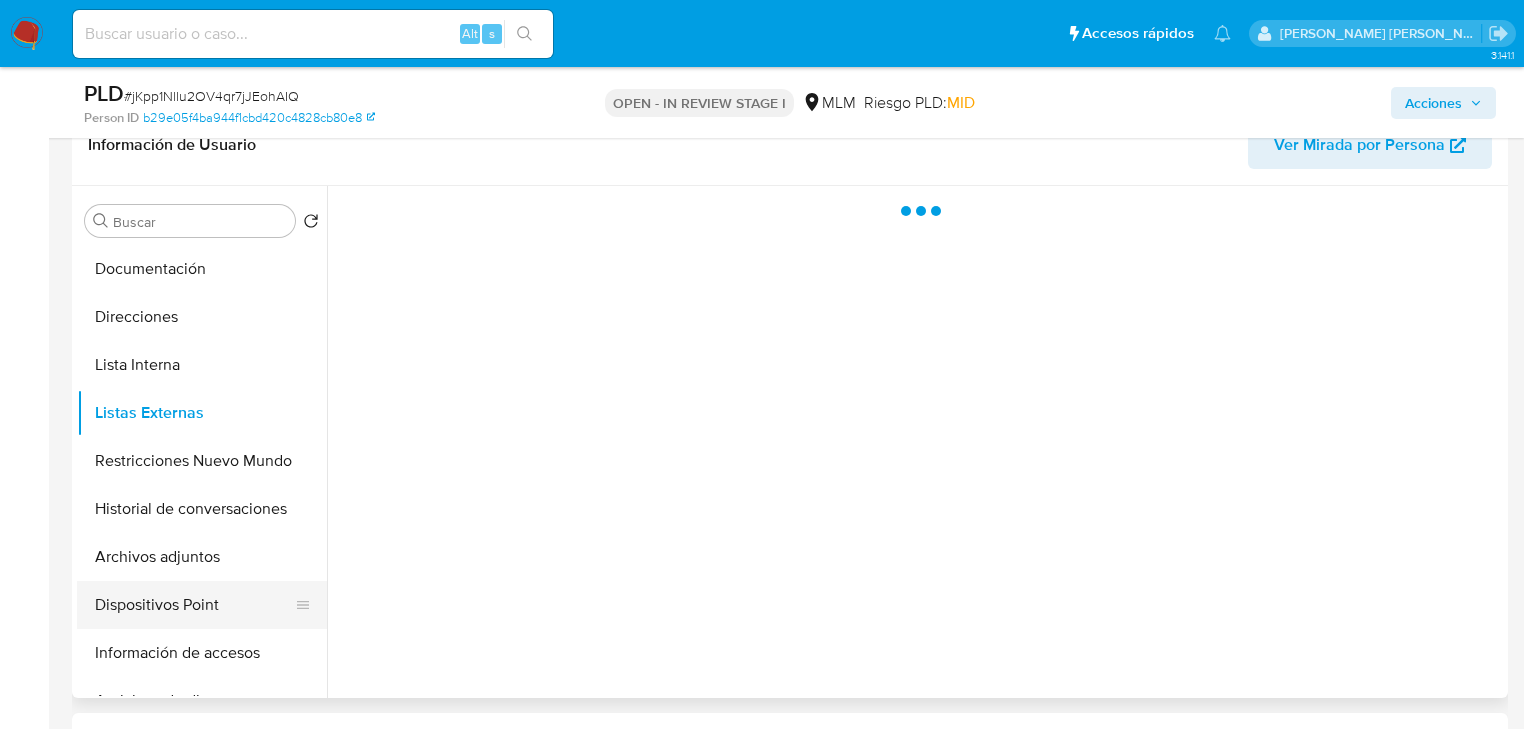 click on "Dispositivos Point" at bounding box center [194, 605] 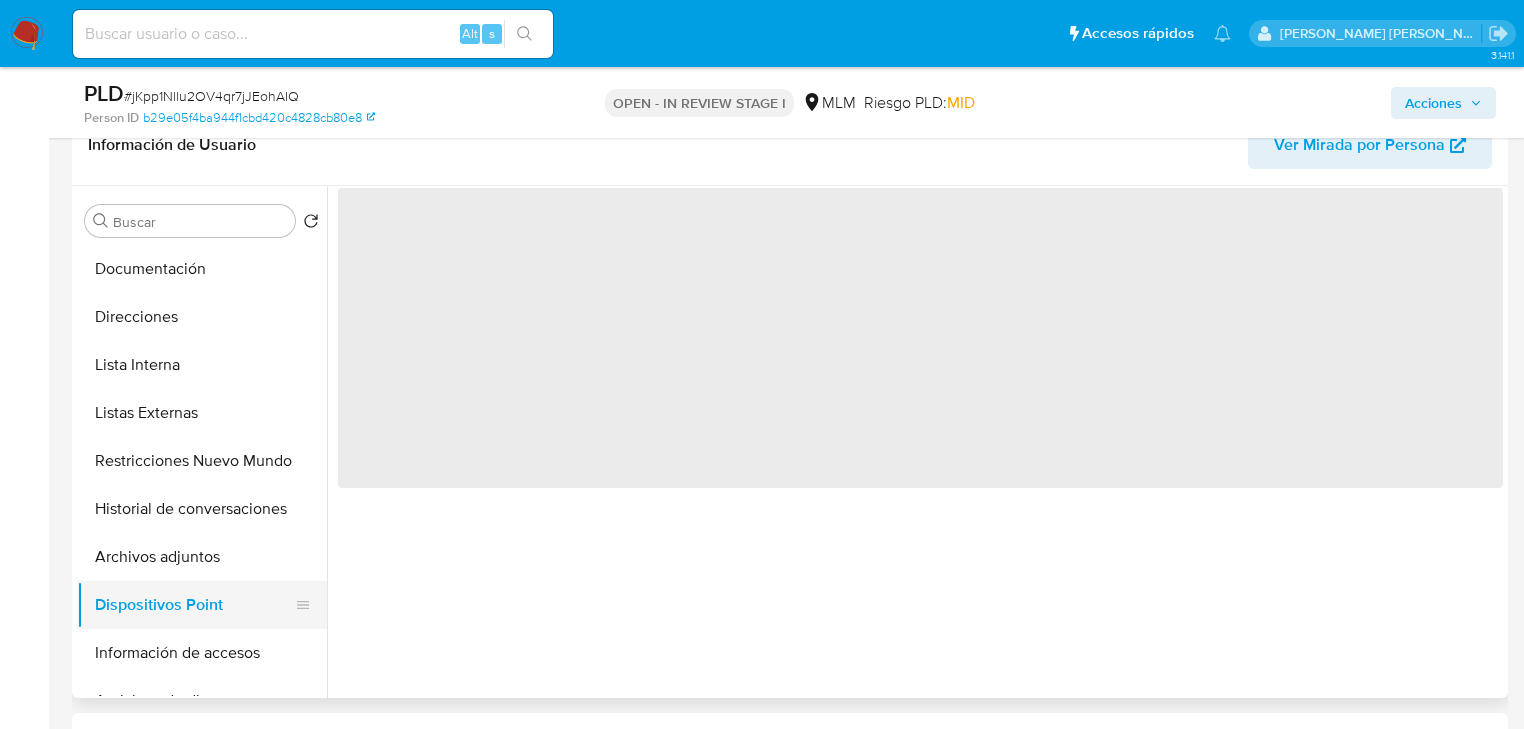 click on "Dispositivos Point" at bounding box center (194, 605) 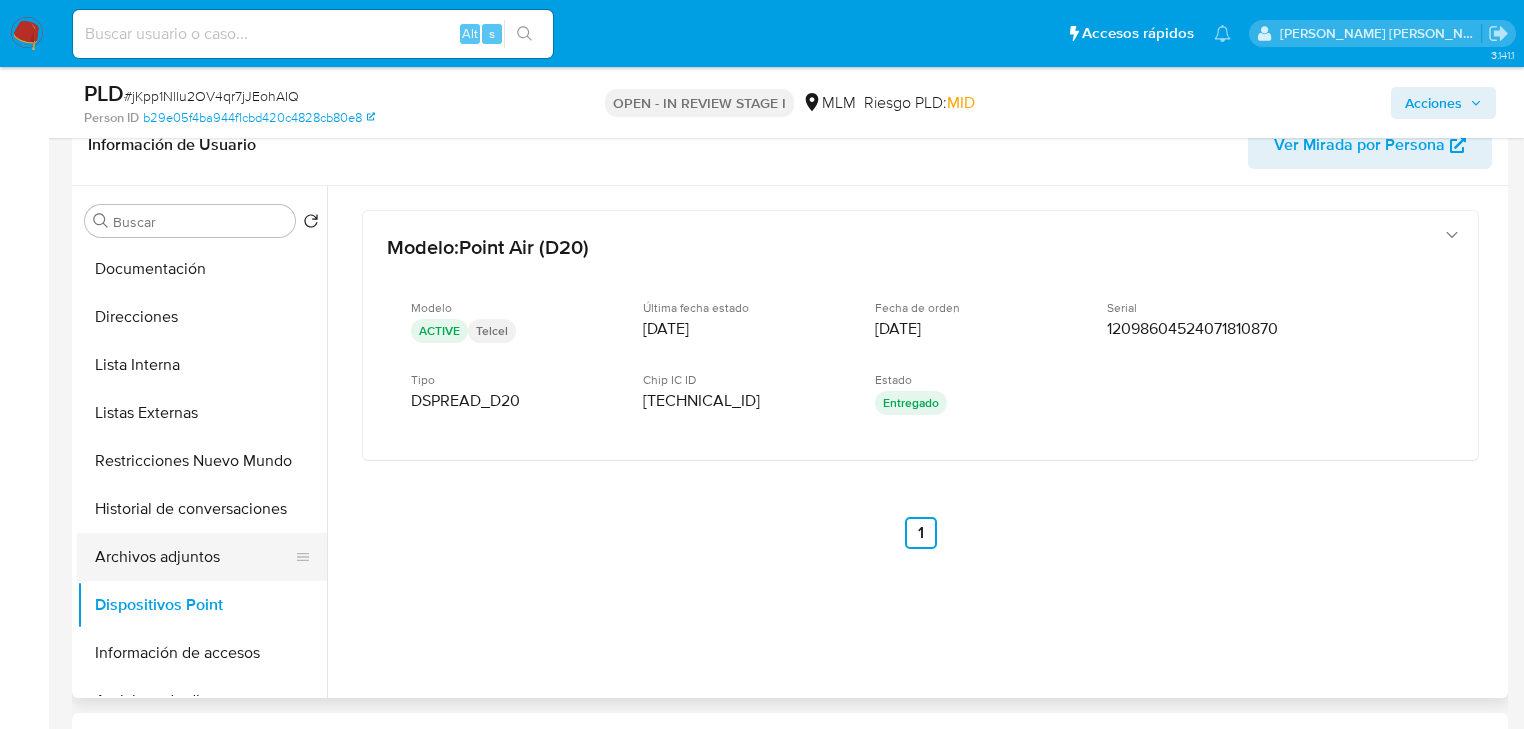 click on "Archivos adjuntos" at bounding box center [194, 557] 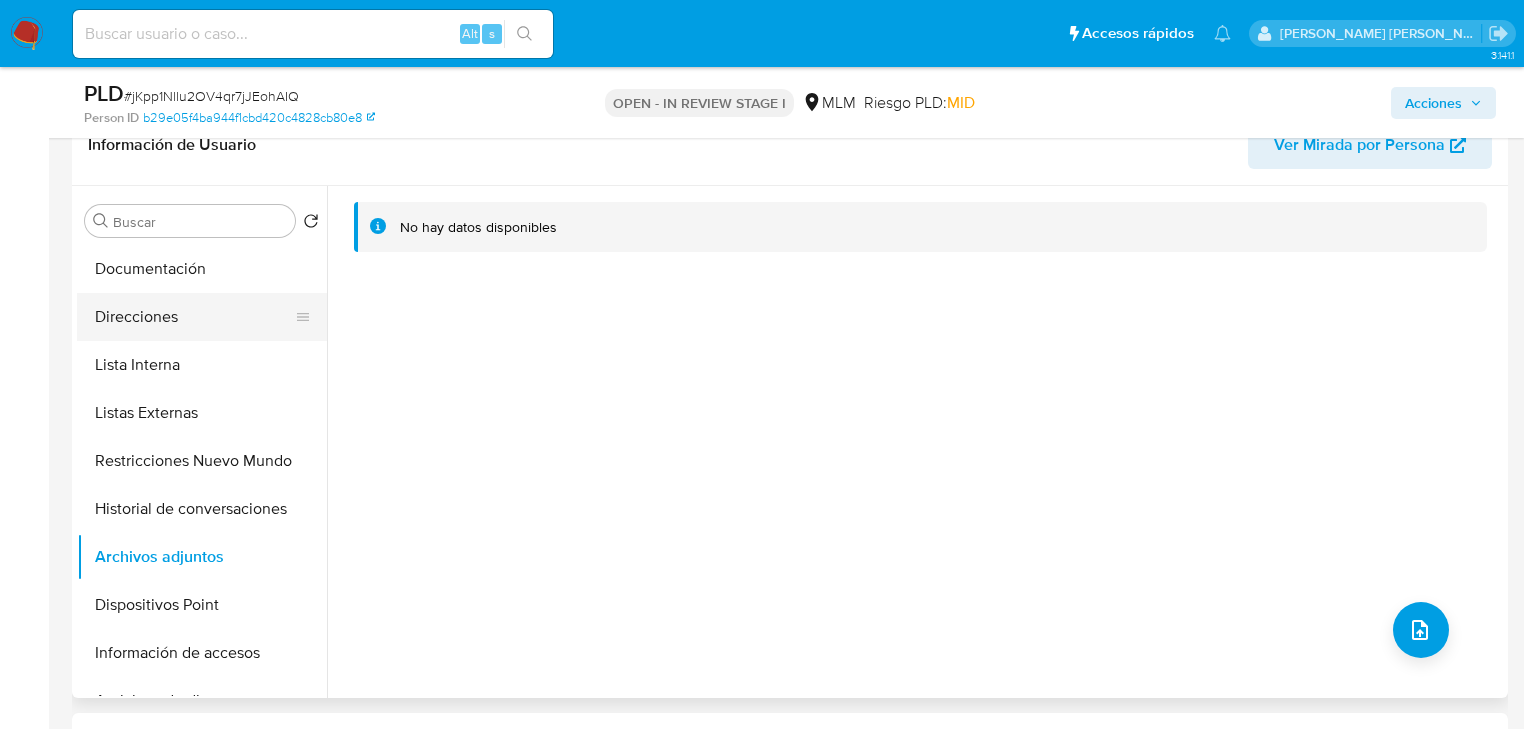 drag, startPoint x: 208, startPoint y: 348, endPoint x: 220, endPoint y: 292, distance: 57.271286 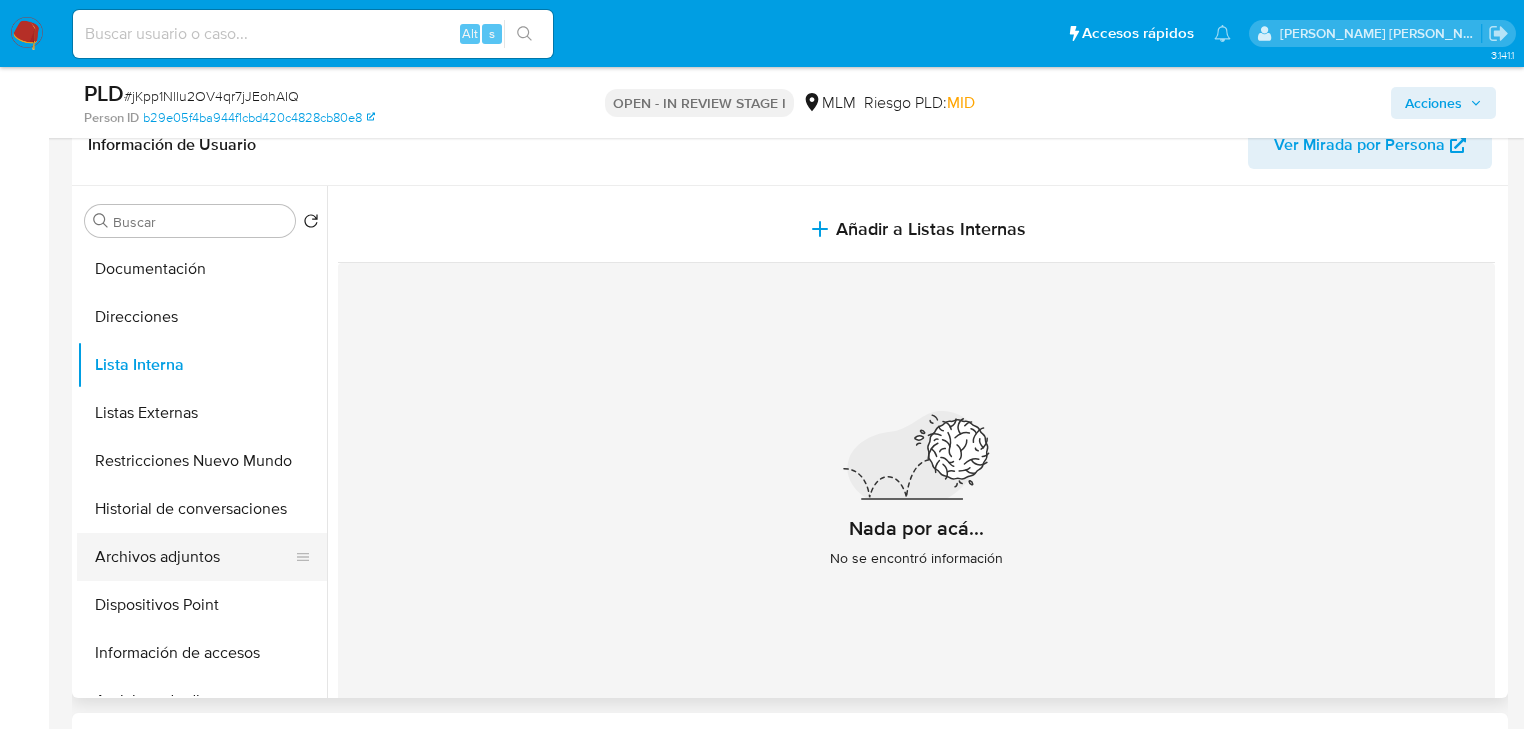 click on "Archivos adjuntos" at bounding box center (194, 557) 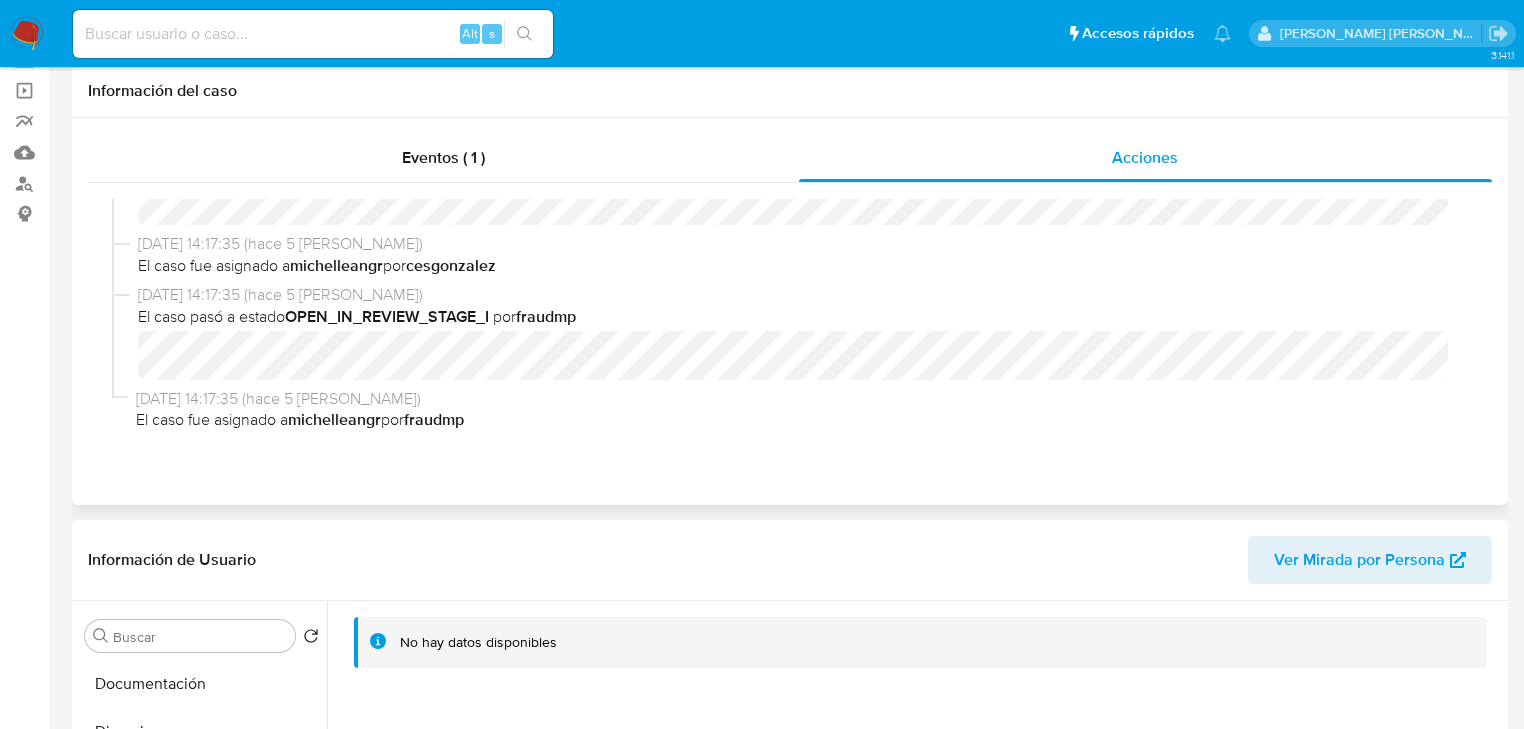 scroll, scrollTop: 0, scrollLeft: 0, axis: both 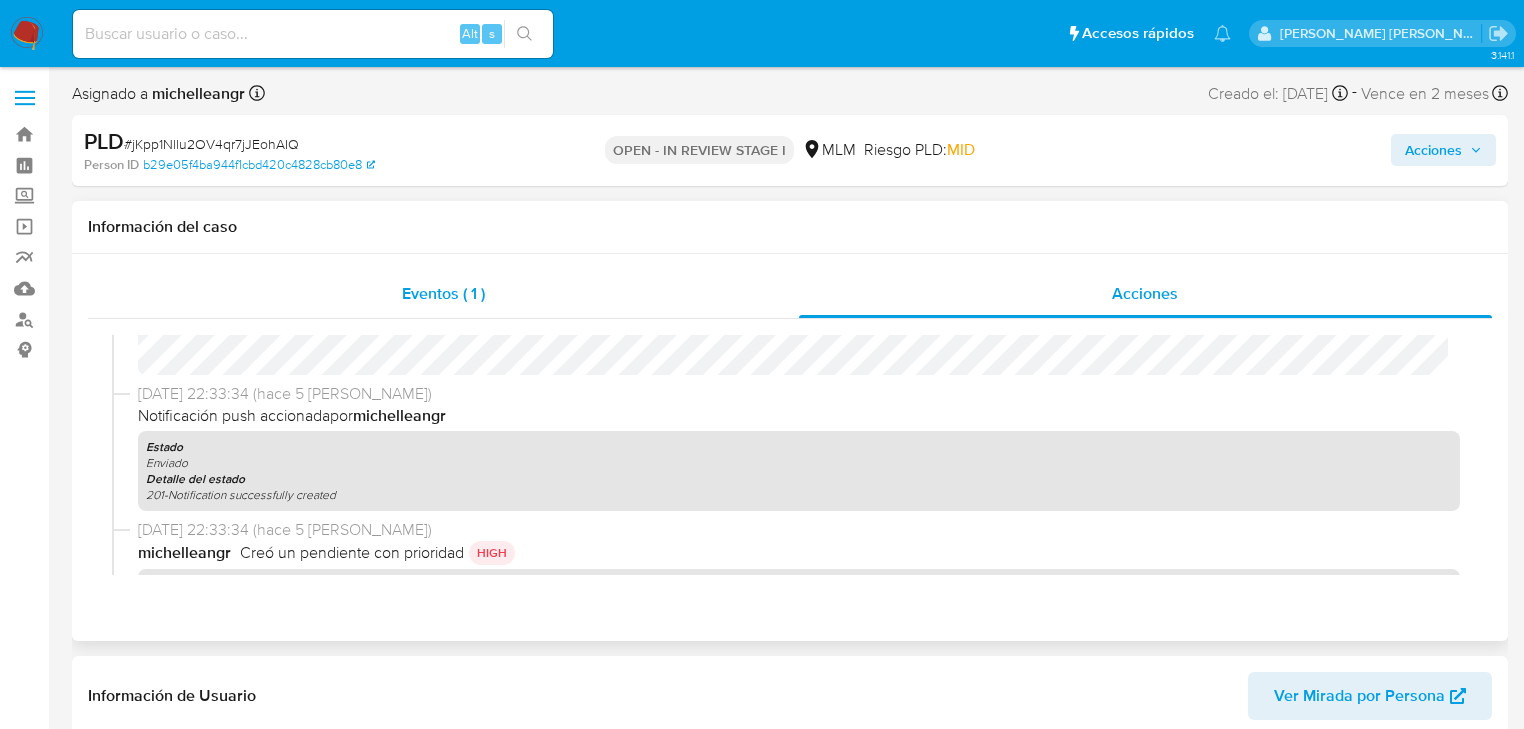 click on "Eventos ( 1 )" at bounding box center [443, 293] 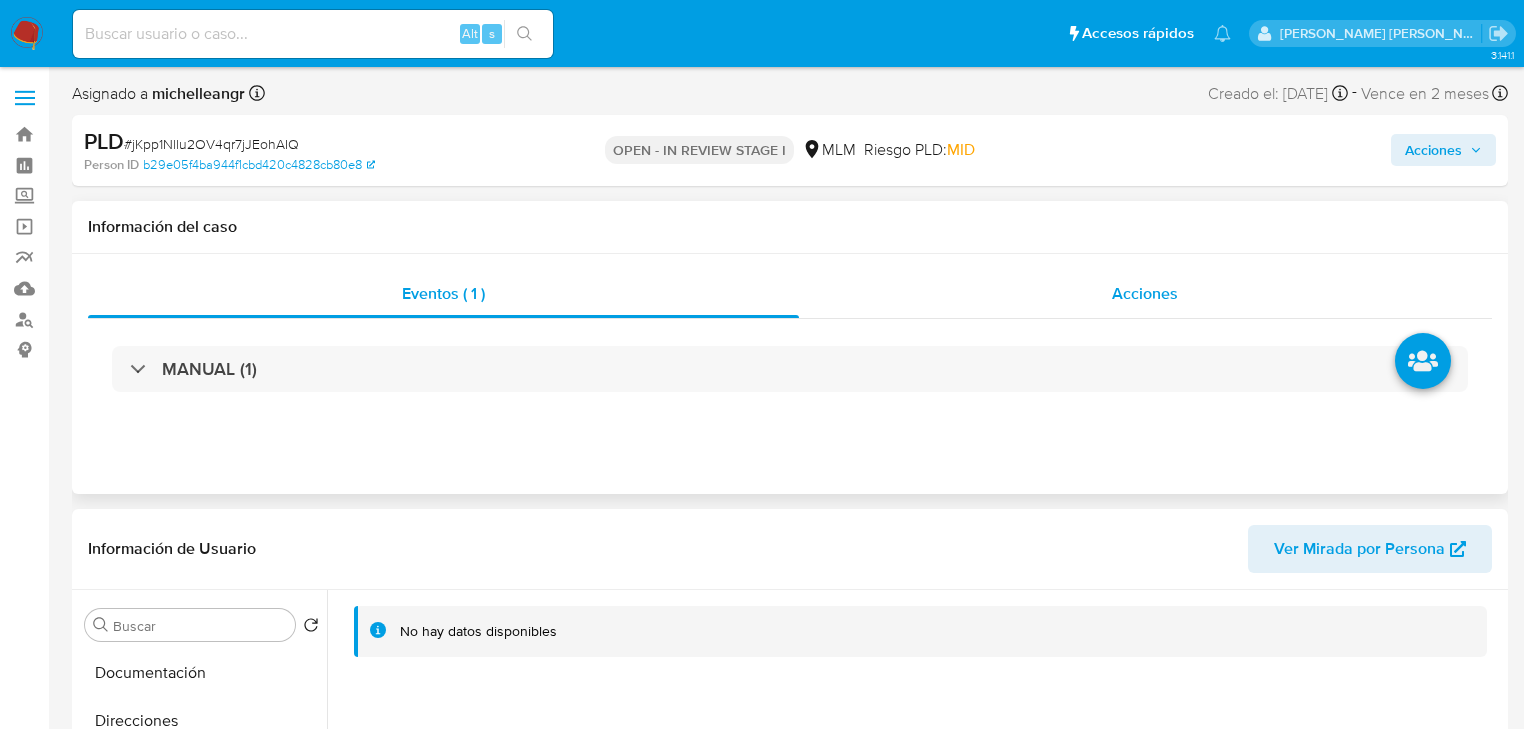 click on "Acciones" at bounding box center (1145, 293) 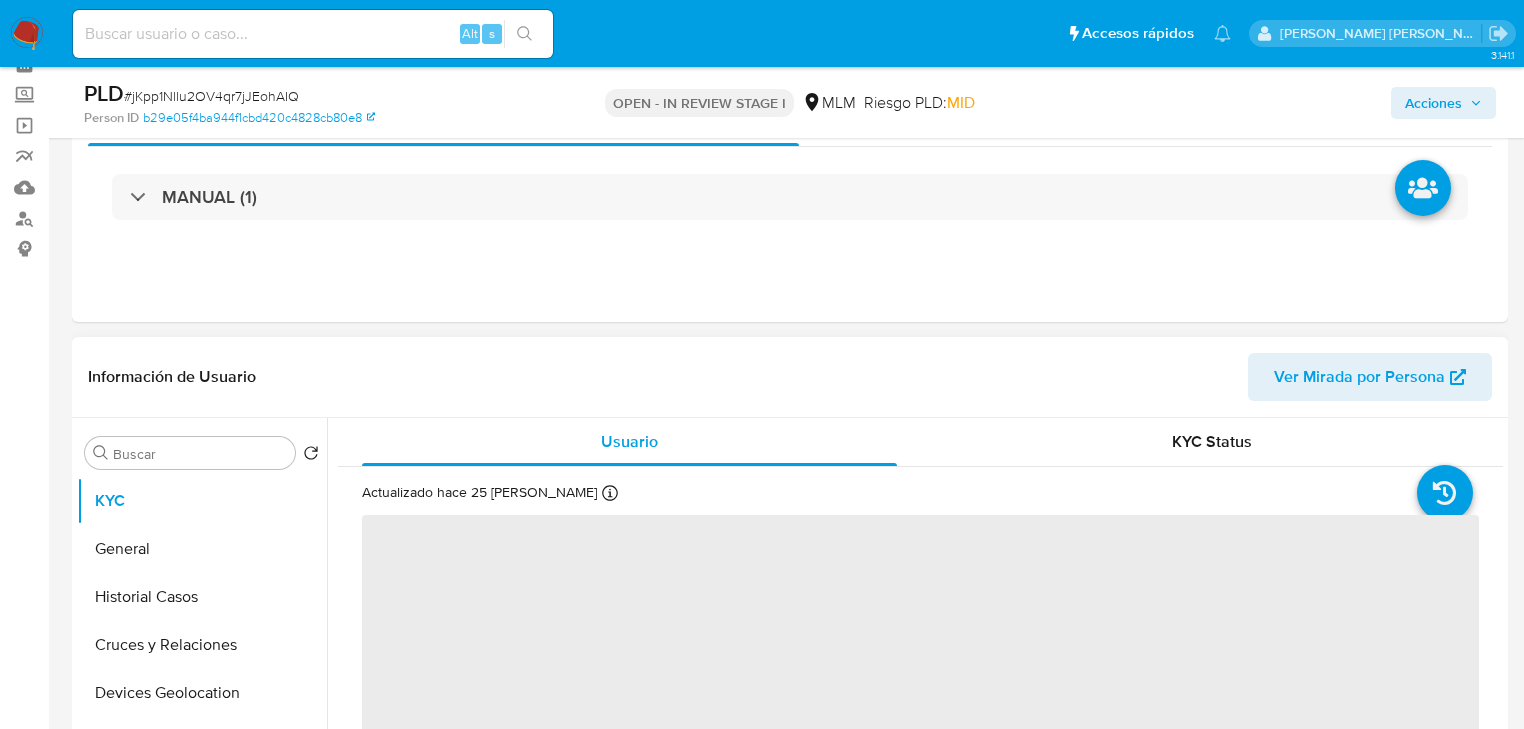 scroll, scrollTop: 160, scrollLeft: 0, axis: vertical 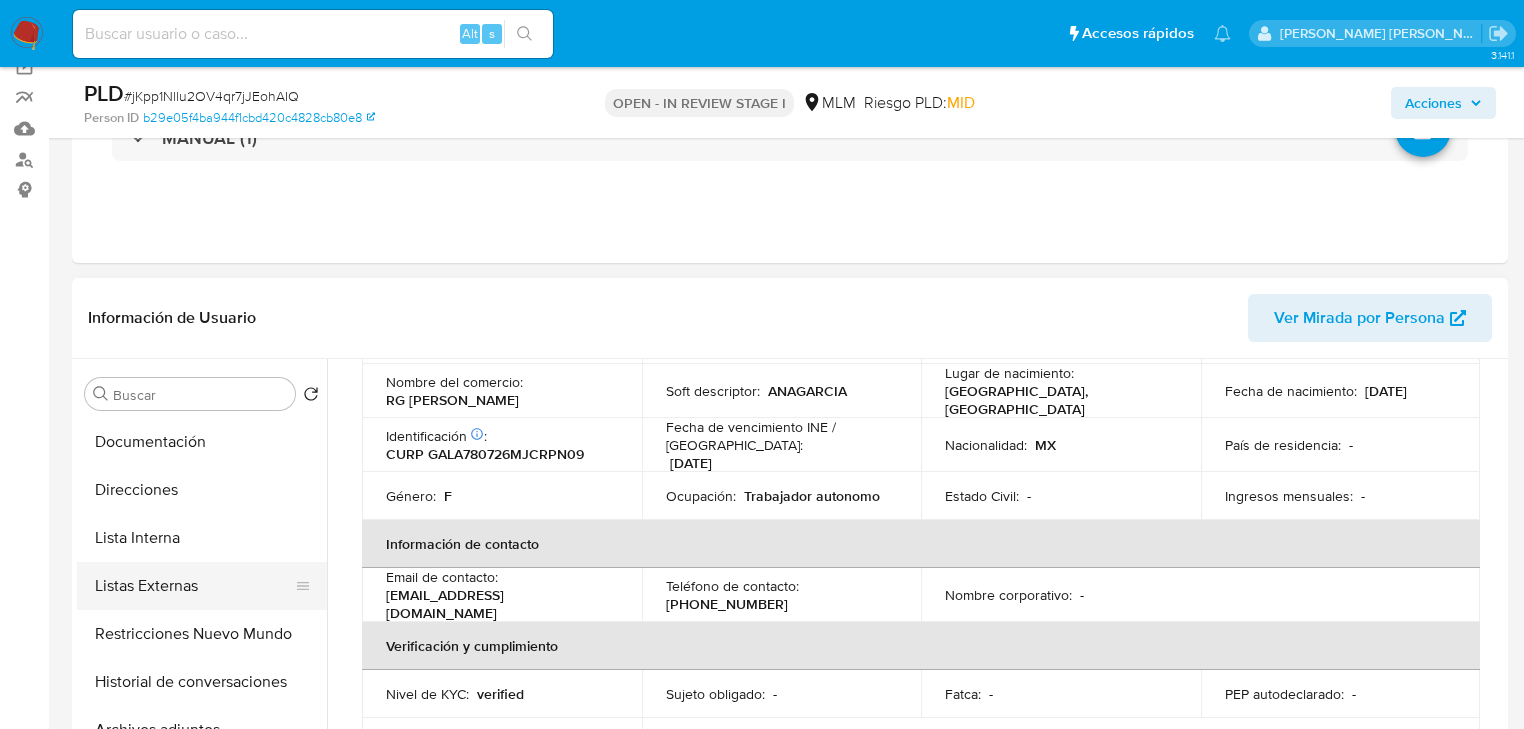 select on "10" 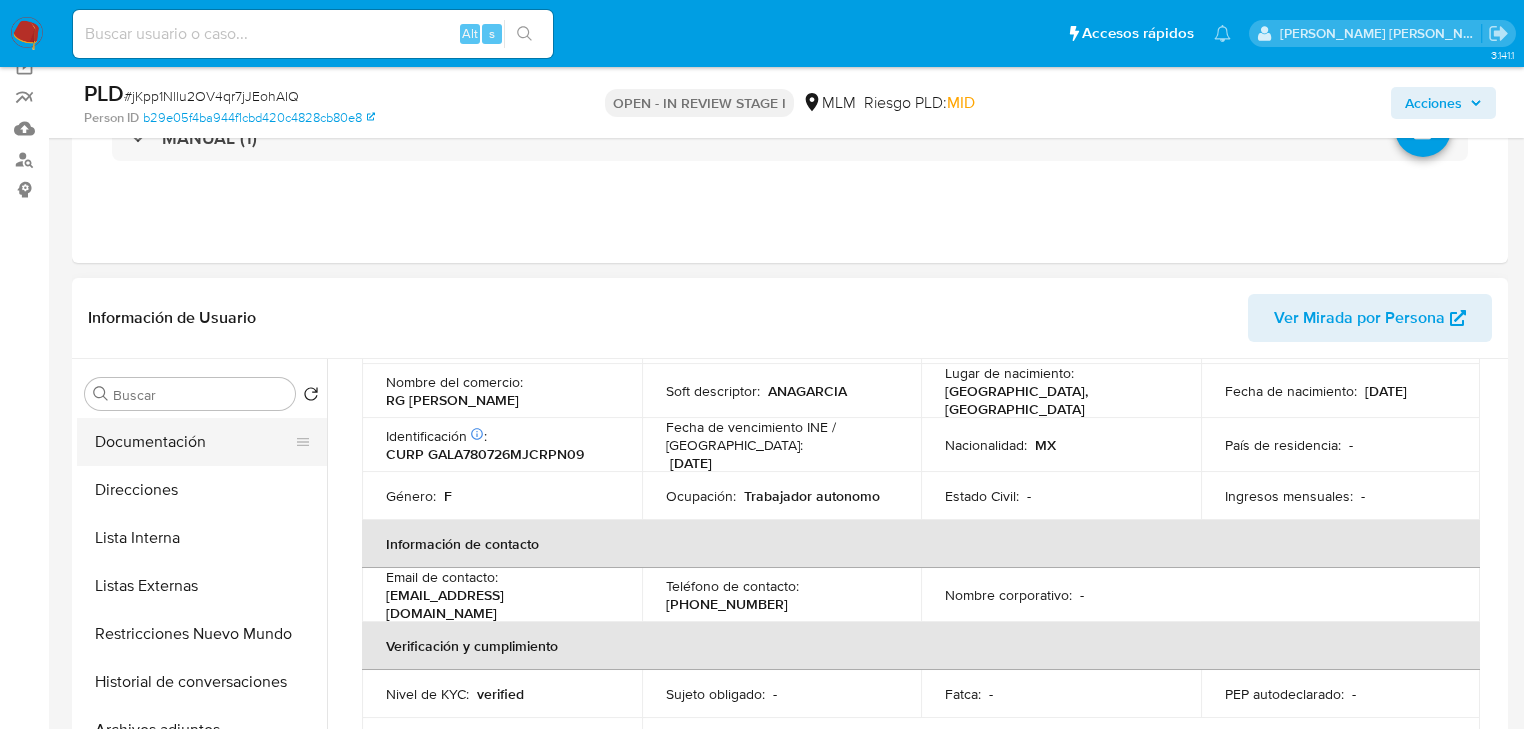 click on "Documentación" at bounding box center (194, 442) 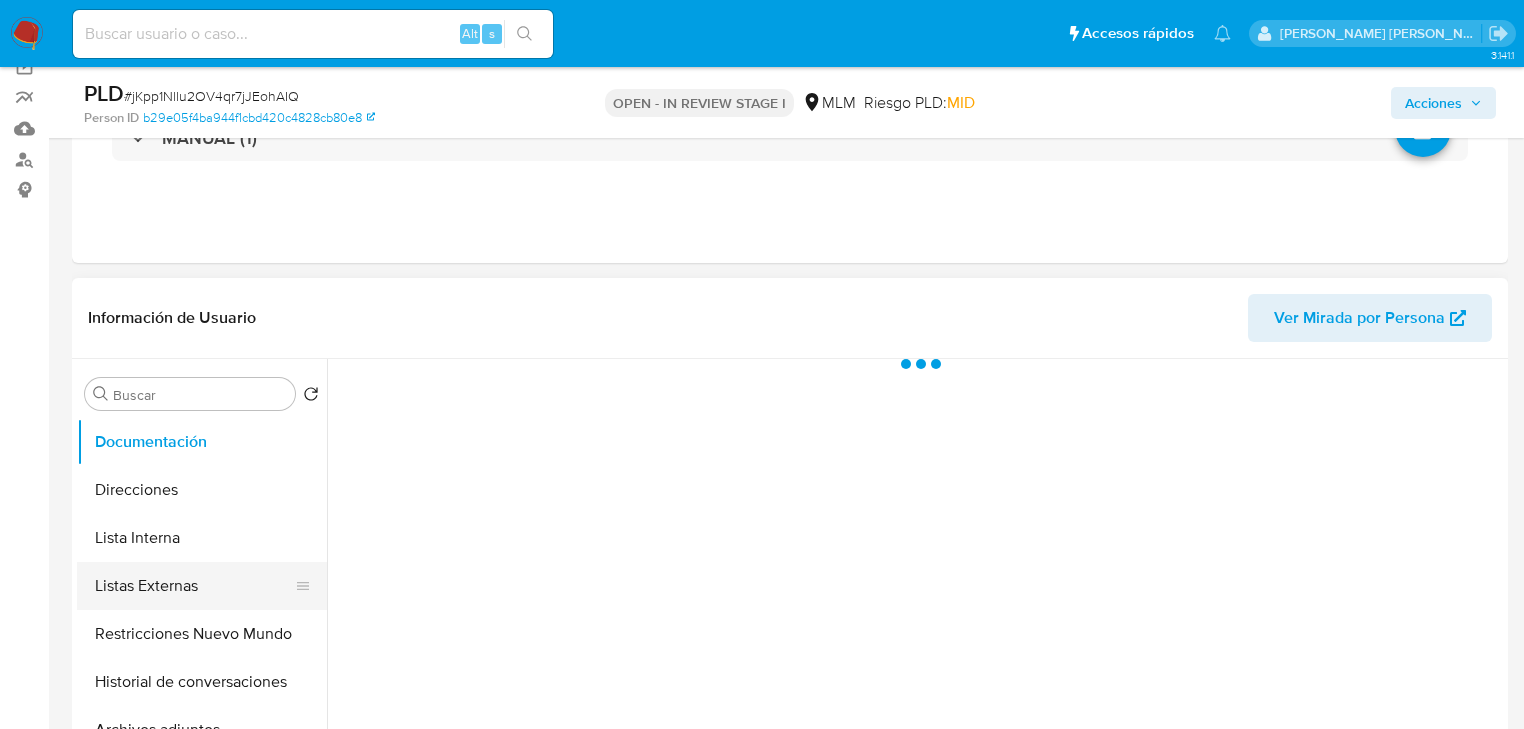 scroll, scrollTop: 0, scrollLeft: 0, axis: both 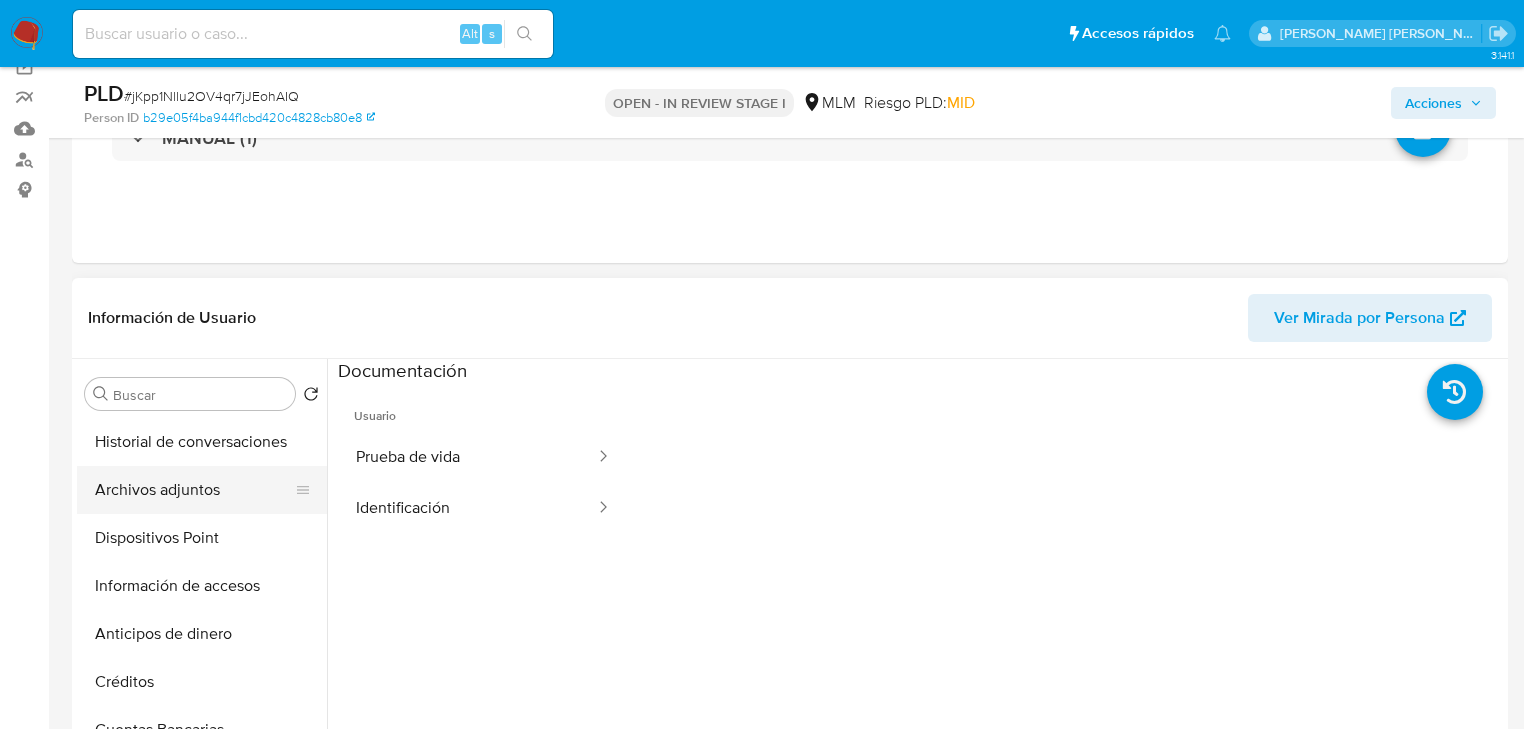 click on "Archivos adjuntos" at bounding box center (194, 490) 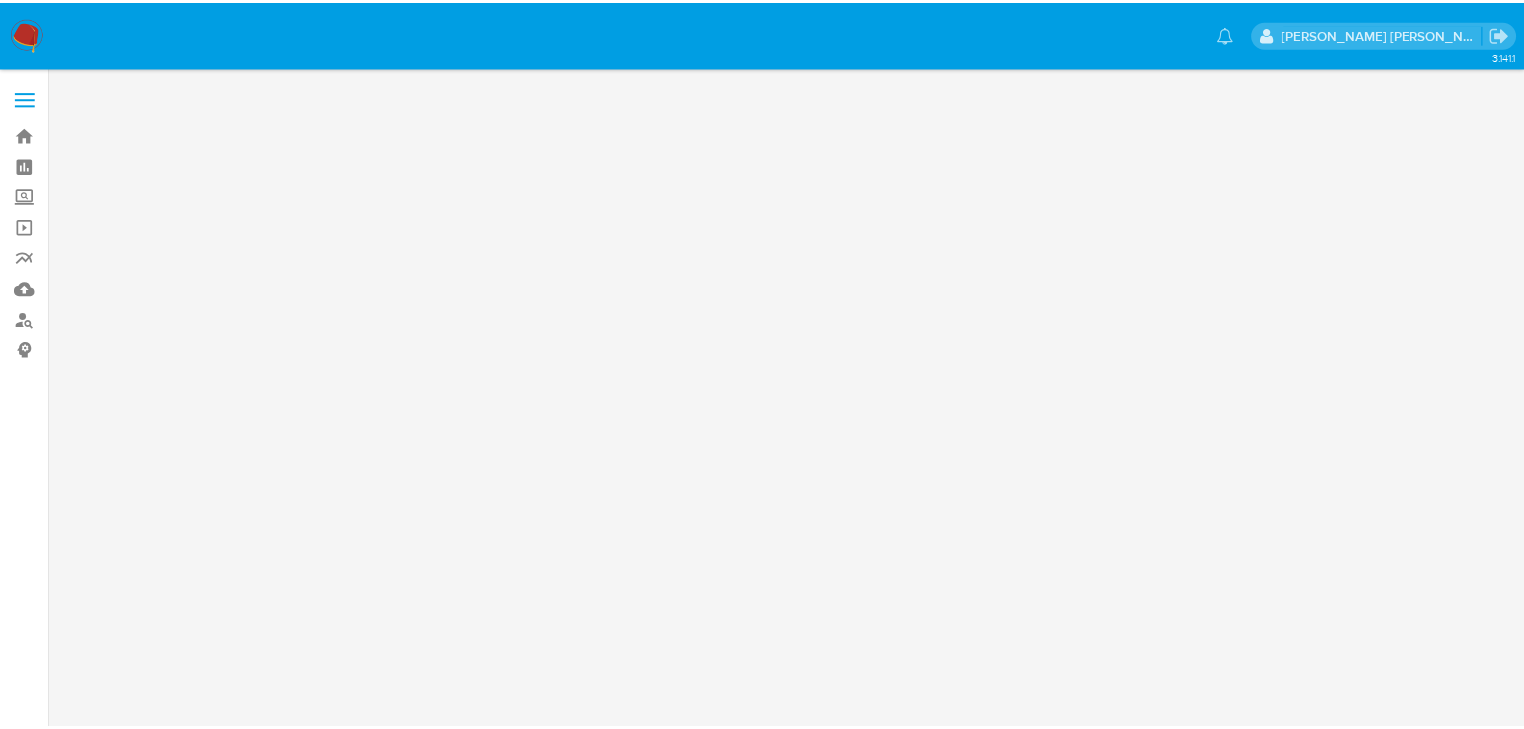 scroll, scrollTop: 0, scrollLeft: 0, axis: both 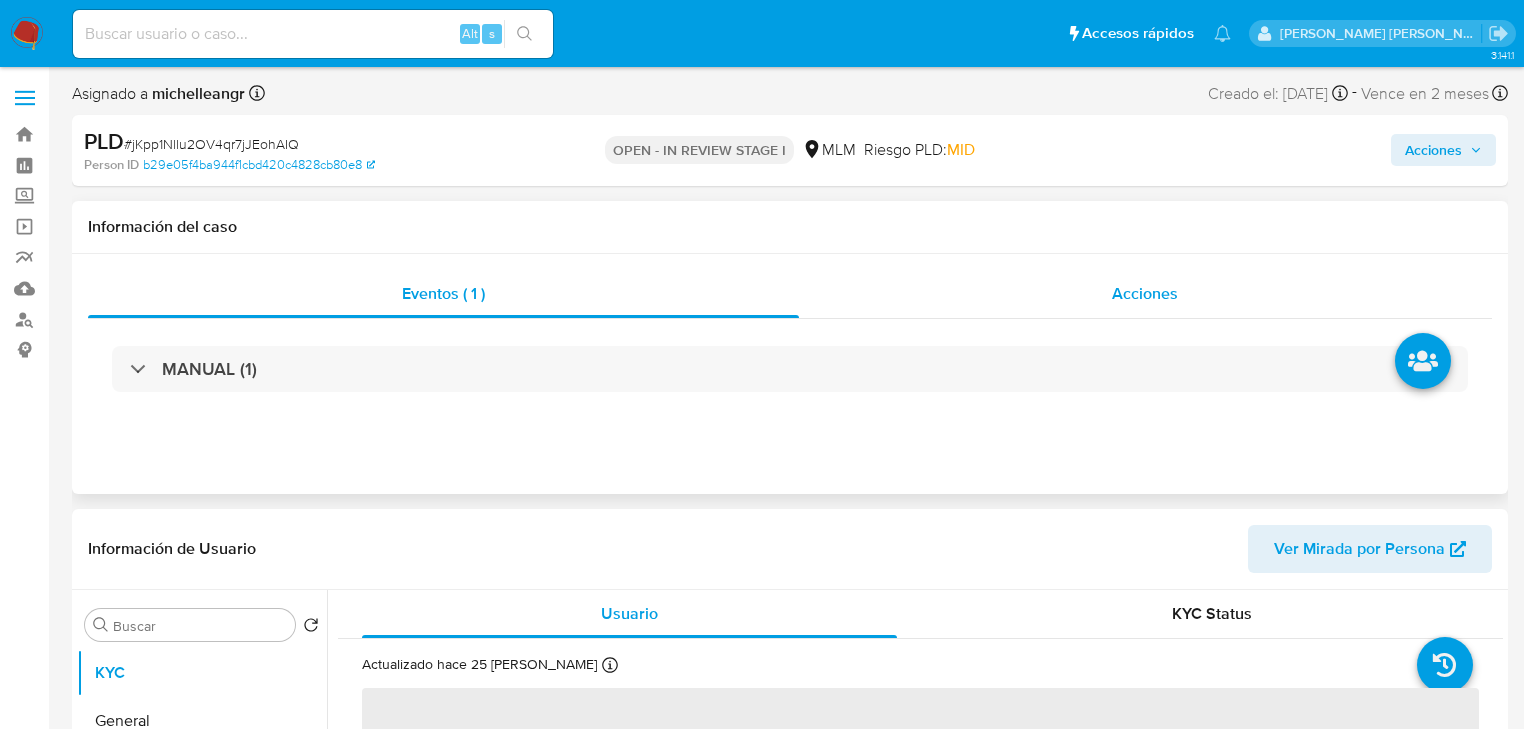 click on "Acciones" at bounding box center (1146, 294) 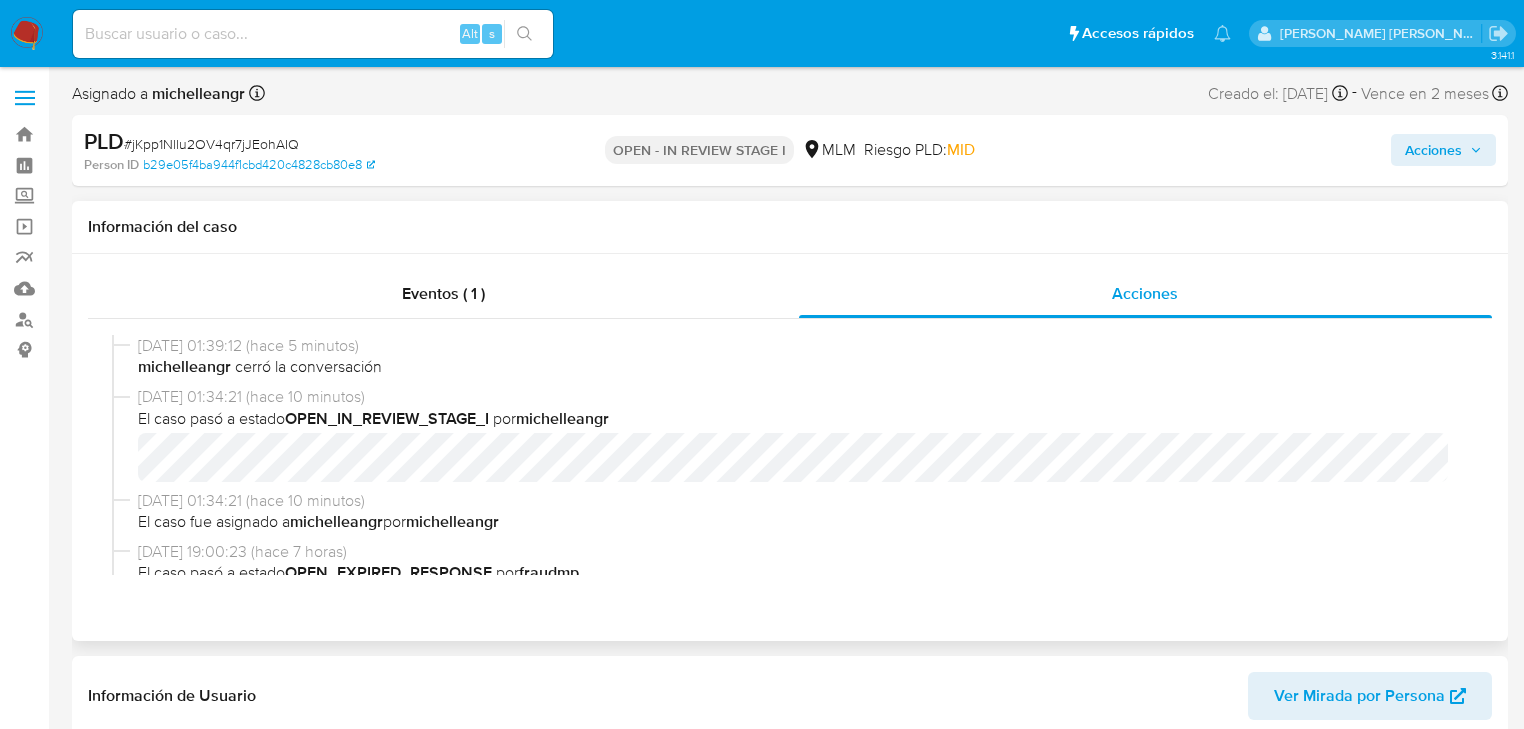 select on "10" 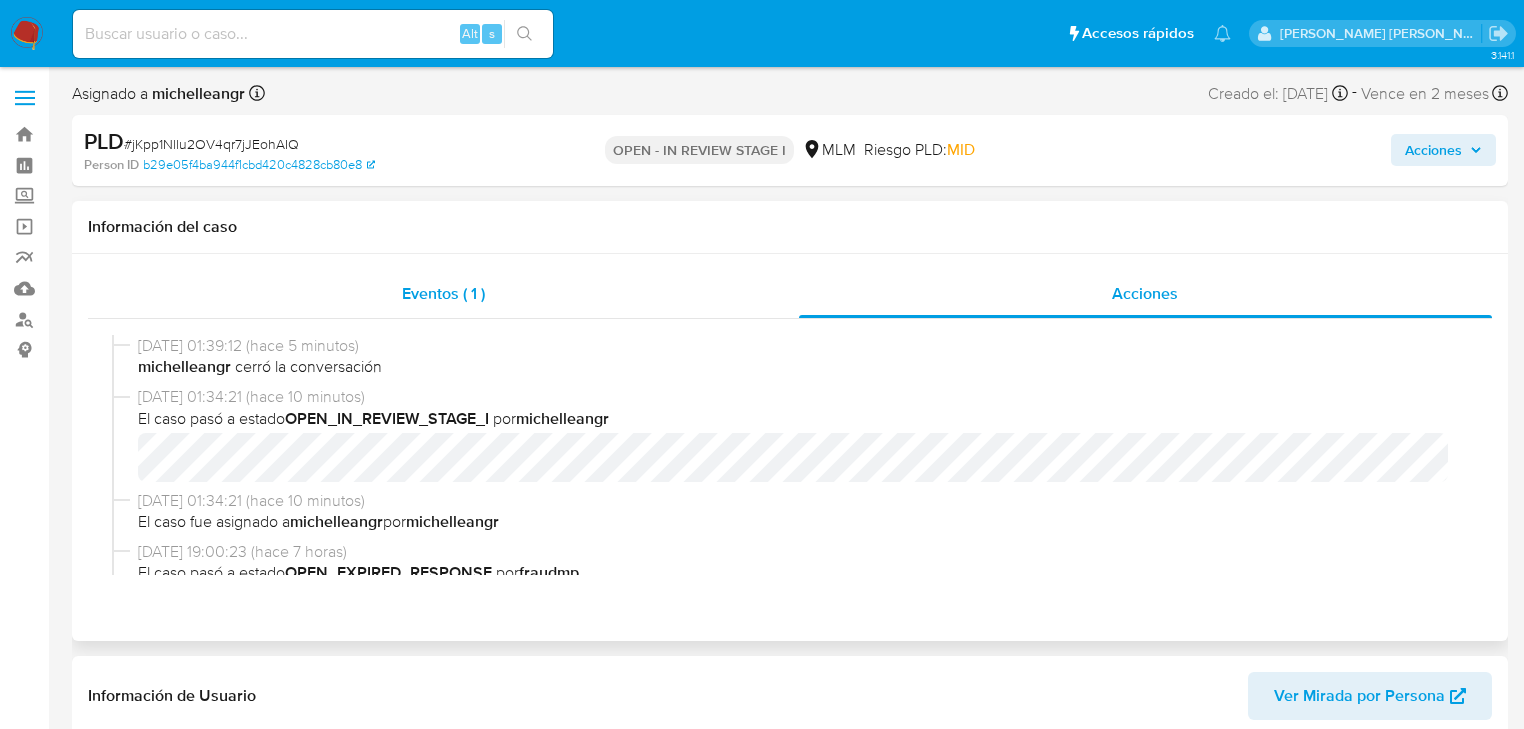 drag, startPoint x: 452, startPoint y: 296, endPoint x: 565, endPoint y: 290, distance: 113.15918 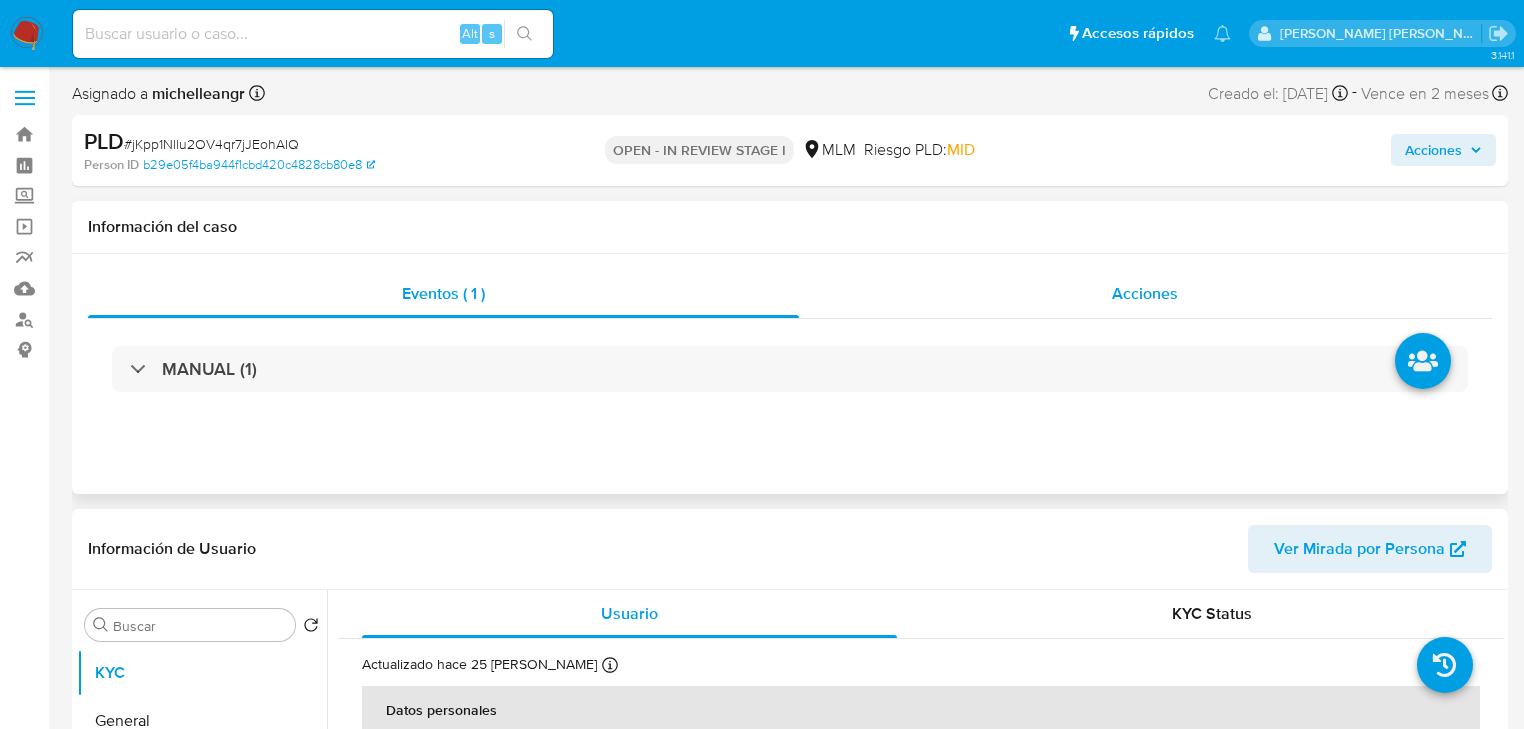 click on "Acciones" at bounding box center [1145, 293] 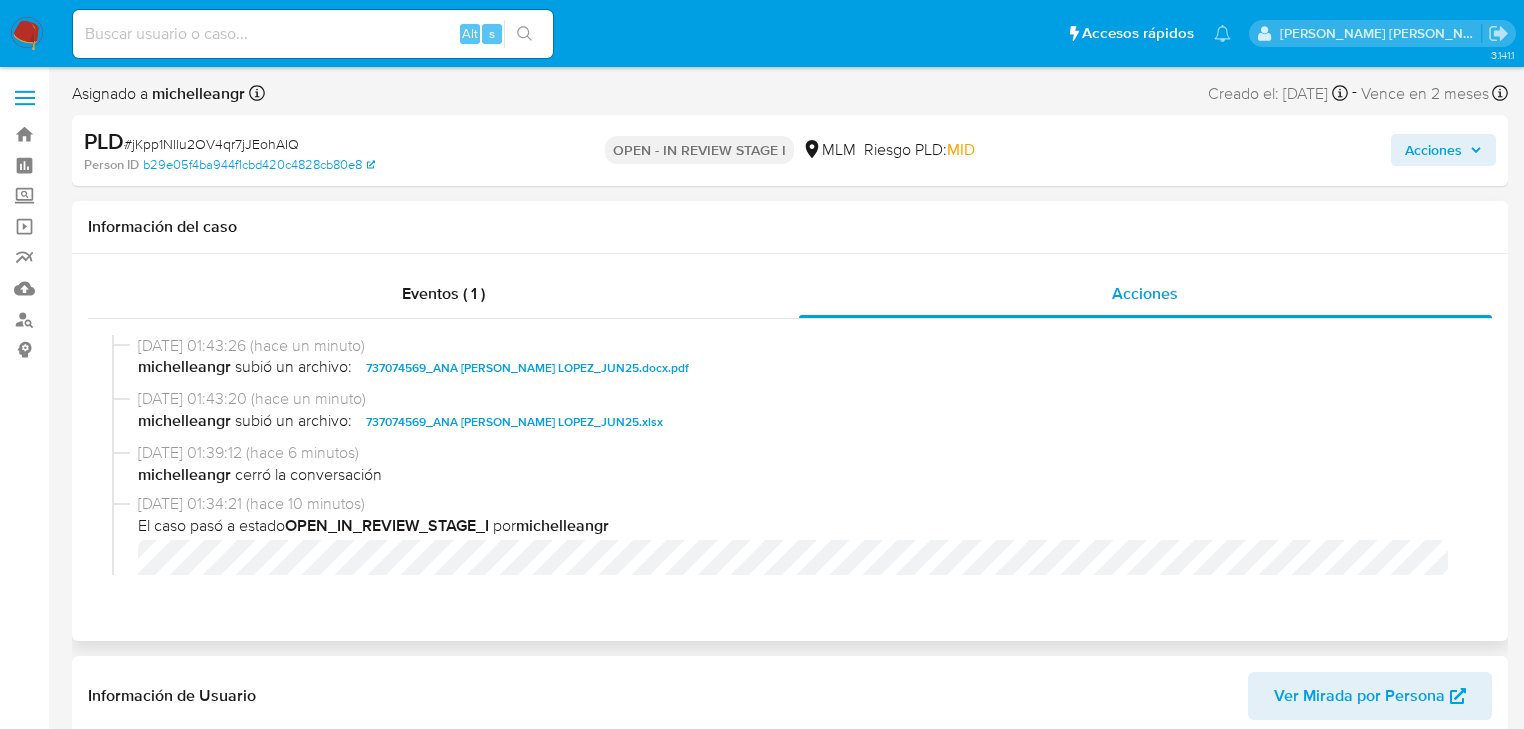 scroll, scrollTop: 320, scrollLeft: 0, axis: vertical 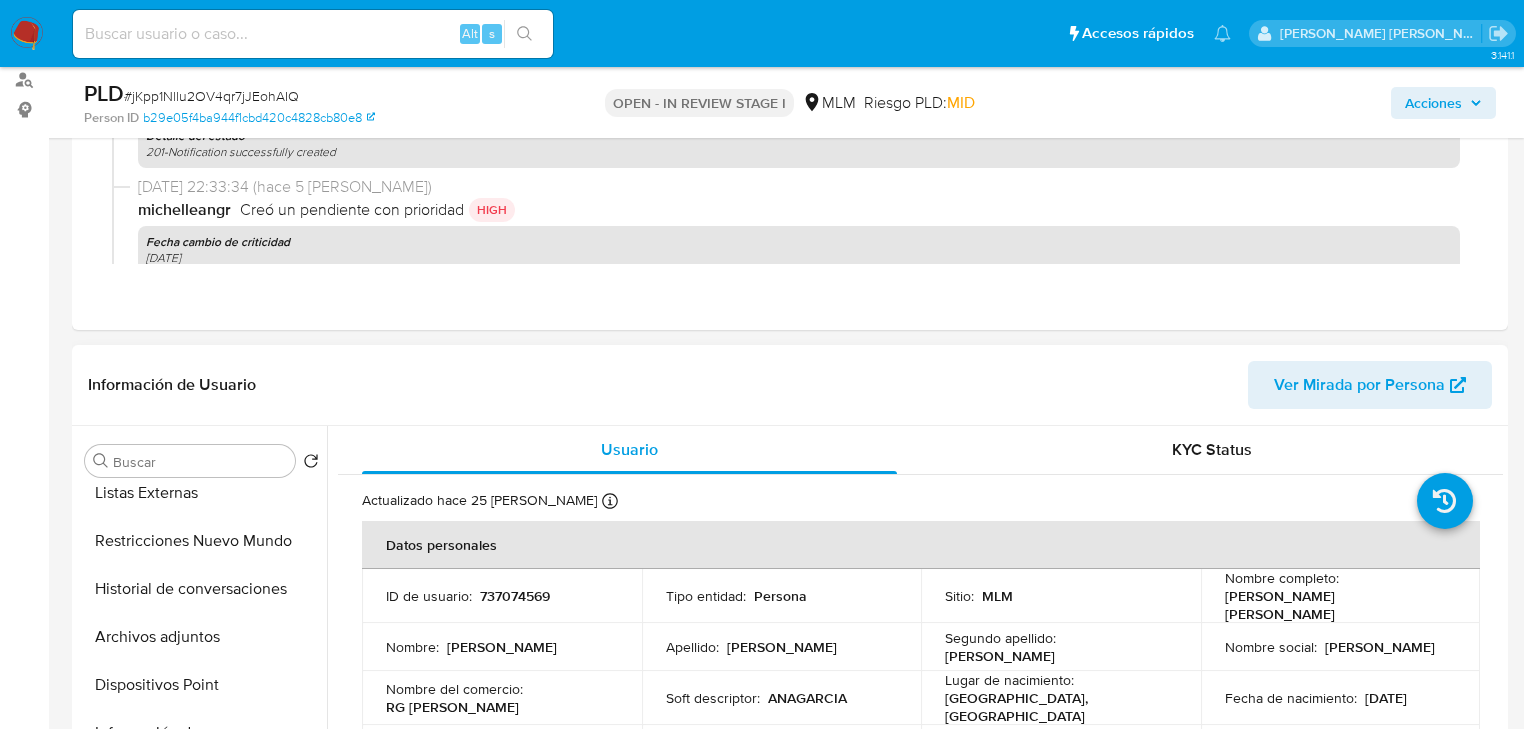 drag, startPoint x: 216, startPoint y: 631, endPoint x: 528, endPoint y: 684, distance: 316.46957 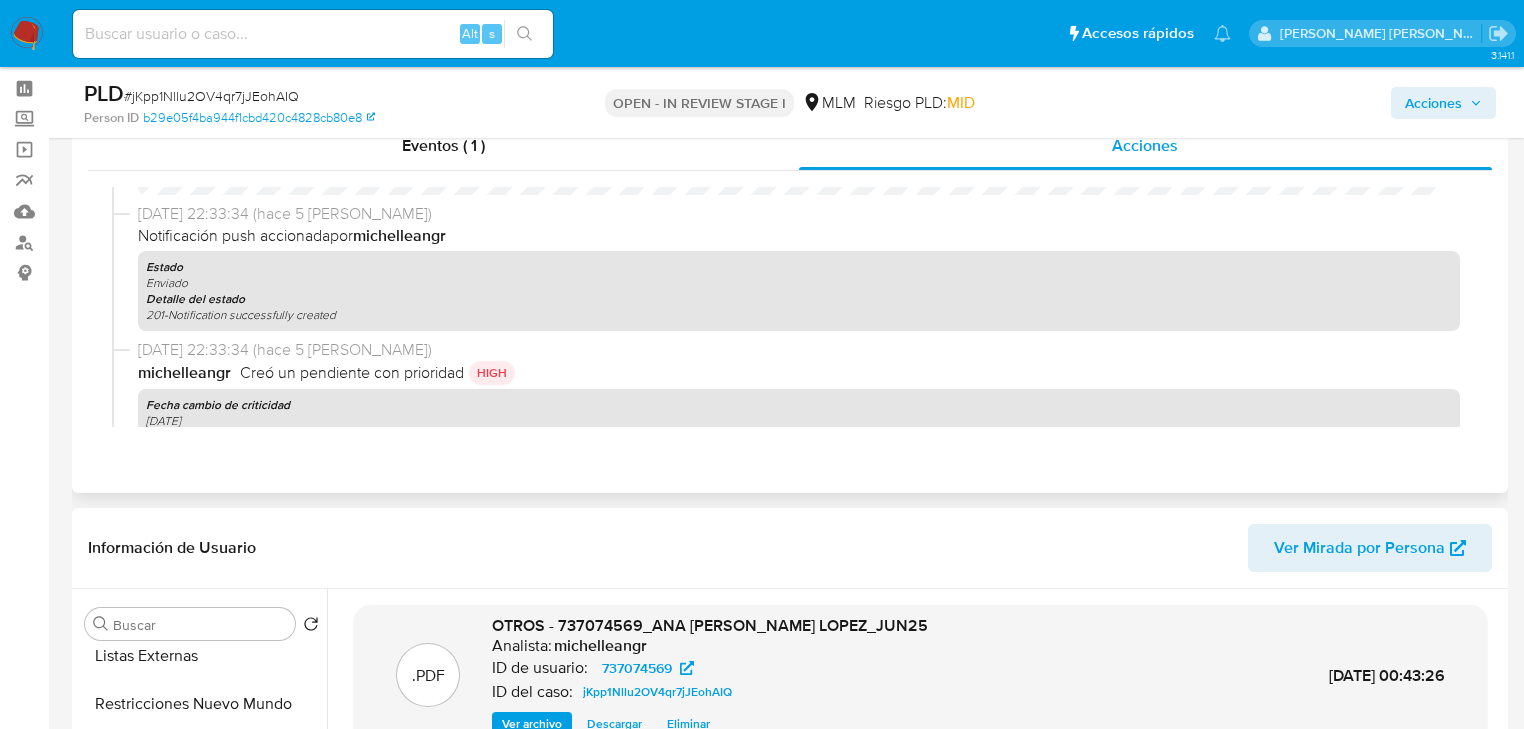 scroll, scrollTop: 0, scrollLeft: 0, axis: both 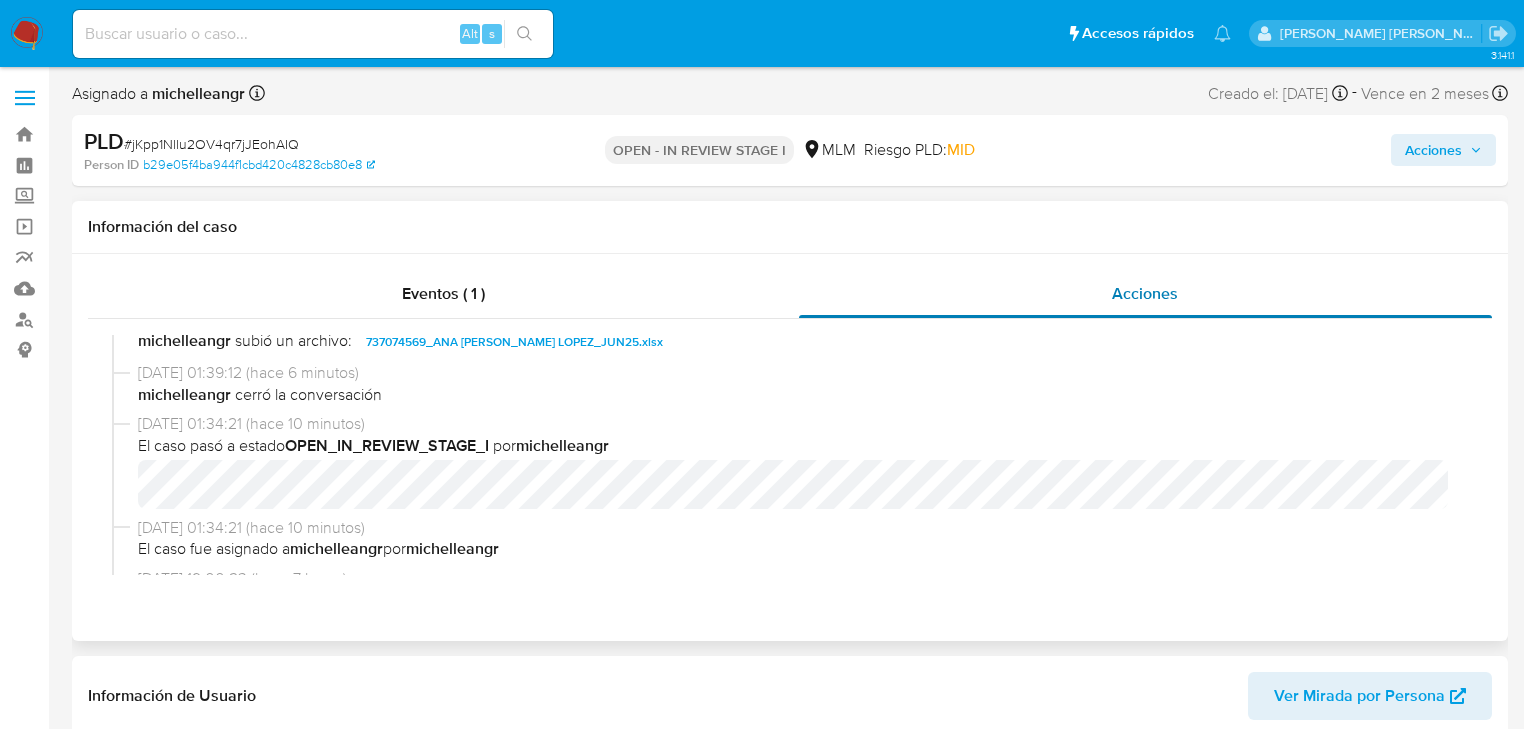 click on "Acciones" at bounding box center (1145, 293) 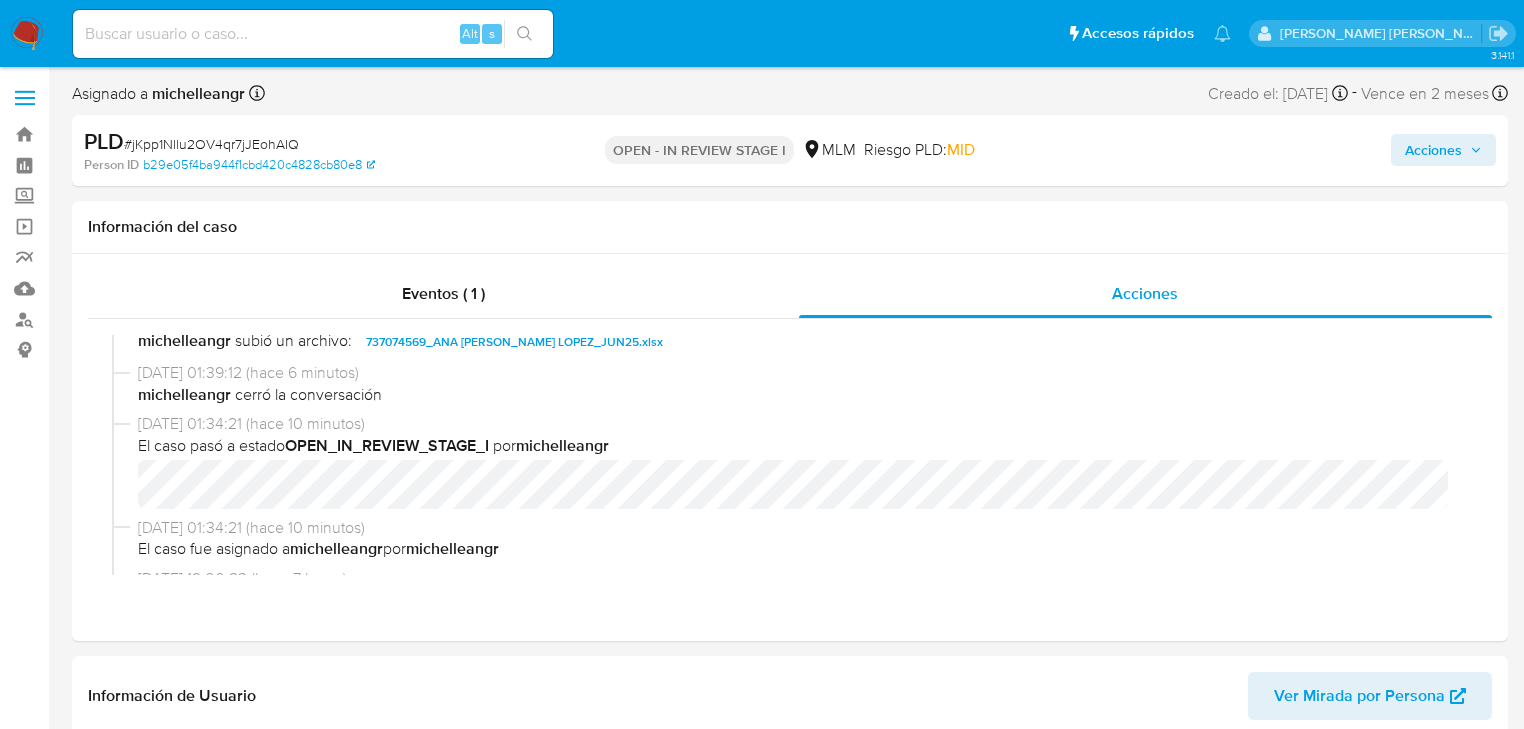 drag, startPoint x: 1452, startPoint y: 144, endPoint x: 1354, endPoint y: 161, distance: 99.46356 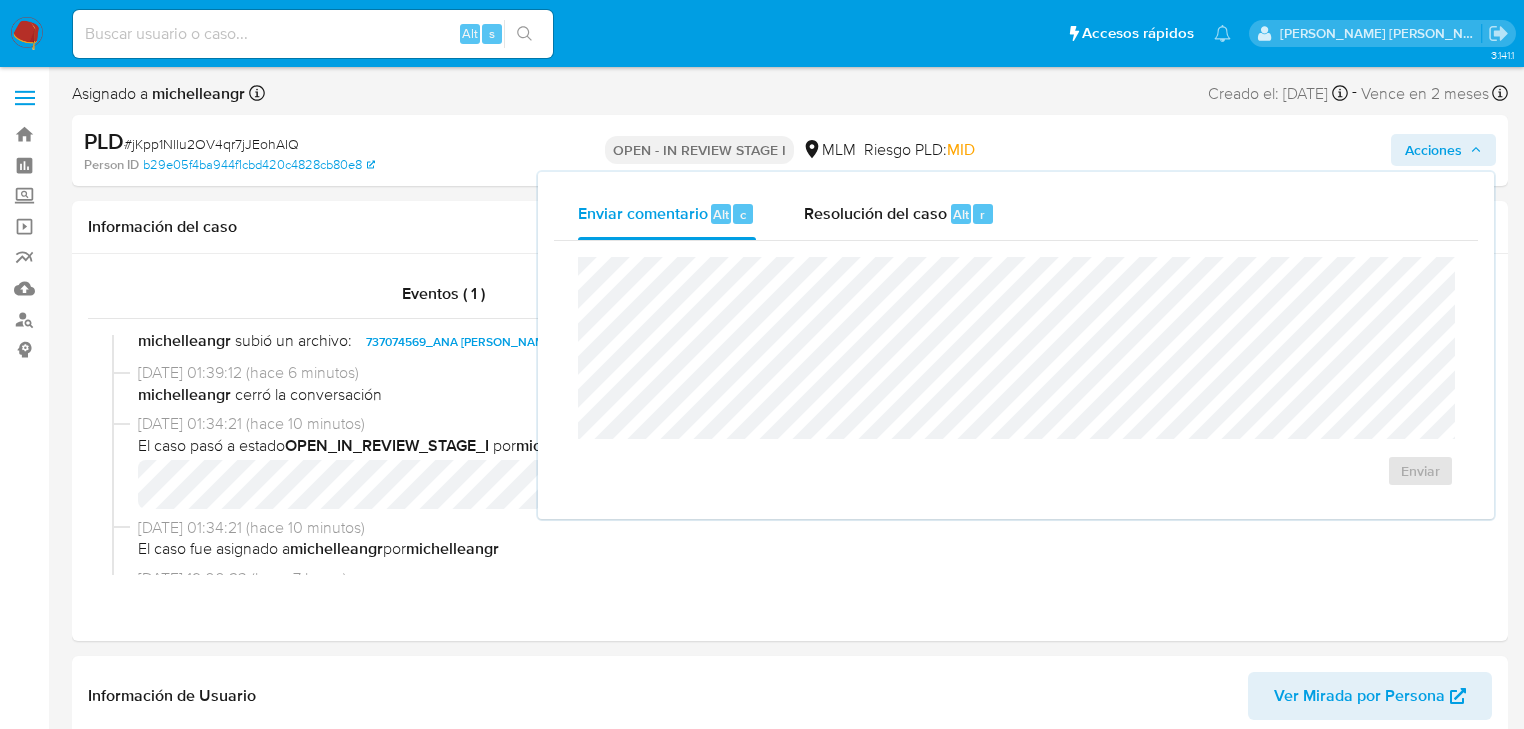 drag, startPoint x: 855, startPoint y: 218, endPoint x: 832, endPoint y: 240, distance: 31.827662 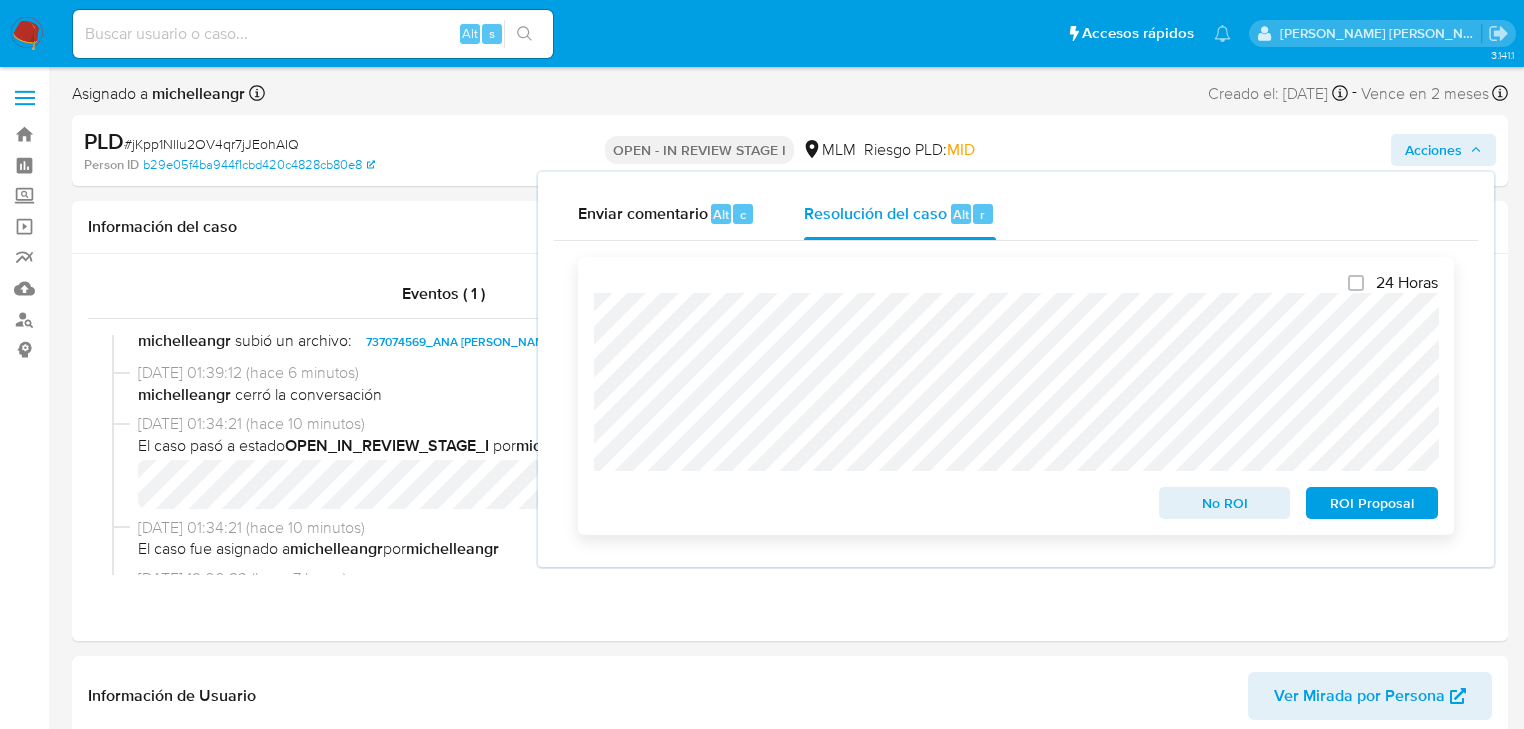 click on "No ROI" at bounding box center (1225, 503) 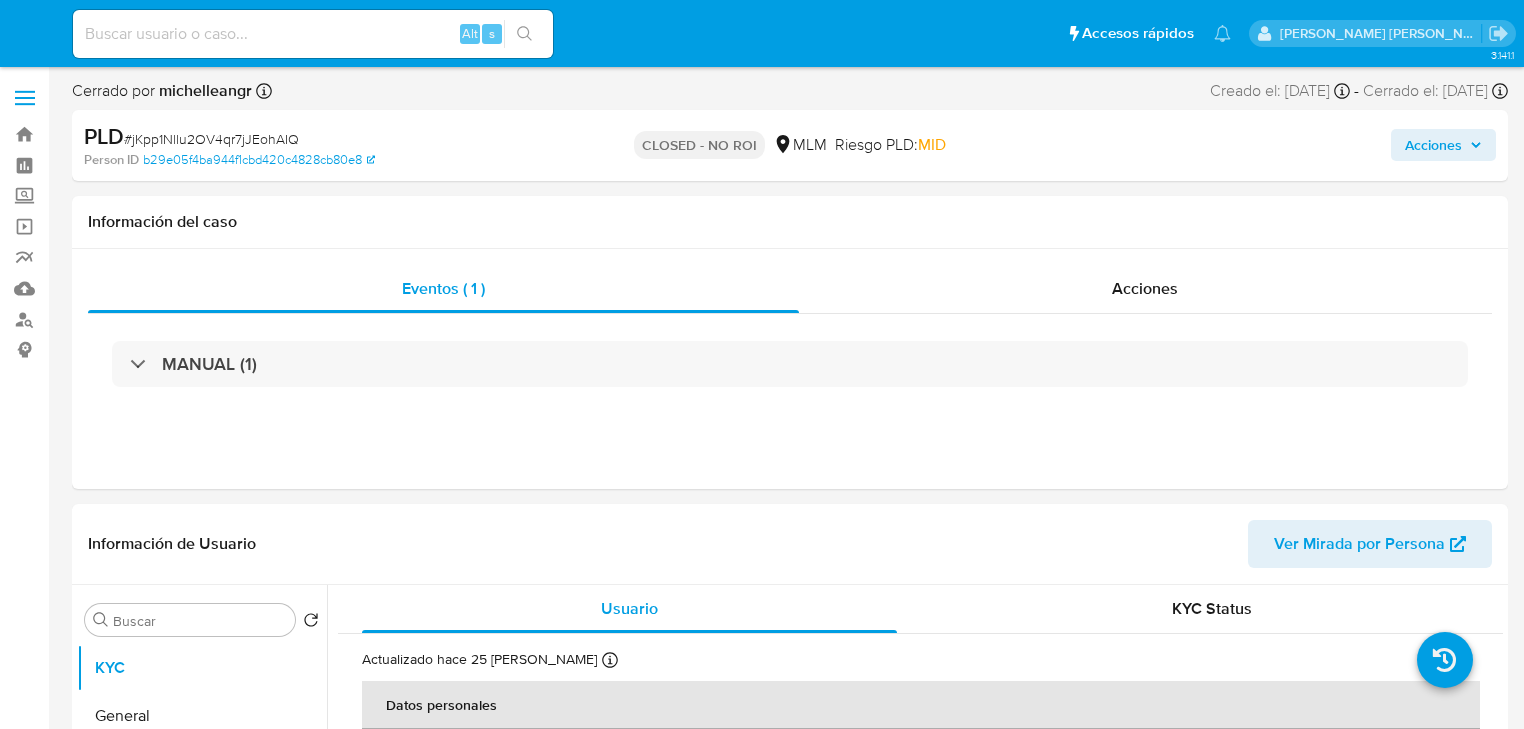 select on "10" 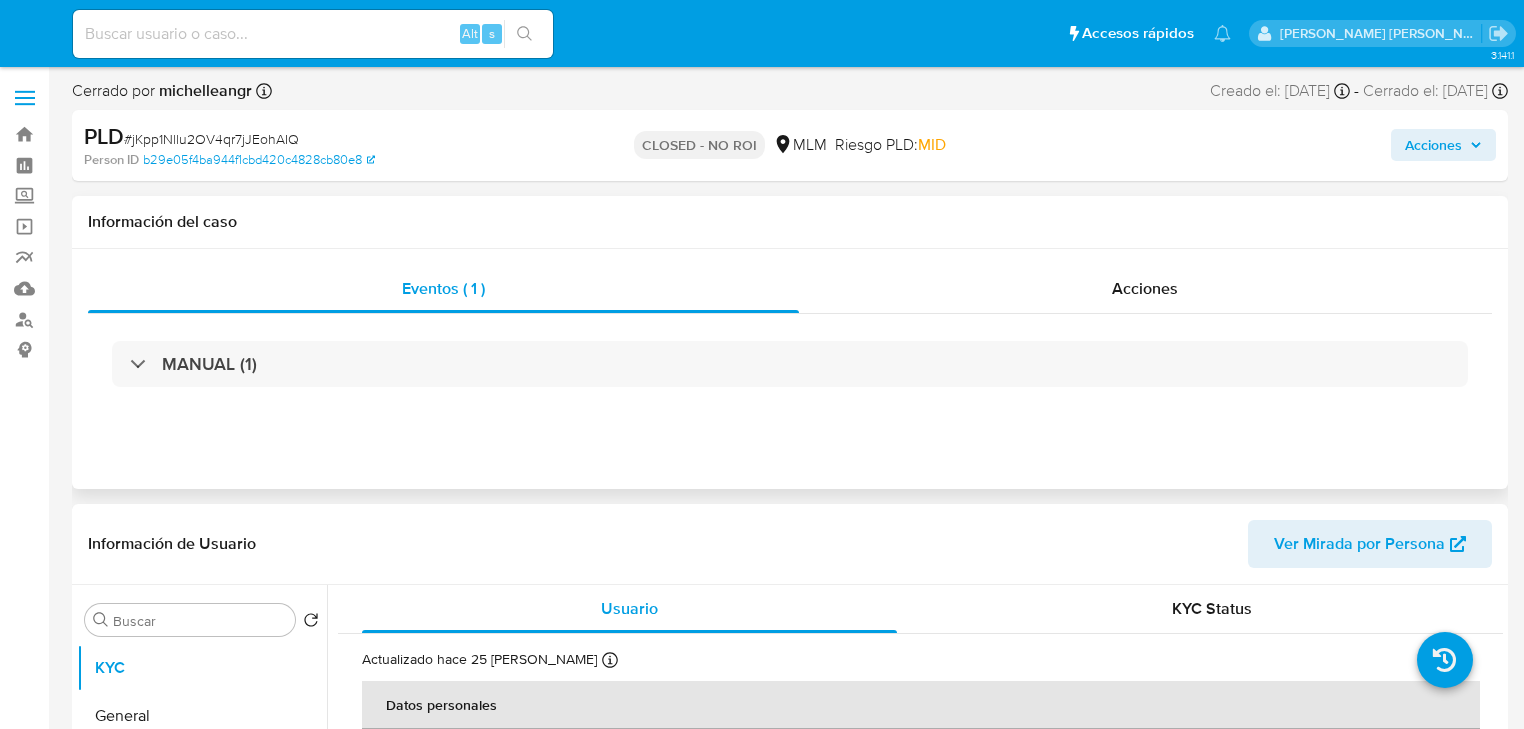 scroll, scrollTop: 0, scrollLeft: 0, axis: both 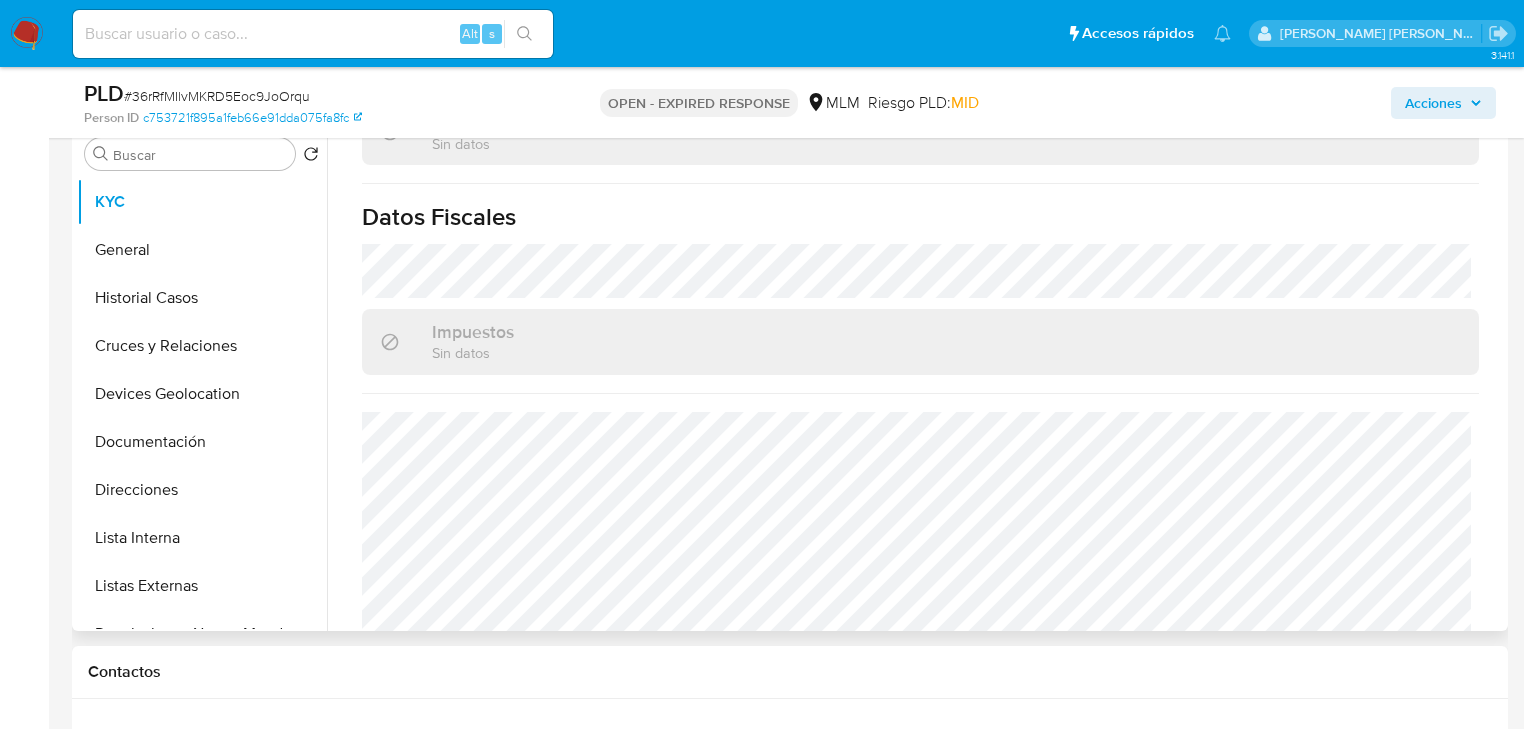 select on "10" 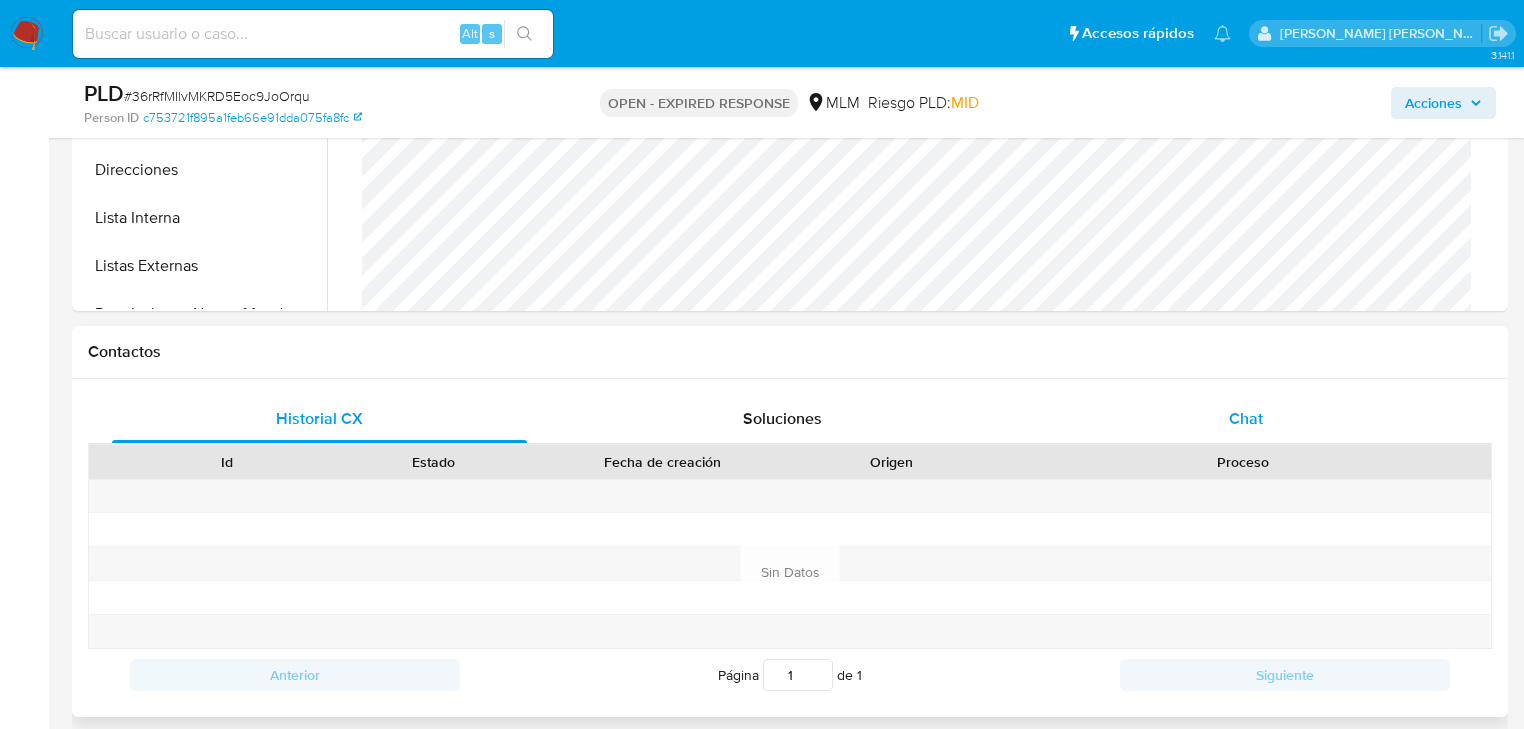 click on "Chat" at bounding box center [1246, 418] 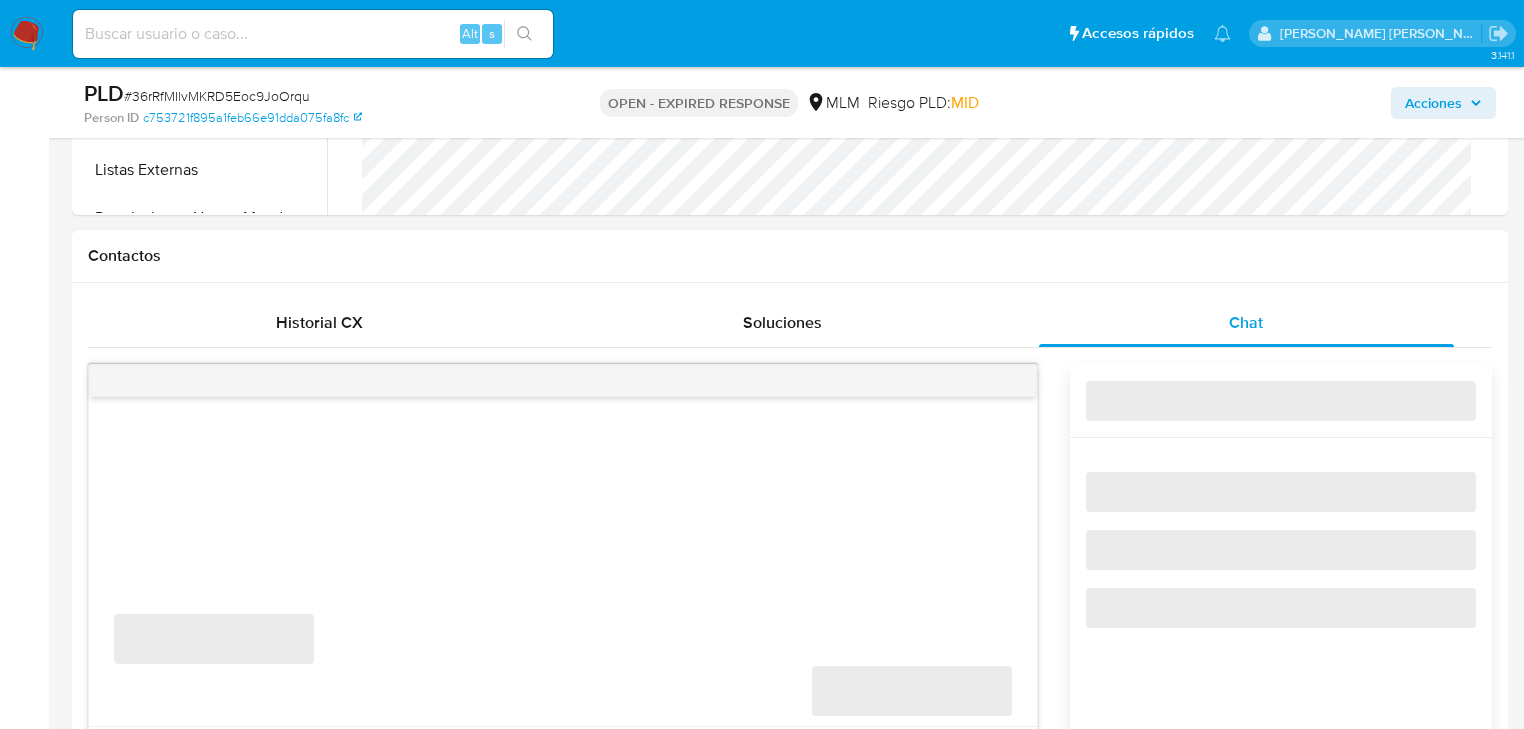scroll, scrollTop: 1040, scrollLeft: 0, axis: vertical 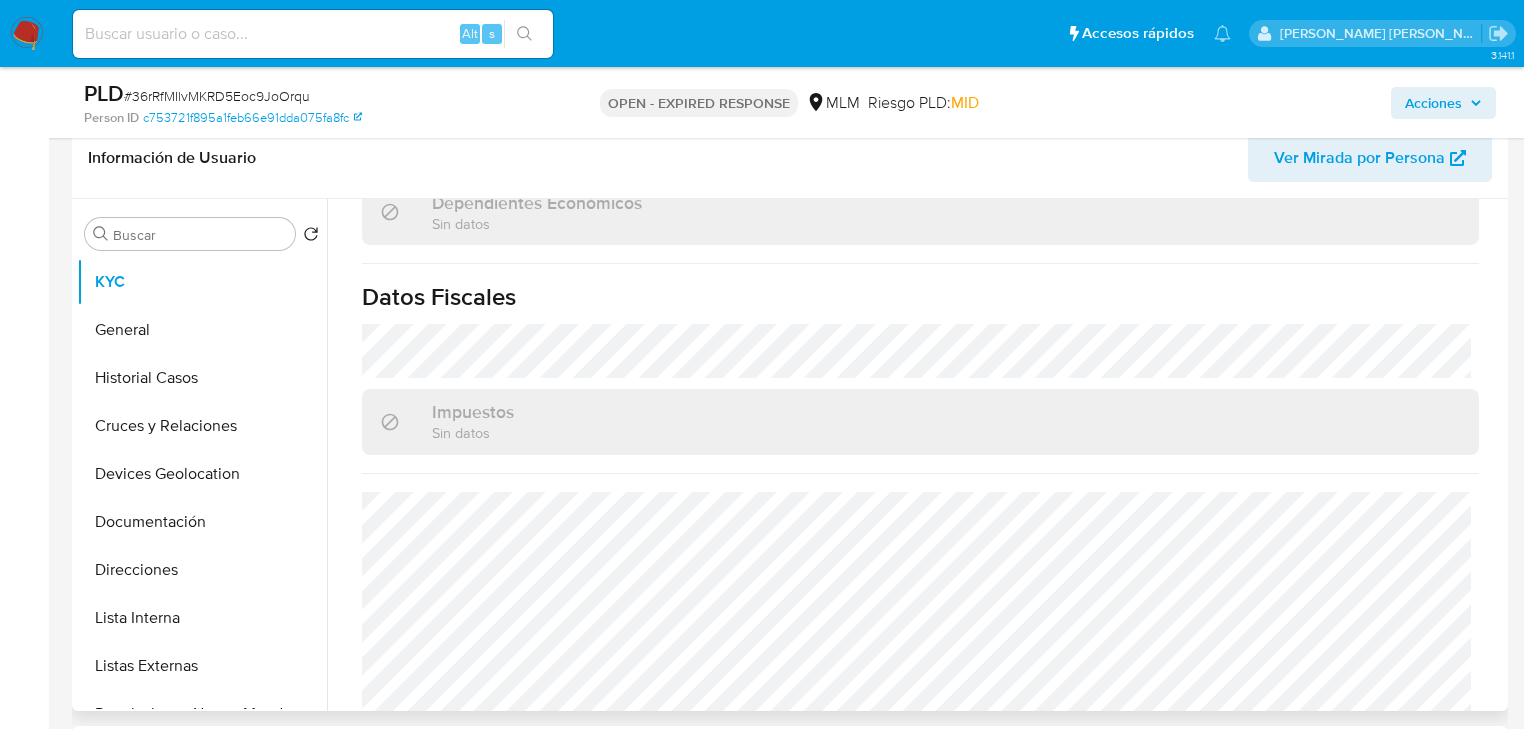select on "10" 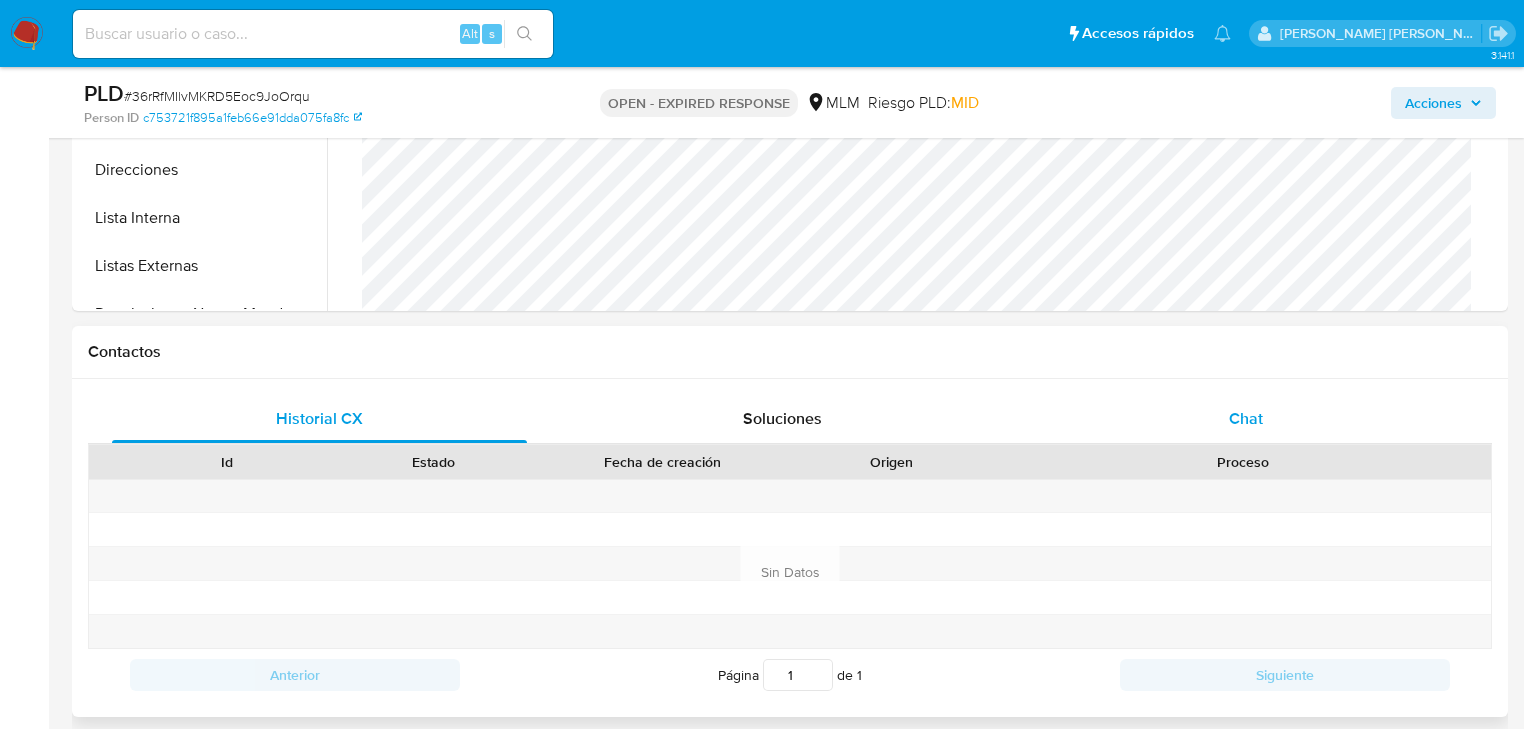 click on "Chat" at bounding box center (1246, 418) 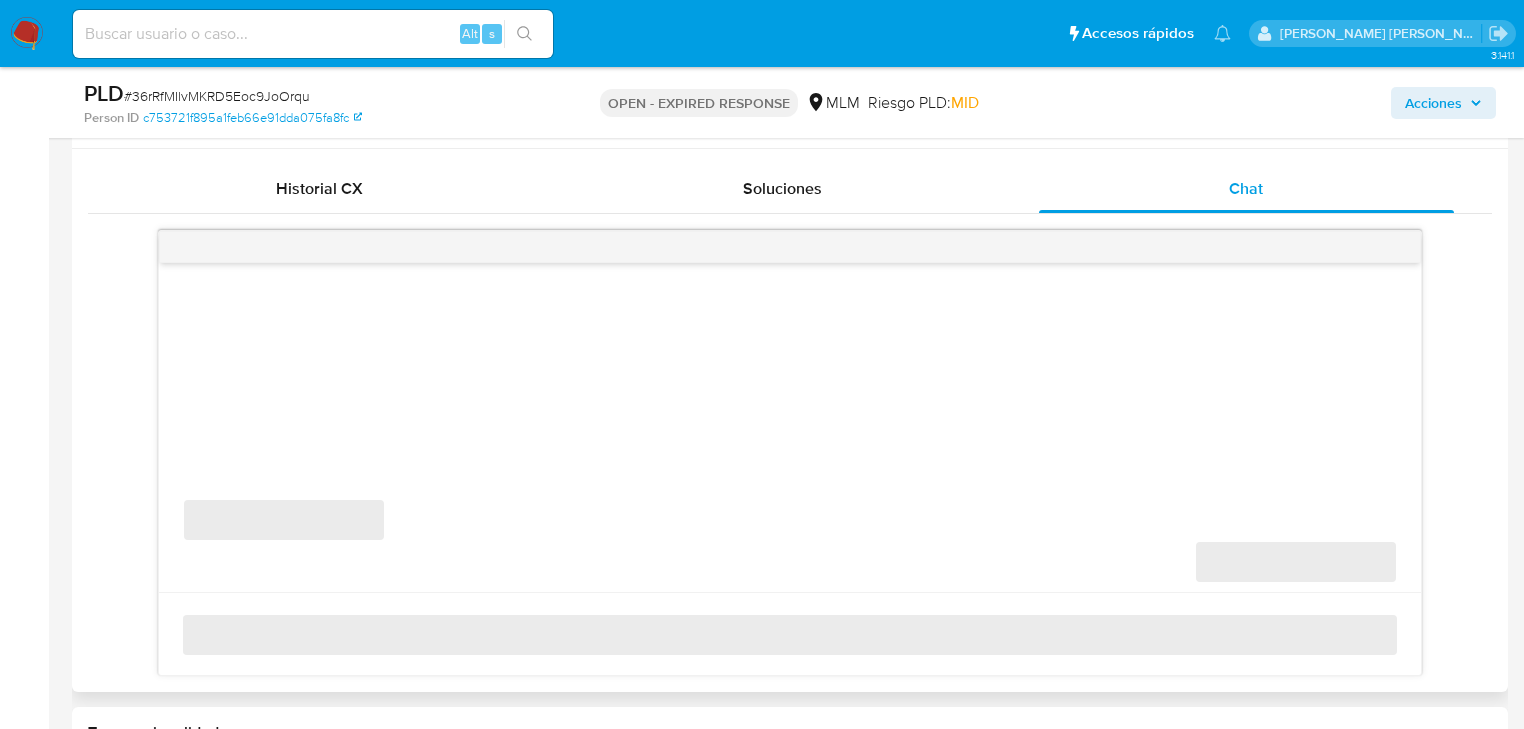 scroll, scrollTop: 960, scrollLeft: 0, axis: vertical 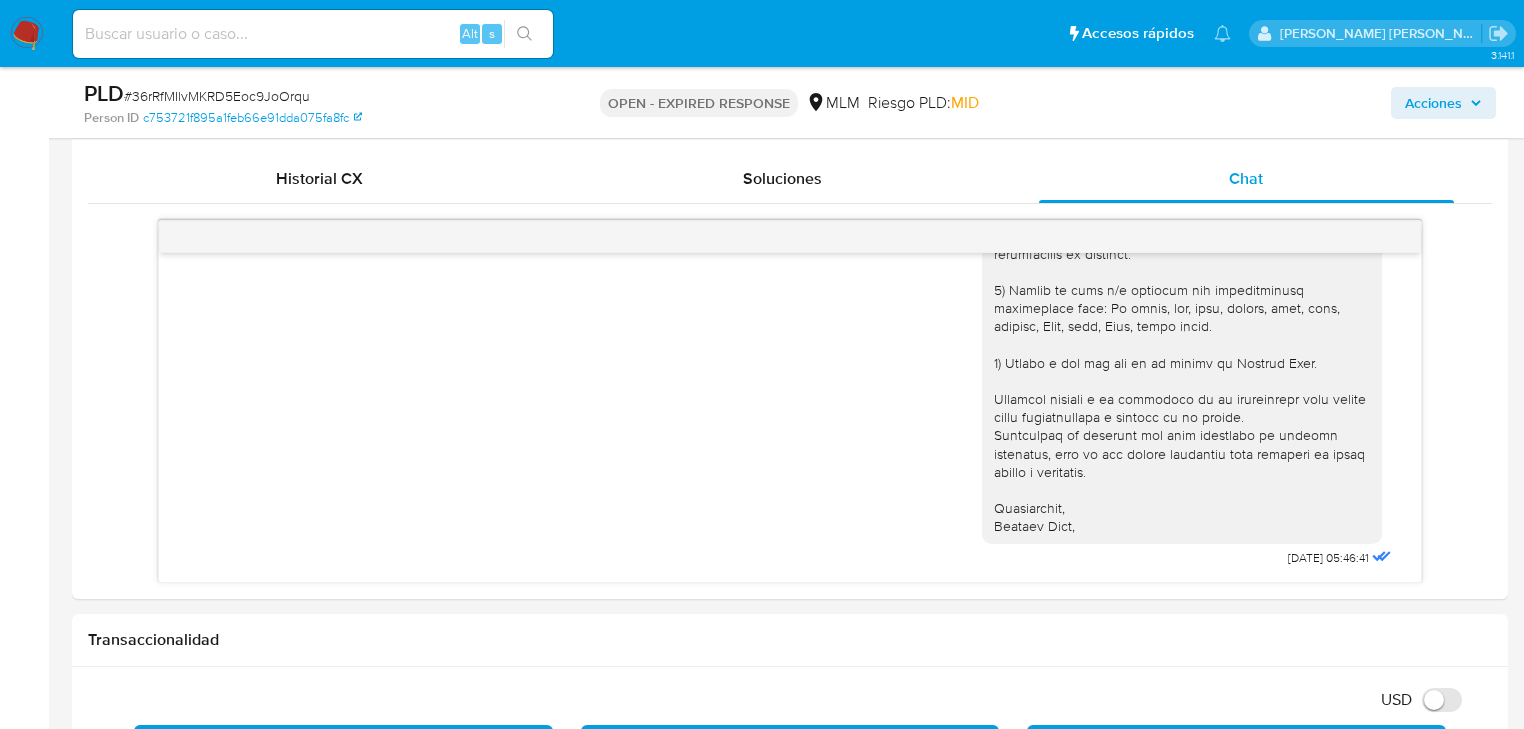 type 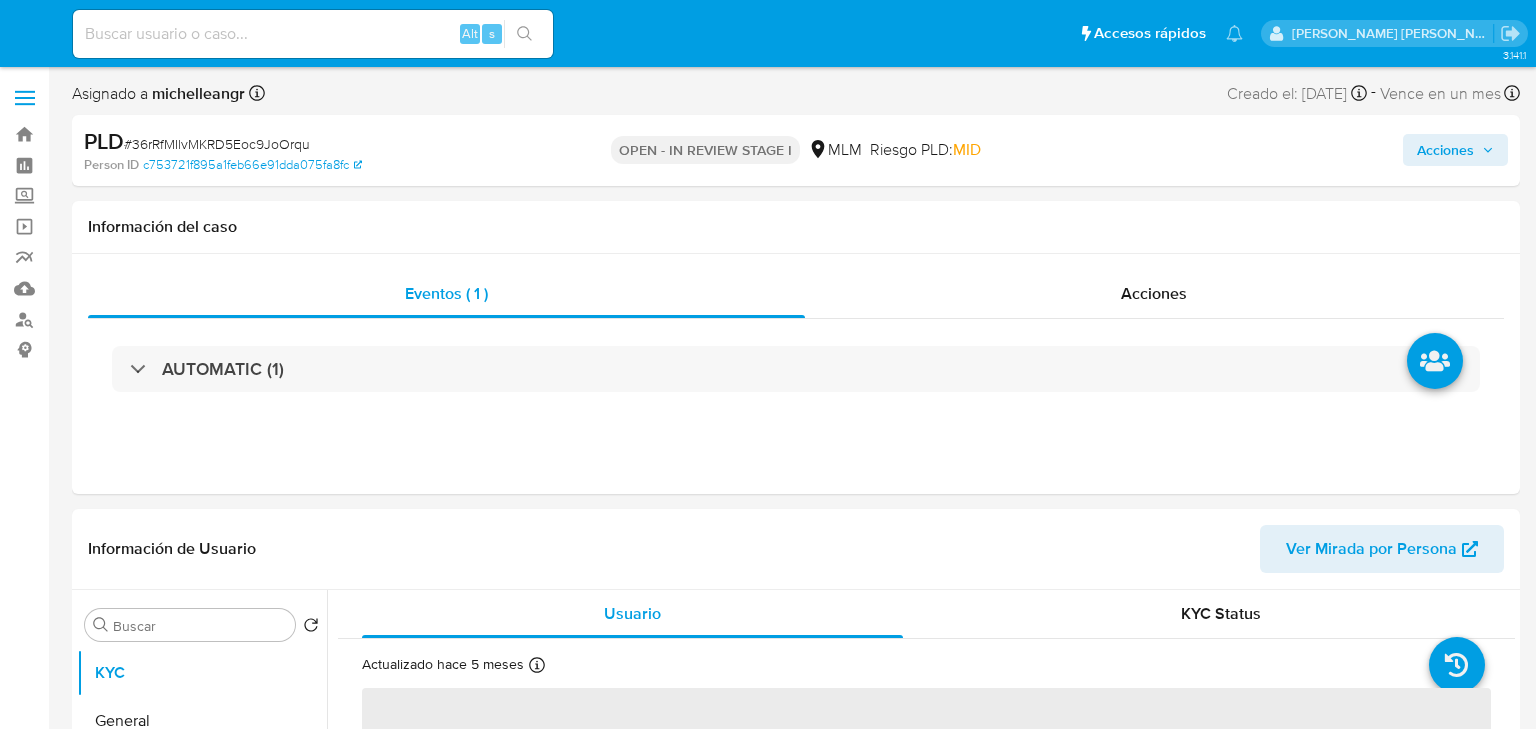 select on "10" 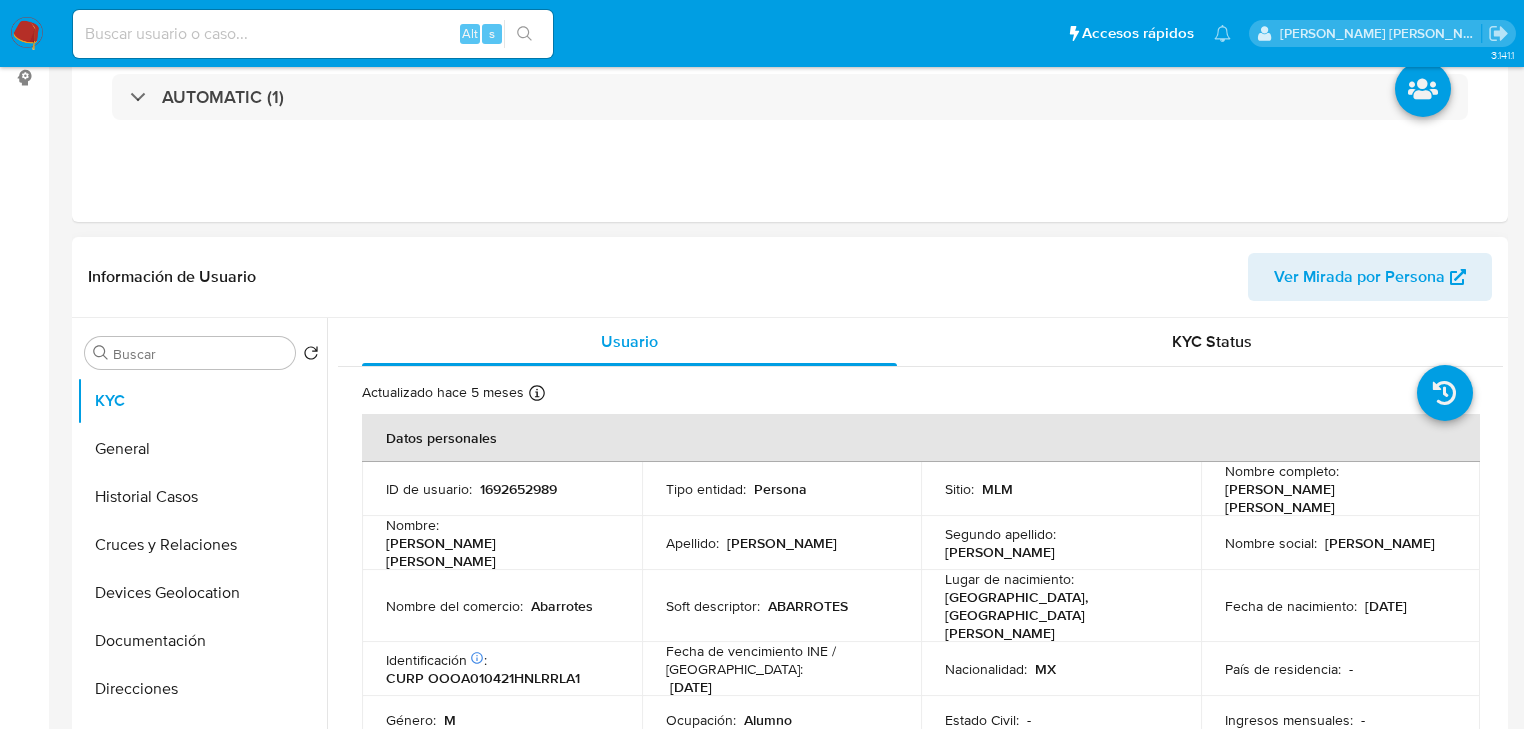 scroll, scrollTop: 320, scrollLeft: 0, axis: vertical 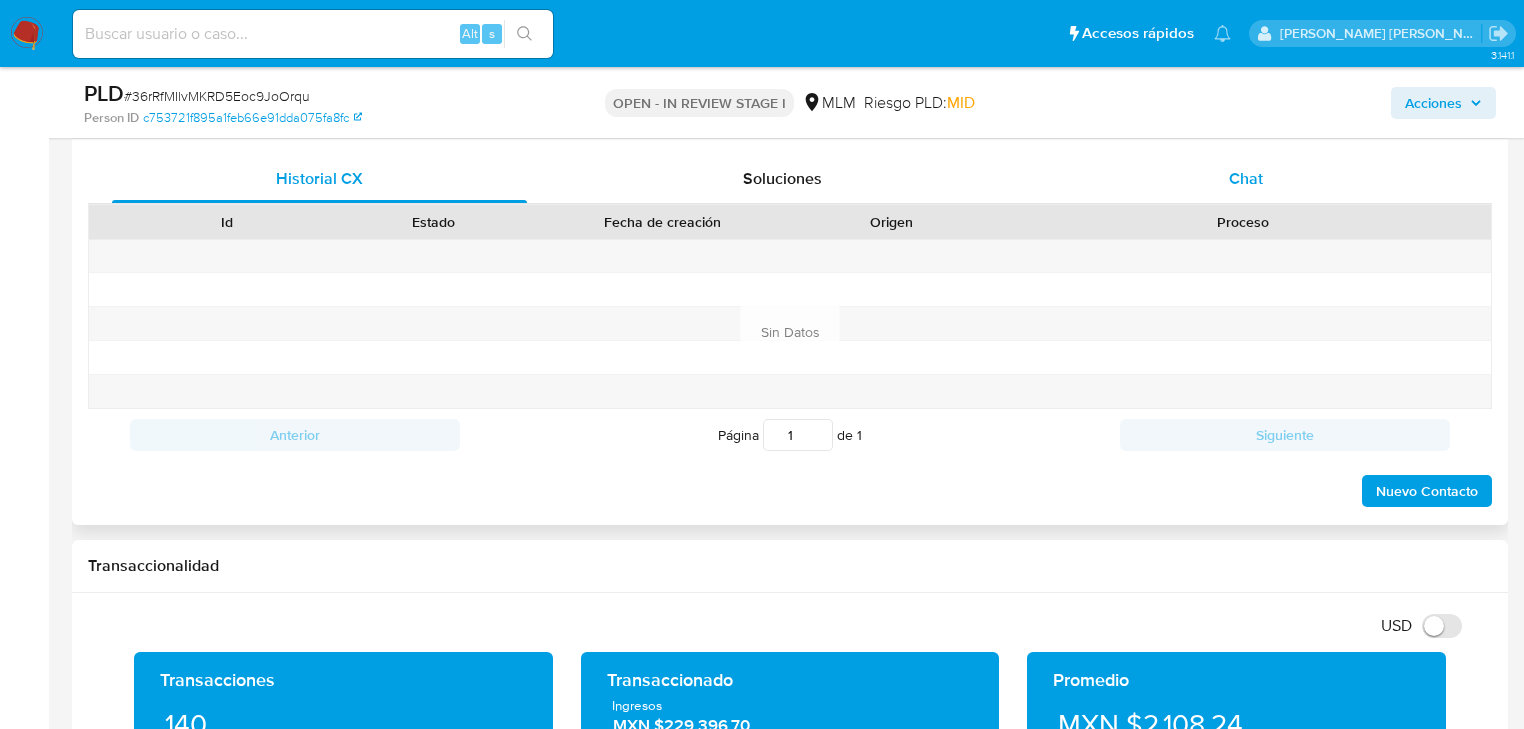click on "Chat" at bounding box center [1246, 178] 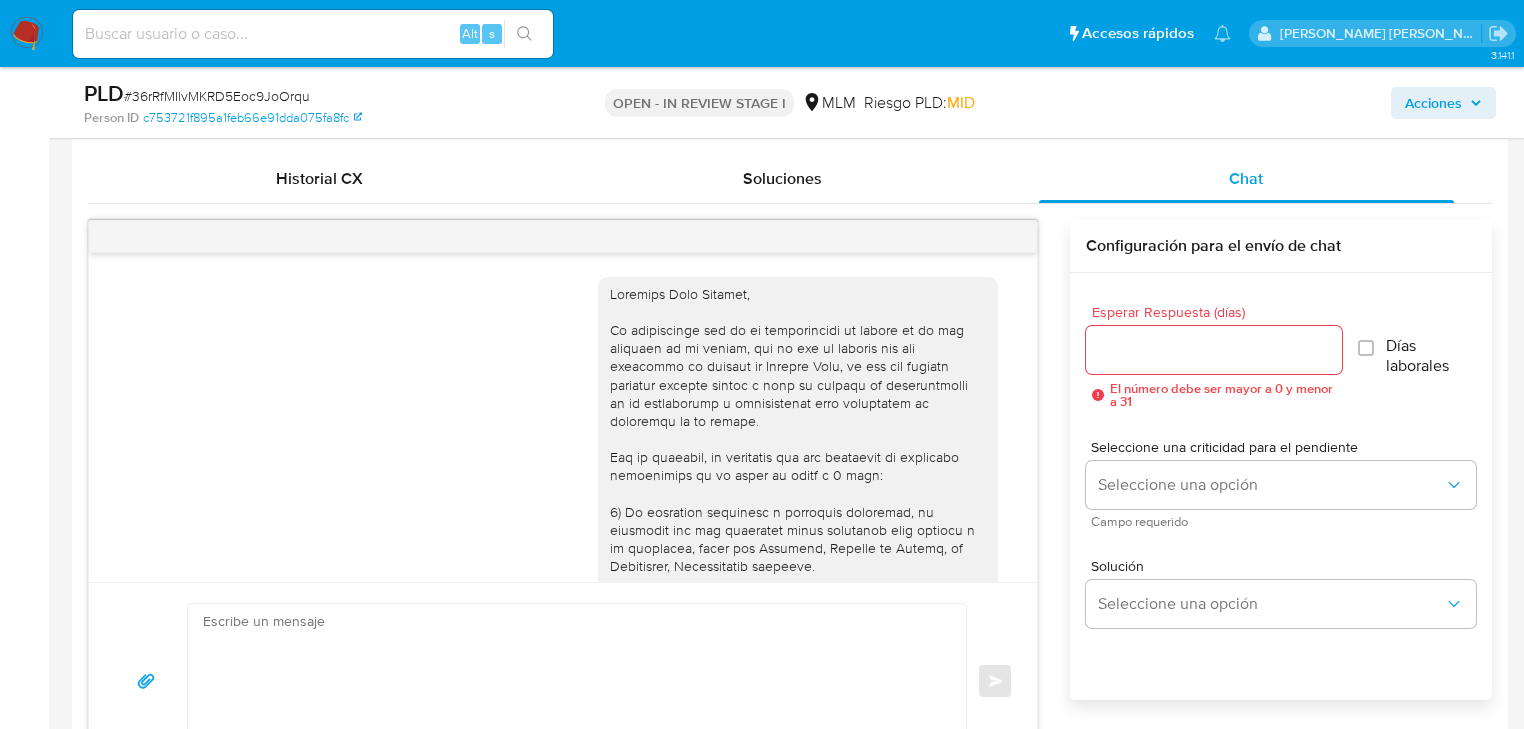 scroll, scrollTop: 440, scrollLeft: 0, axis: vertical 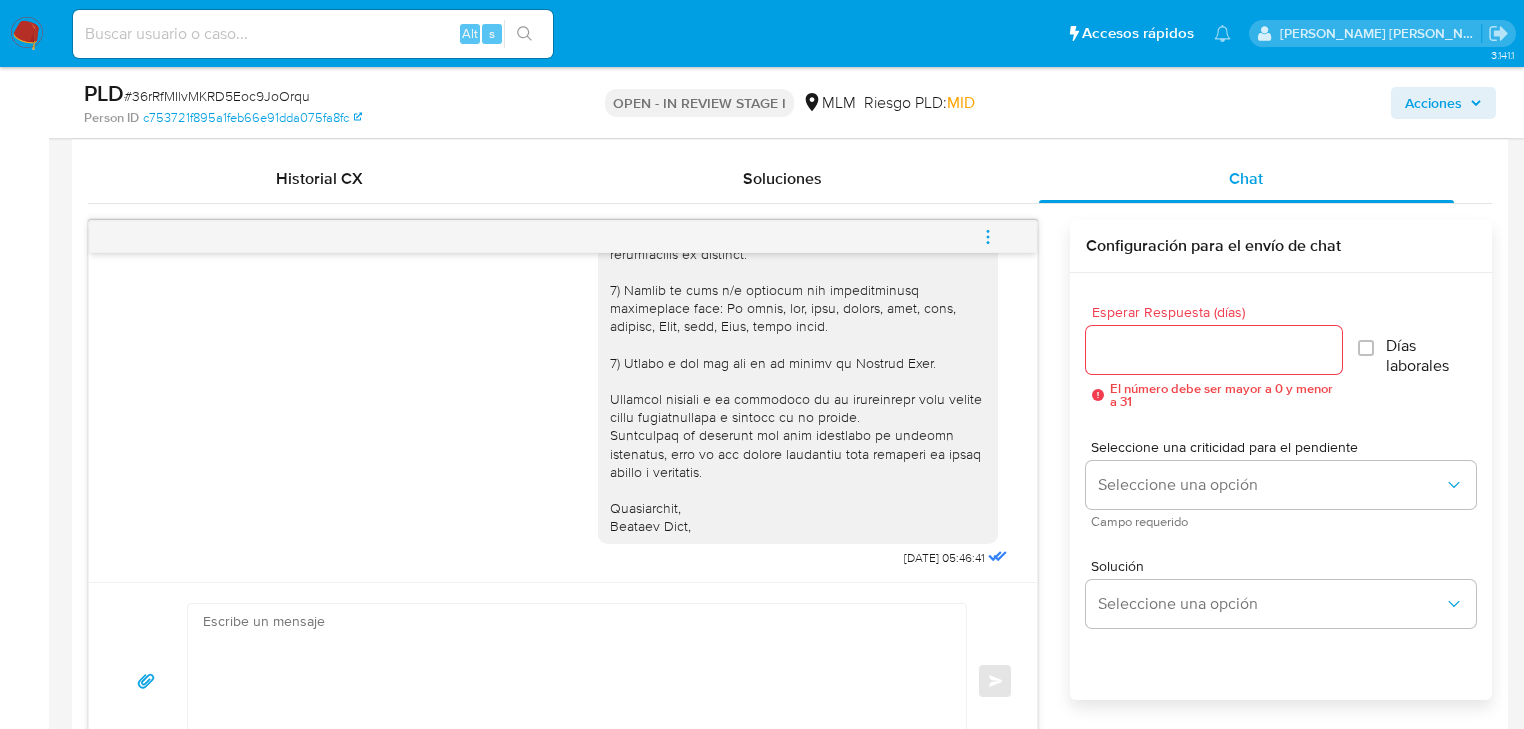 click 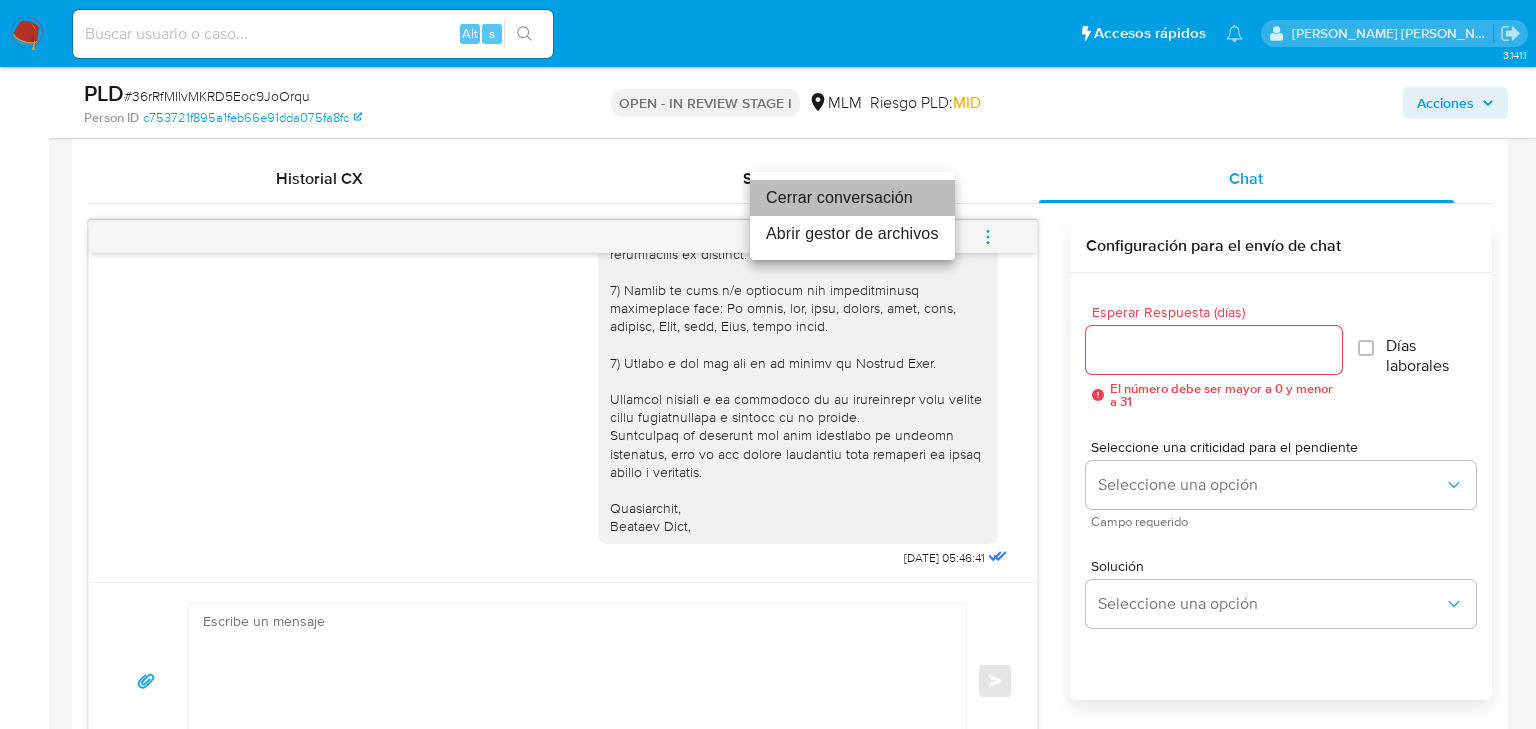 drag, startPoint x: 857, startPoint y: 205, endPoint x: 845, endPoint y: 136, distance: 70.035706 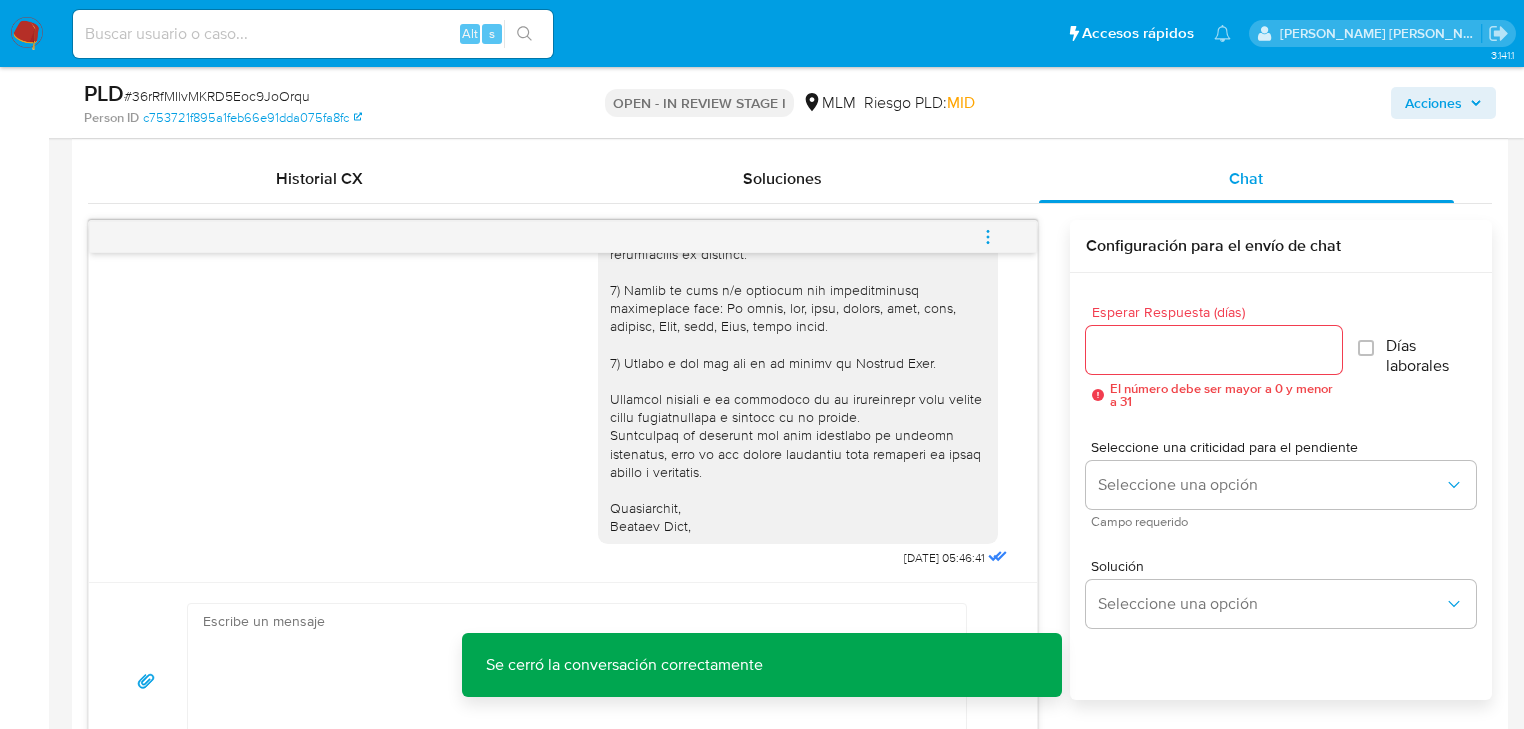 type 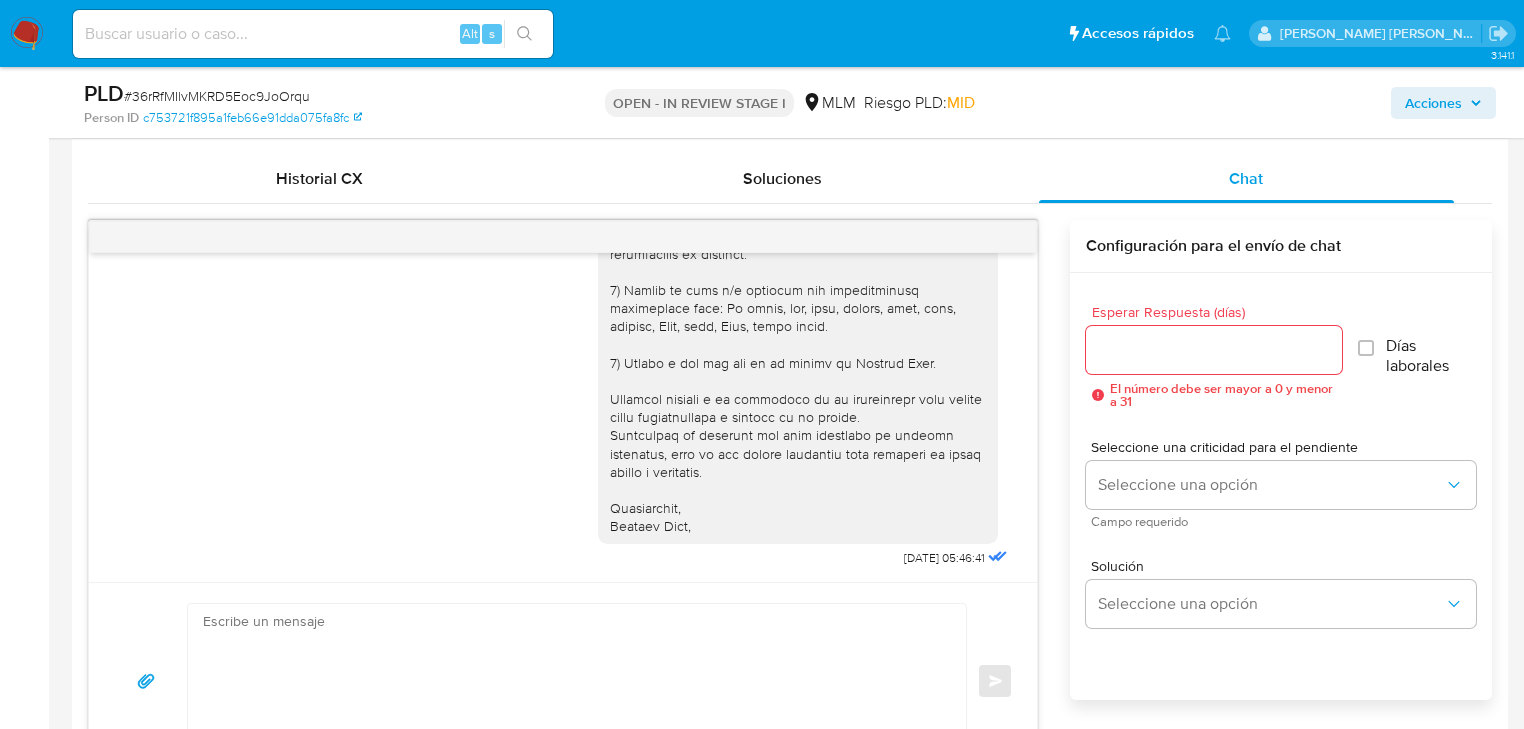 click at bounding box center (563, 237) 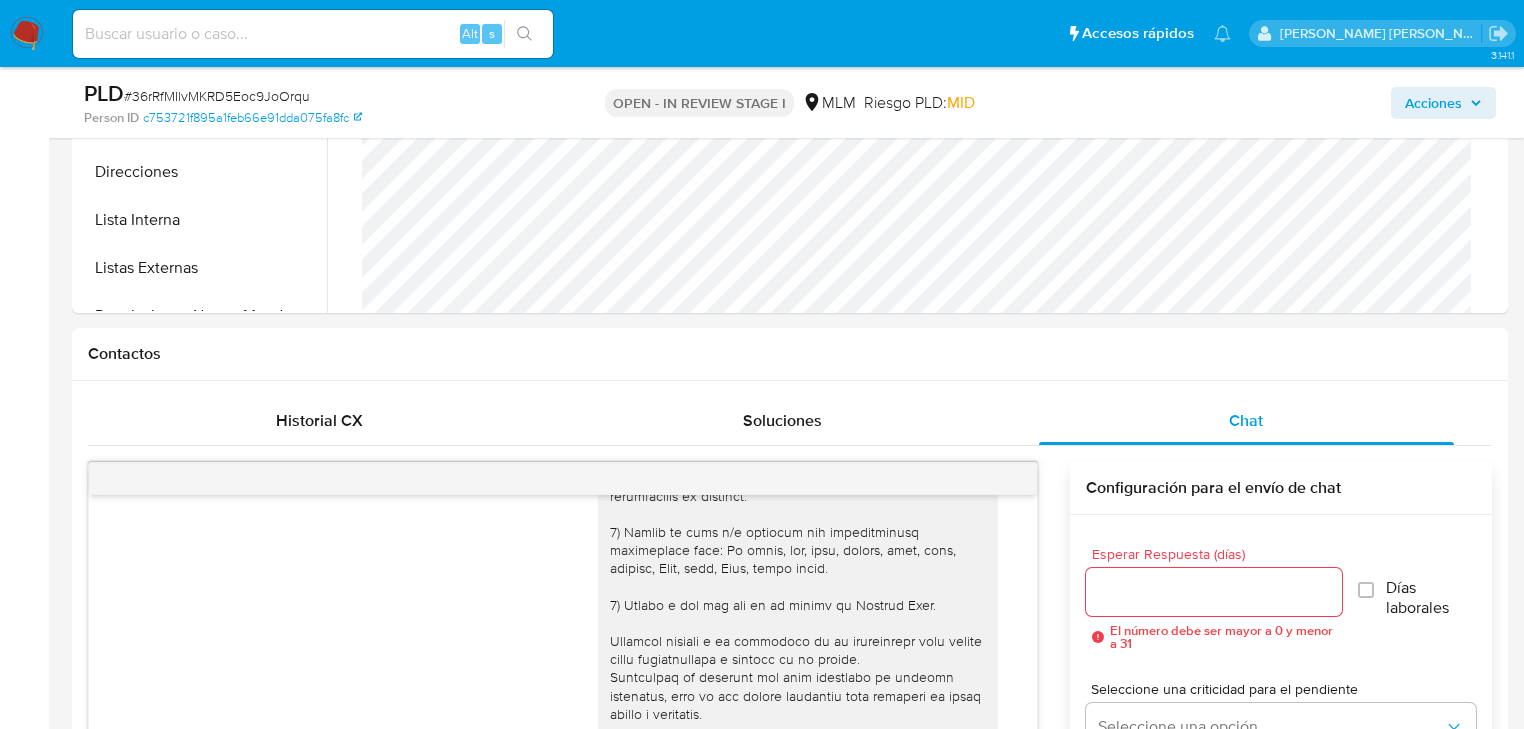 scroll, scrollTop: 400, scrollLeft: 0, axis: vertical 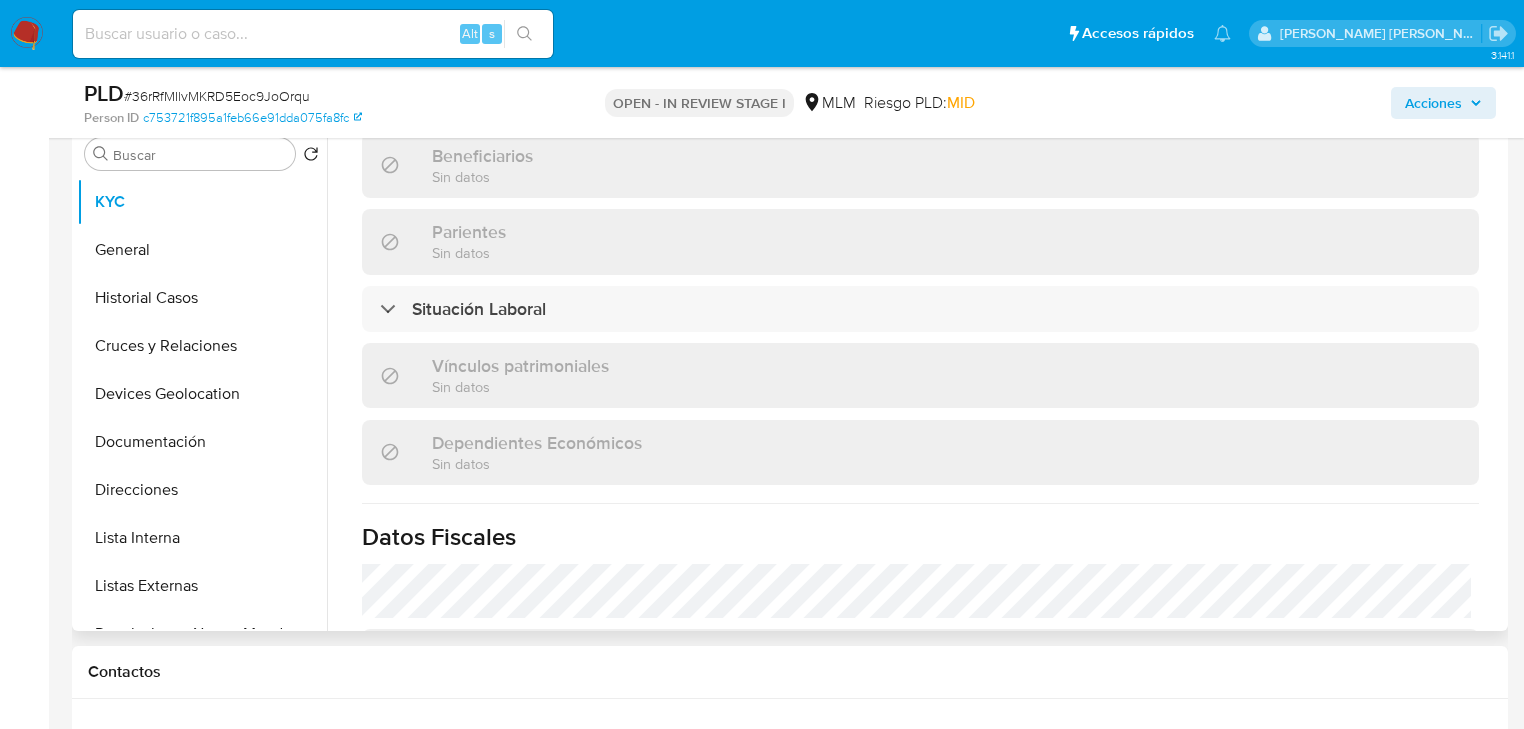 drag, startPoint x: 212, startPoint y: 413, endPoint x: 466, endPoint y: 338, distance: 264.84146 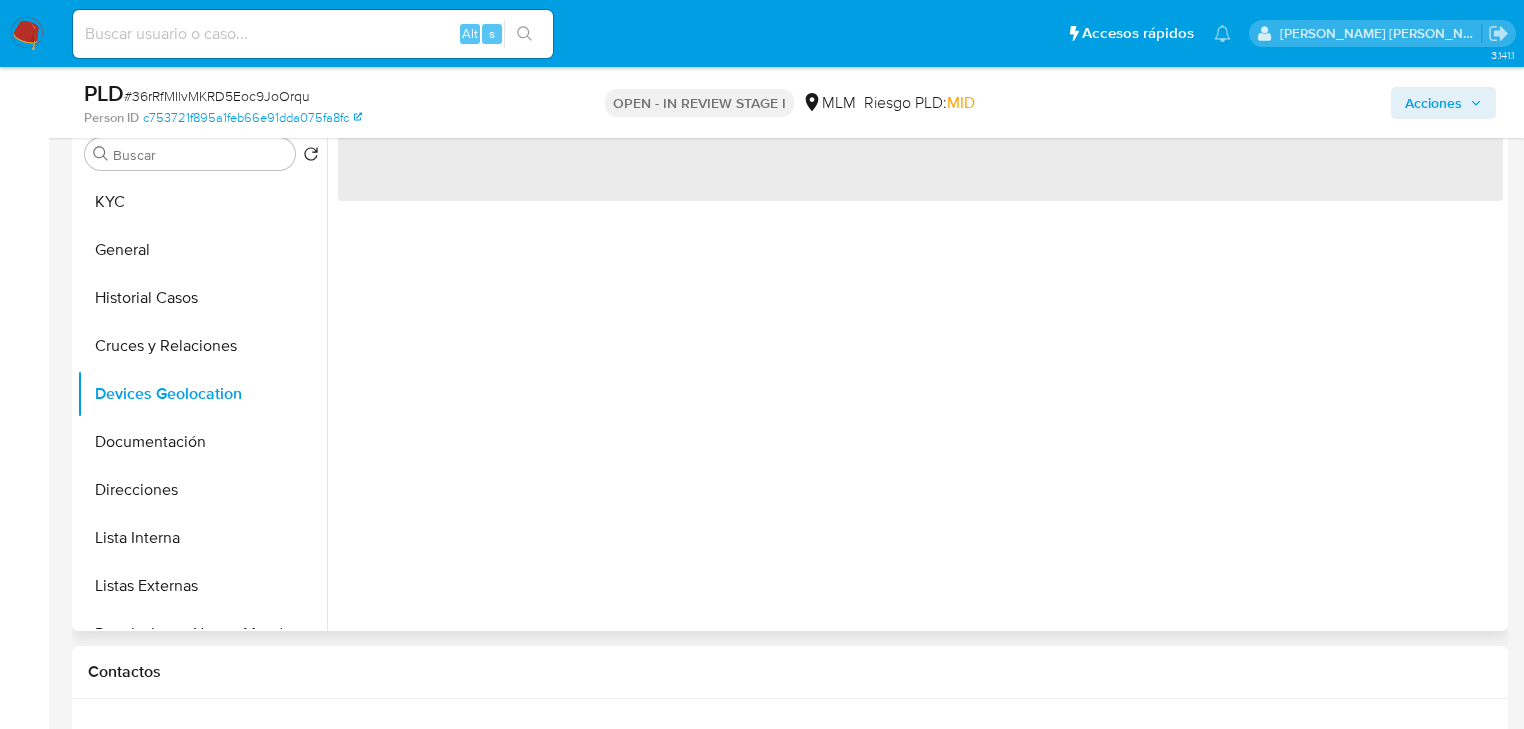 scroll, scrollTop: 0, scrollLeft: 0, axis: both 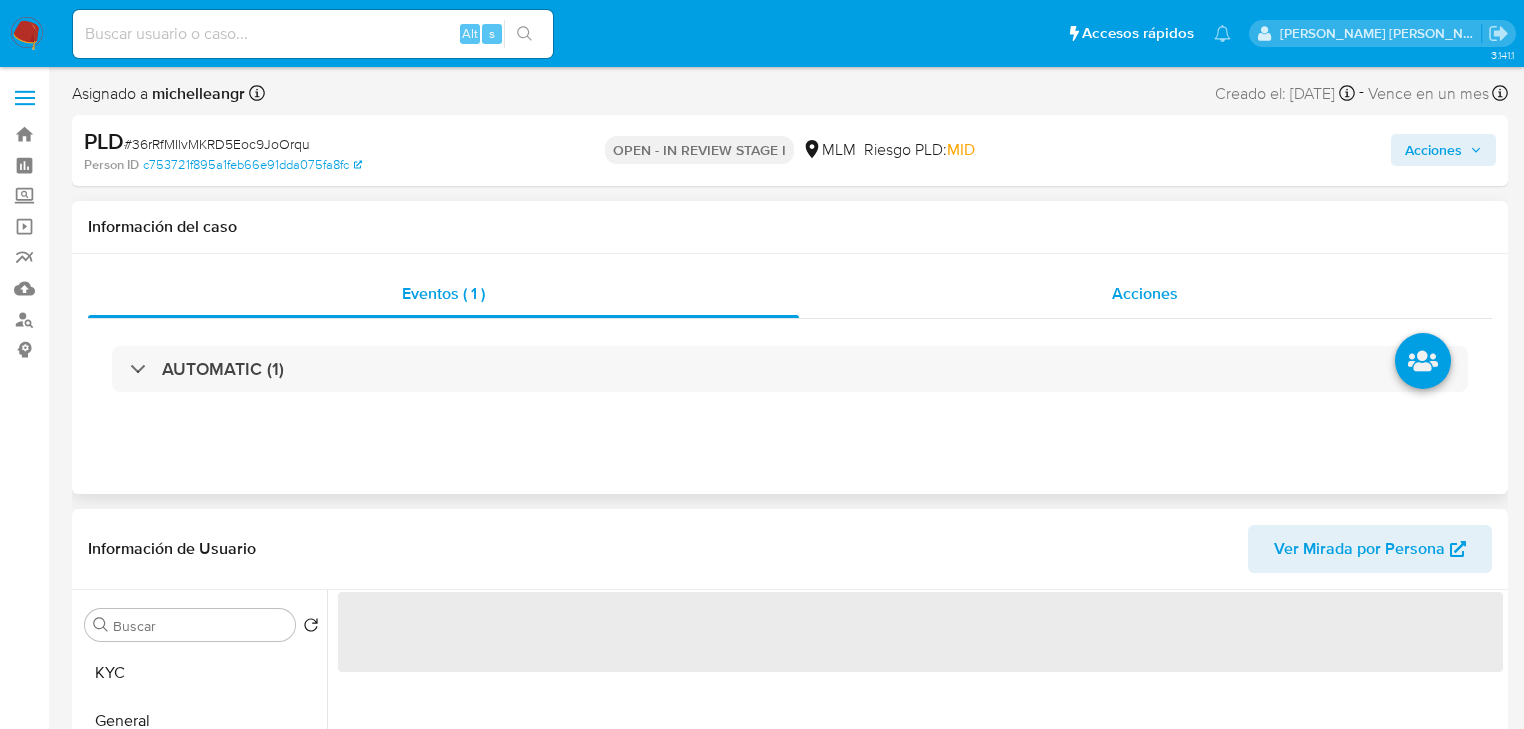 click on "Acciones" at bounding box center [1146, 294] 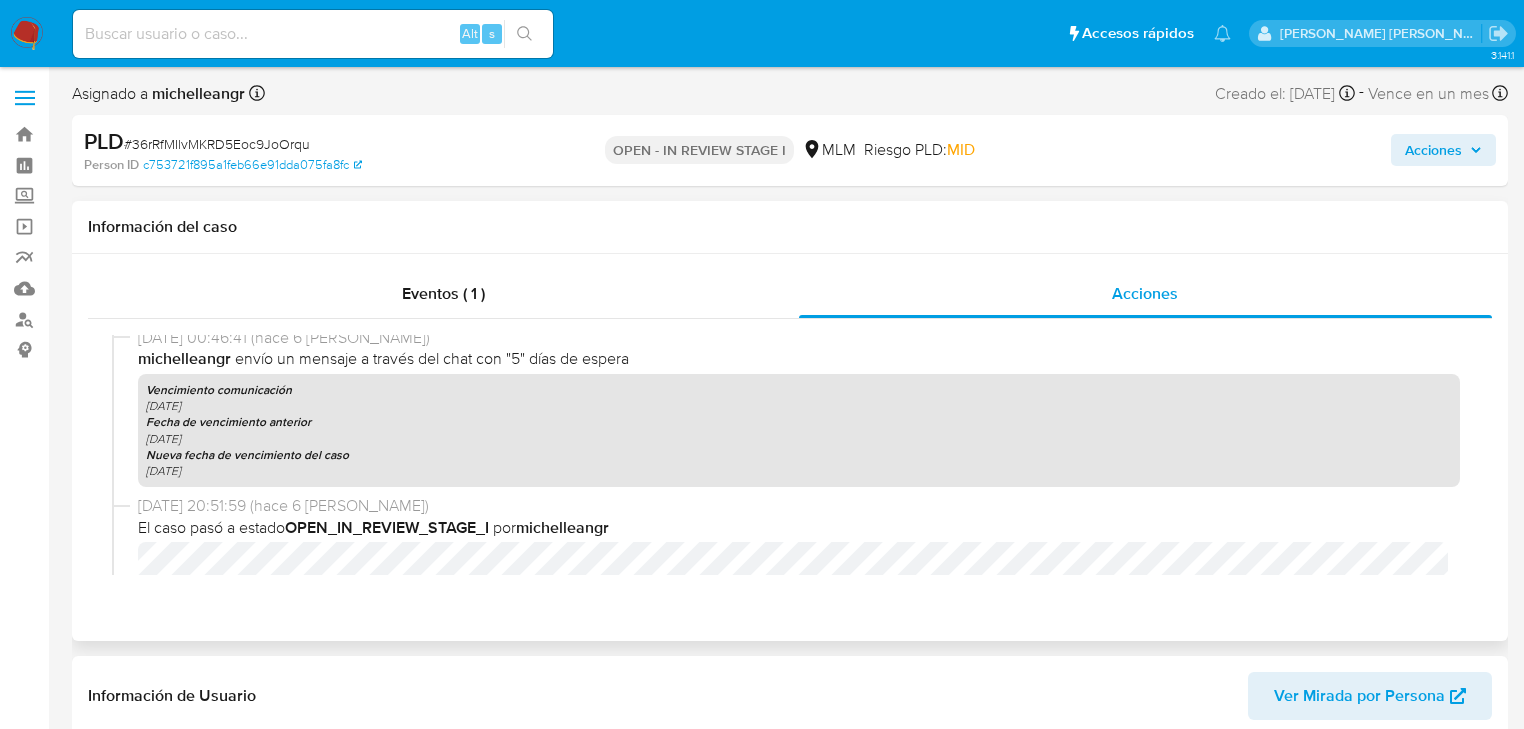 scroll, scrollTop: 738, scrollLeft: 0, axis: vertical 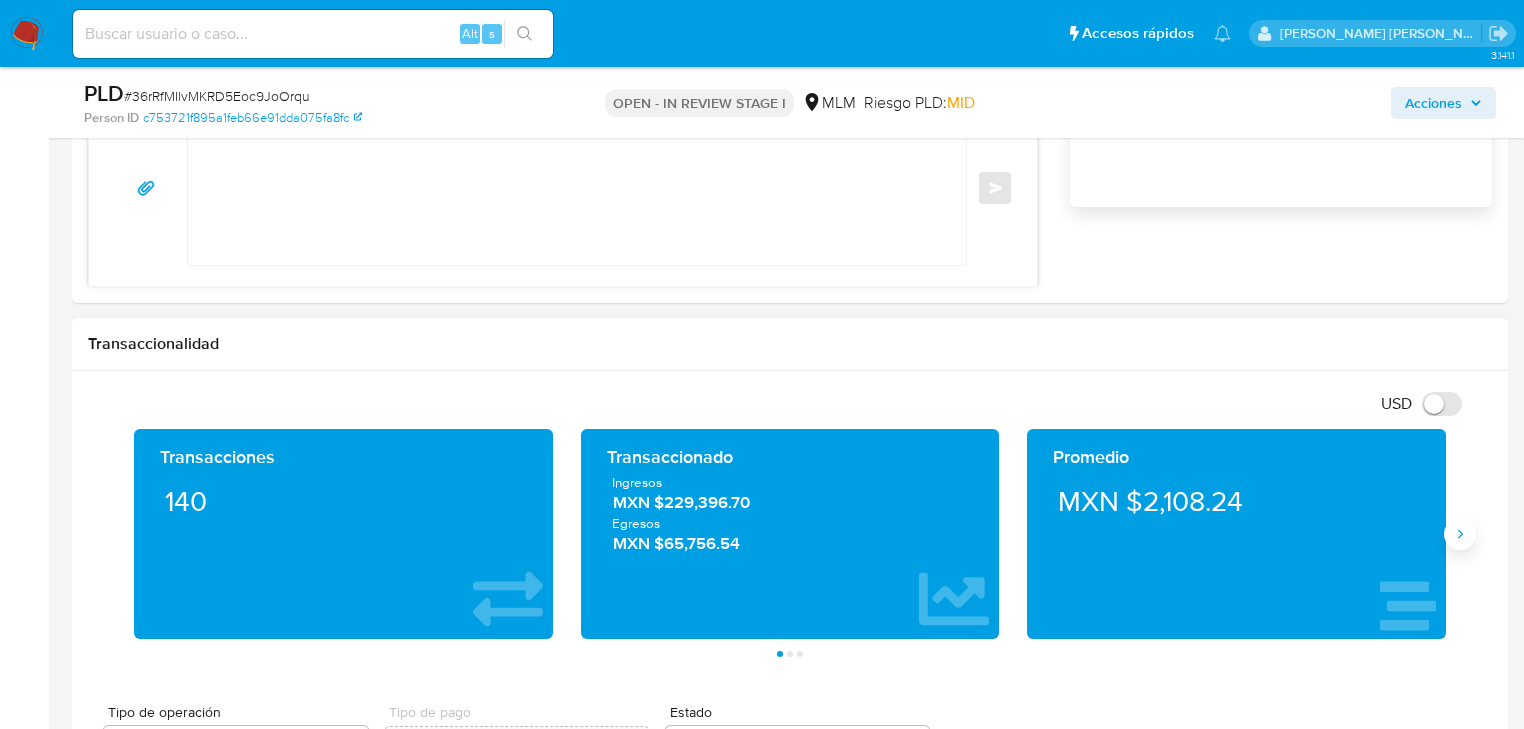 click at bounding box center [1460, 534] 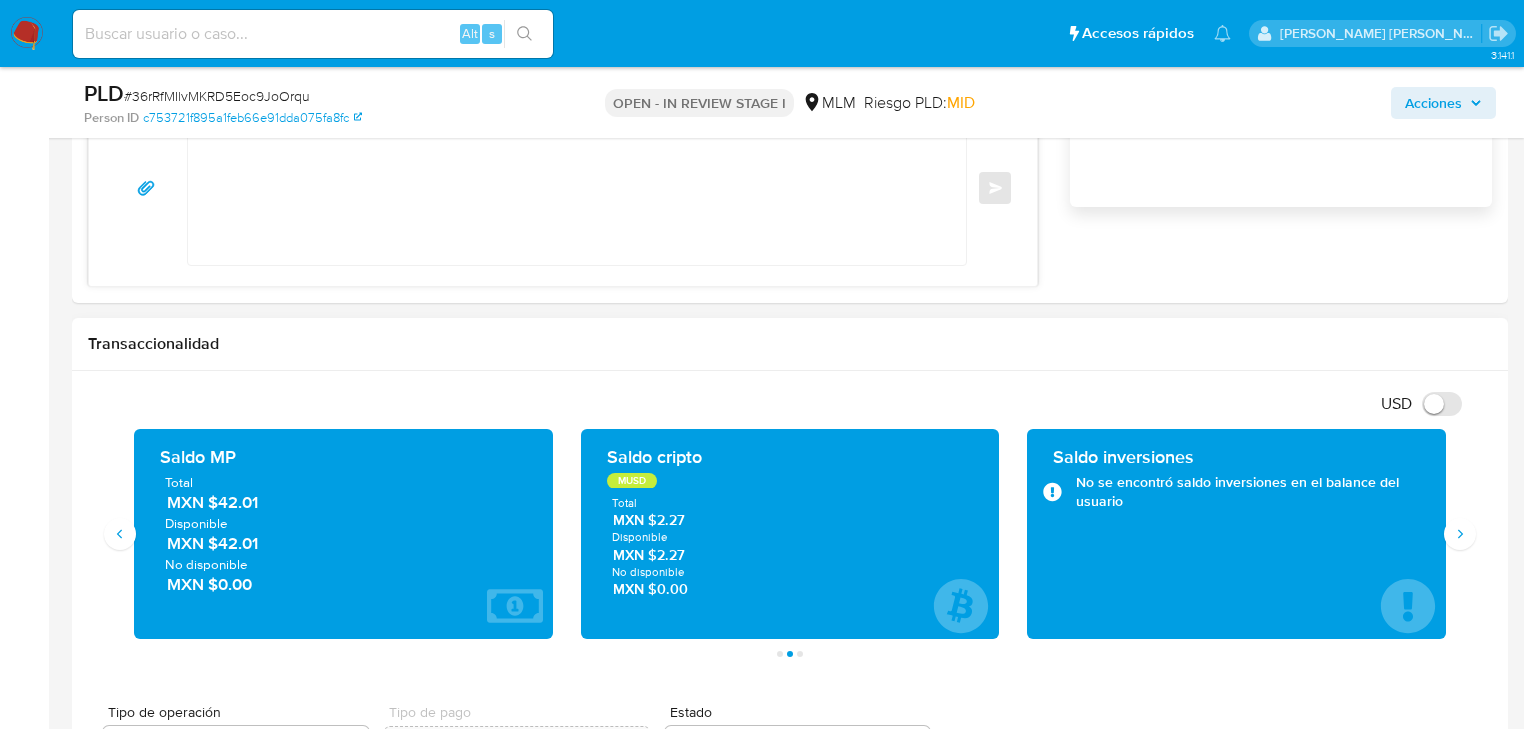 type 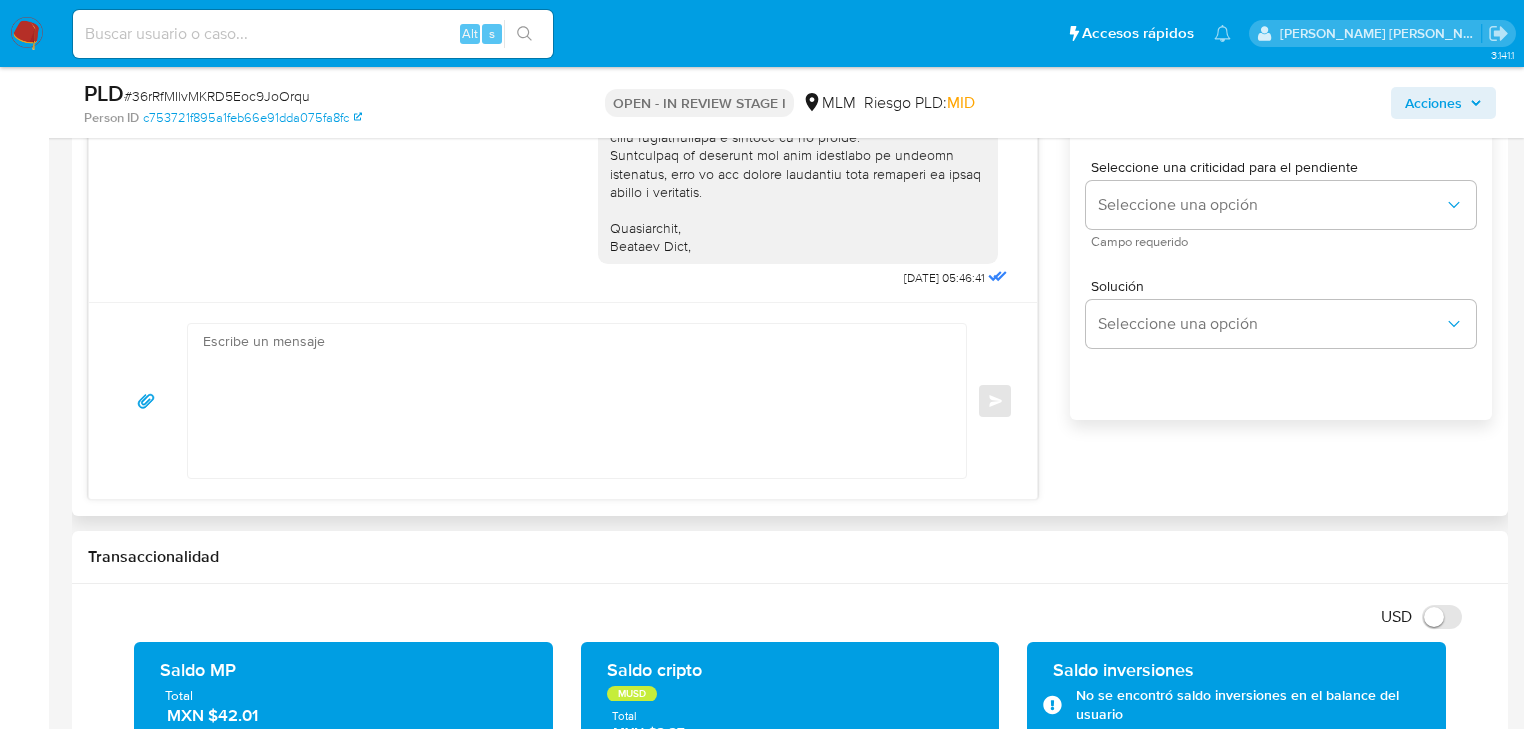 scroll, scrollTop: 1120, scrollLeft: 0, axis: vertical 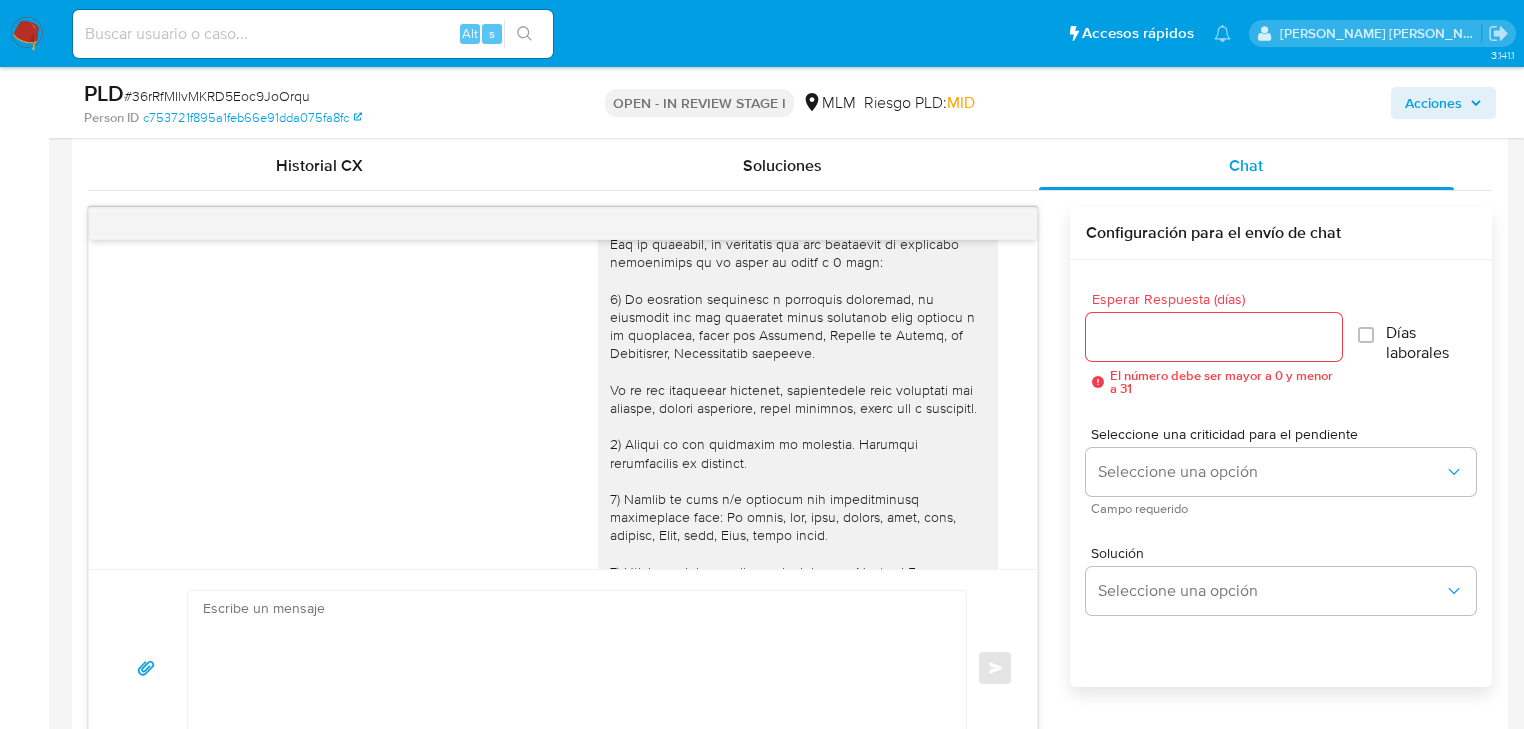 drag, startPoint x: 991, startPoint y: 241, endPoint x: 1000, endPoint y: 200, distance: 41.976185 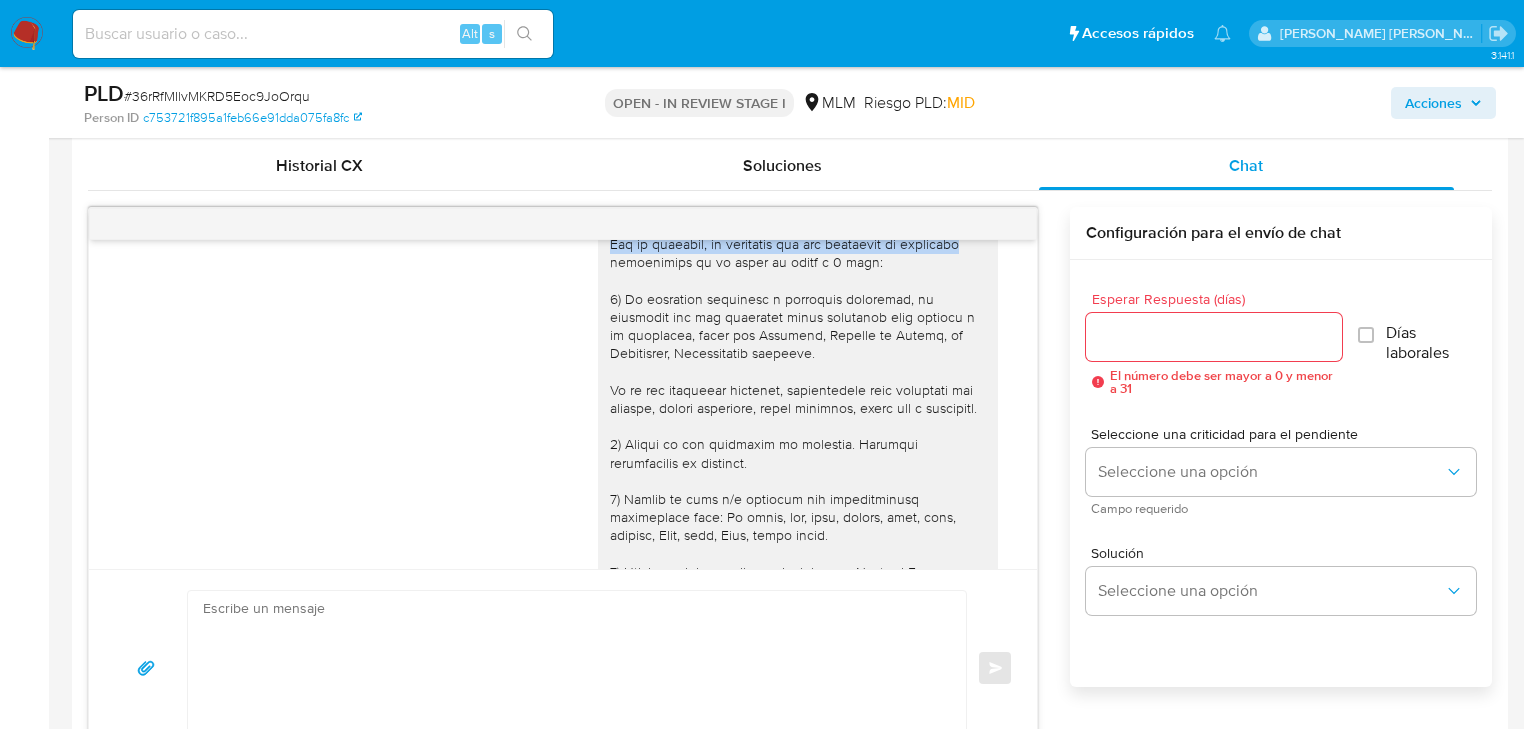 drag, startPoint x: 1004, startPoint y: 220, endPoint x: 541, endPoint y: 344, distance: 479.31723 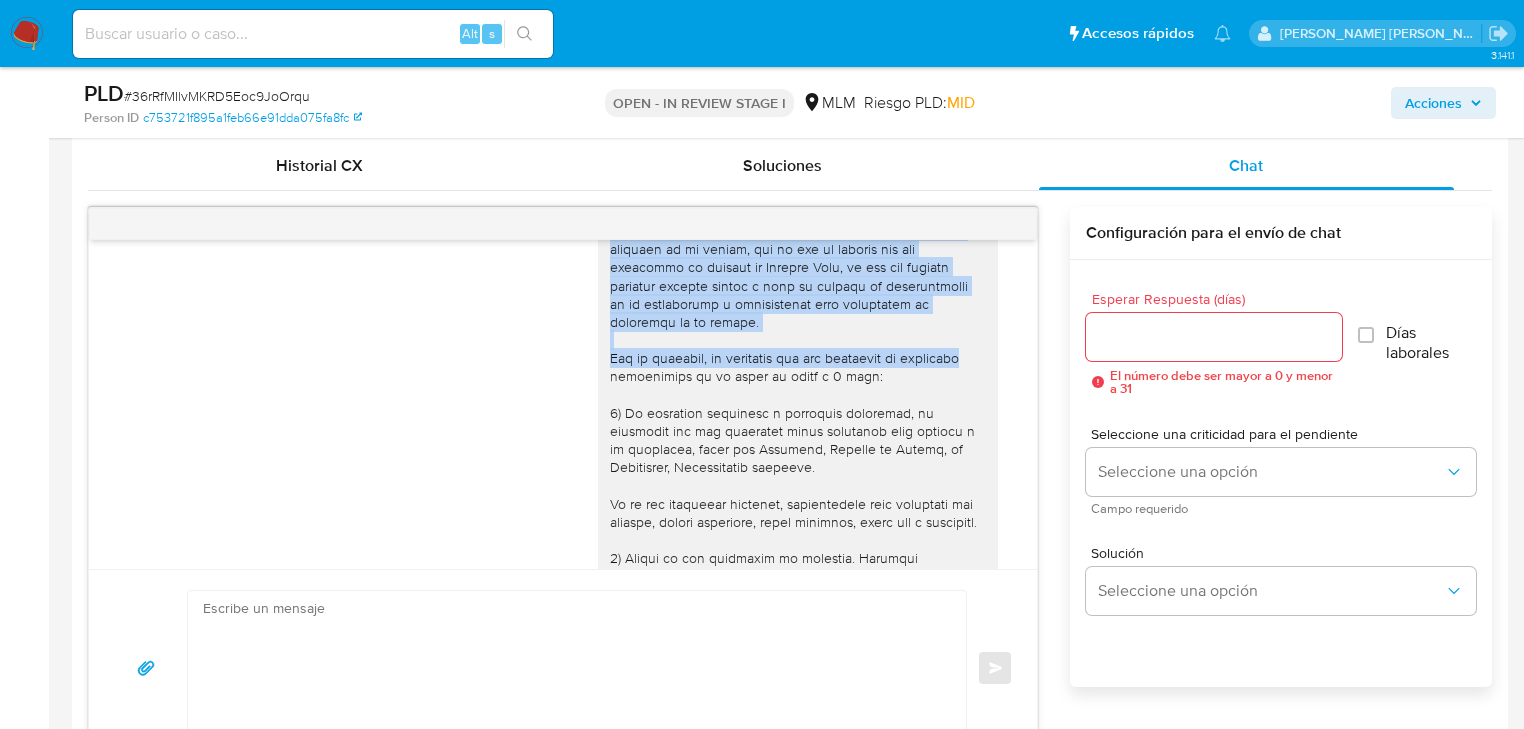 scroll, scrollTop: 0, scrollLeft: 0, axis: both 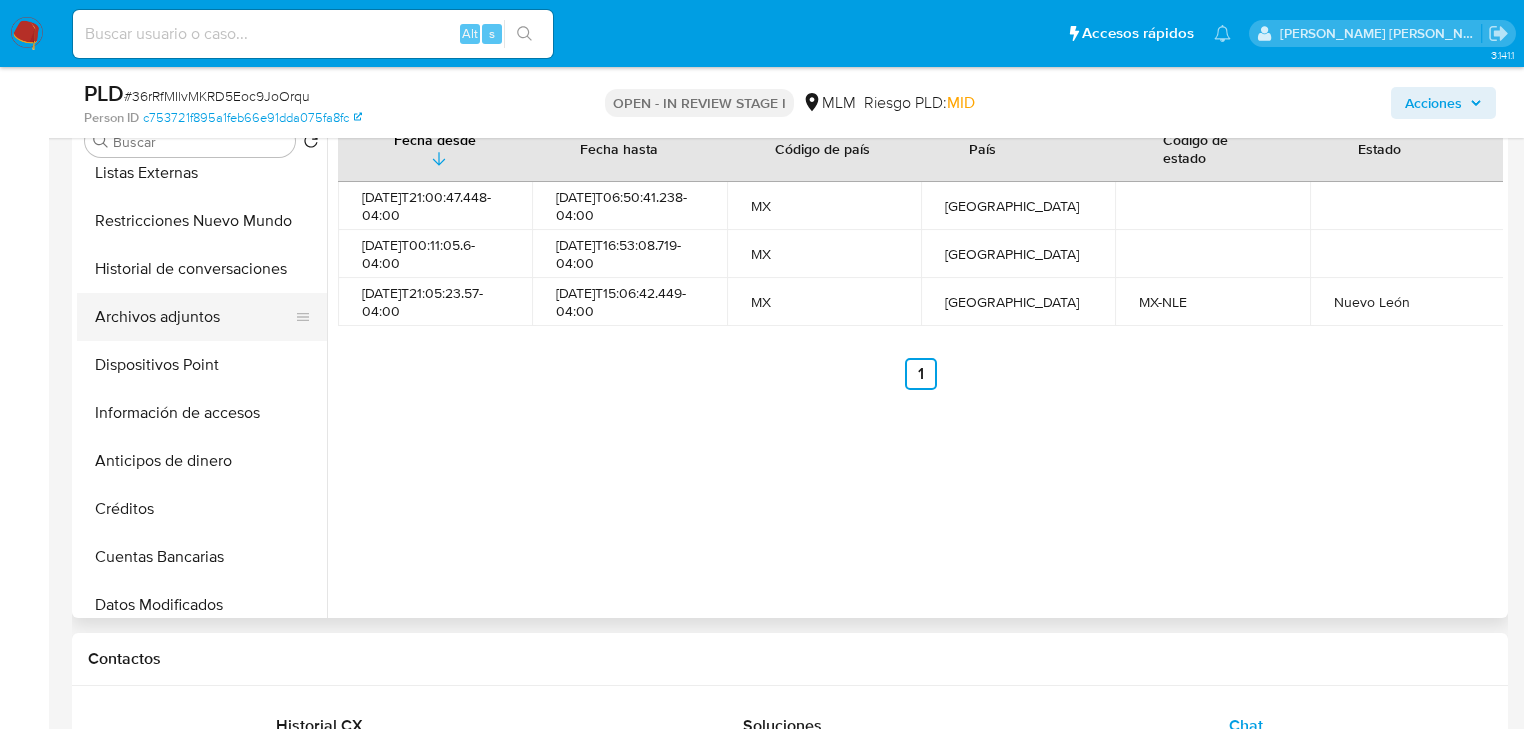 drag, startPoint x: 227, startPoint y: 317, endPoint x: 258, endPoint y: 308, distance: 32.280025 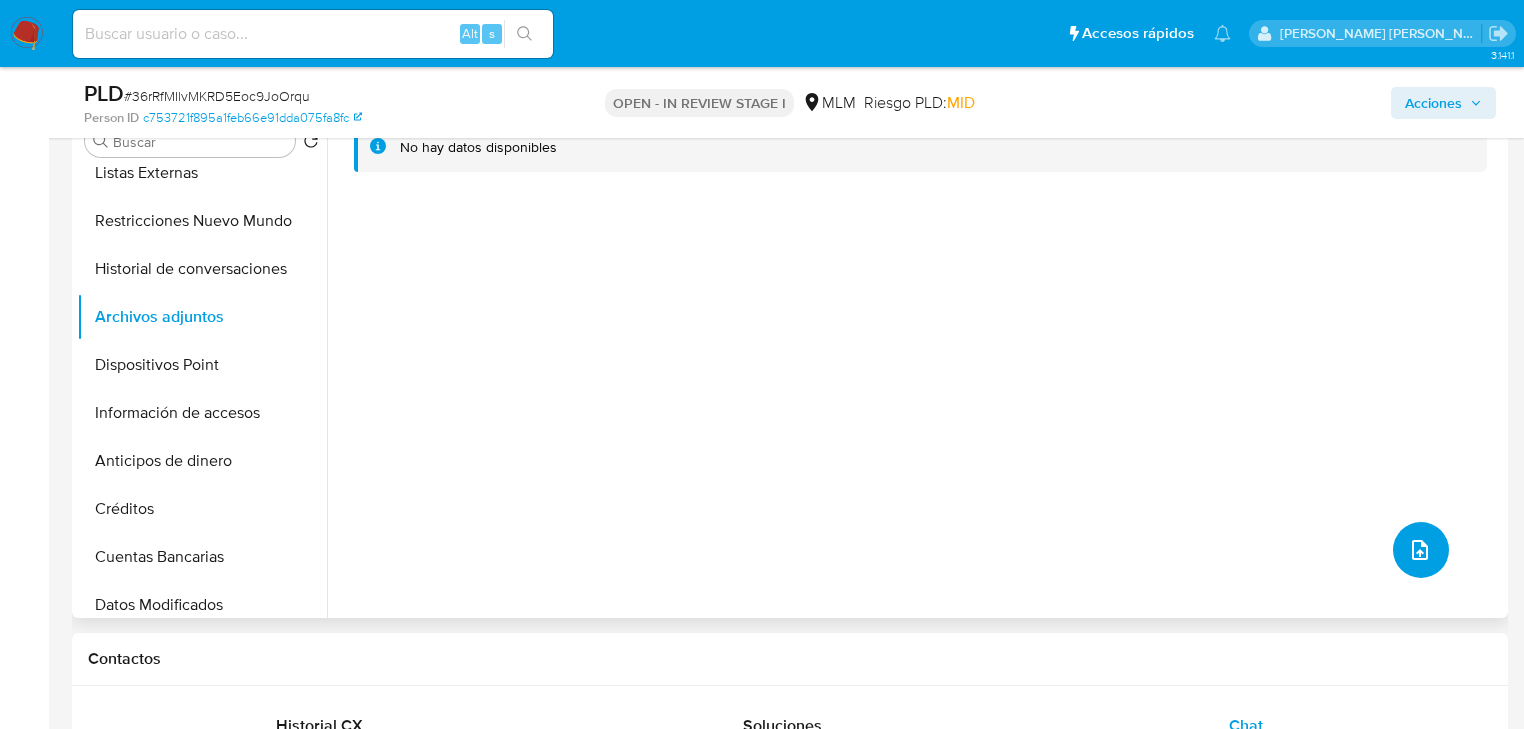 click 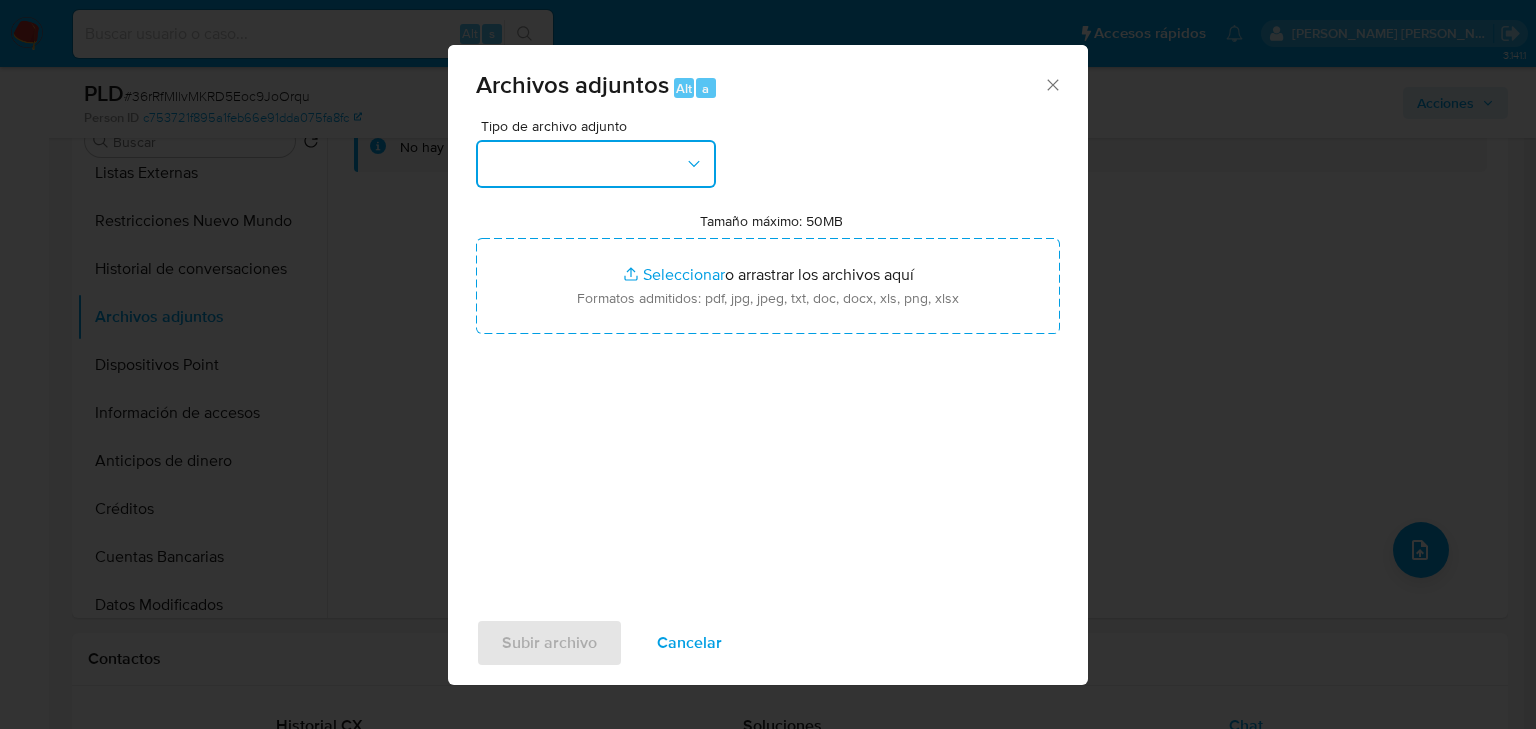 click at bounding box center (596, 164) 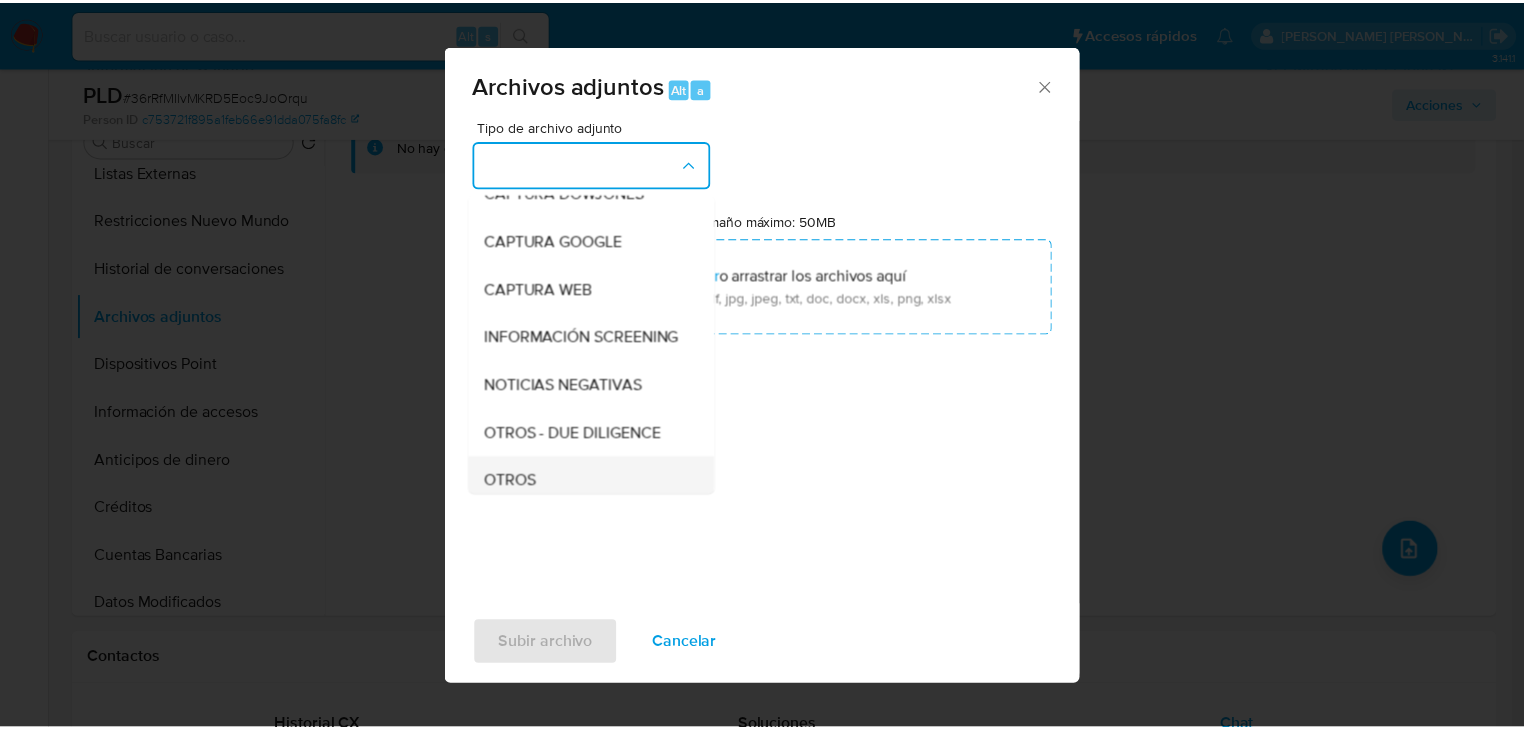 scroll, scrollTop: 160, scrollLeft: 0, axis: vertical 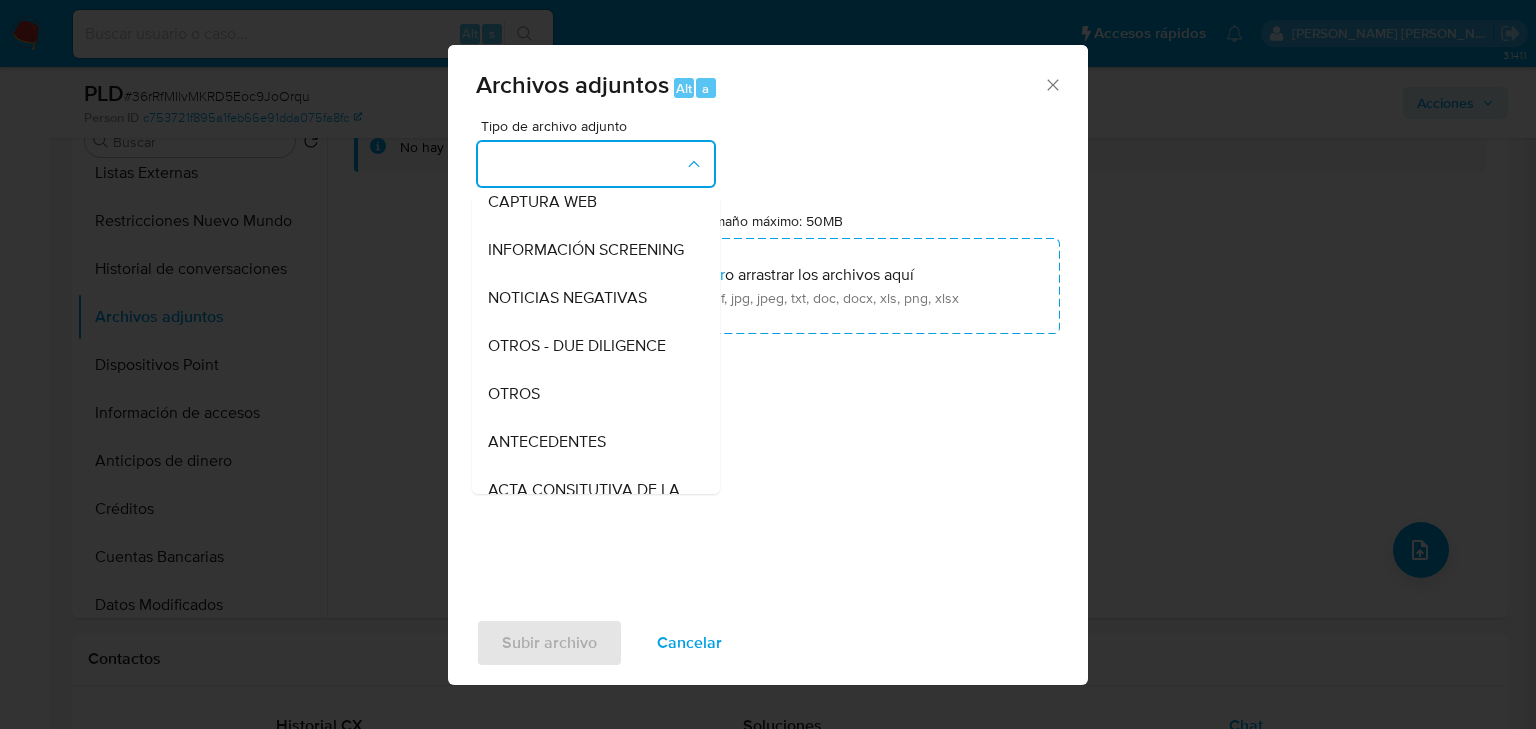 drag, startPoint x: 536, startPoint y: 419, endPoint x: 568, endPoint y: 452, distance: 45.96738 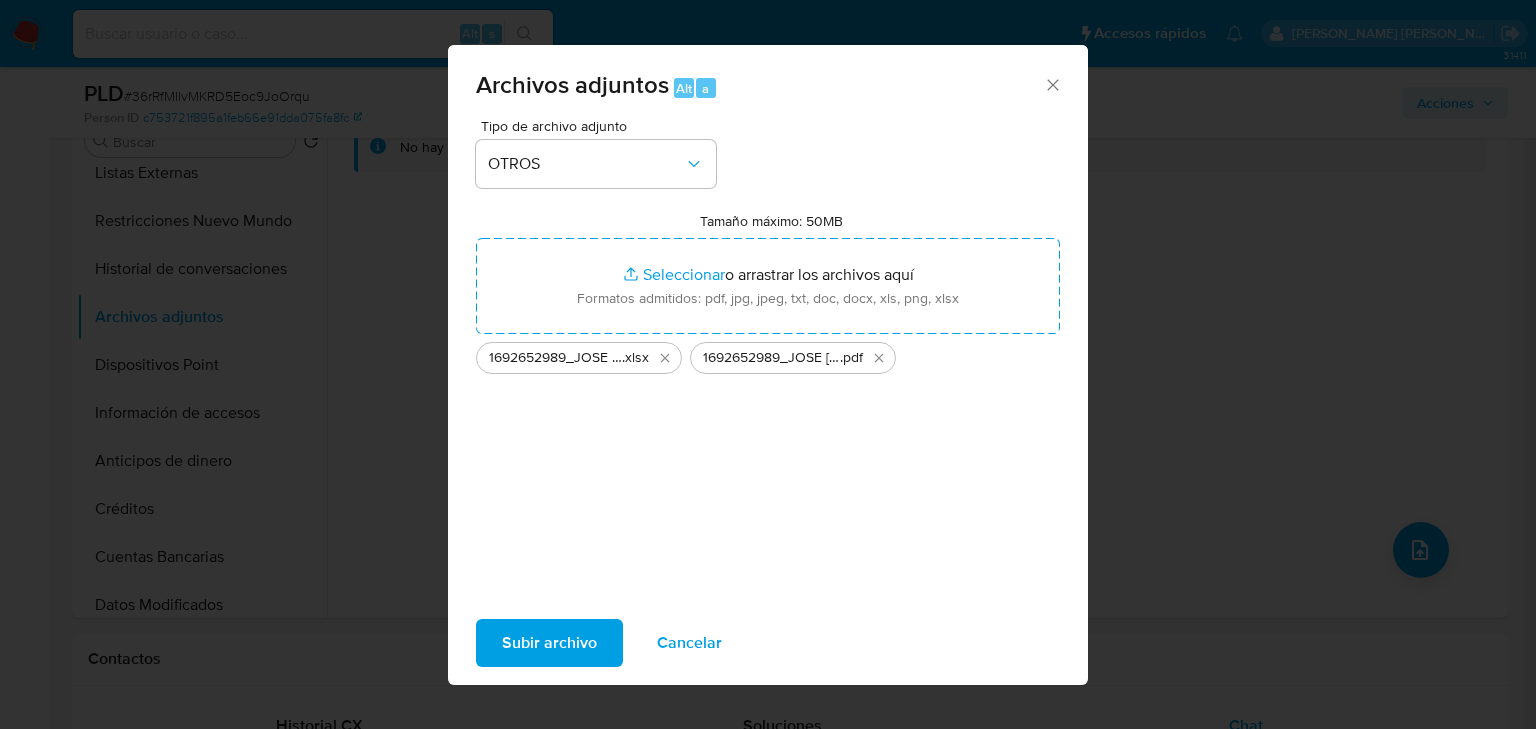 click on "Subir archivo" at bounding box center (549, 643) 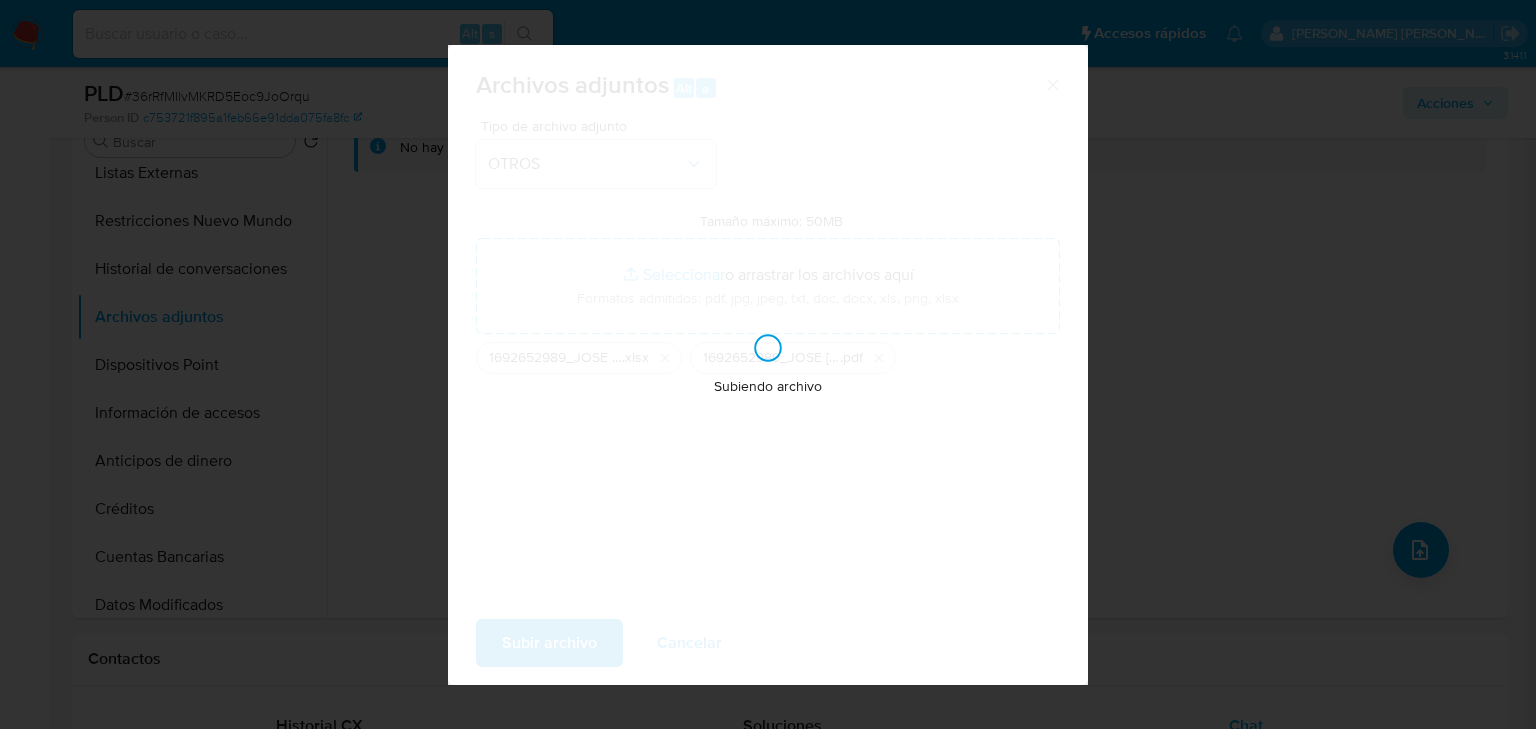 click on "Subiendo archivo" at bounding box center (768, 365) 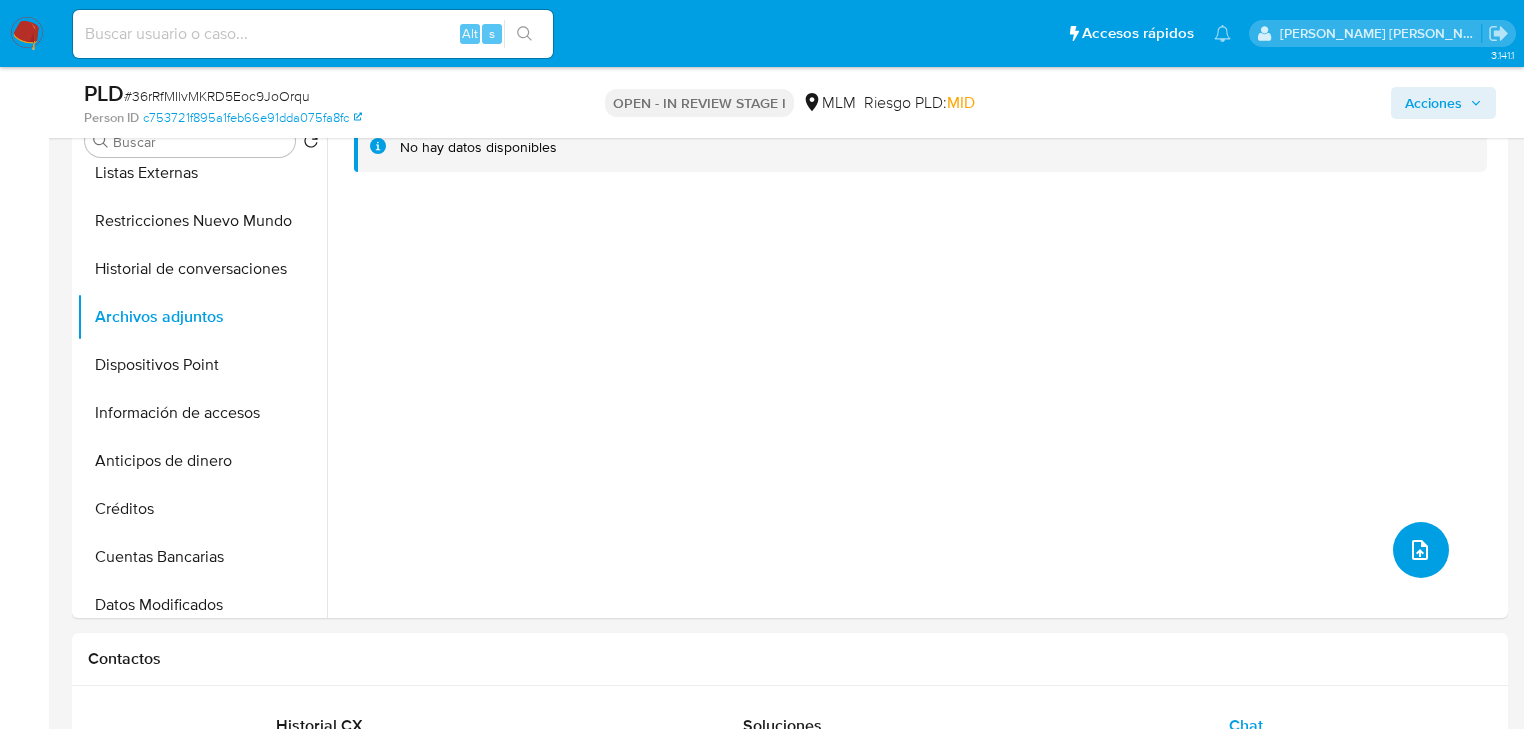 type 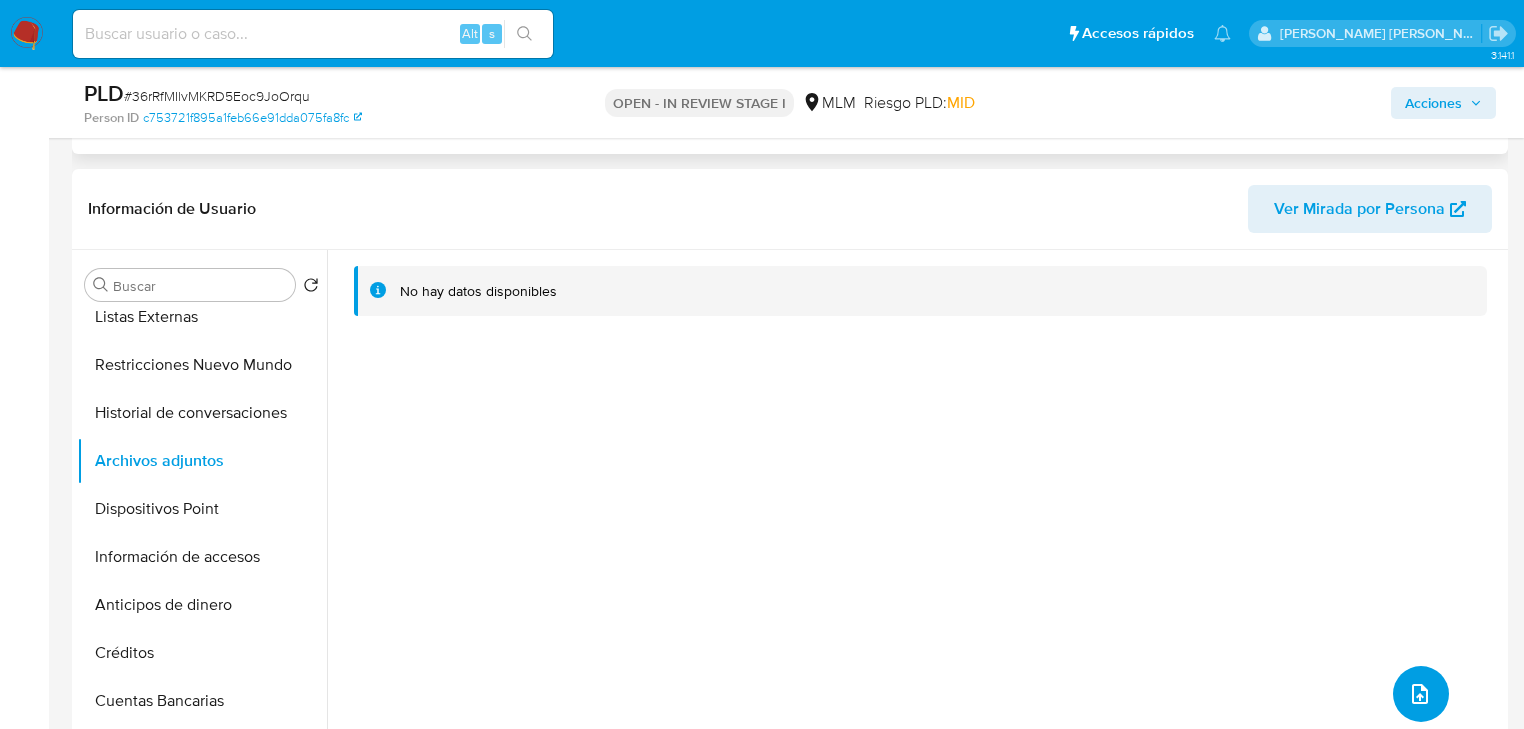 scroll, scrollTop: 160, scrollLeft: 0, axis: vertical 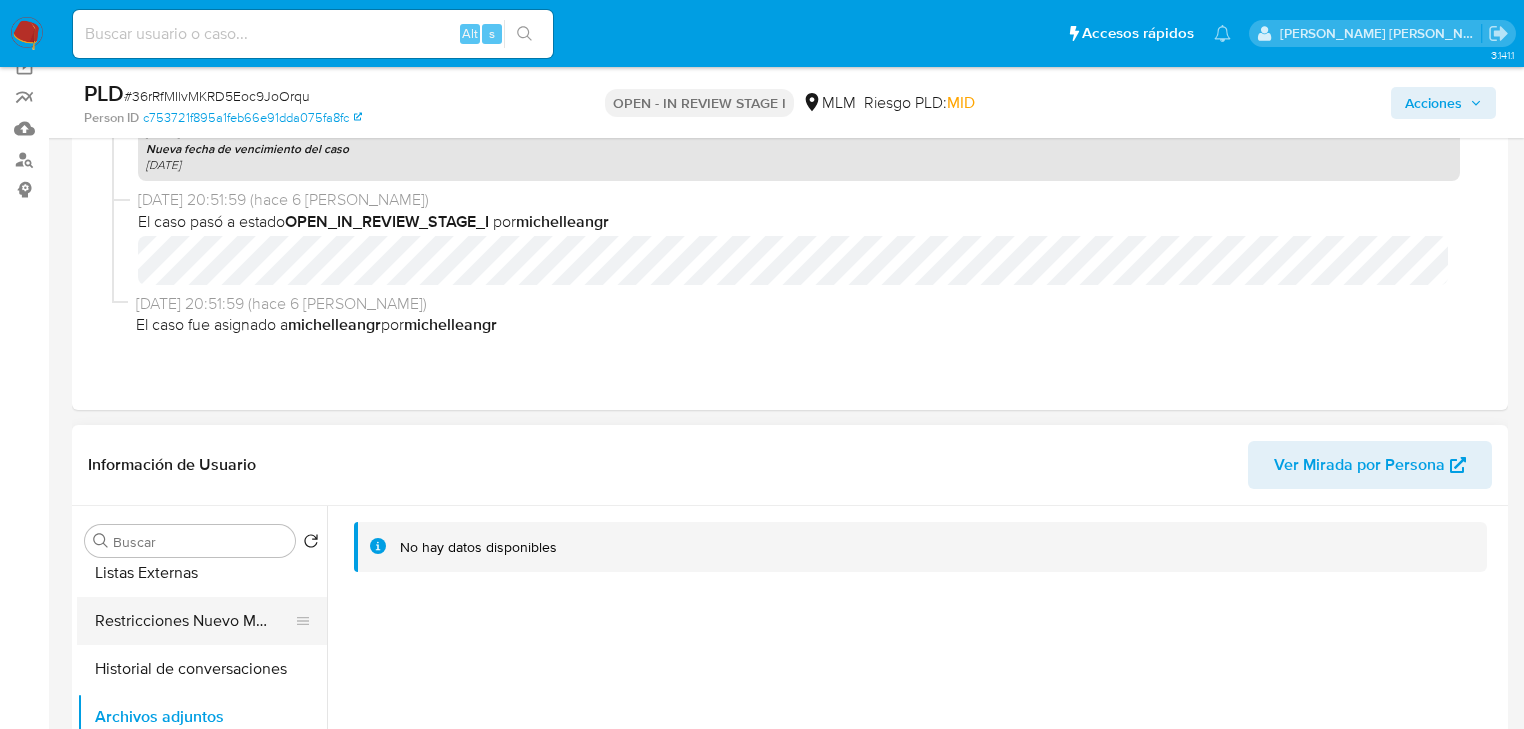 click on "Restricciones Nuevo Mundo" at bounding box center (194, 621) 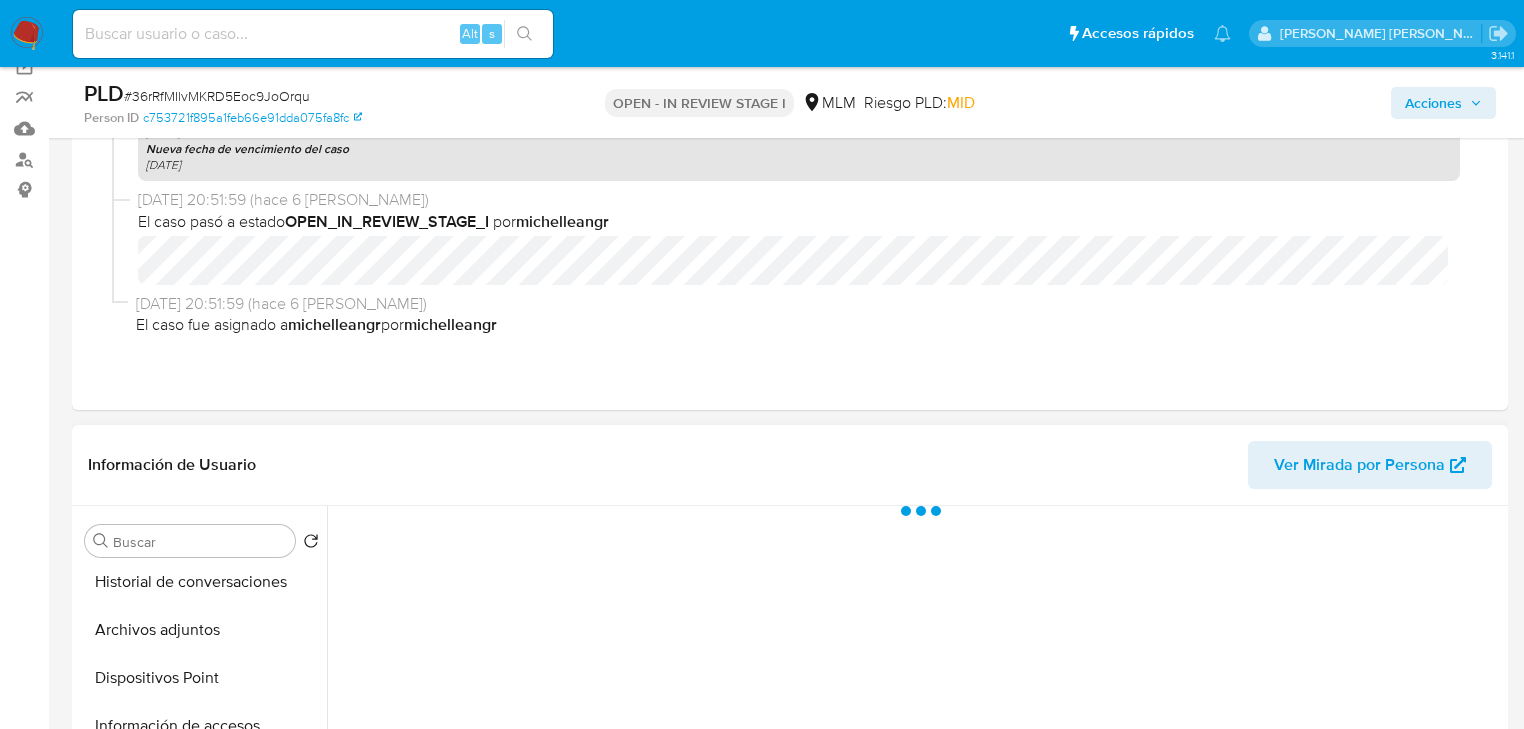 scroll, scrollTop: 640, scrollLeft: 0, axis: vertical 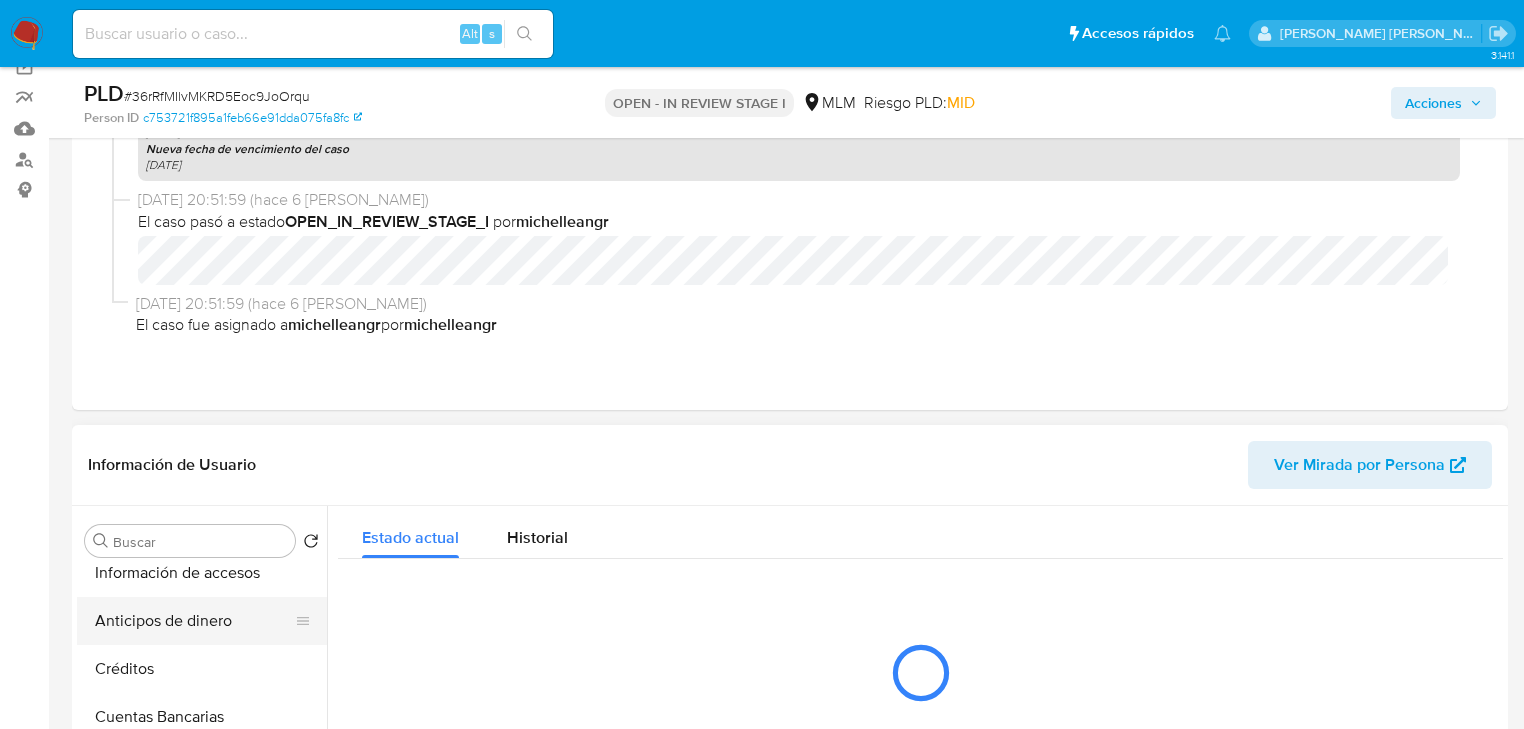 click on "Anticipos de dinero" at bounding box center [194, 621] 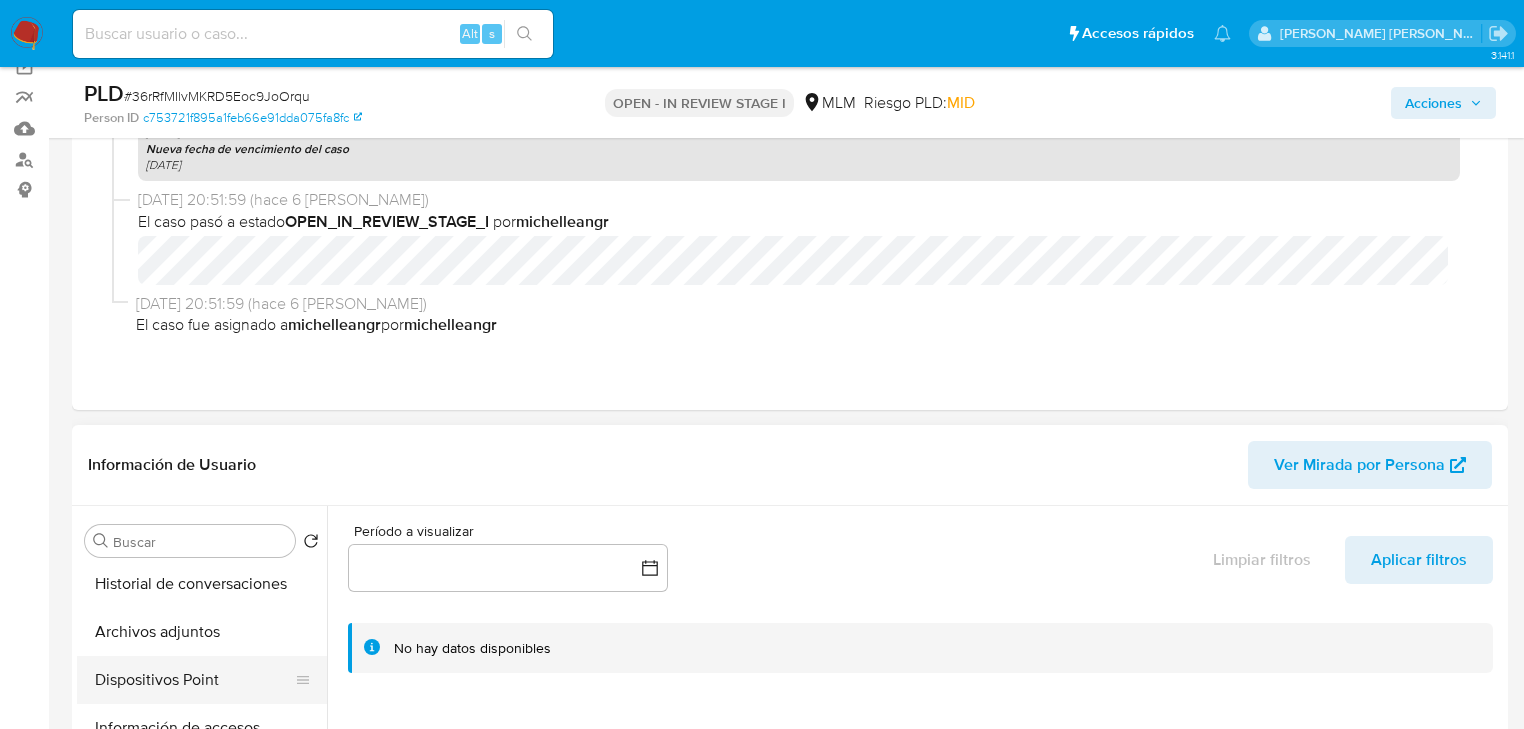 scroll, scrollTop: 476, scrollLeft: 0, axis: vertical 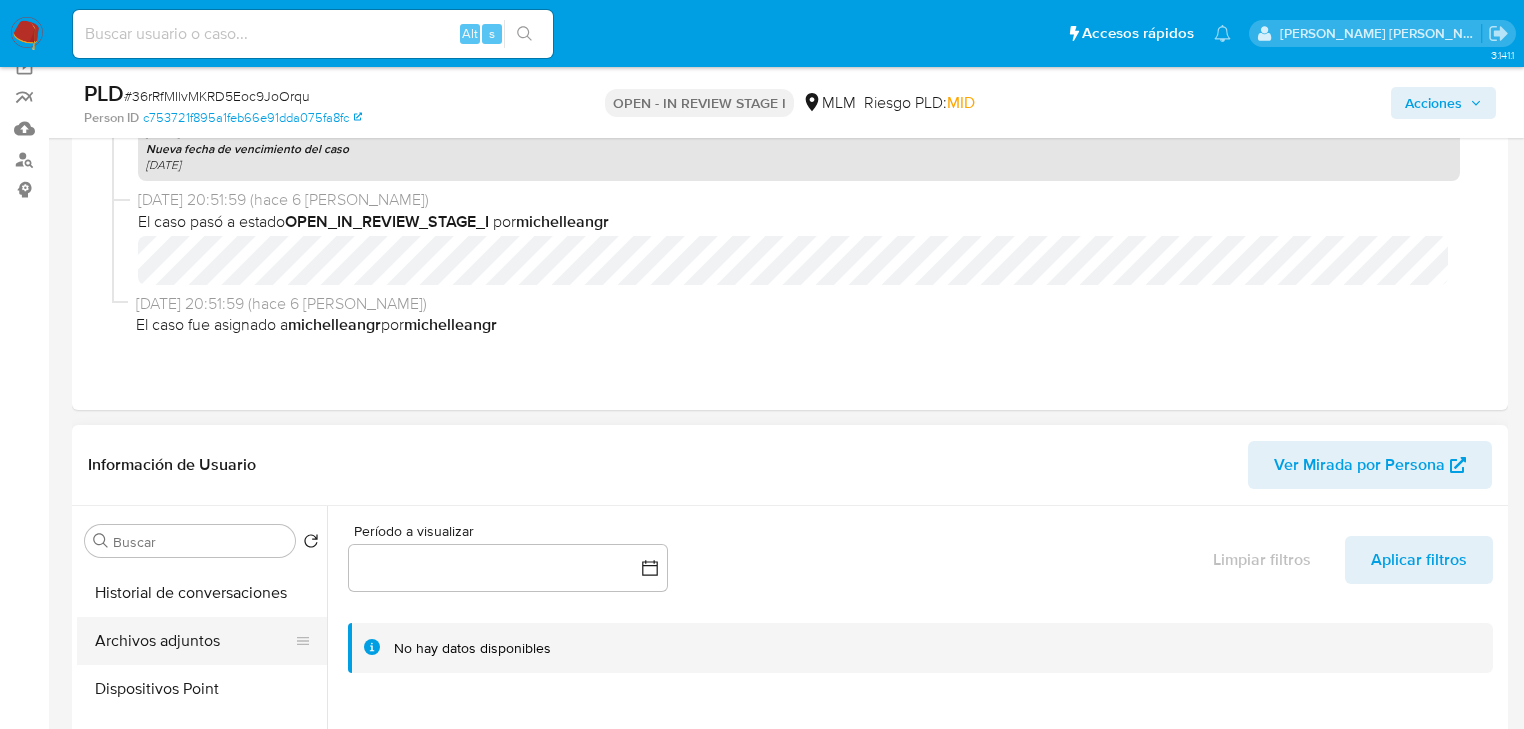 click on "Archivos adjuntos" at bounding box center [194, 641] 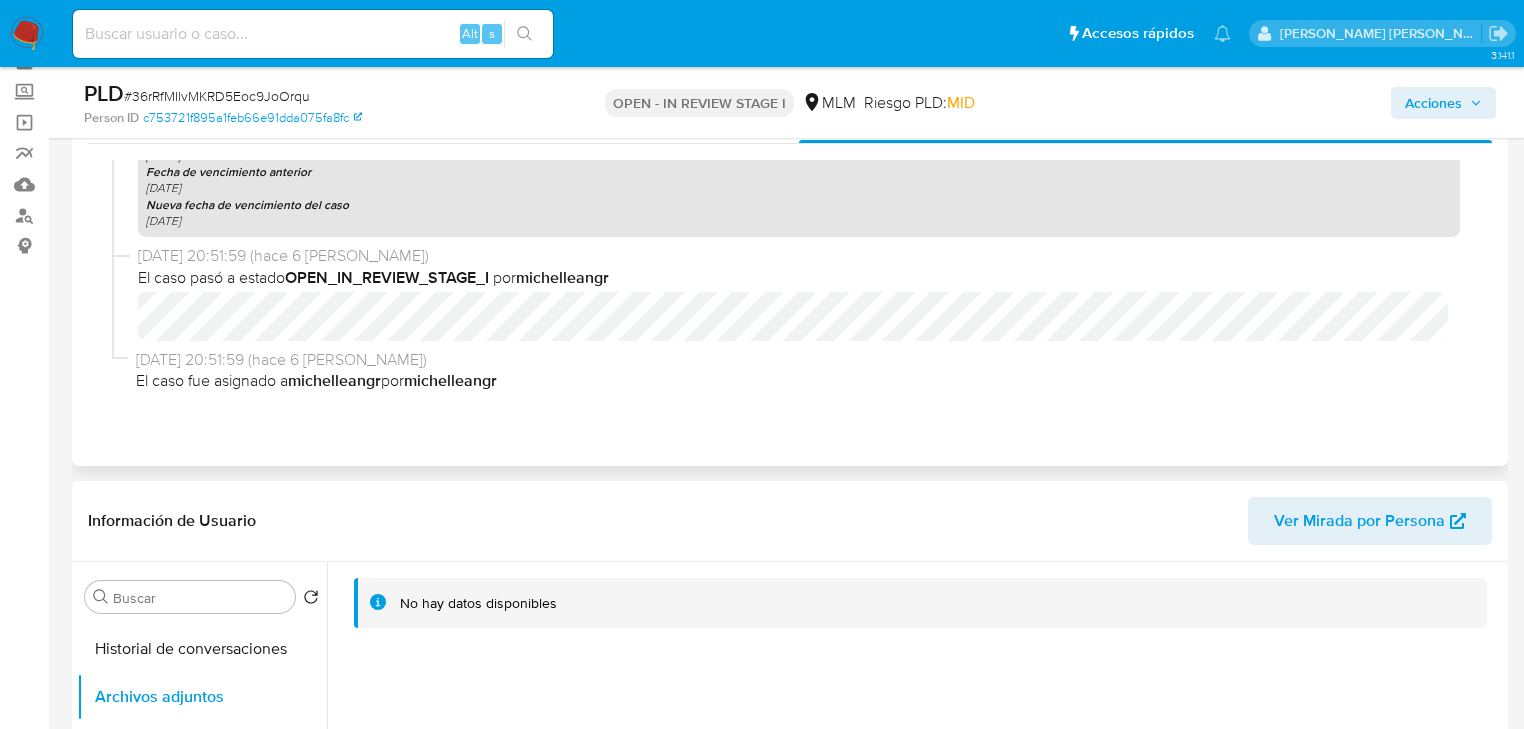 scroll, scrollTop: 0, scrollLeft: 0, axis: both 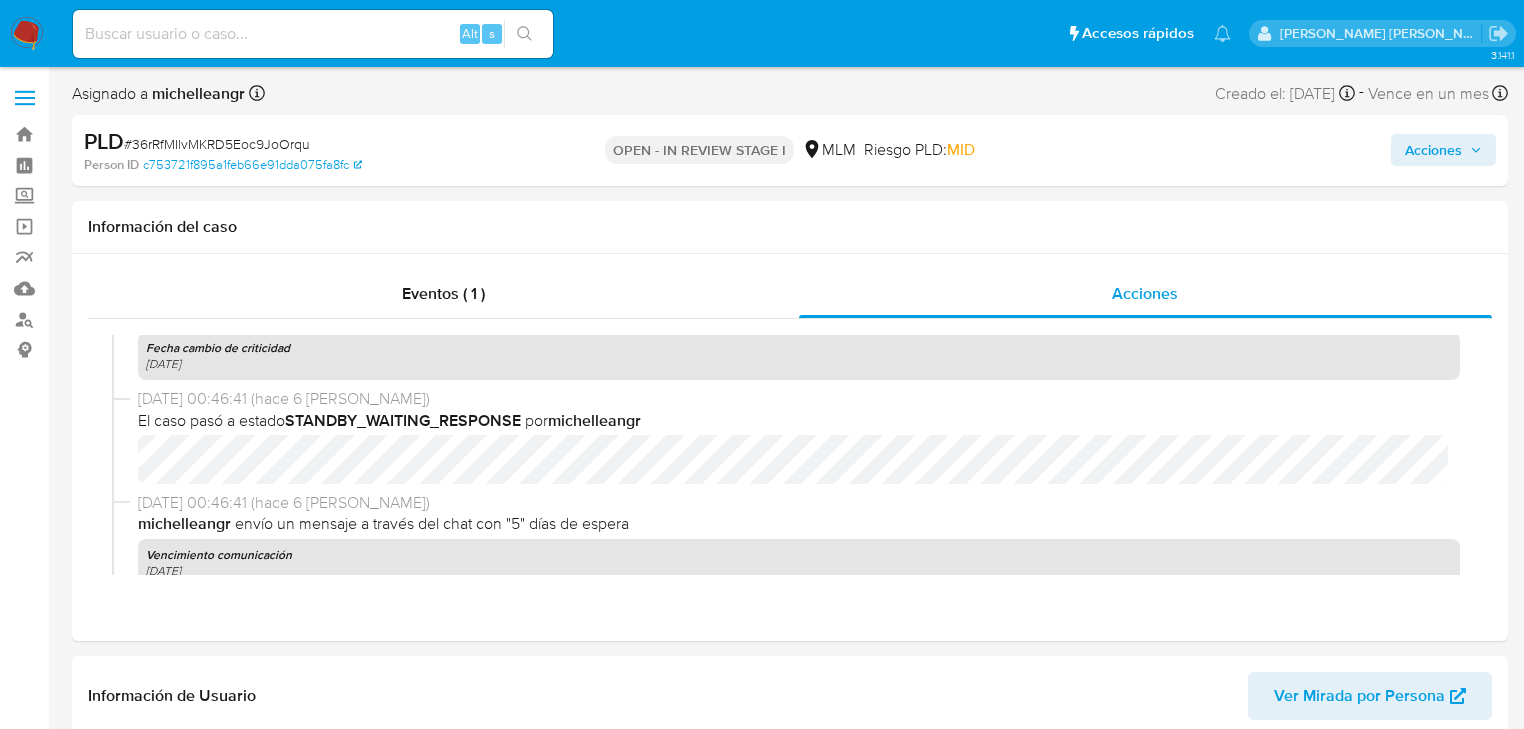 type 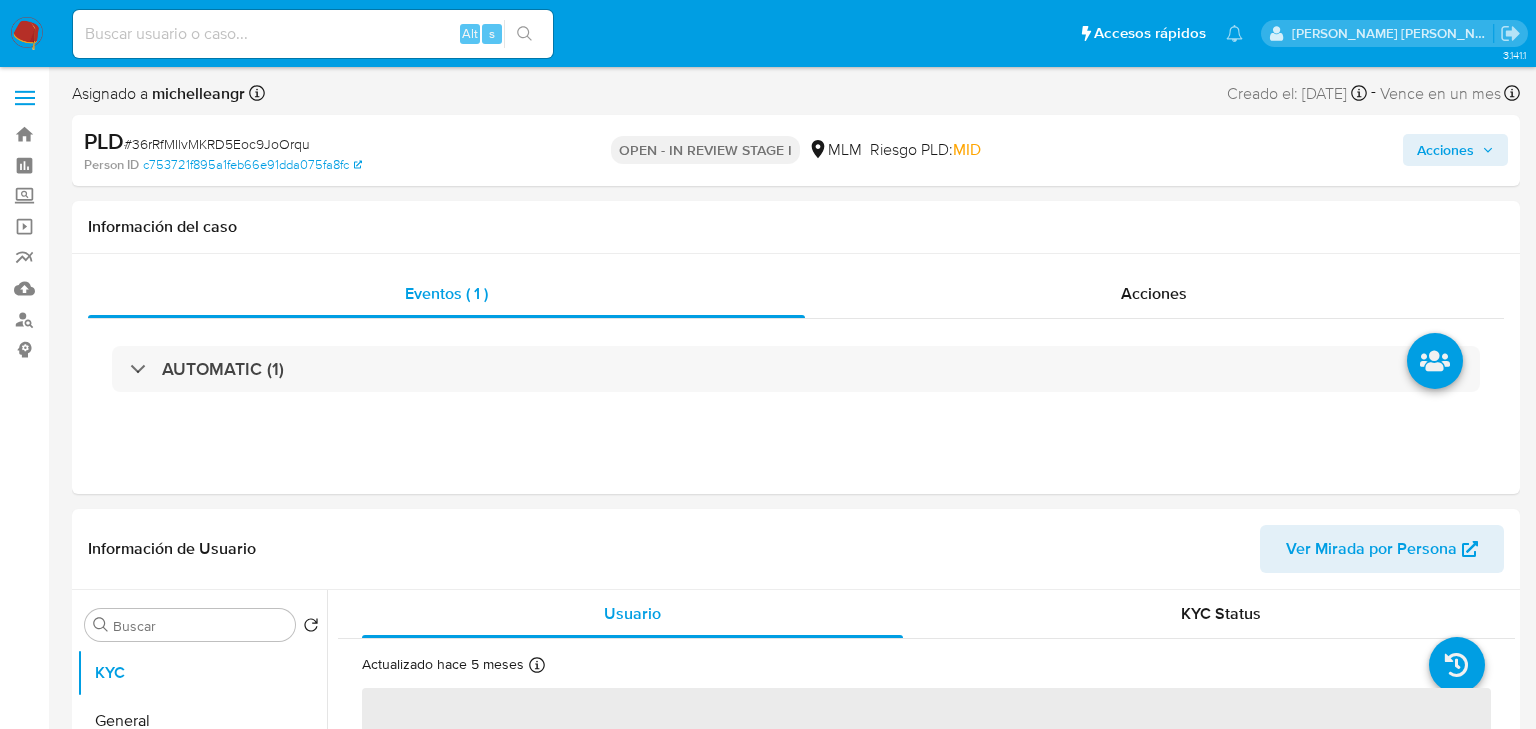select on "10" 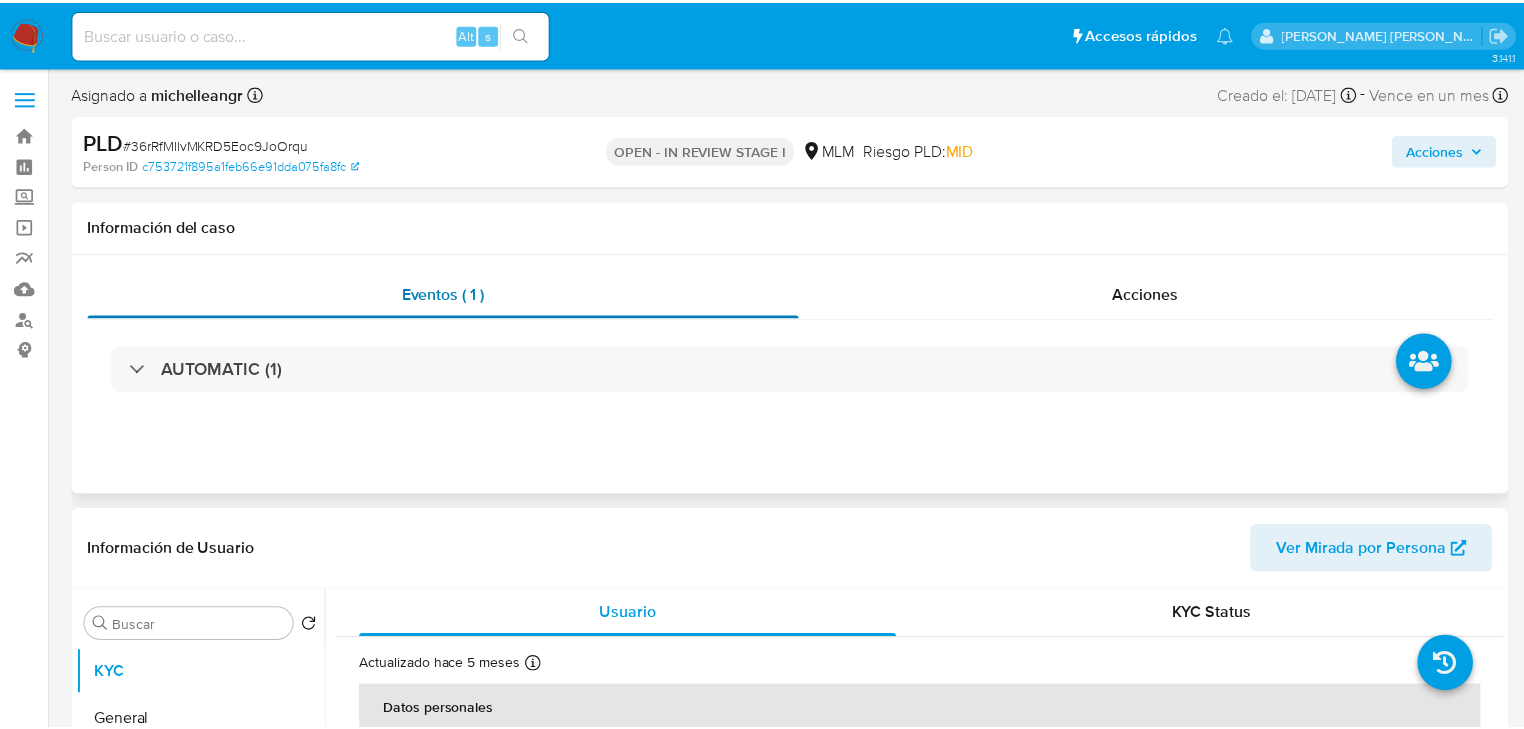 scroll, scrollTop: 0, scrollLeft: 0, axis: both 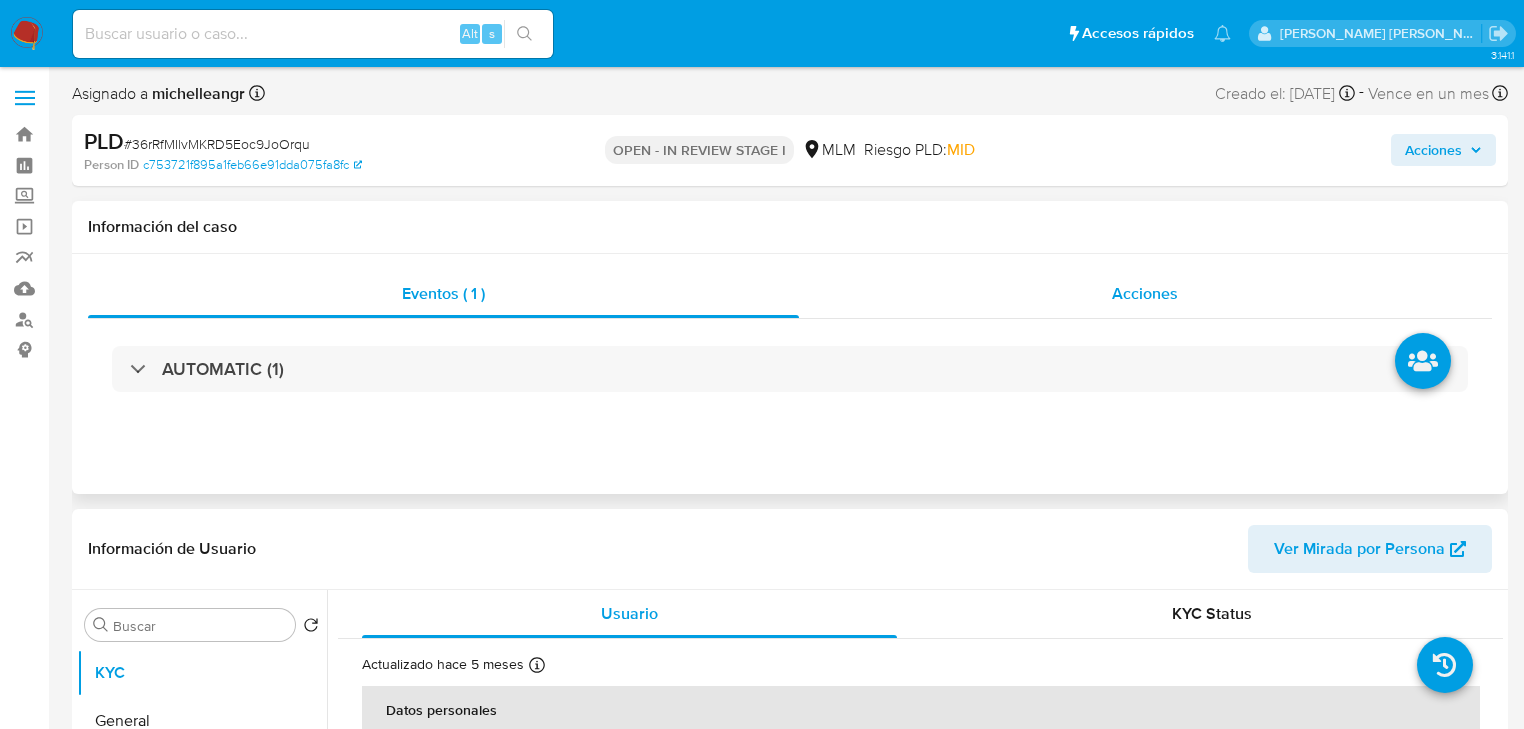 click on "Acciones" at bounding box center [1145, 293] 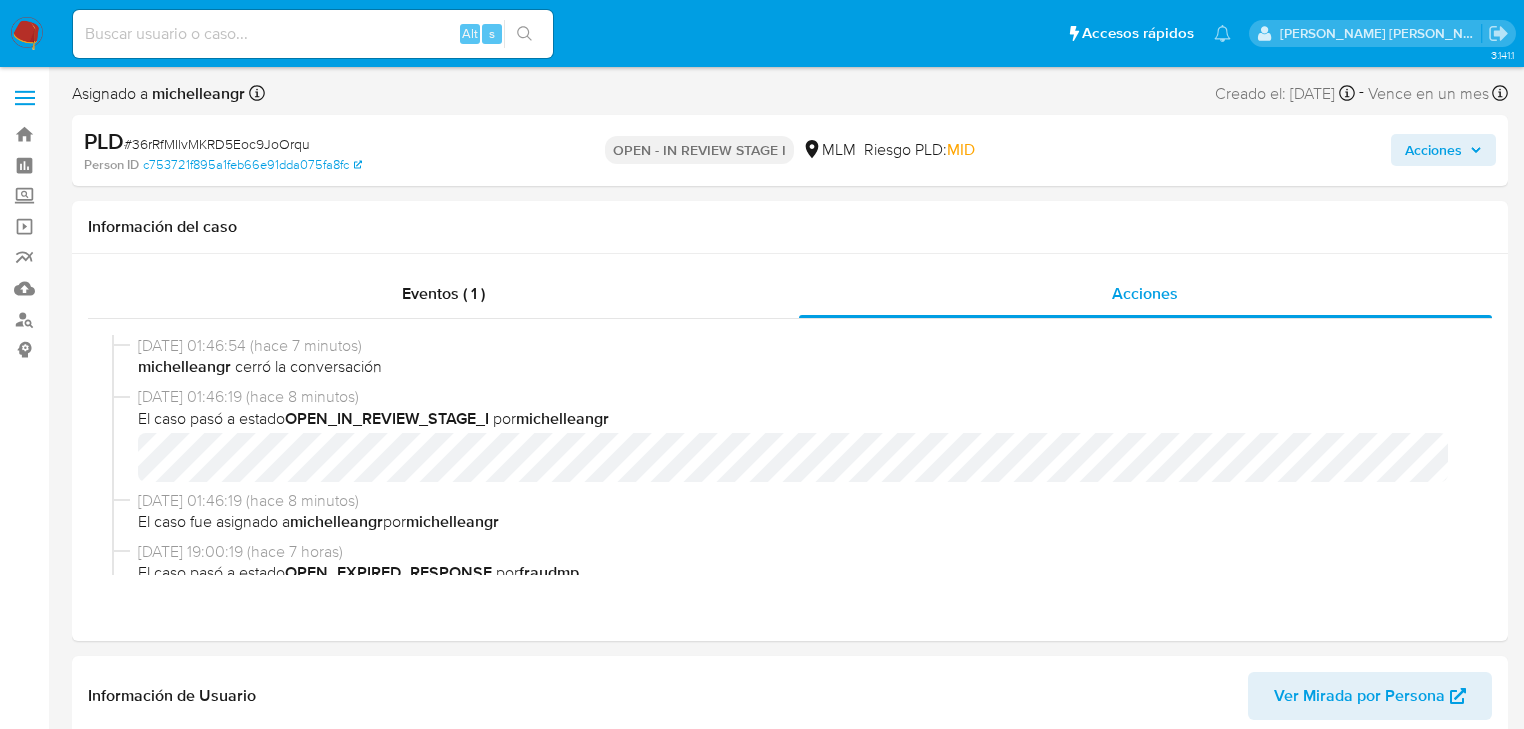 type 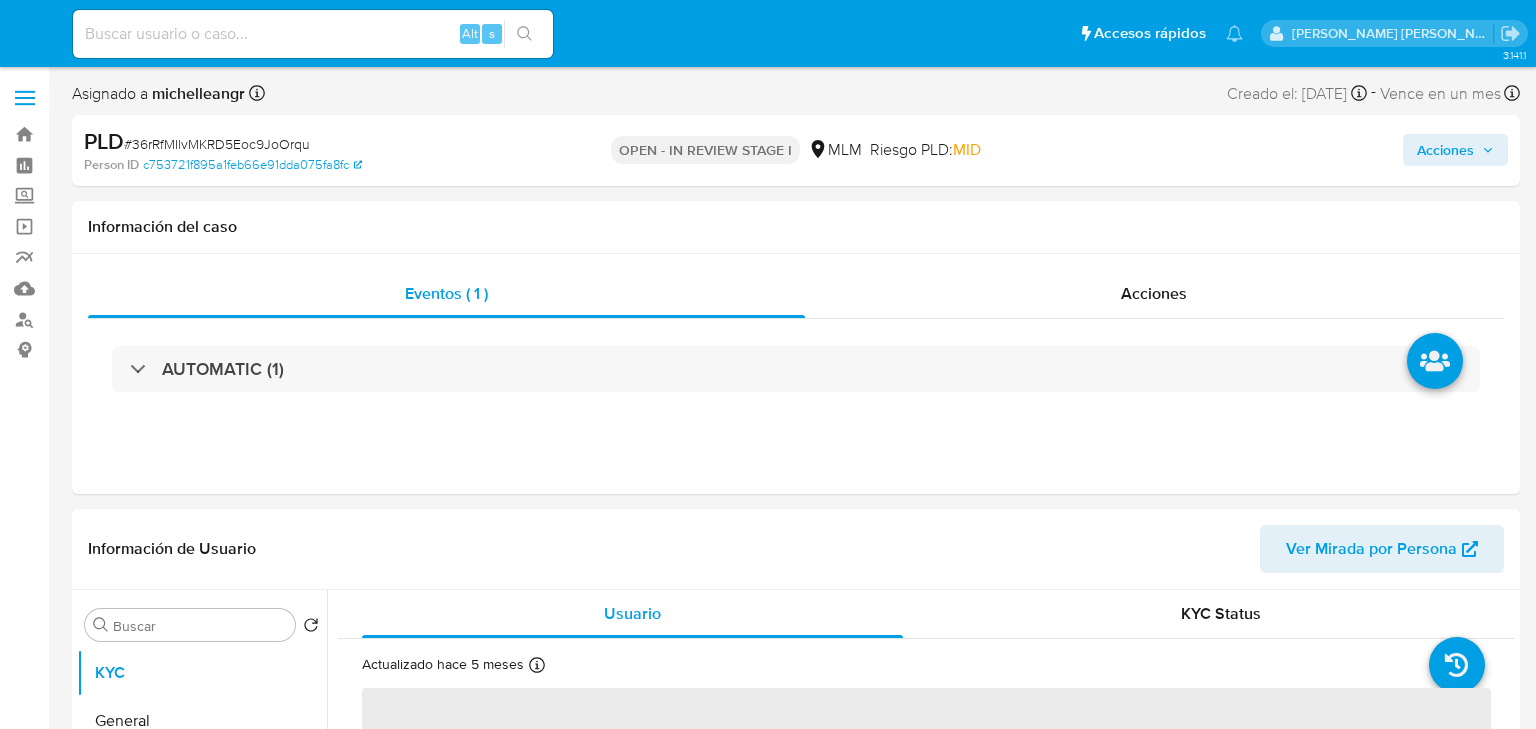 select on "10" 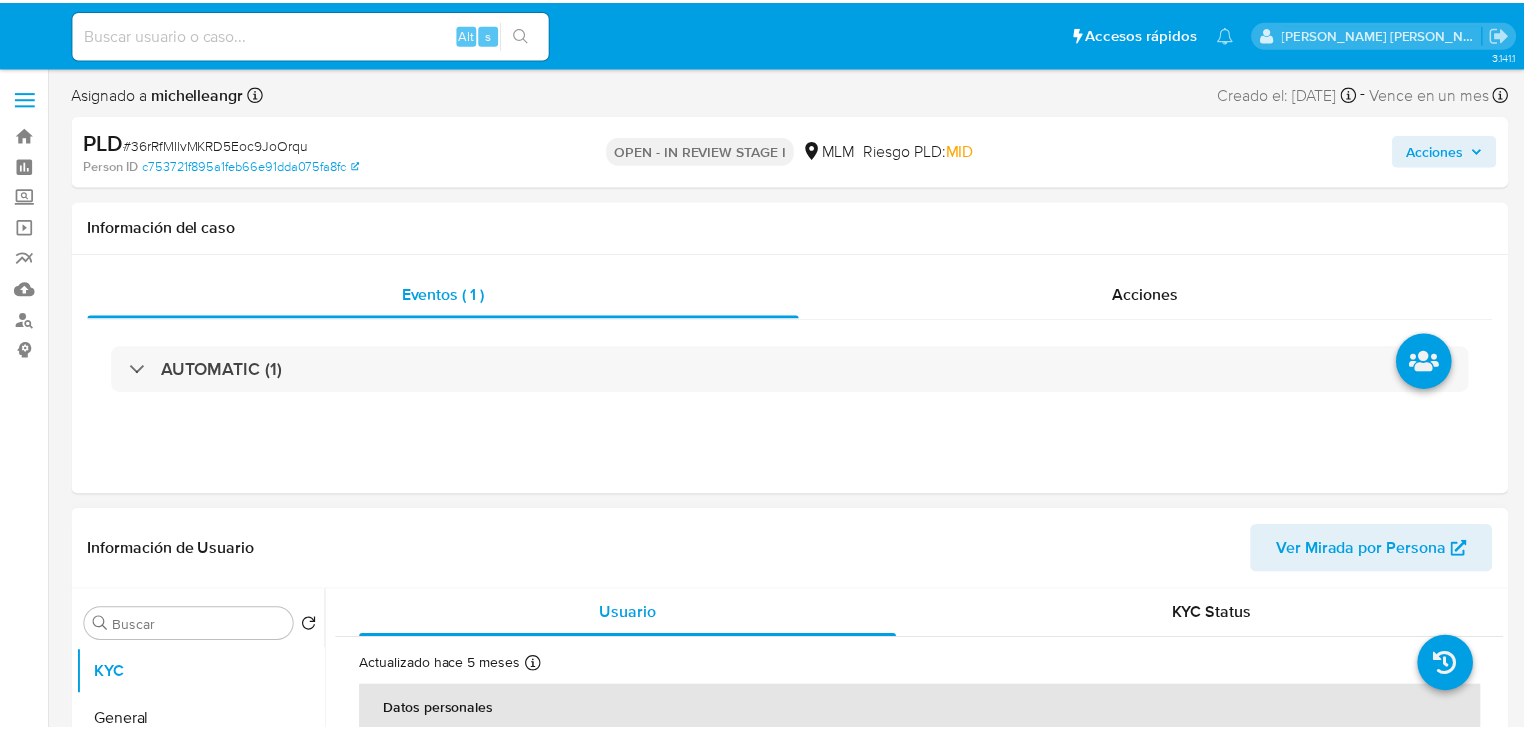 scroll, scrollTop: 0, scrollLeft: 0, axis: both 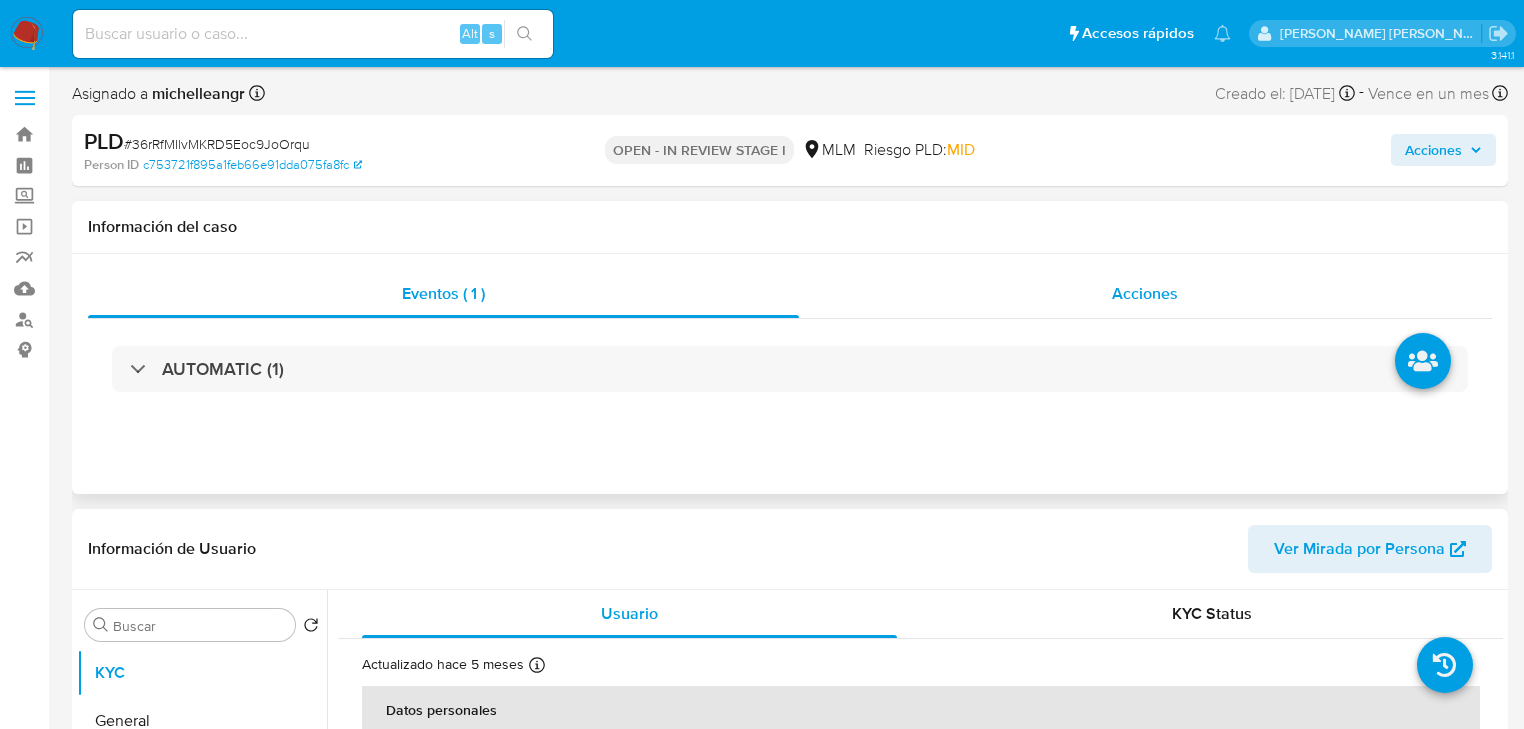 click on "Acciones" at bounding box center [1146, 294] 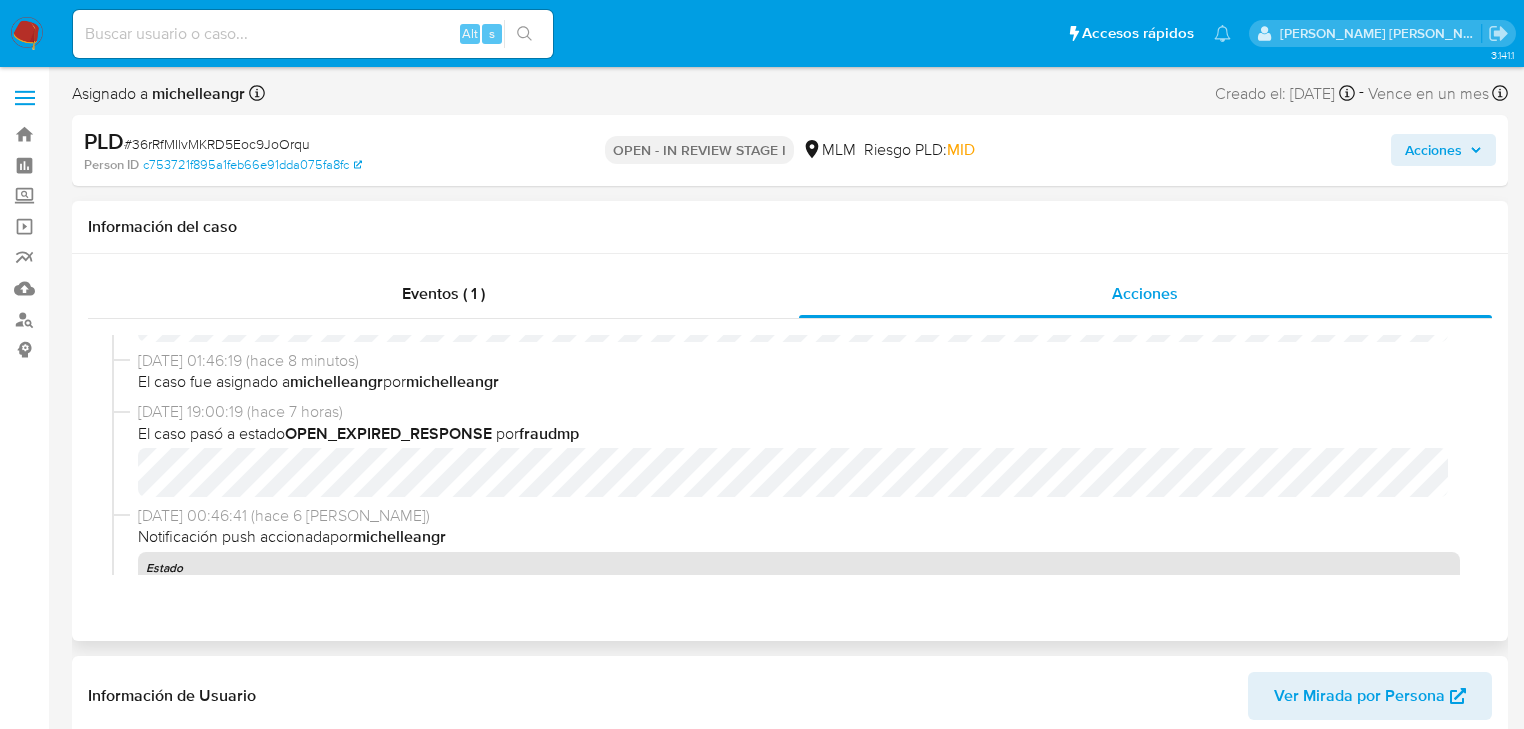 scroll, scrollTop: 320, scrollLeft: 0, axis: vertical 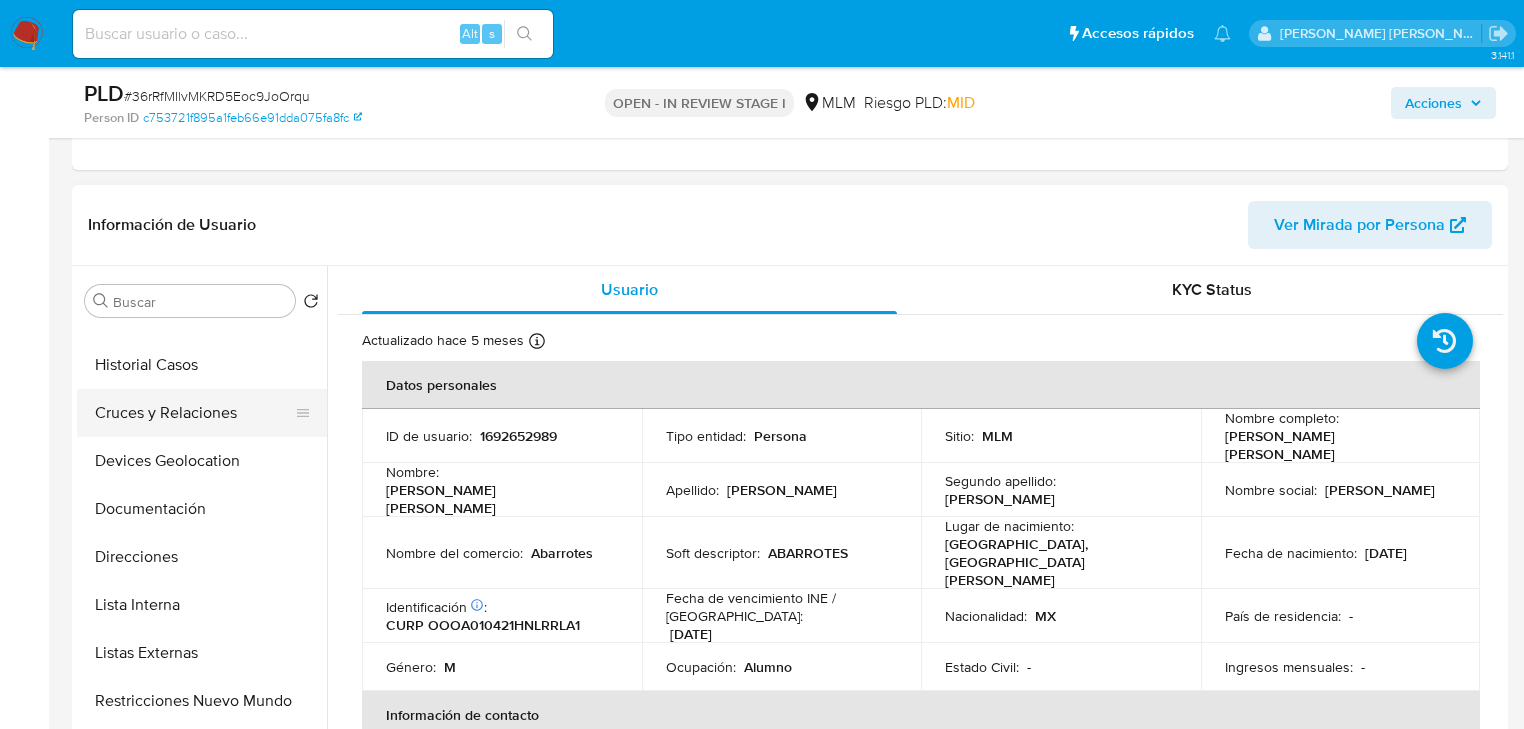 click on "Cruces y Relaciones" at bounding box center [194, 413] 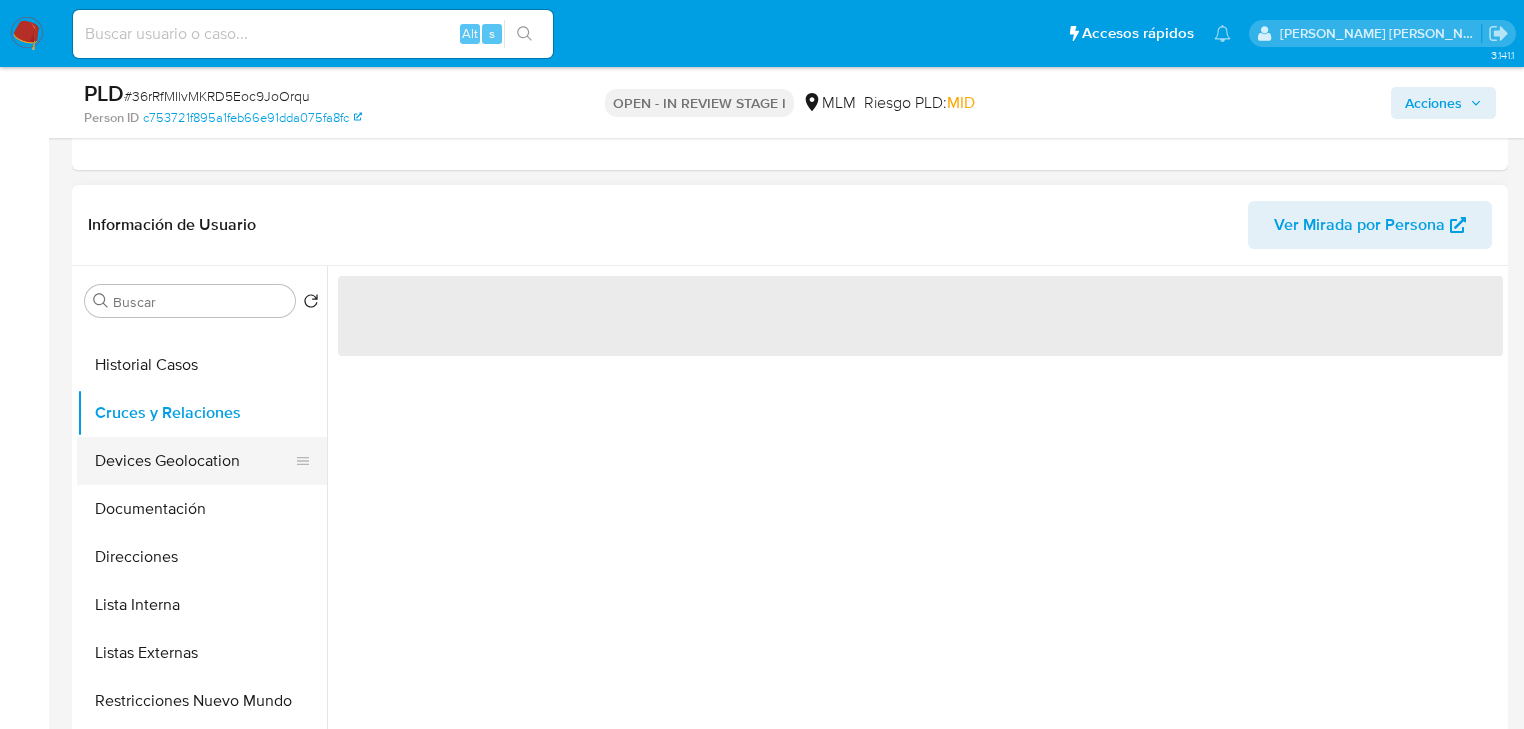 click on "Devices Geolocation" at bounding box center (194, 461) 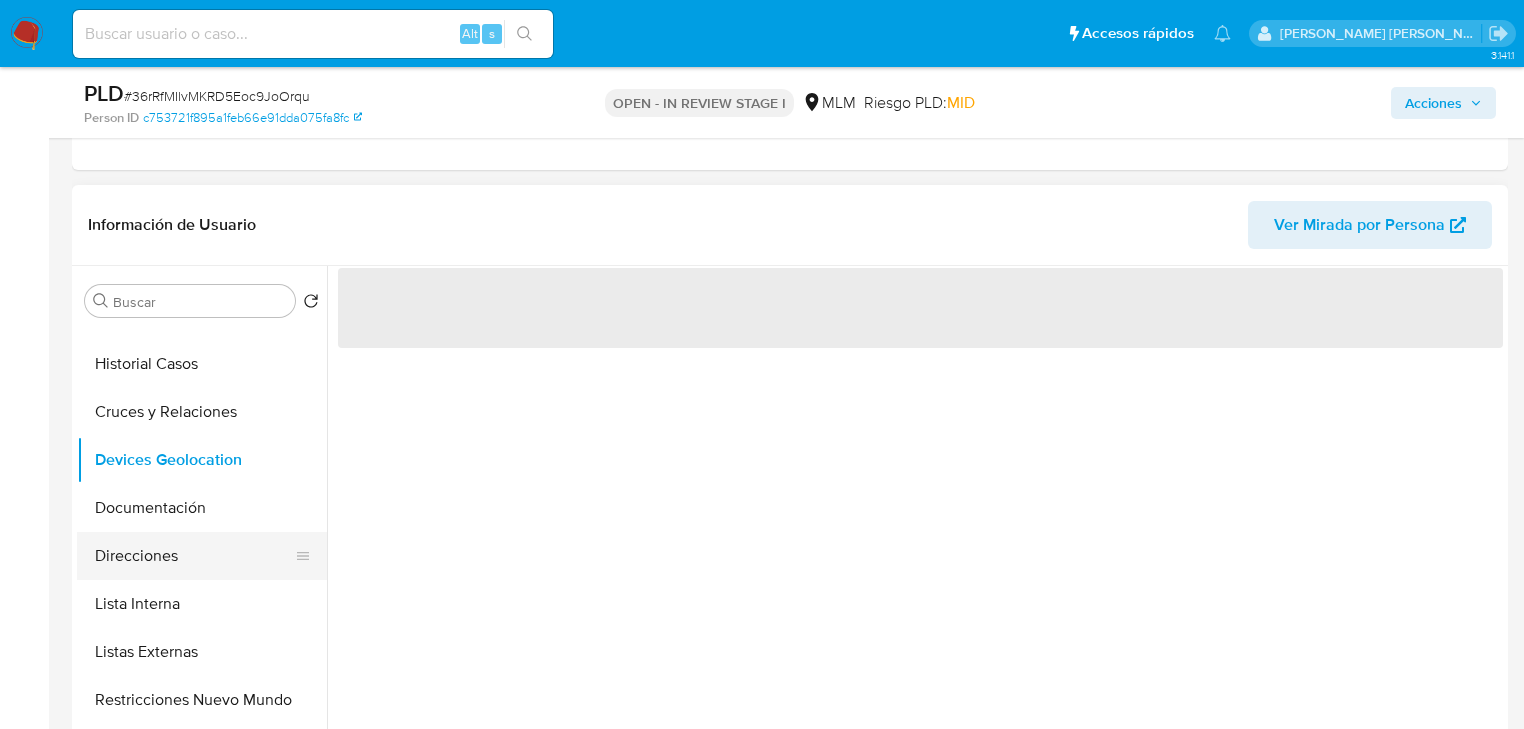 scroll, scrollTop: 160, scrollLeft: 0, axis: vertical 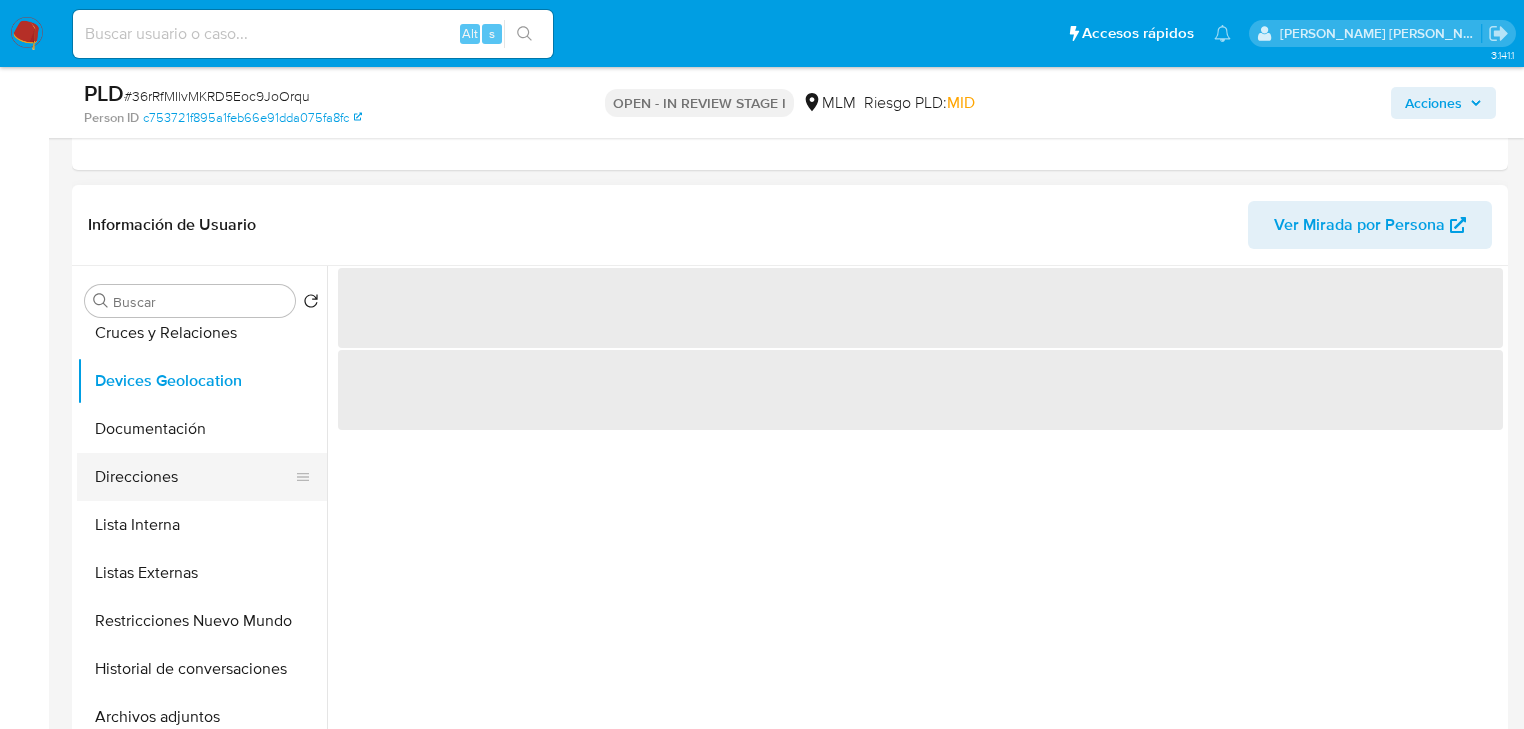click on "Documentación" at bounding box center (202, 429) 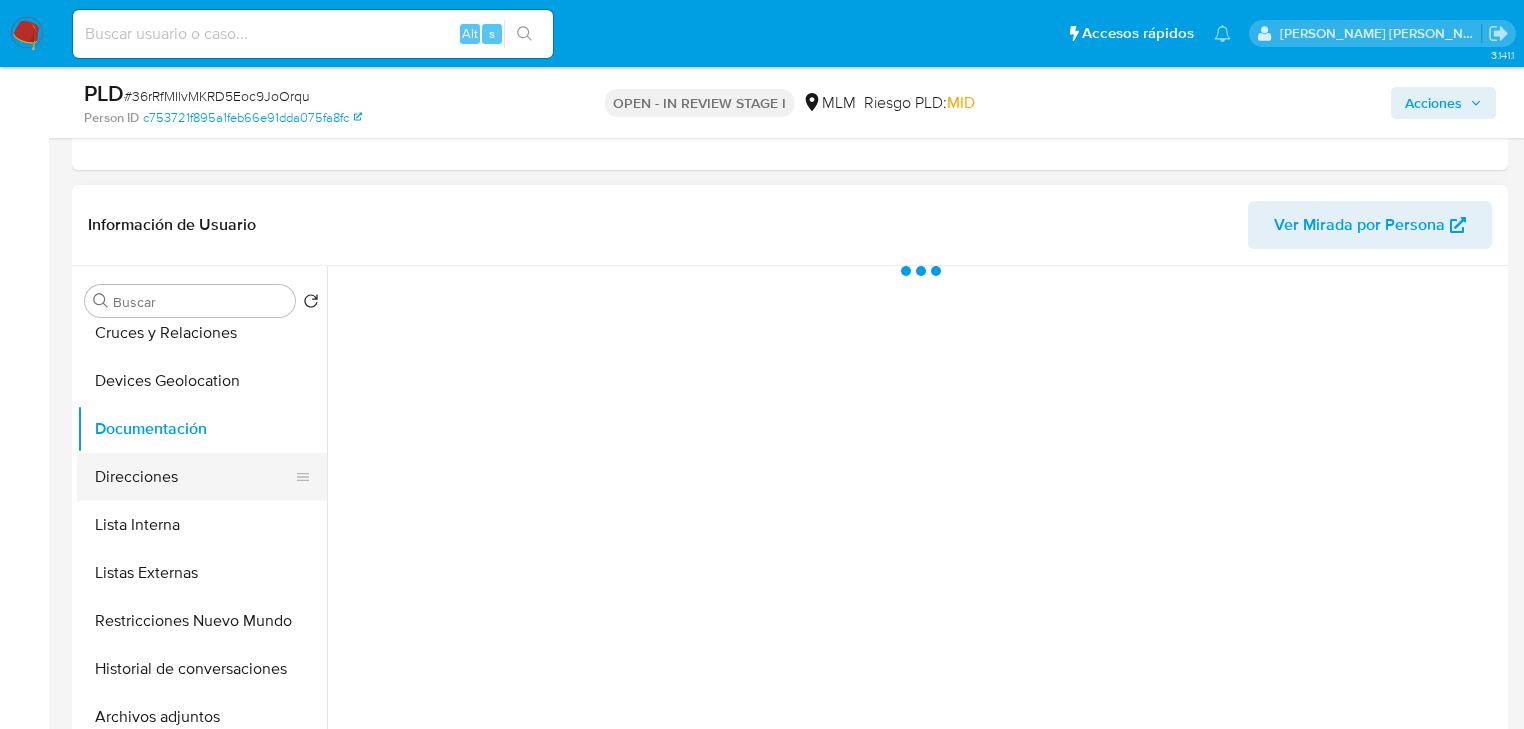 drag, startPoint x: 187, startPoint y: 493, endPoint x: 198, endPoint y: 495, distance: 11.18034 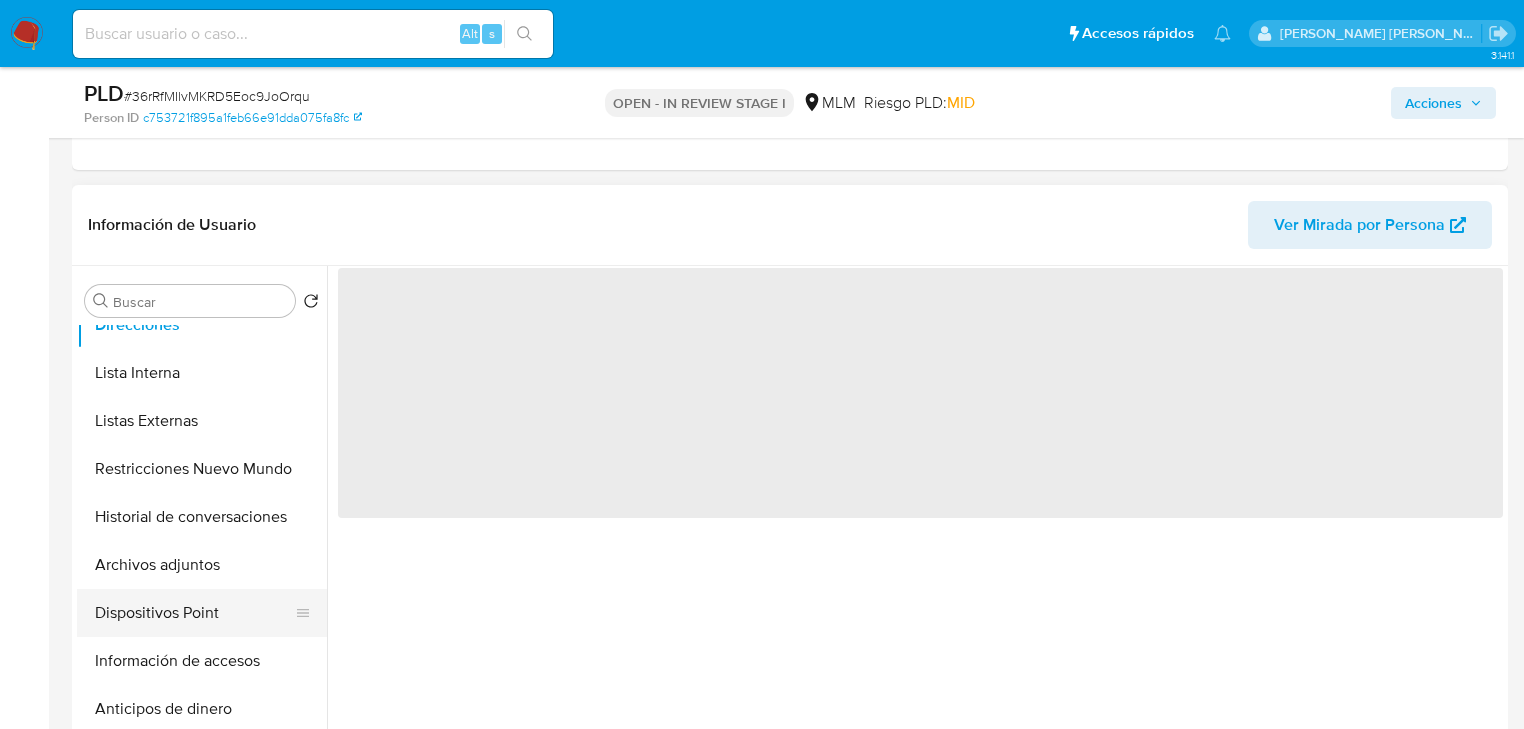 scroll, scrollTop: 320, scrollLeft: 0, axis: vertical 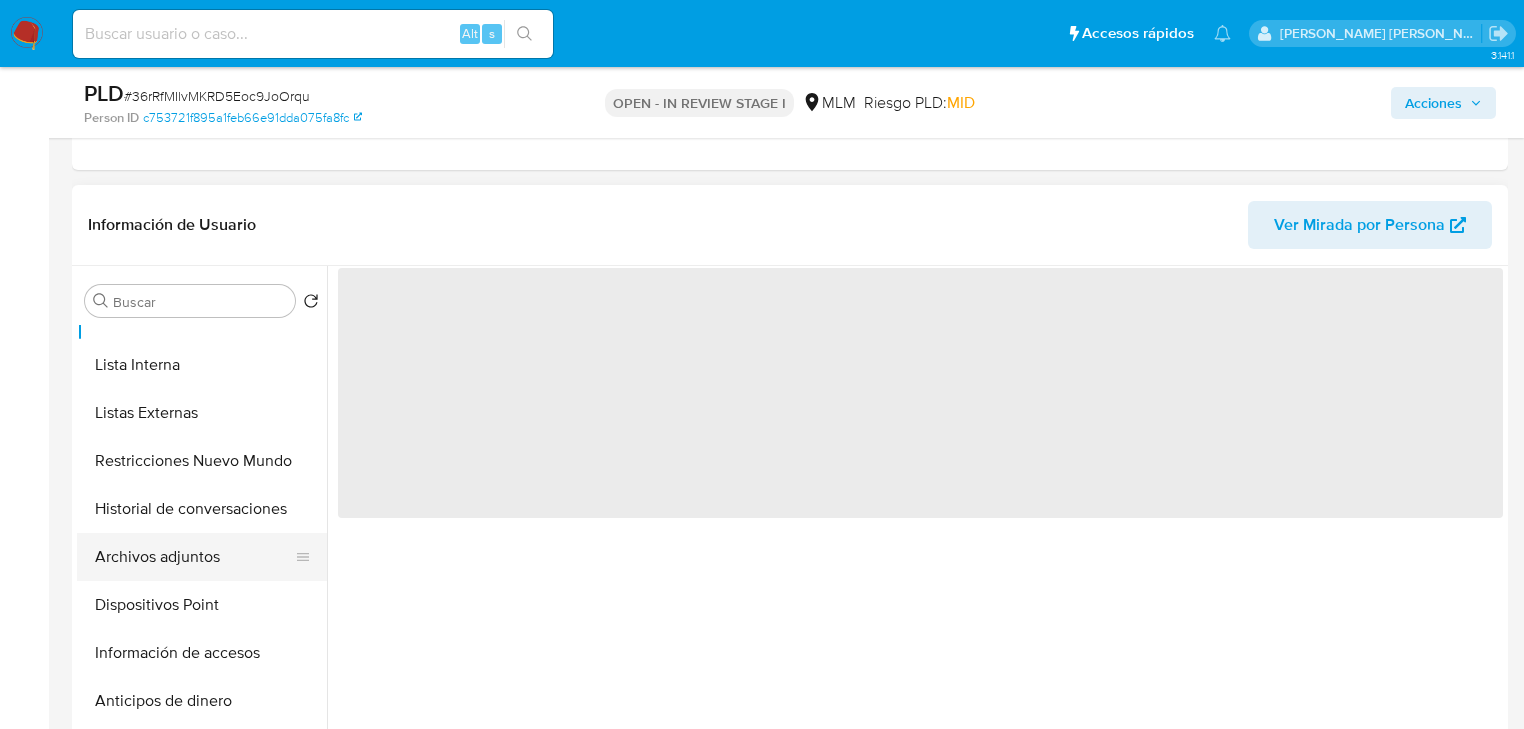 click on "Archivos adjuntos" at bounding box center [194, 557] 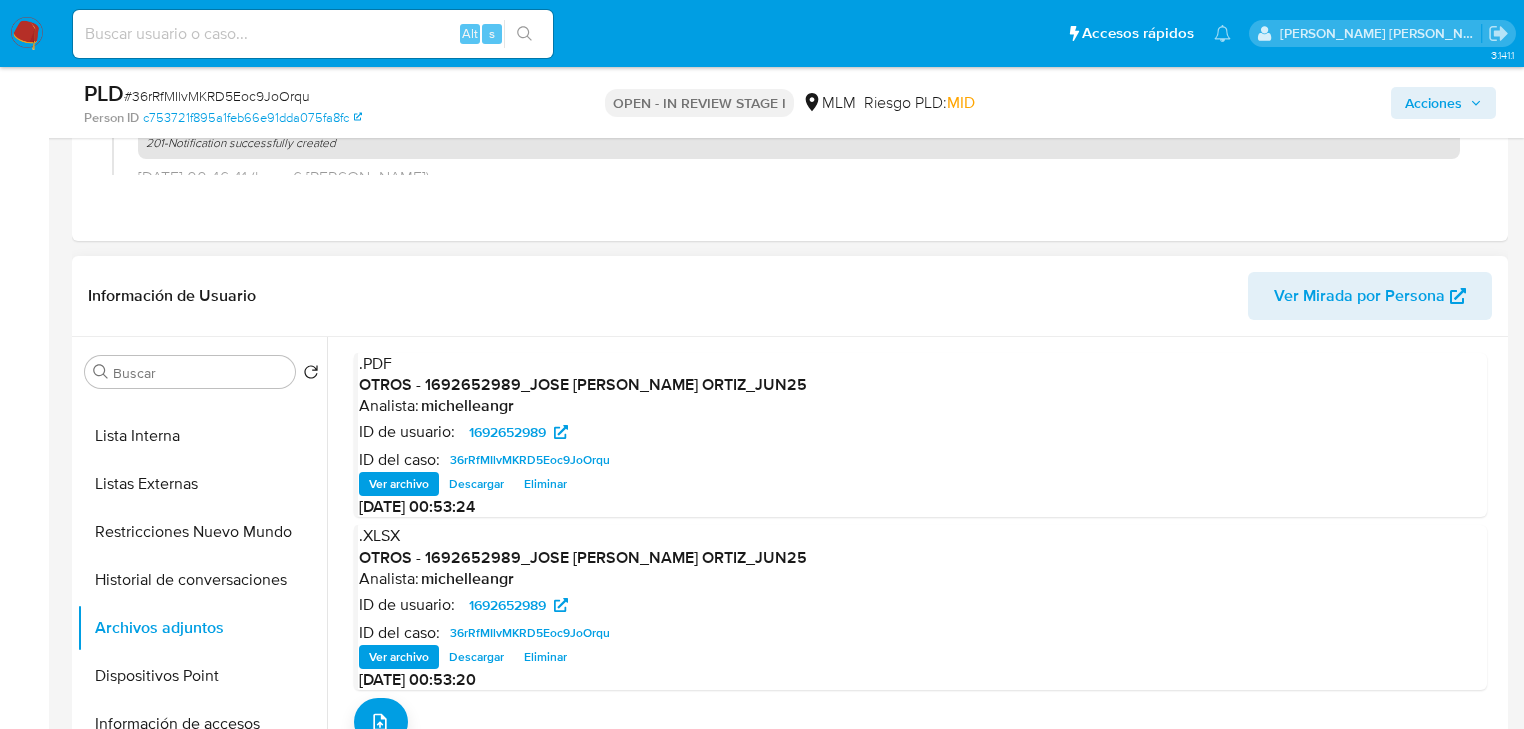 scroll, scrollTop: 240, scrollLeft: 0, axis: vertical 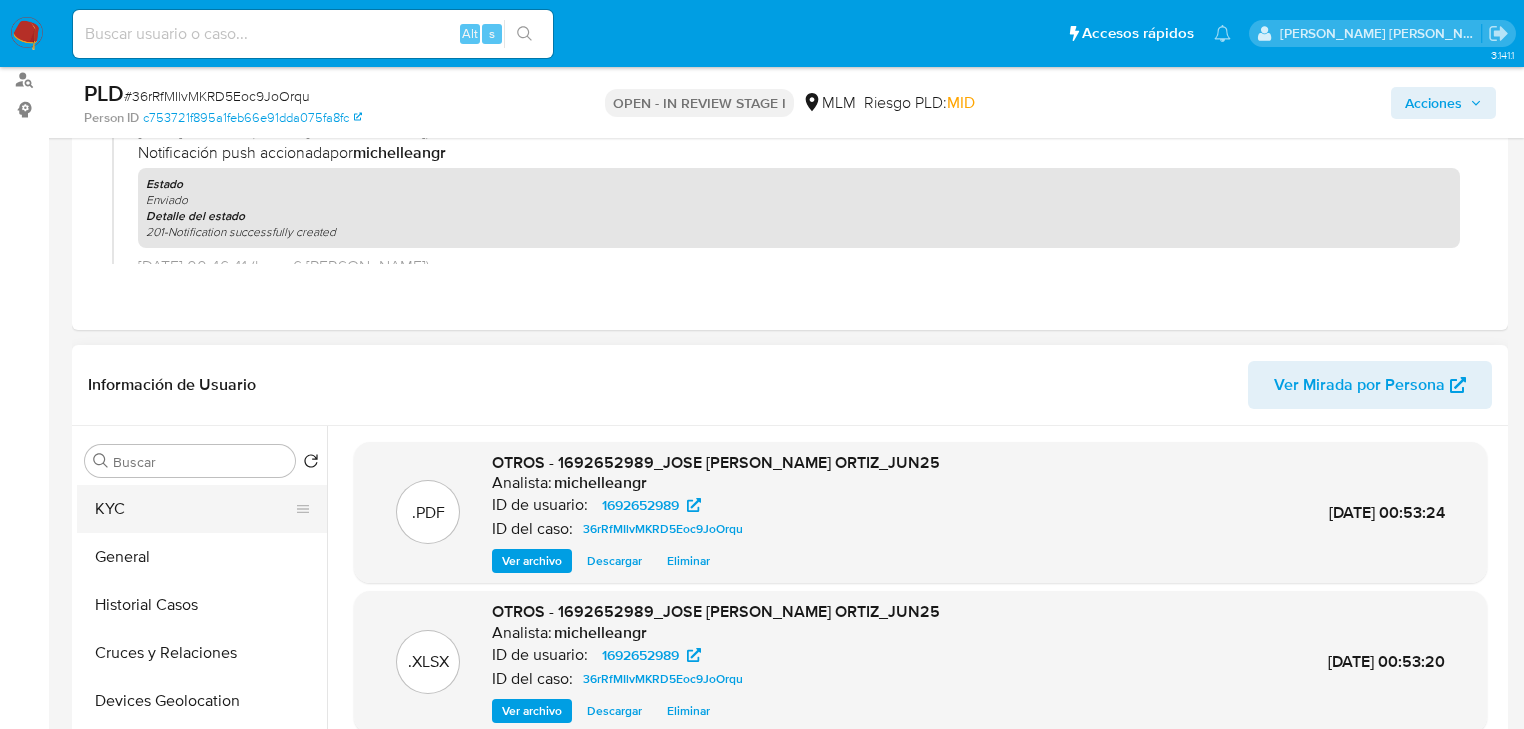 click on "KYC" at bounding box center [194, 509] 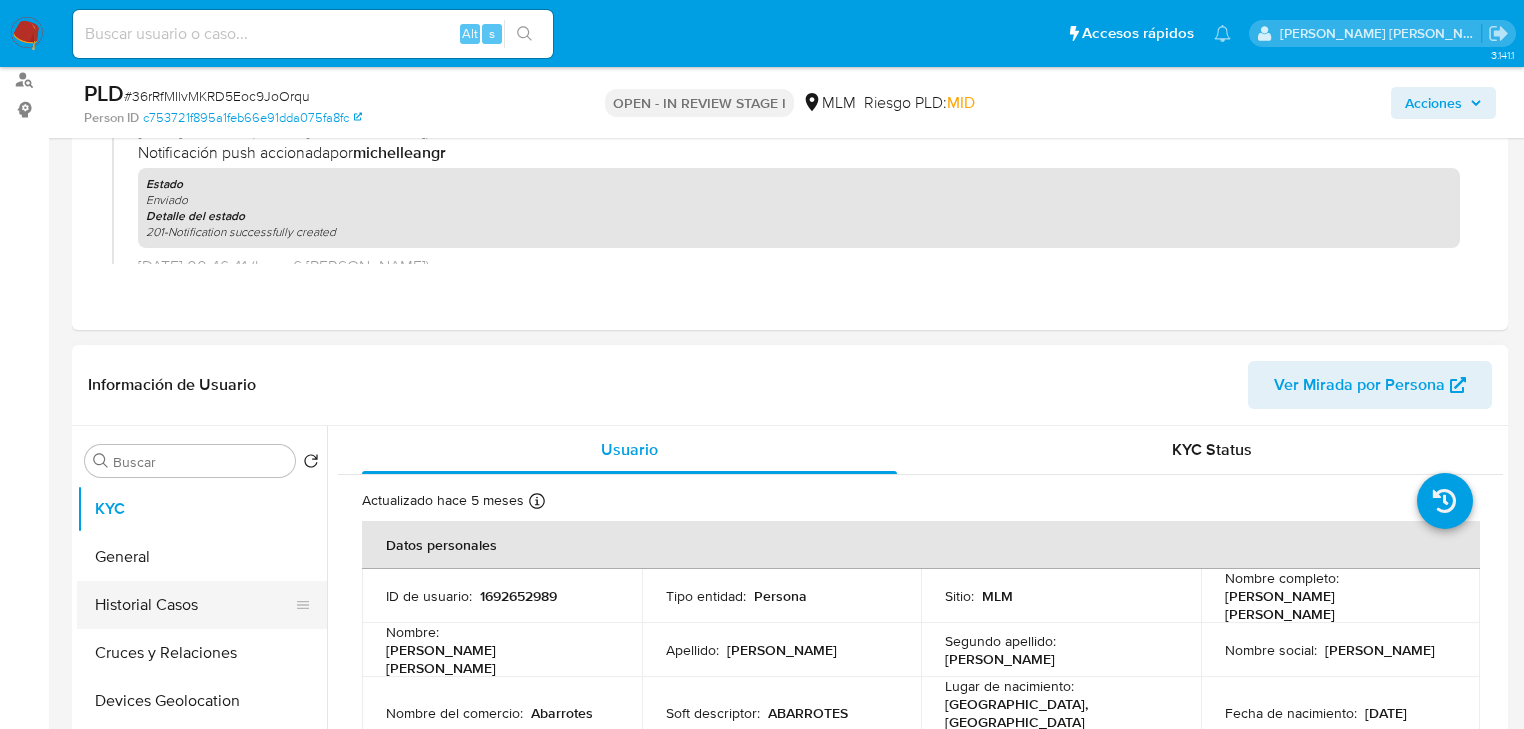 click on "Historial Casos" at bounding box center [194, 605] 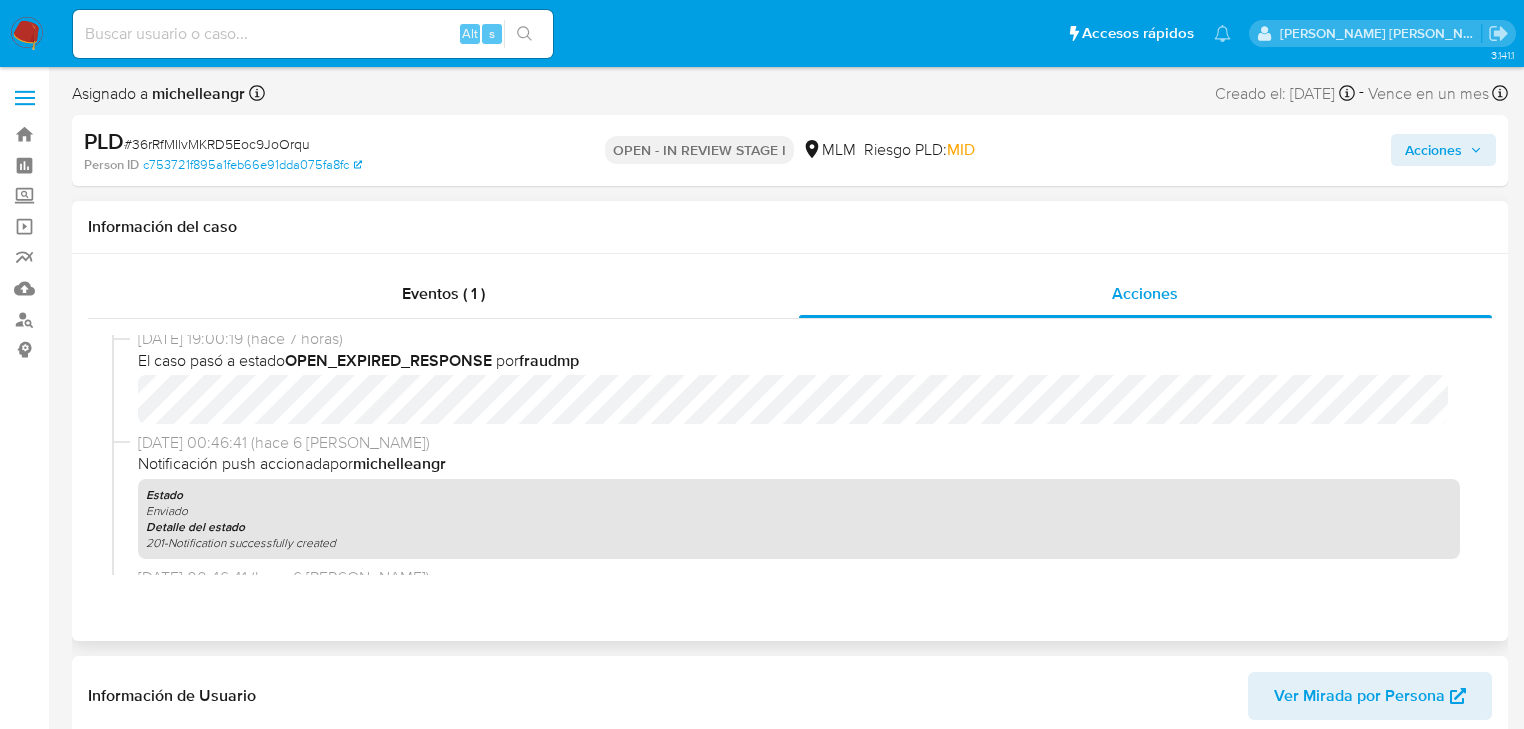 scroll, scrollTop: 0, scrollLeft: 0, axis: both 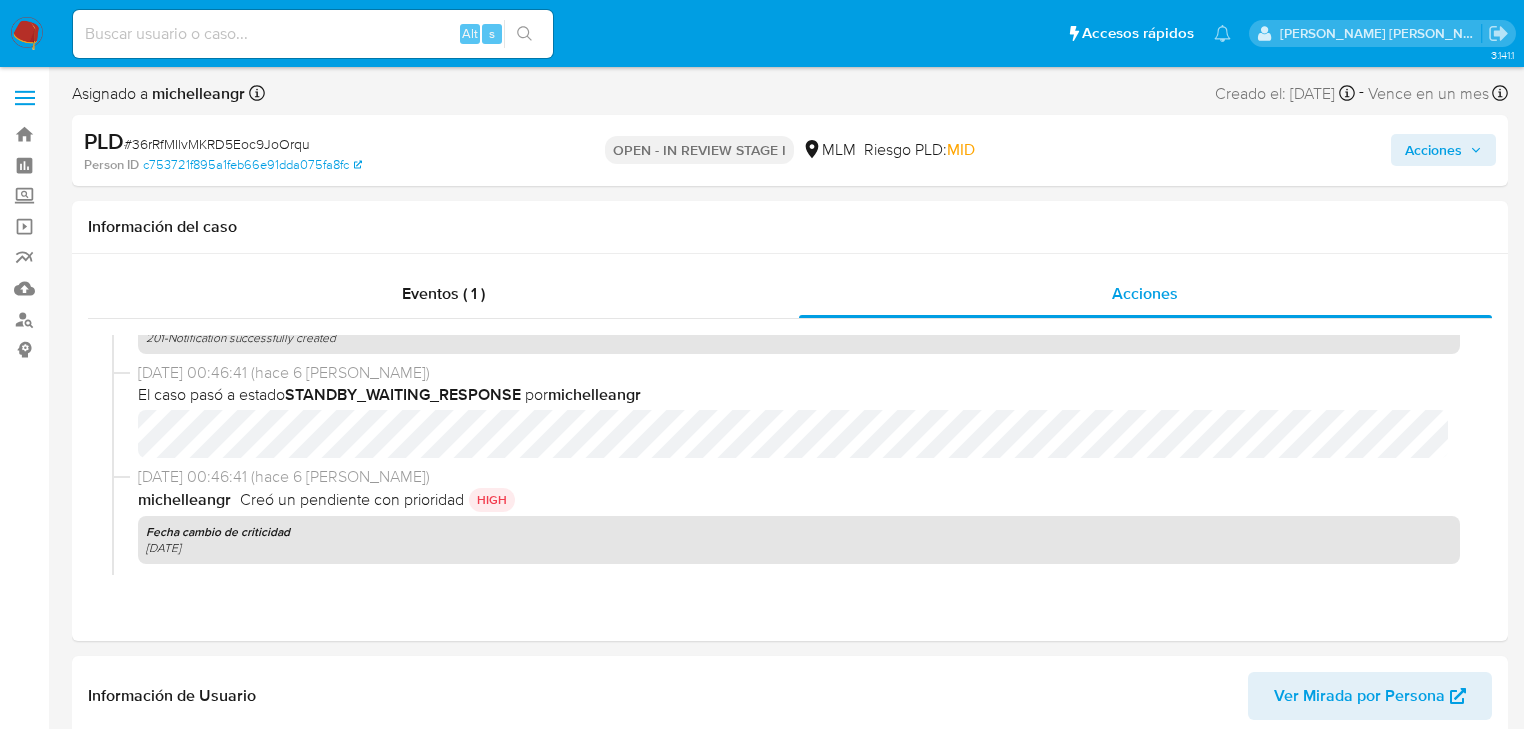 drag, startPoint x: 1125, startPoint y: 308, endPoint x: 1407, endPoint y: 179, distance: 310.10483 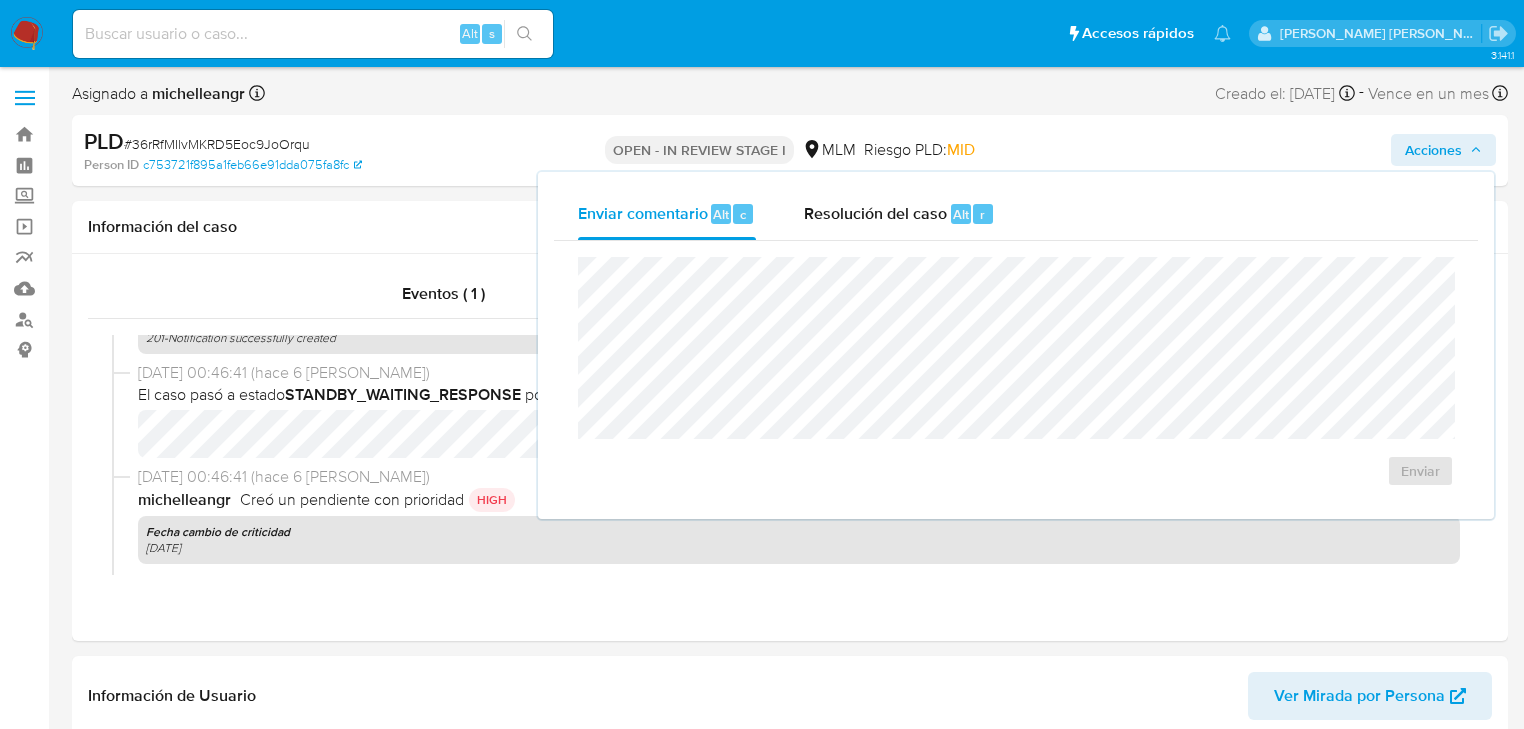 drag, startPoint x: 884, startPoint y: 200, endPoint x: 880, endPoint y: 241, distance: 41.19466 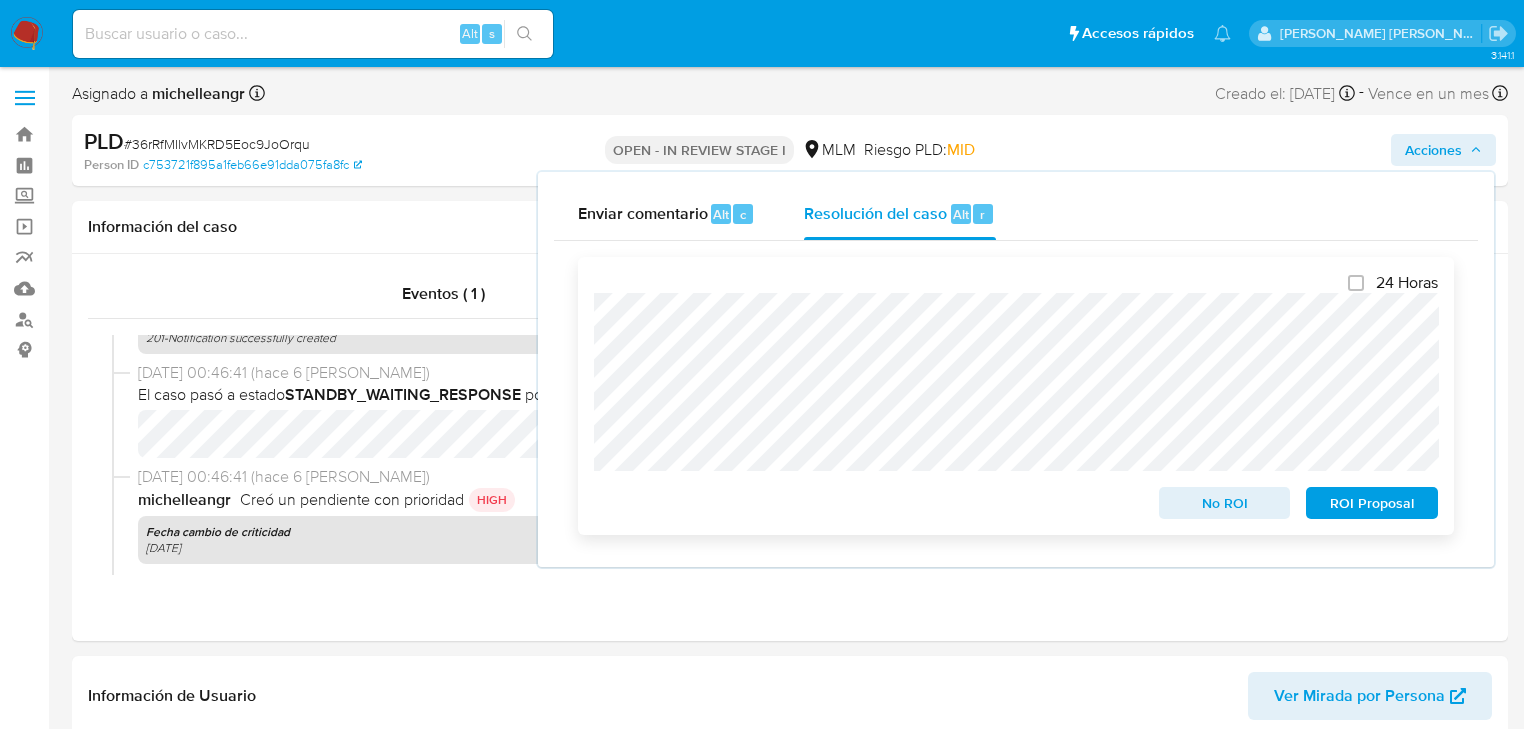 click on "24 Horas No ROI ROI Proposal" at bounding box center (1016, 396) 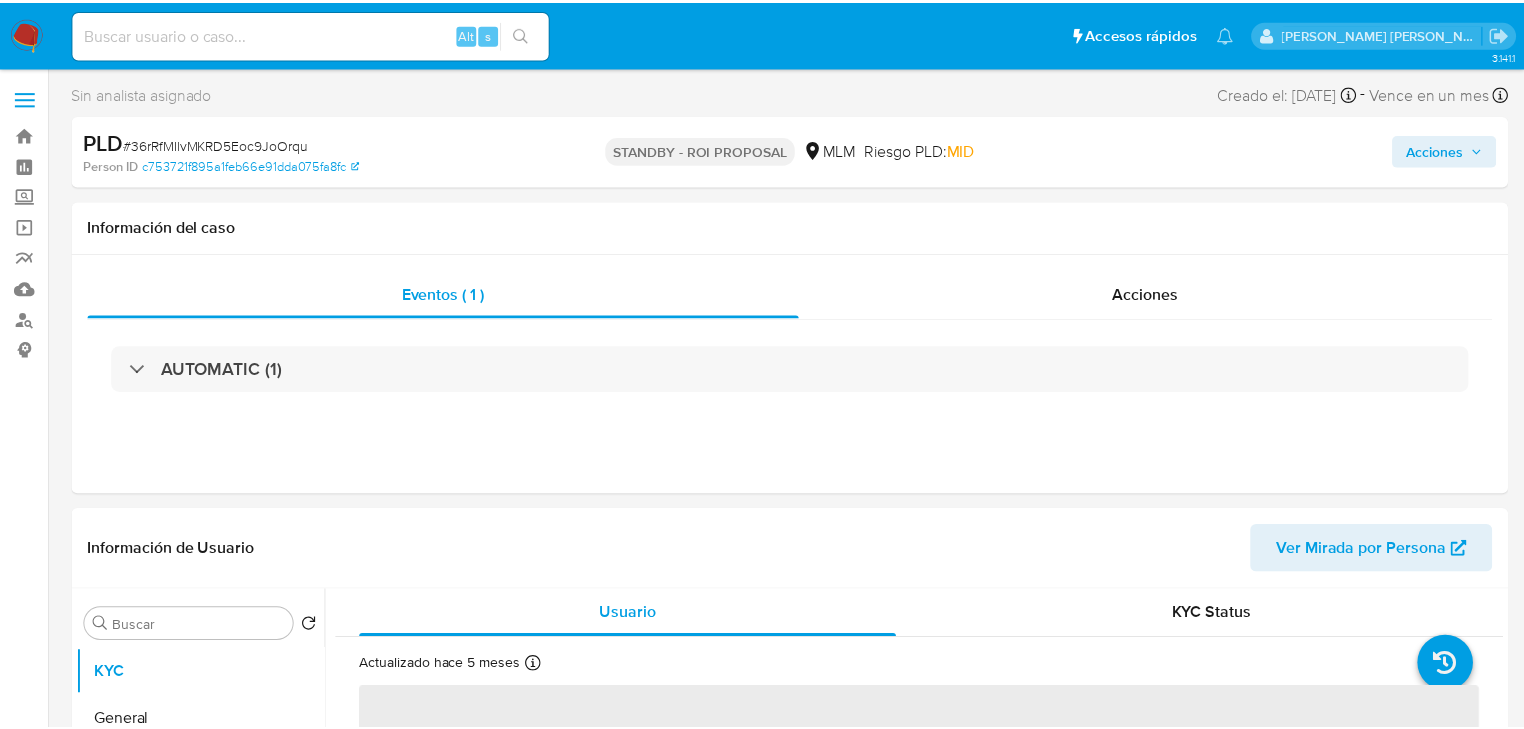scroll, scrollTop: 0, scrollLeft: 0, axis: both 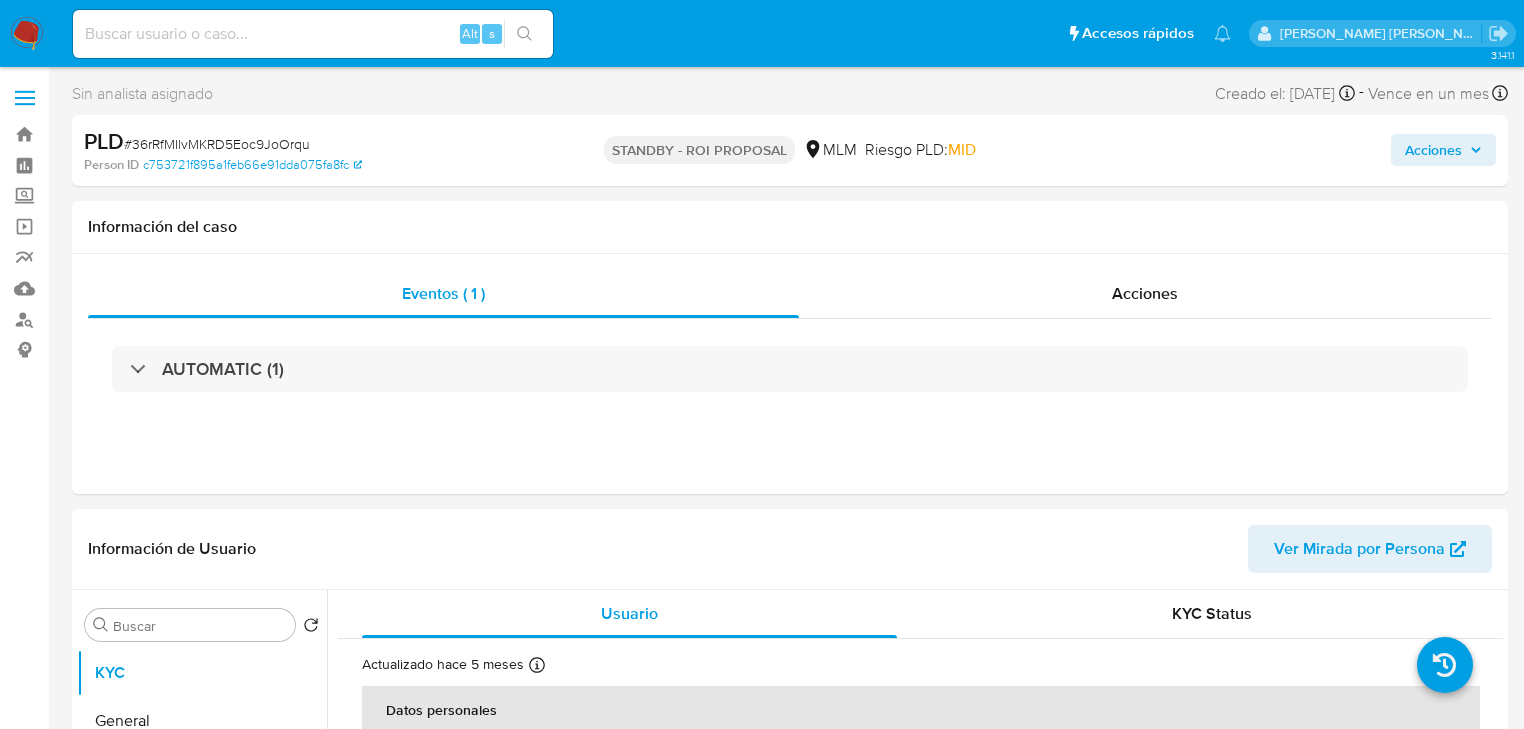 click at bounding box center (27, 34) 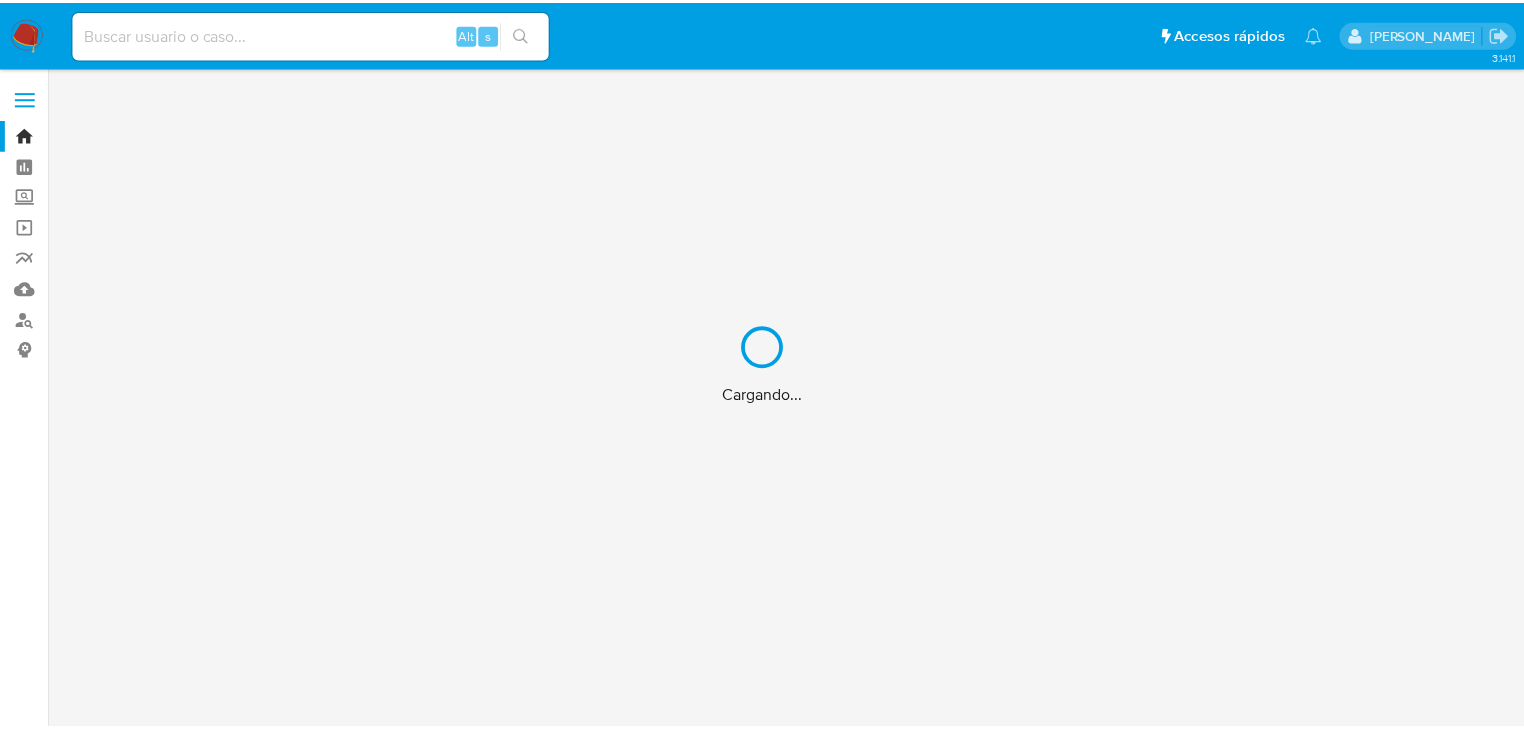 scroll, scrollTop: 0, scrollLeft: 0, axis: both 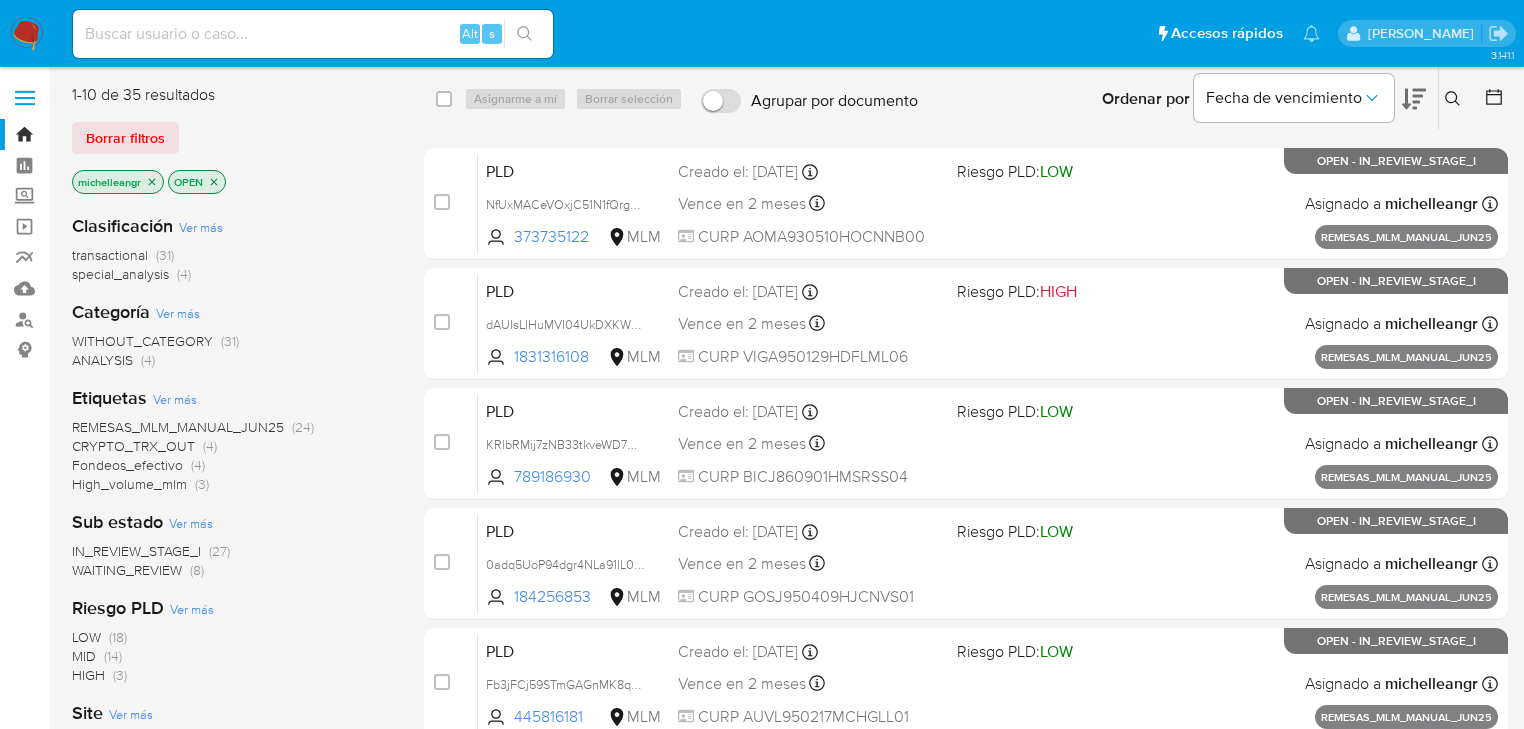 drag, startPoint x: 156, startPoint y: 179, endPoint x: 156, endPoint y: 196, distance: 17 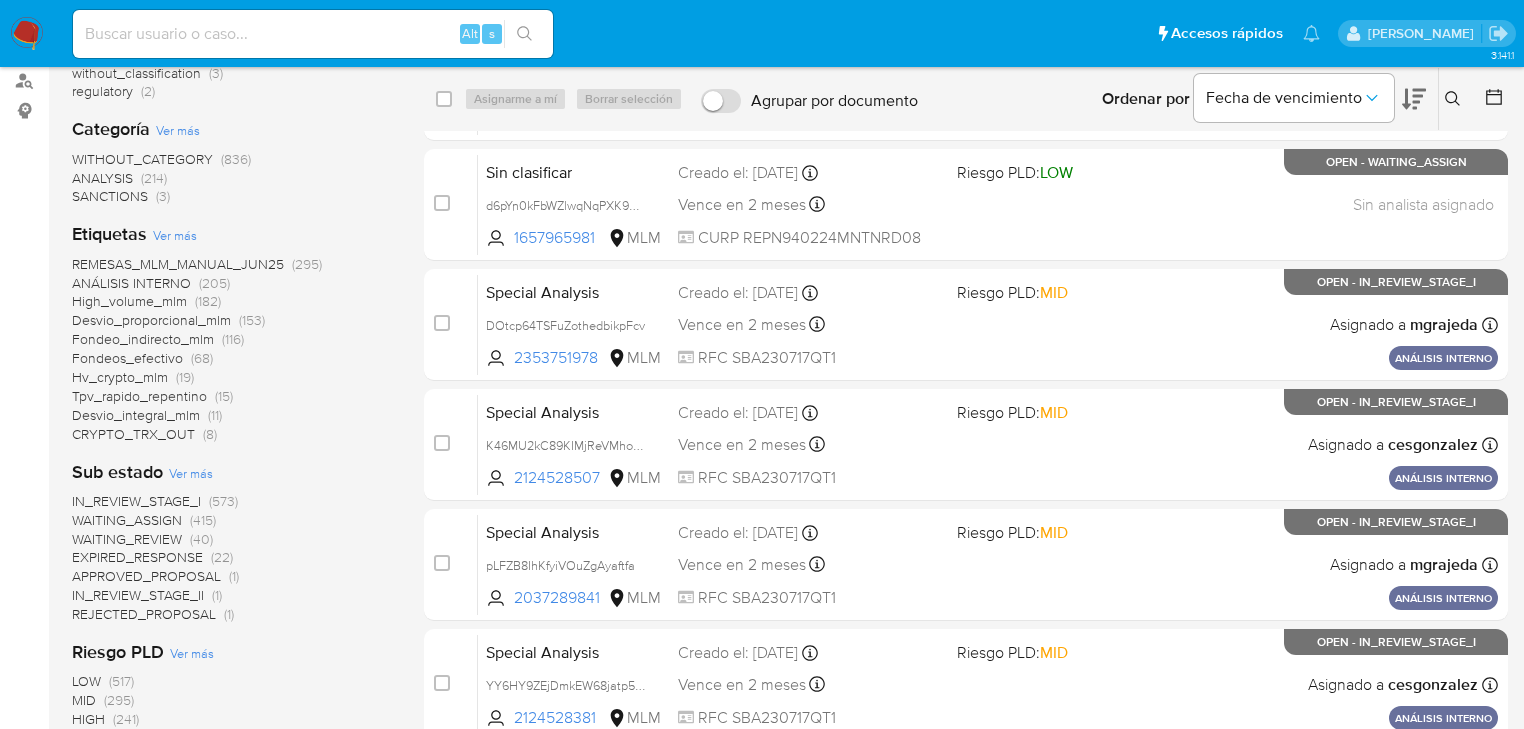 scroll, scrollTop: 240, scrollLeft: 0, axis: vertical 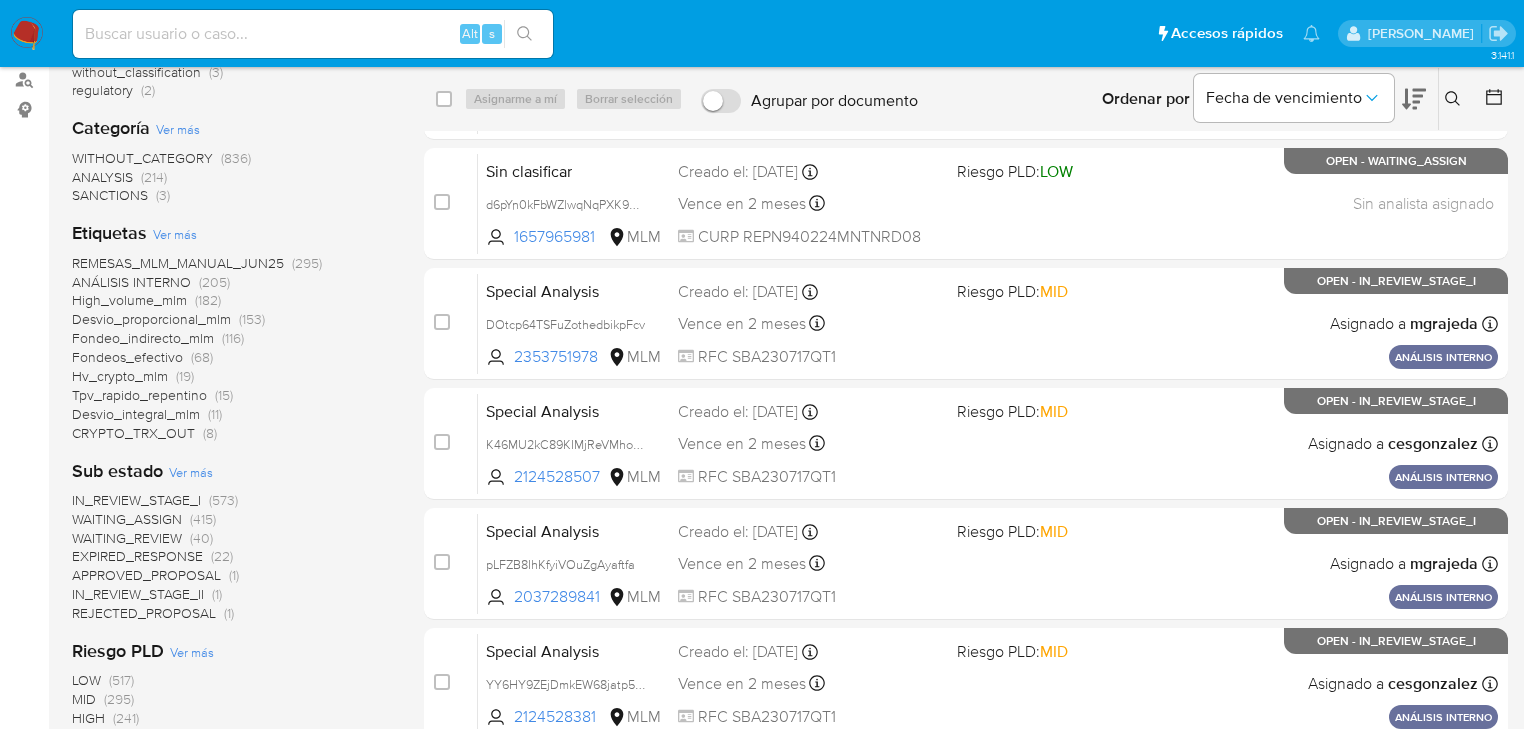 click on "WAITING_REVIEW" at bounding box center [127, 538] 